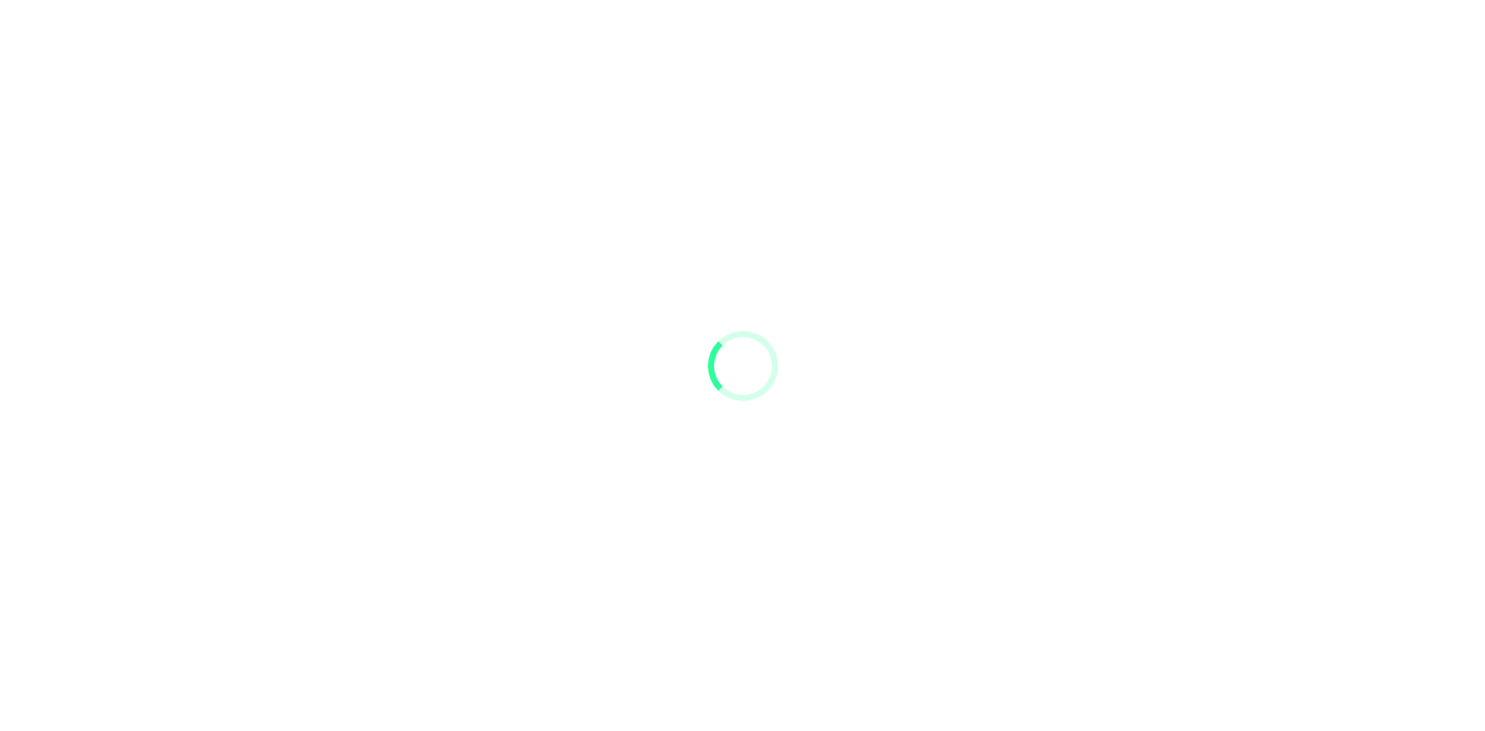 scroll, scrollTop: 0, scrollLeft: 0, axis: both 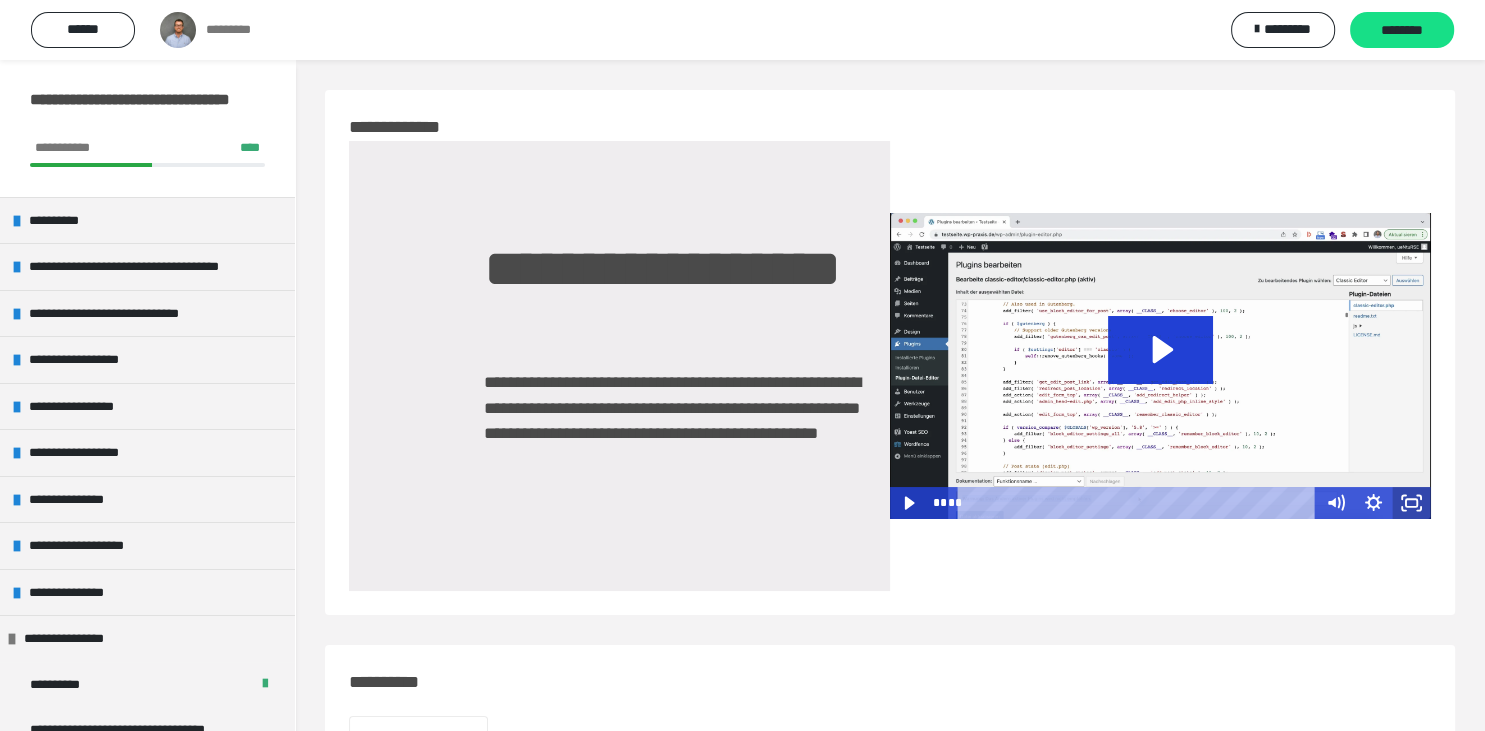 click 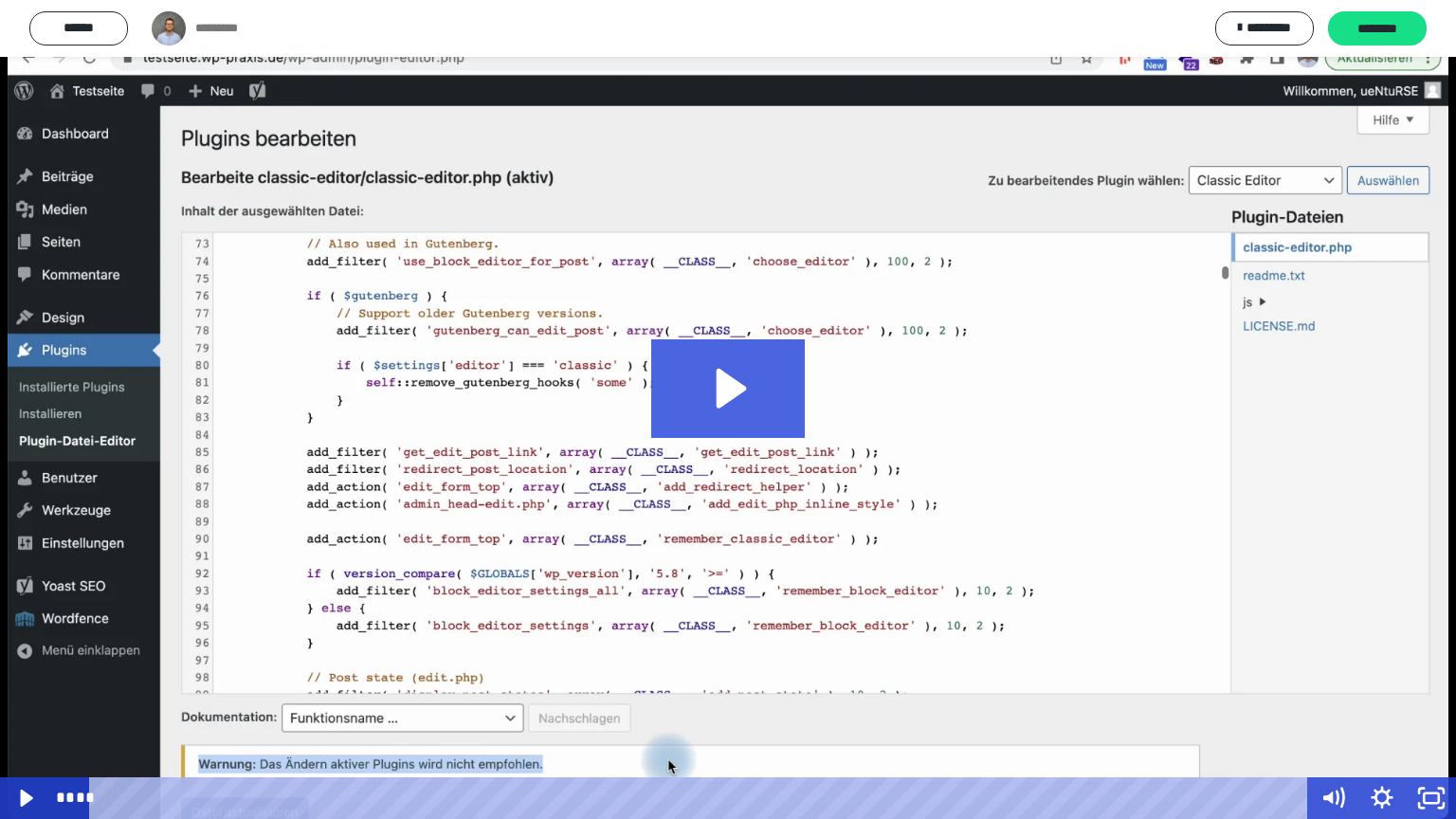 click 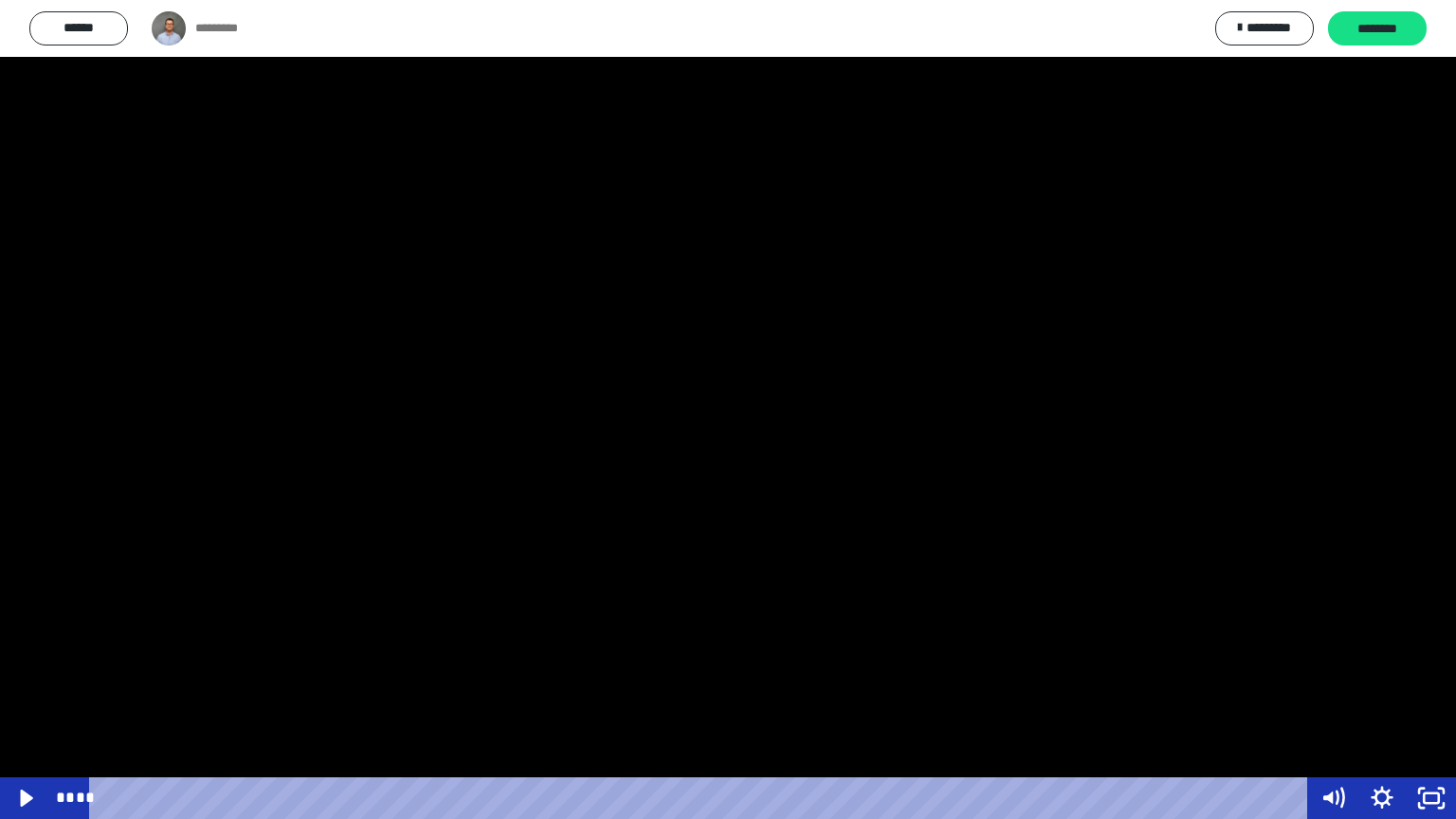click at bounding box center (728, 410) 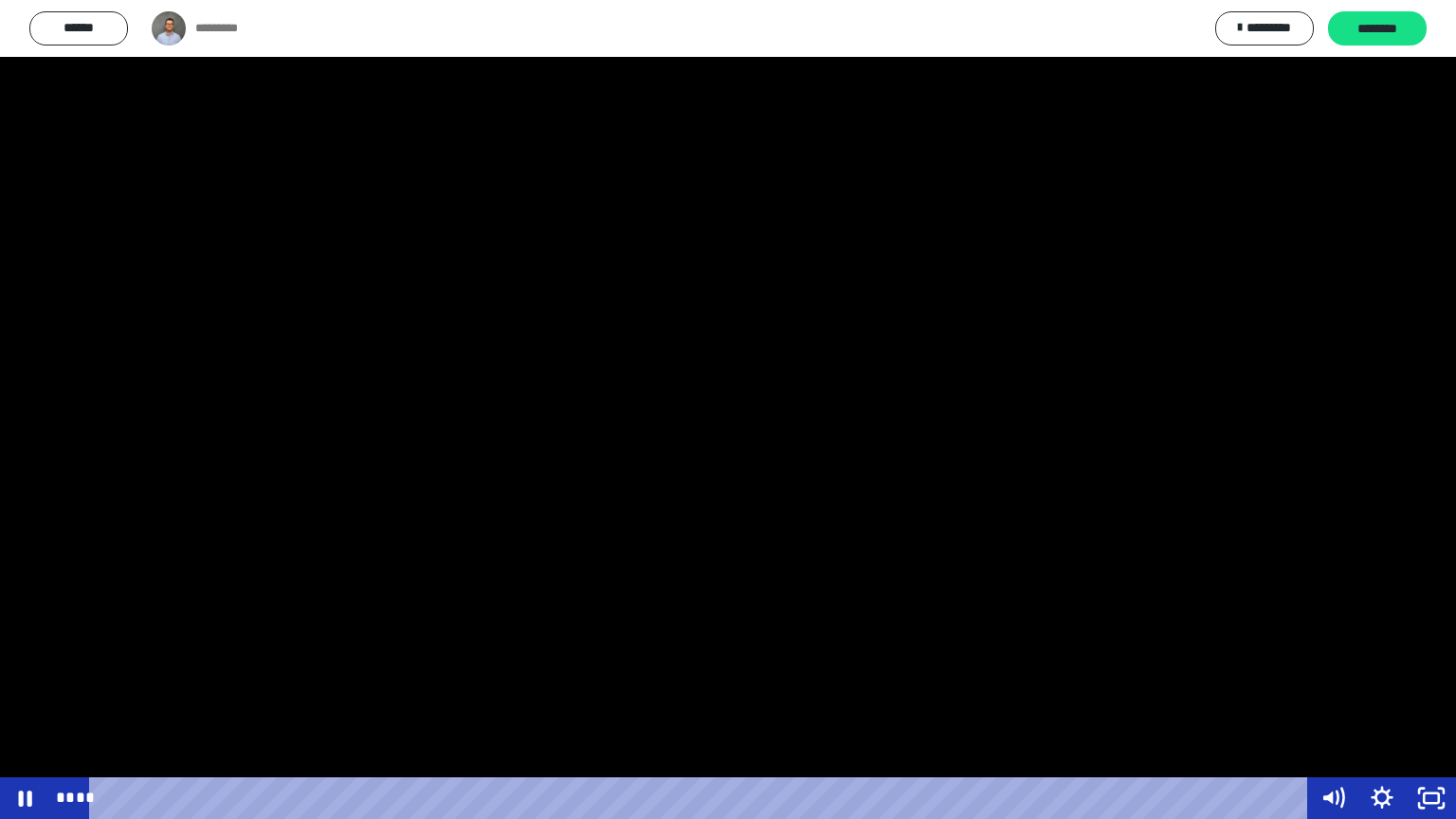click 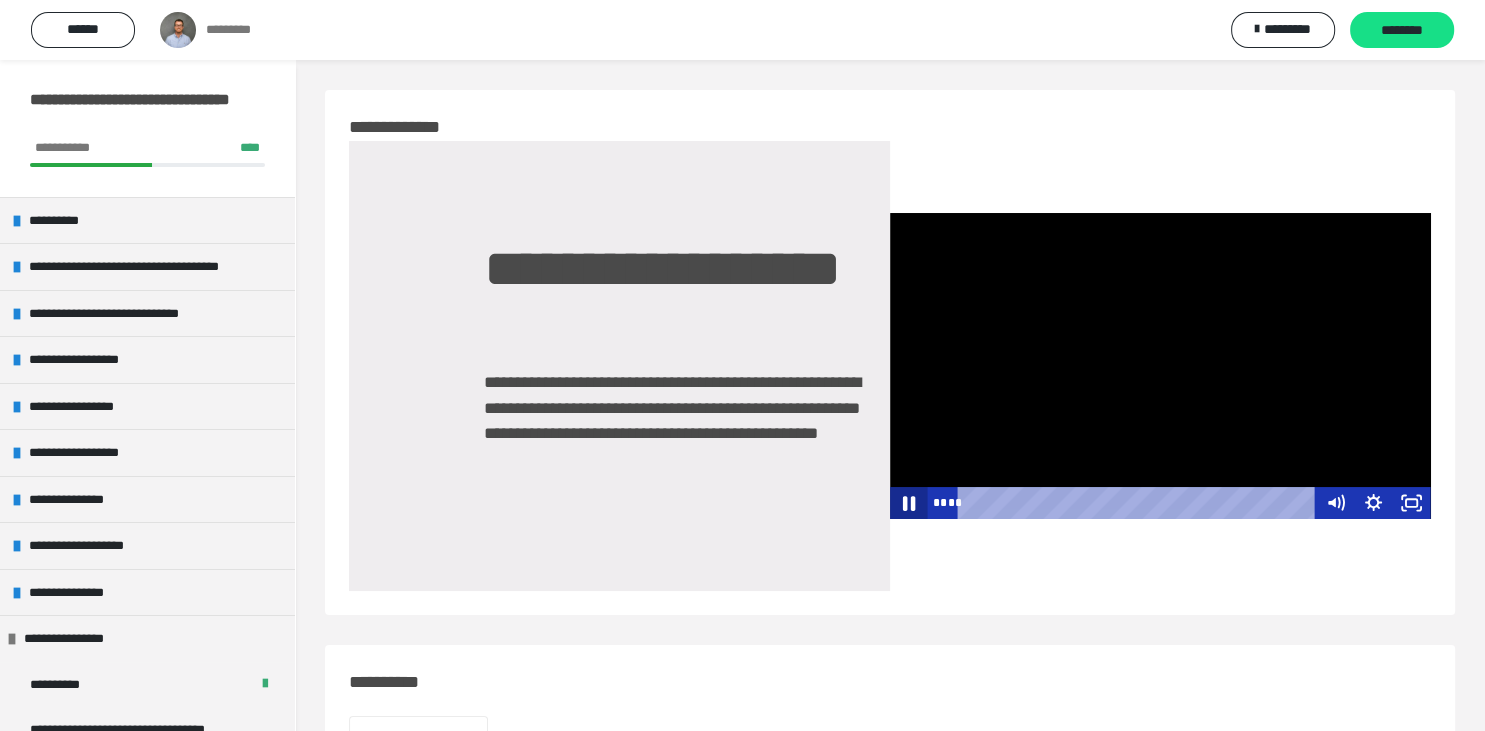 click 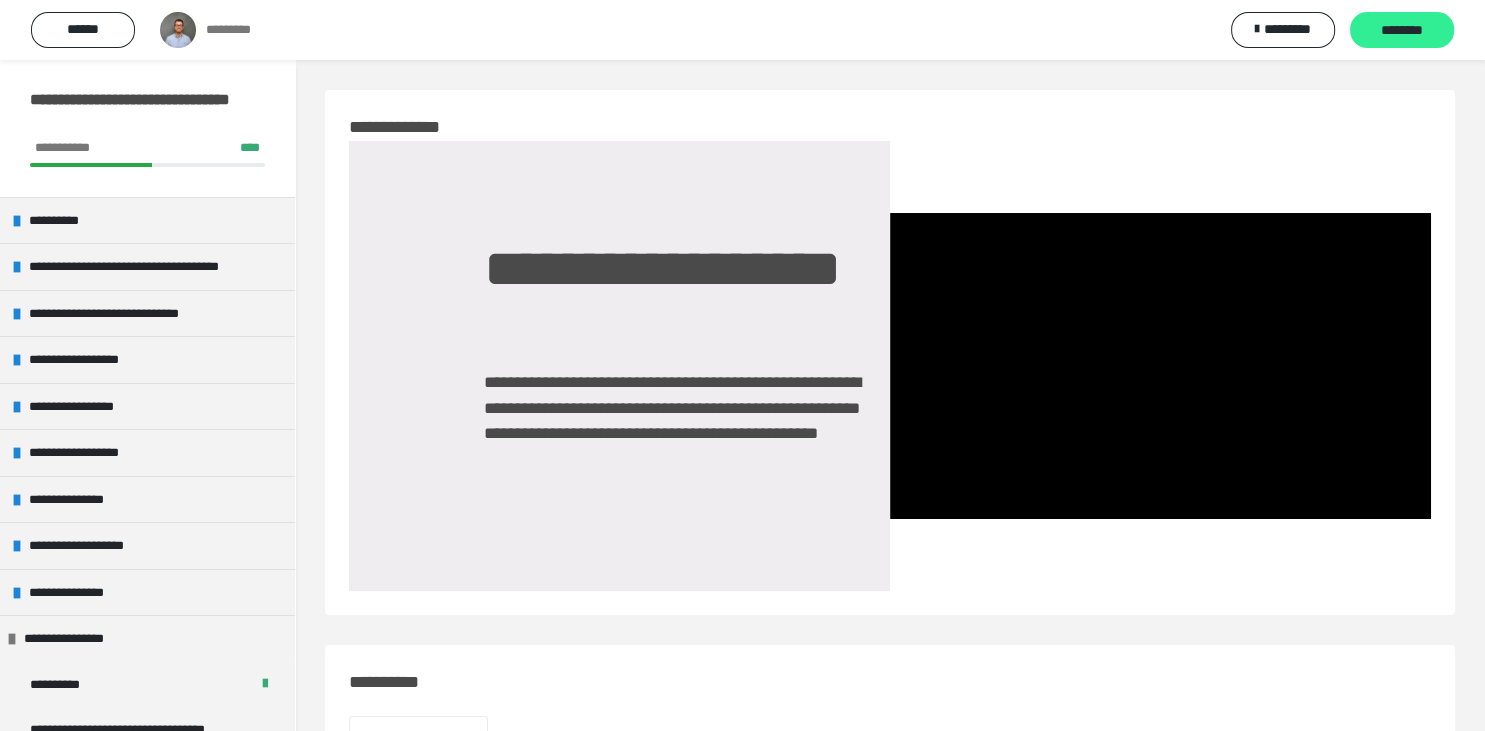 click on "********" at bounding box center (1402, 31) 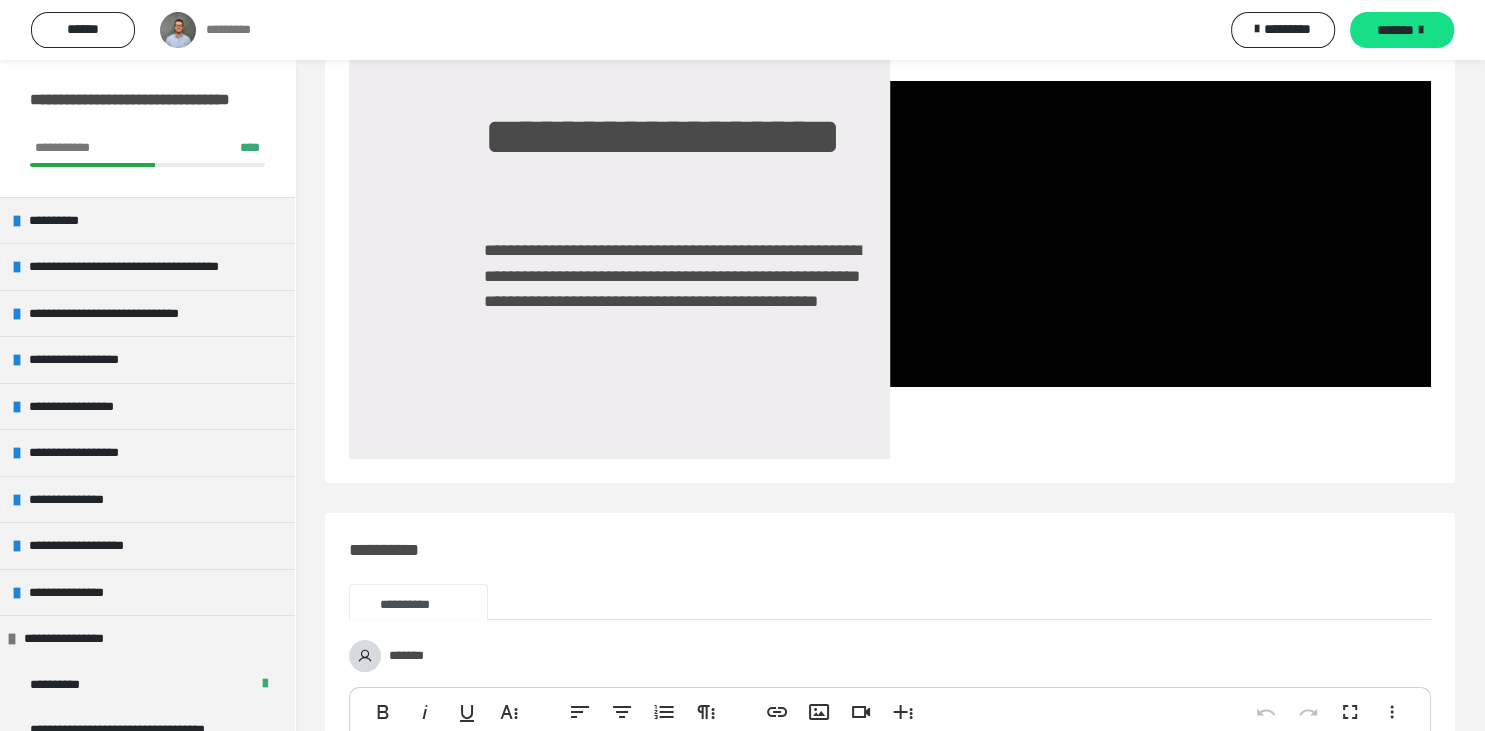 scroll, scrollTop: 133, scrollLeft: 0, axis: vertical 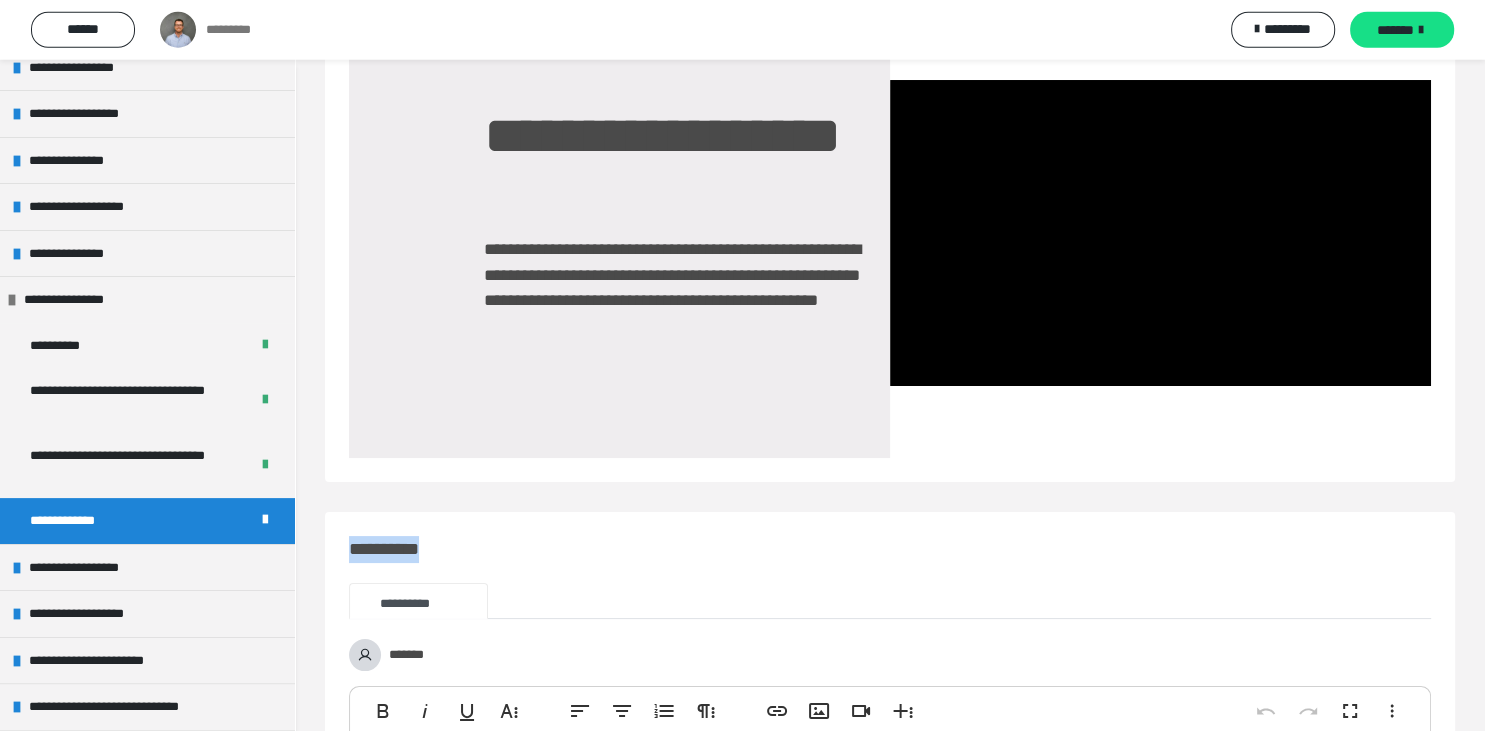 drag, startPoint x: 290, startPoint y: 351, endPoint x: 319, endPoint y: 618, distance: 268.57028 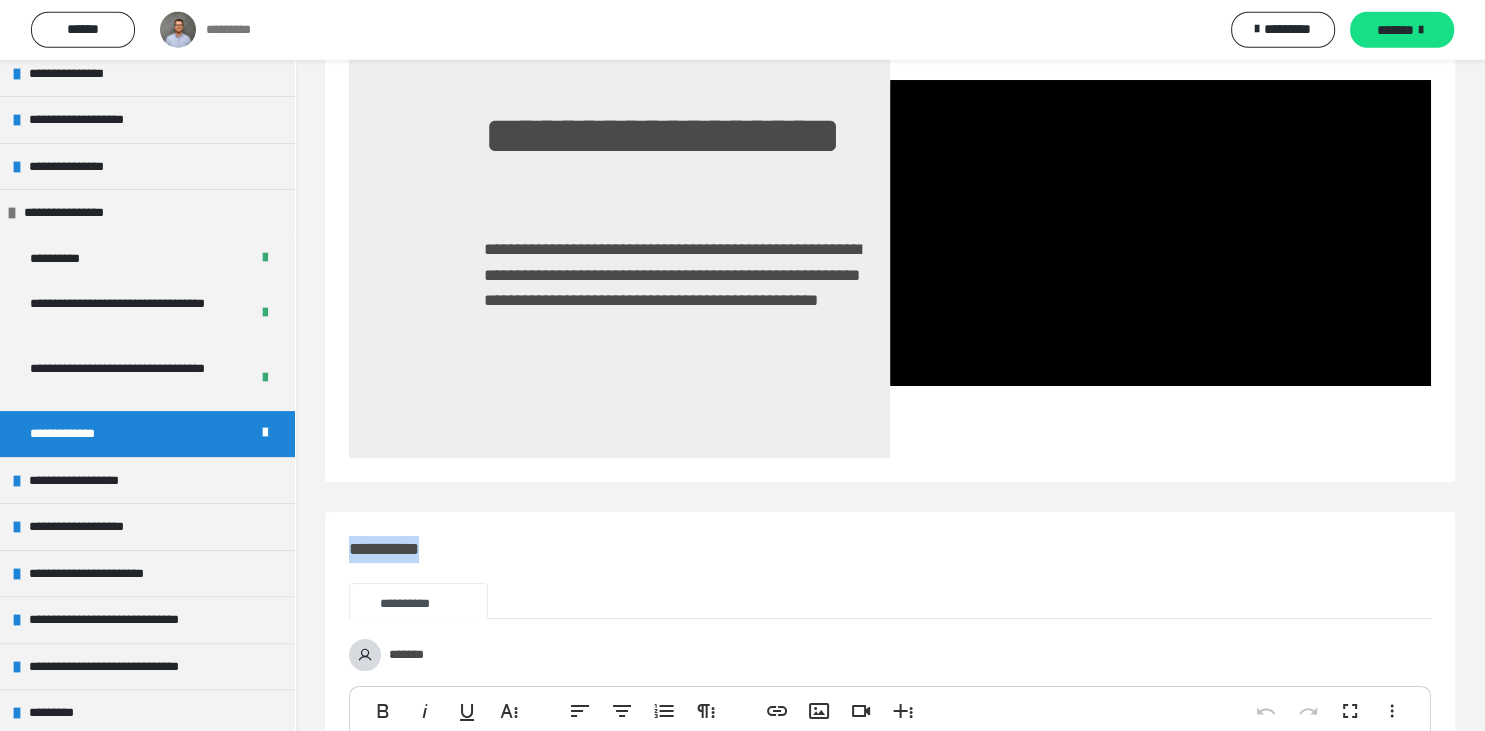 scroll, scrollTop: 432, scrollLeft: 0, axis: vertical 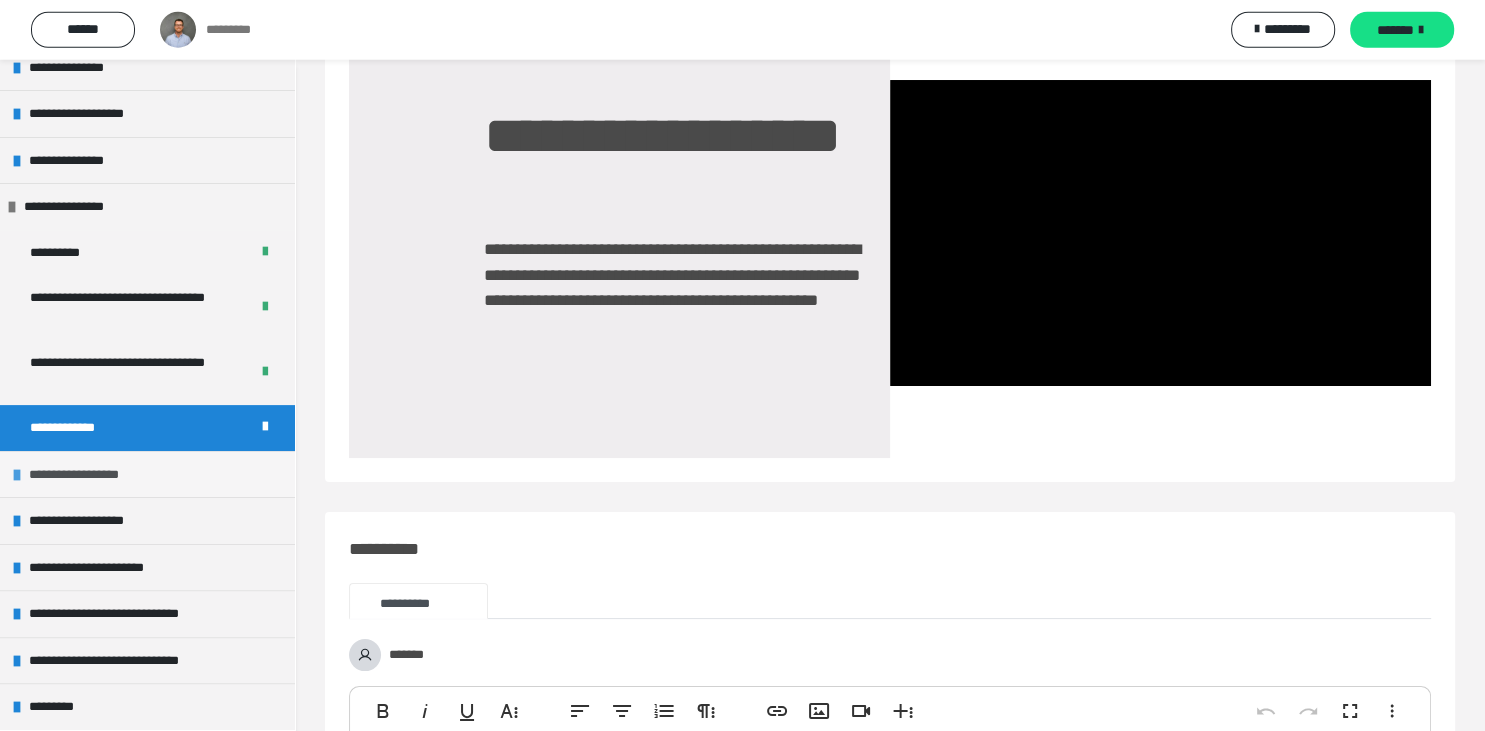 click on "**********" at bounding box center (89, 475) 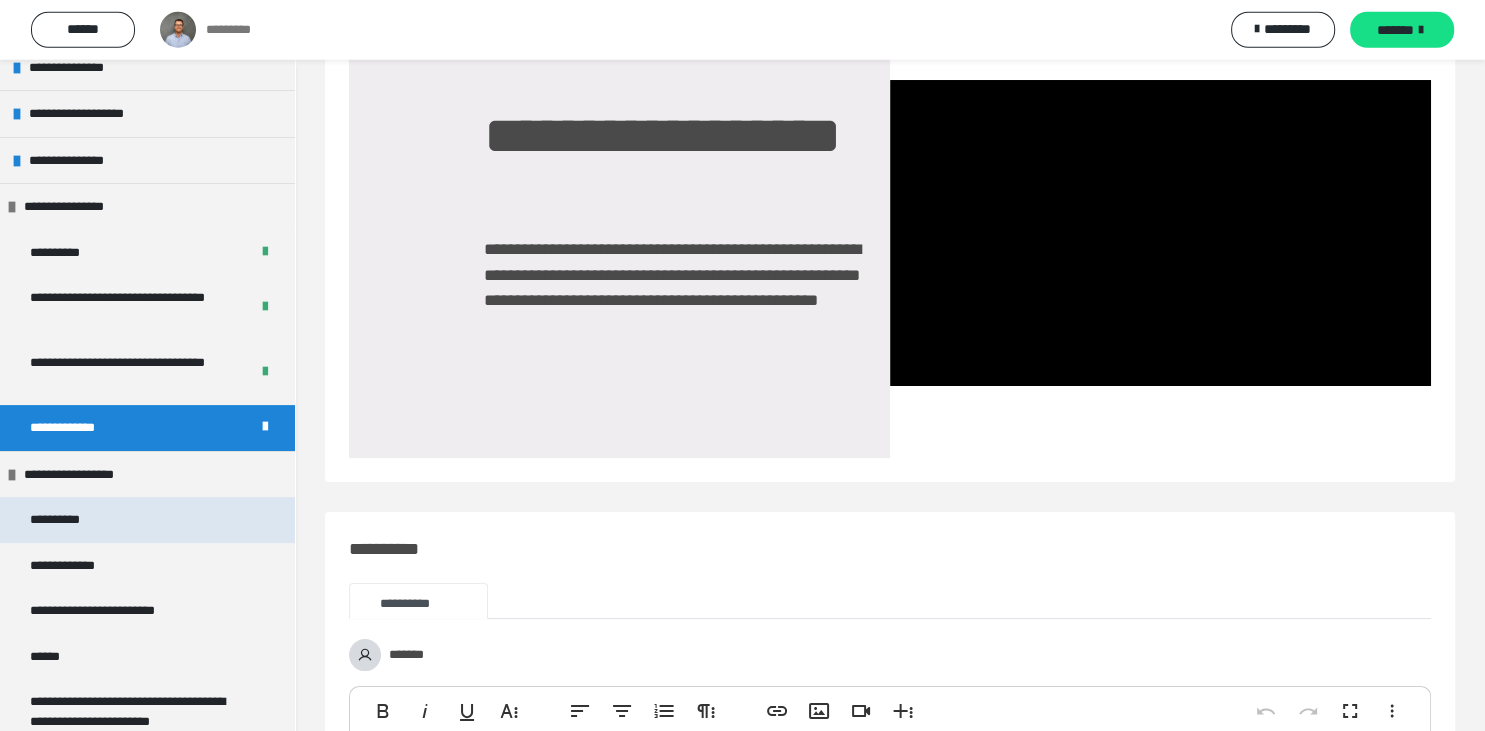 click on "**********" at bounding box center (64, 520) 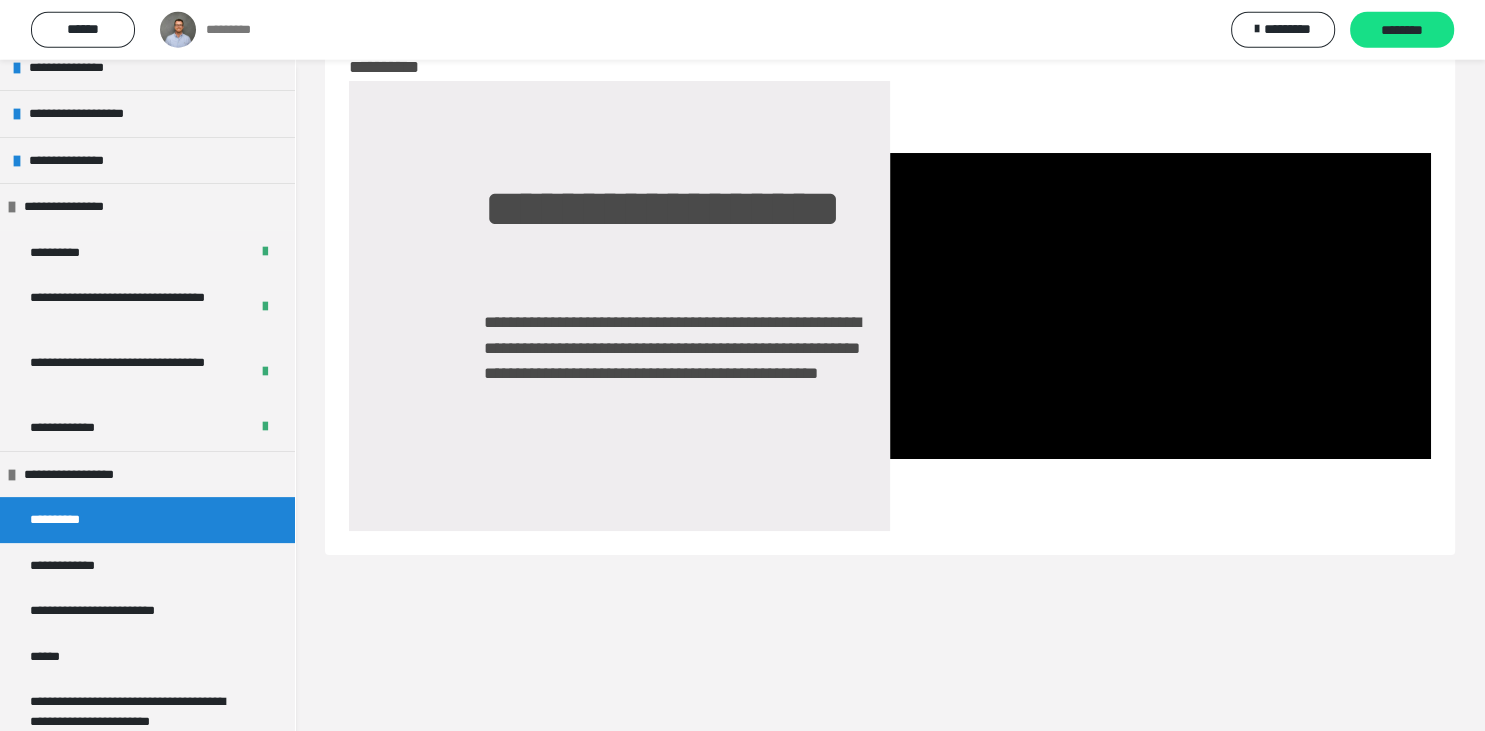 scroll, scrollTop: 60, scrollLeft: 0, axis: vertical 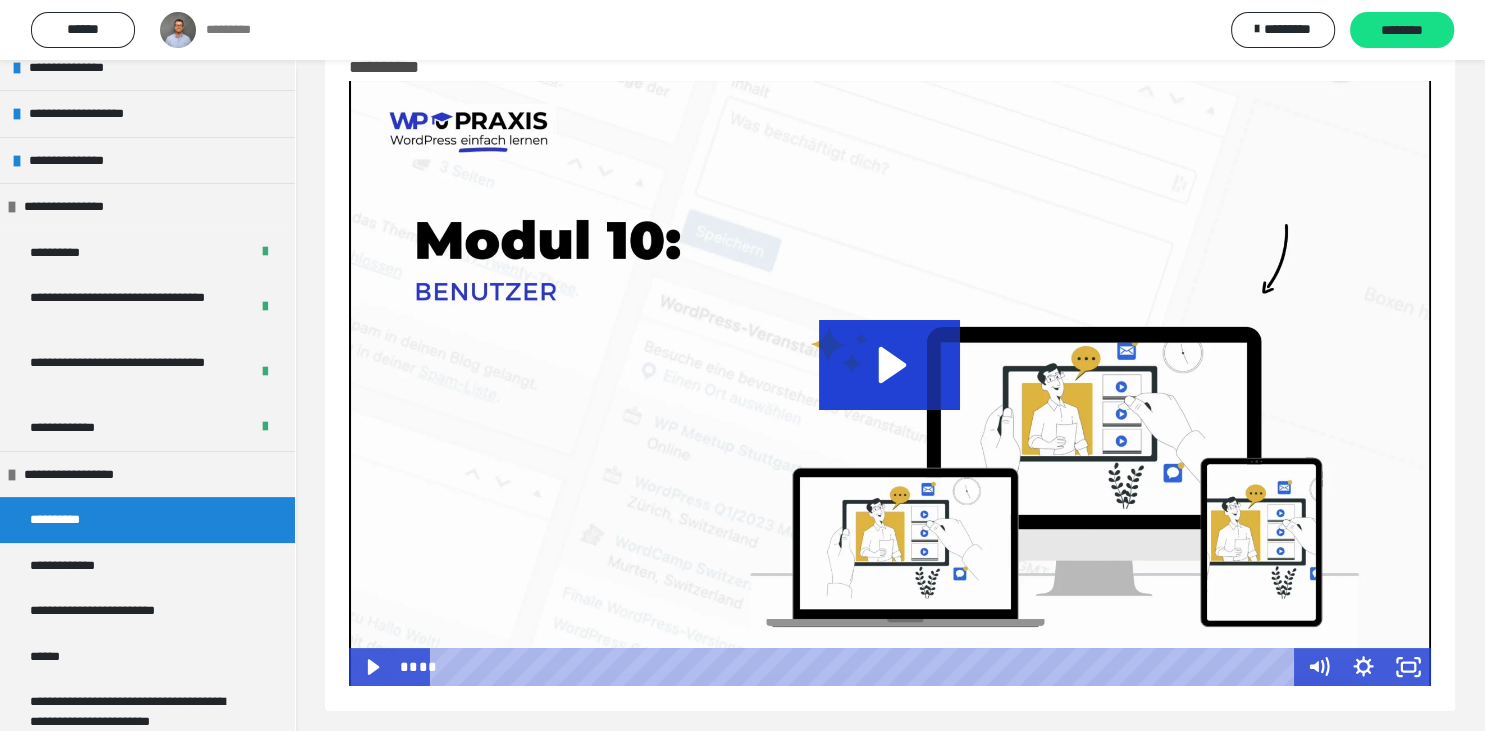 click at bounding box center (890, 383) 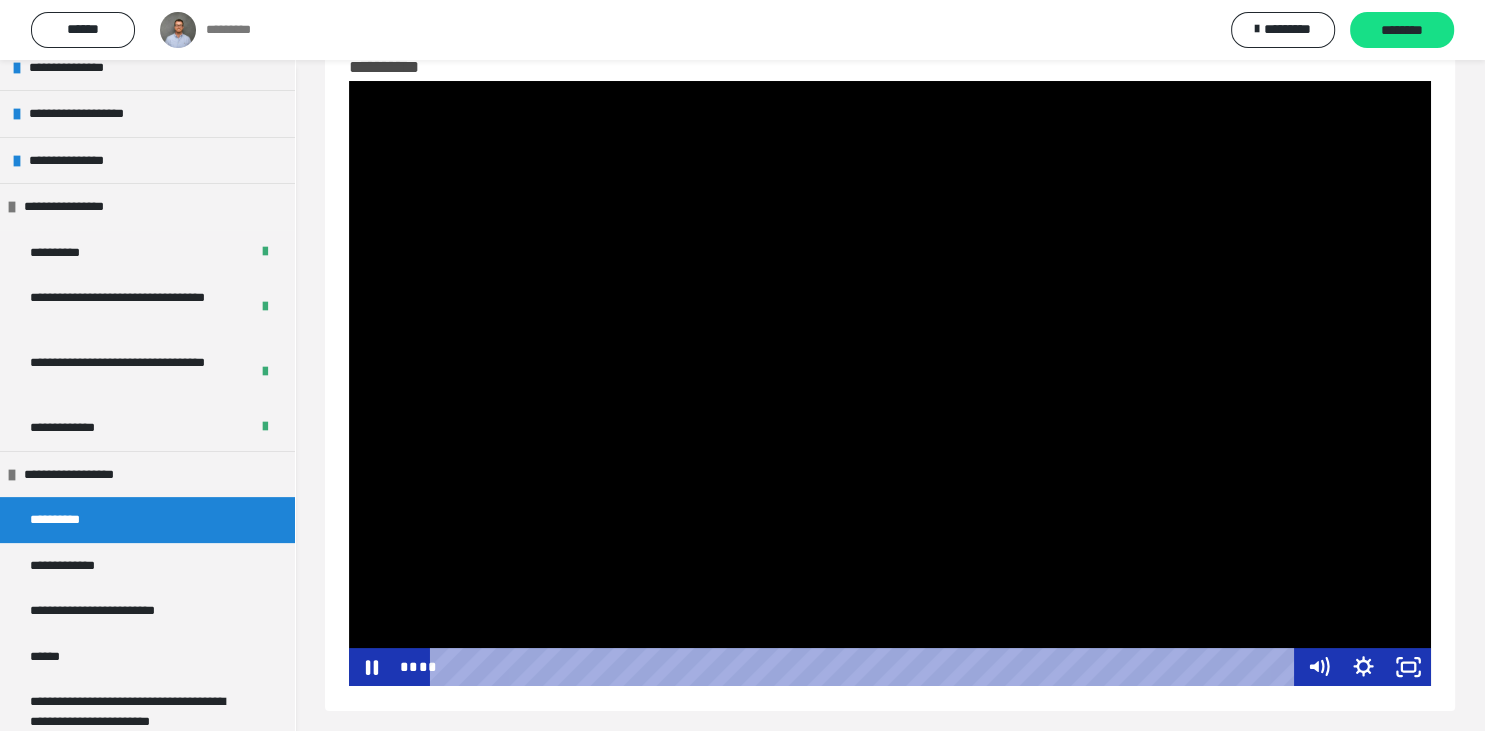click at bounding box center [890, 383] 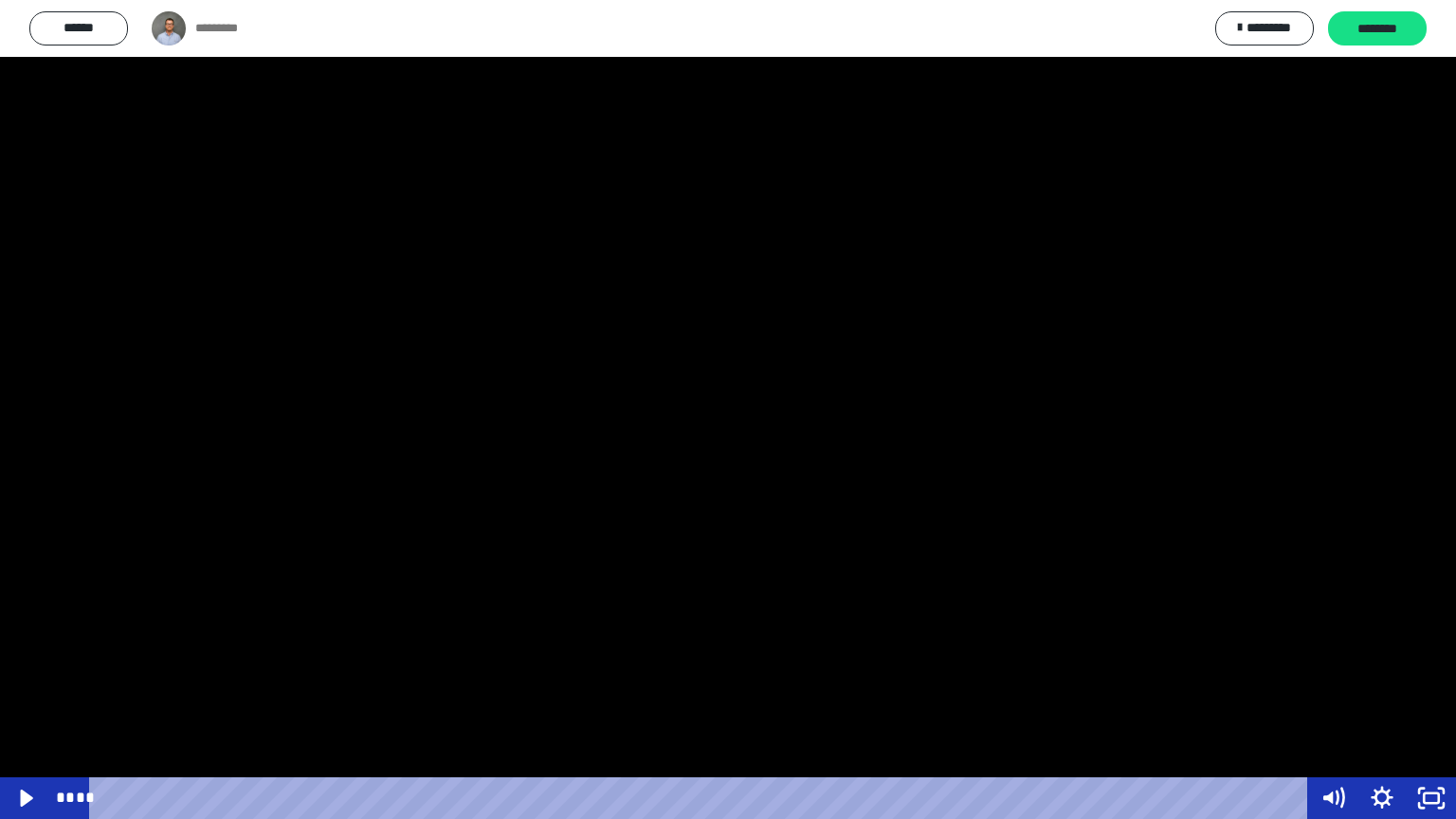 click at bounding box center (728, 410) 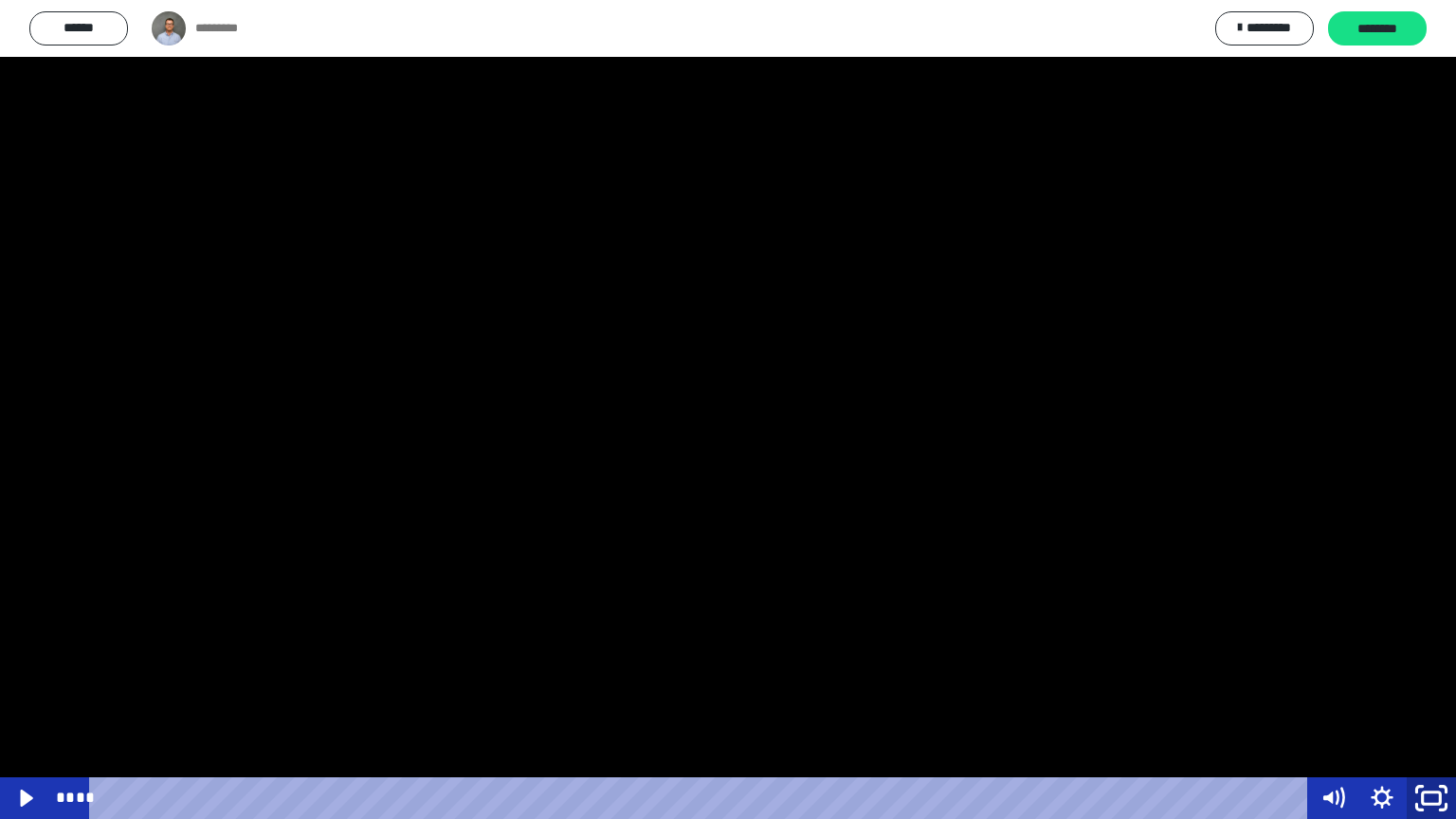 click 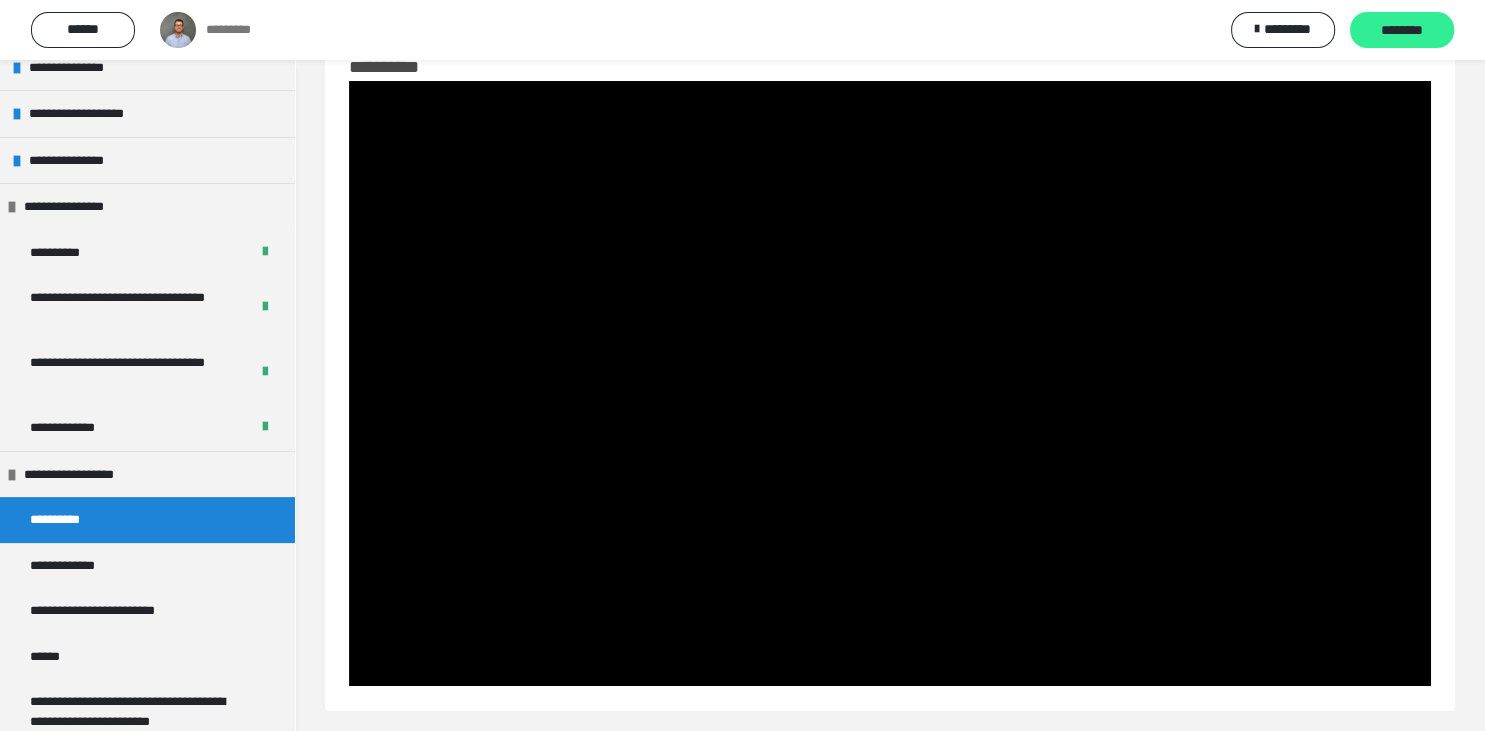 click on "********" at bounding box center [1402, 31] 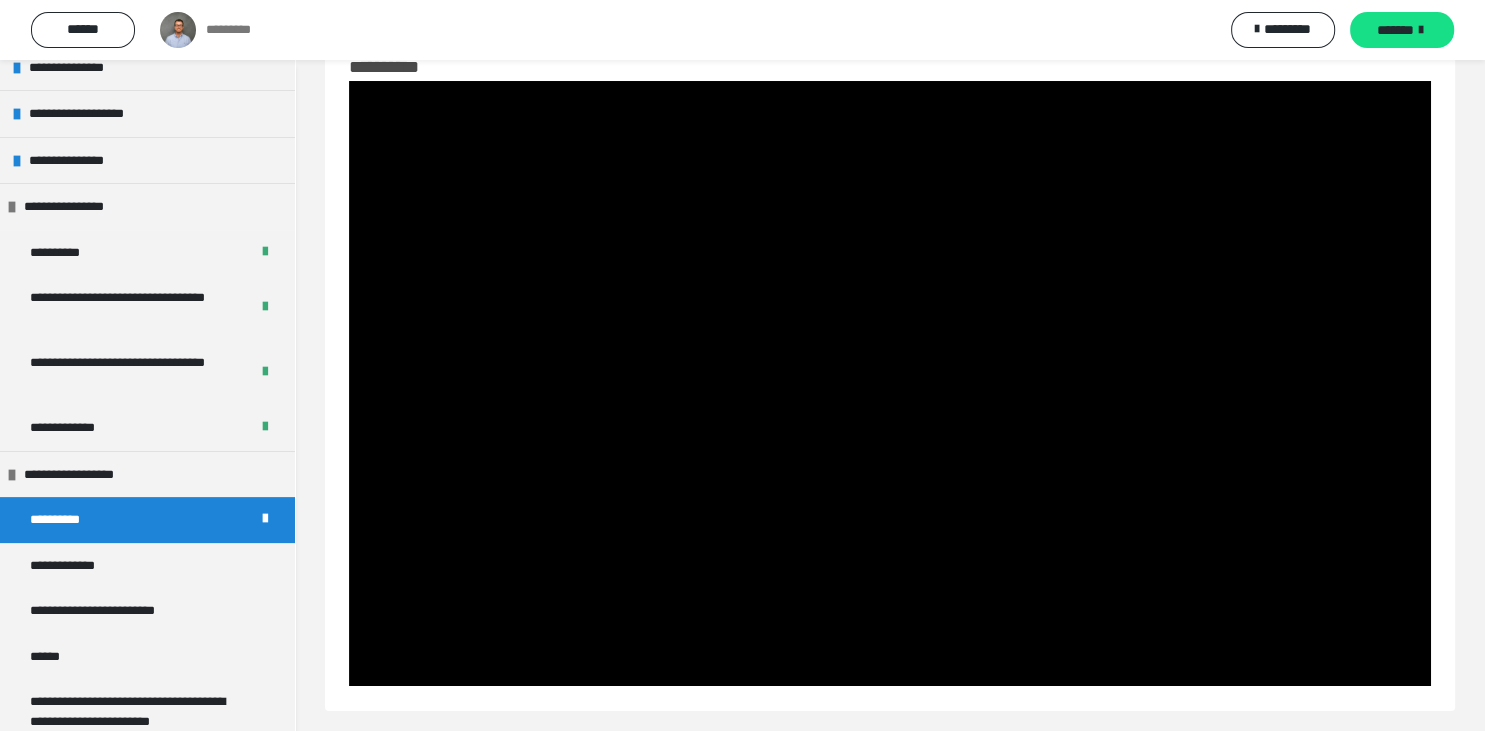 drag, startPoint x: 351, startPoint y: 501, endPoint x: 324, endPoint y: 660, distance: 161.27615 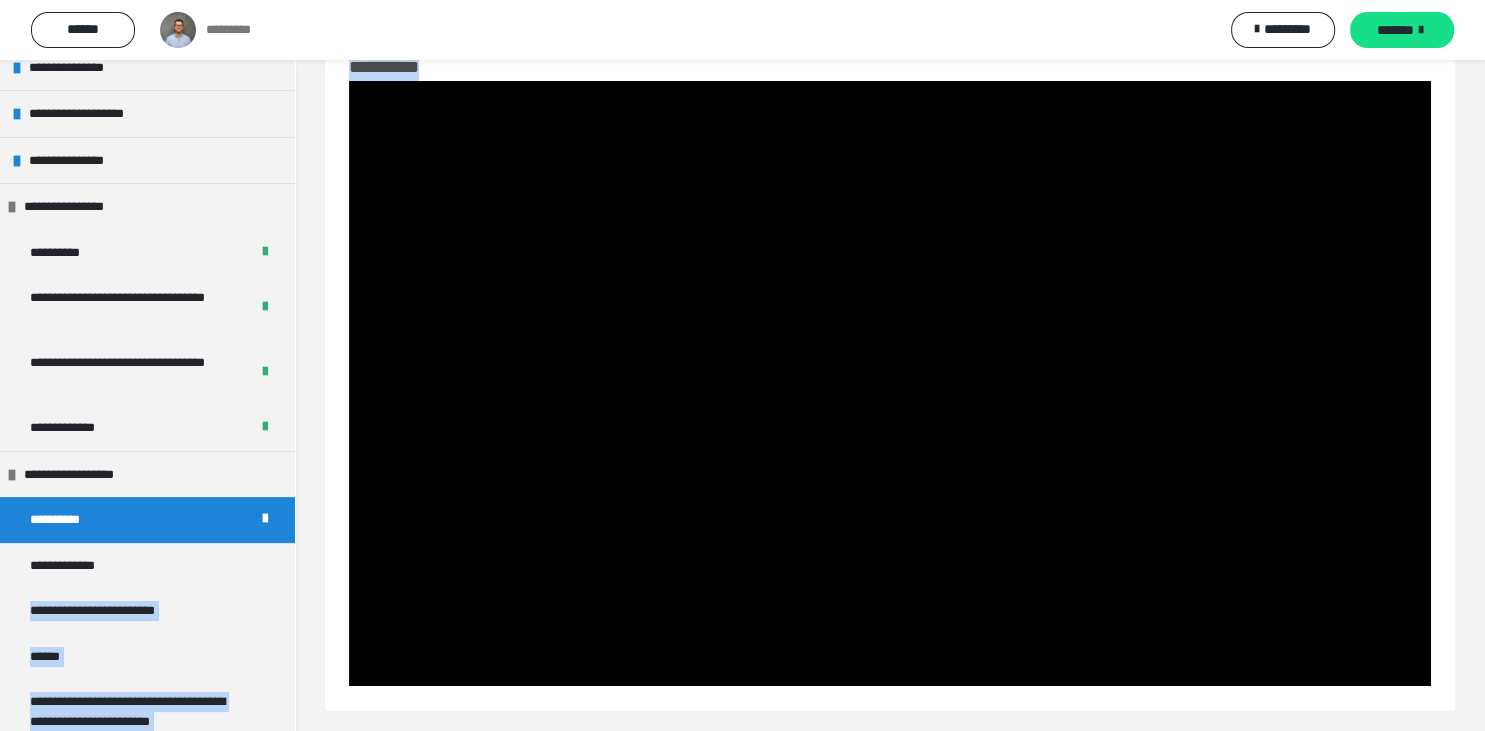 drag, startPoint x: 278, startPoint y: 584, endPoint x: 295, endPoint y: 653, distance: 71.063354 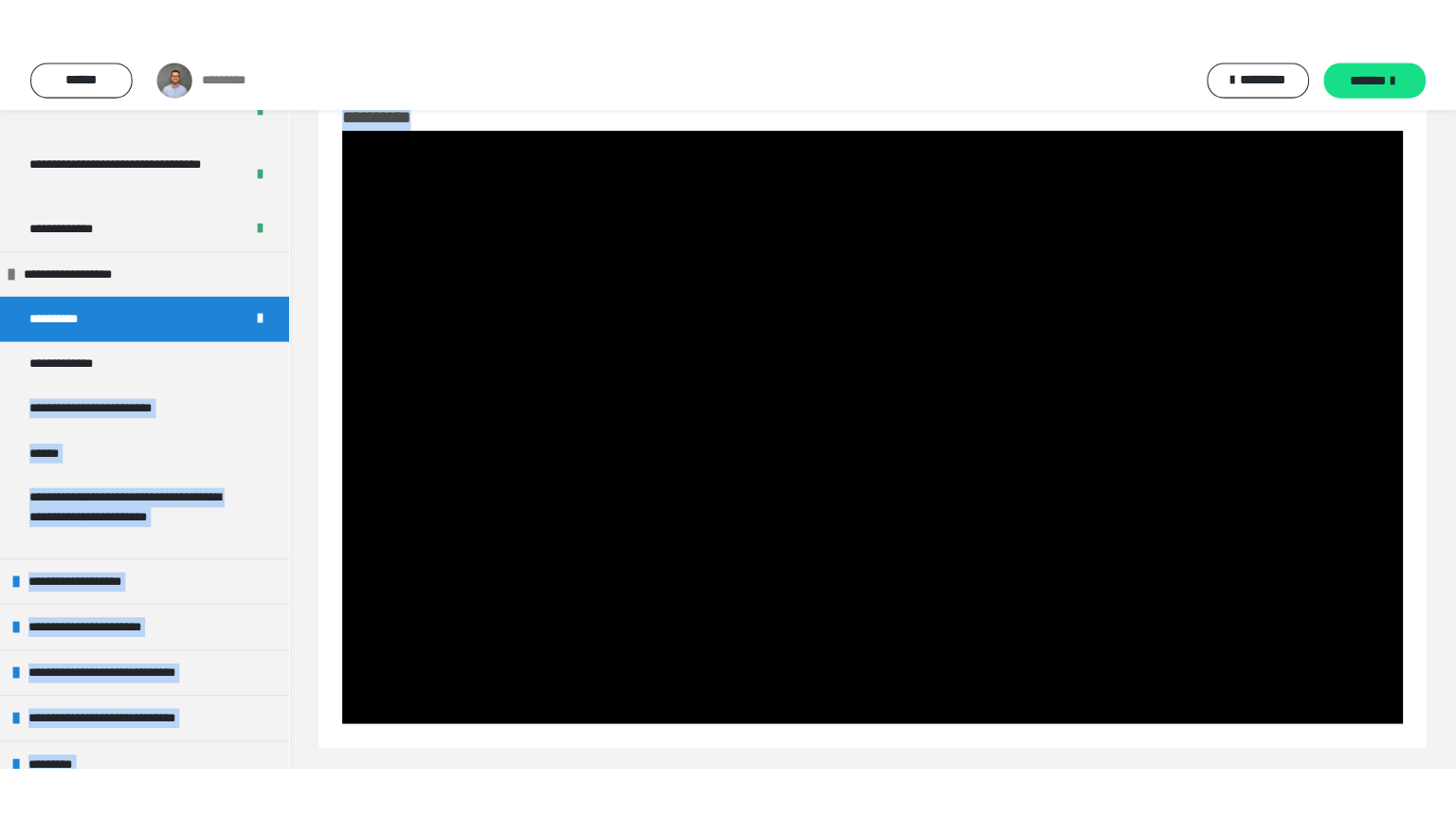 scroll, scrollTop: 663, scrollLeft: 0, axis: vertical 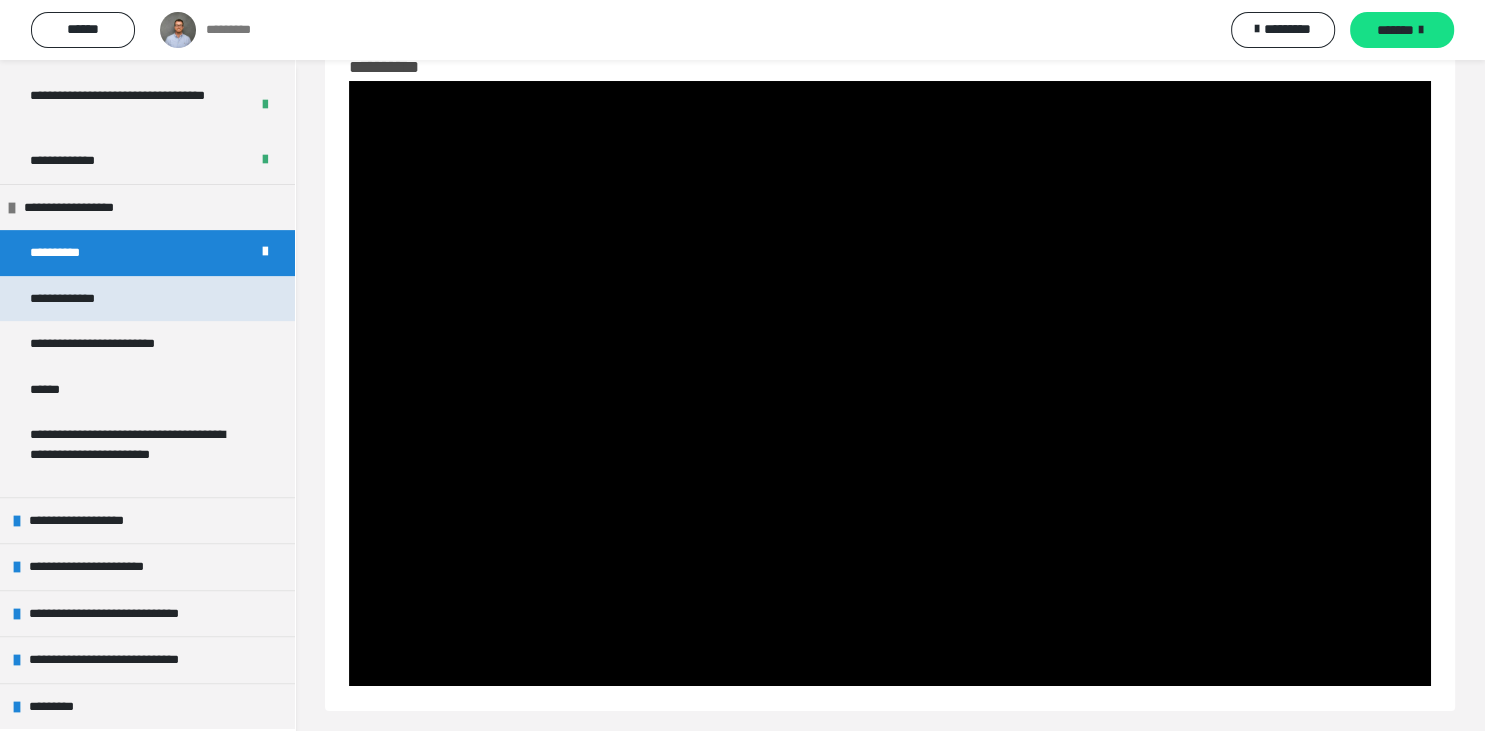 click on "**********" at bounding box center (147, 299) 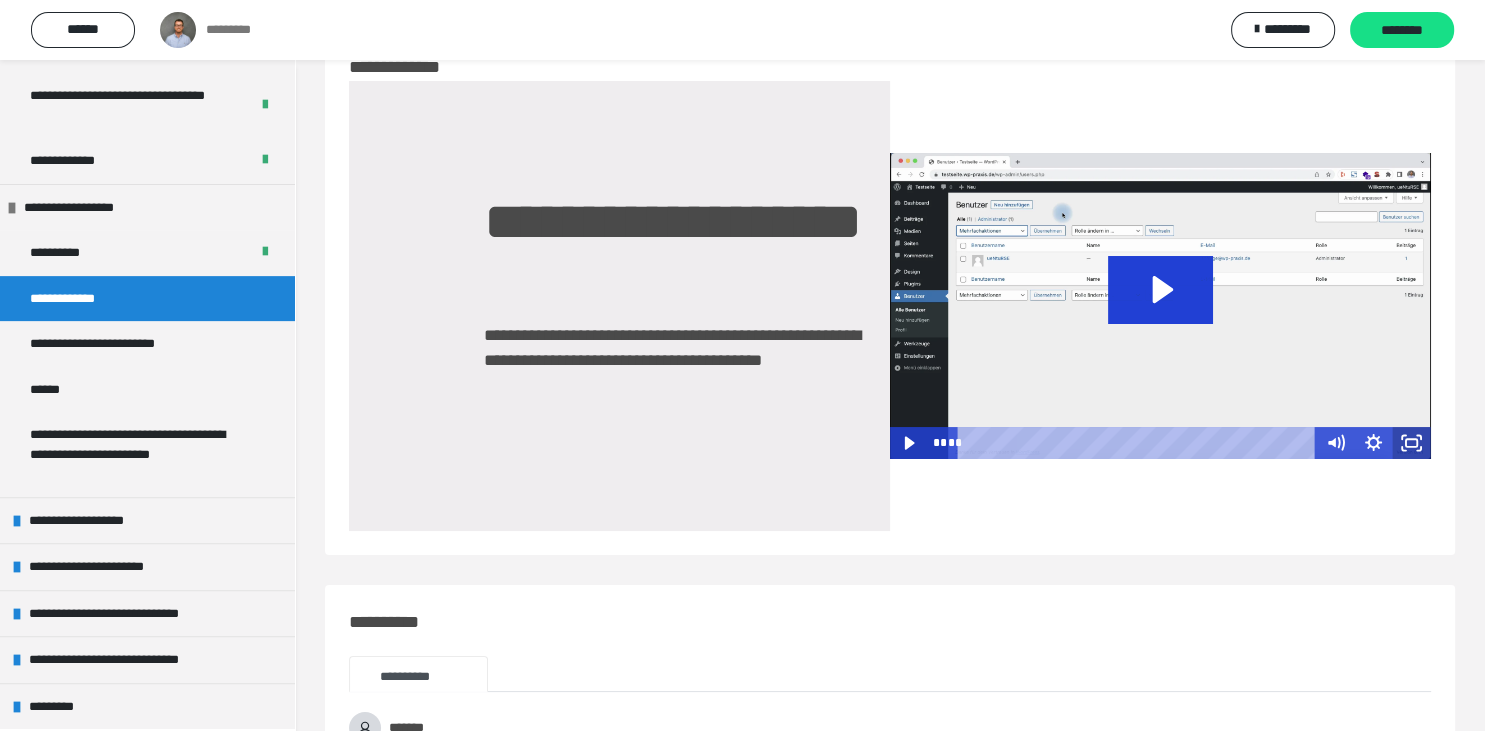 click 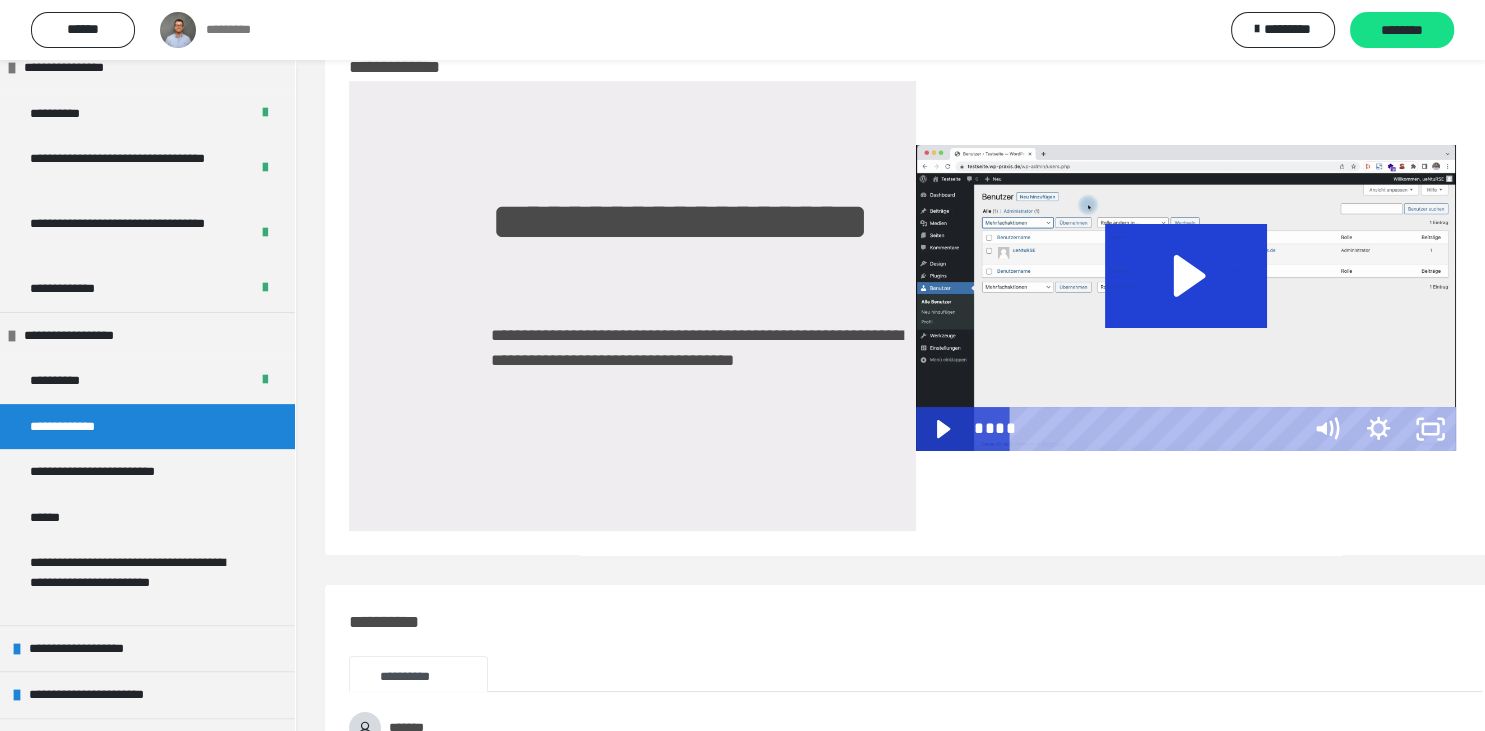 scroll, scrollTop: 566, scrollLeft: 0, axis: vertical 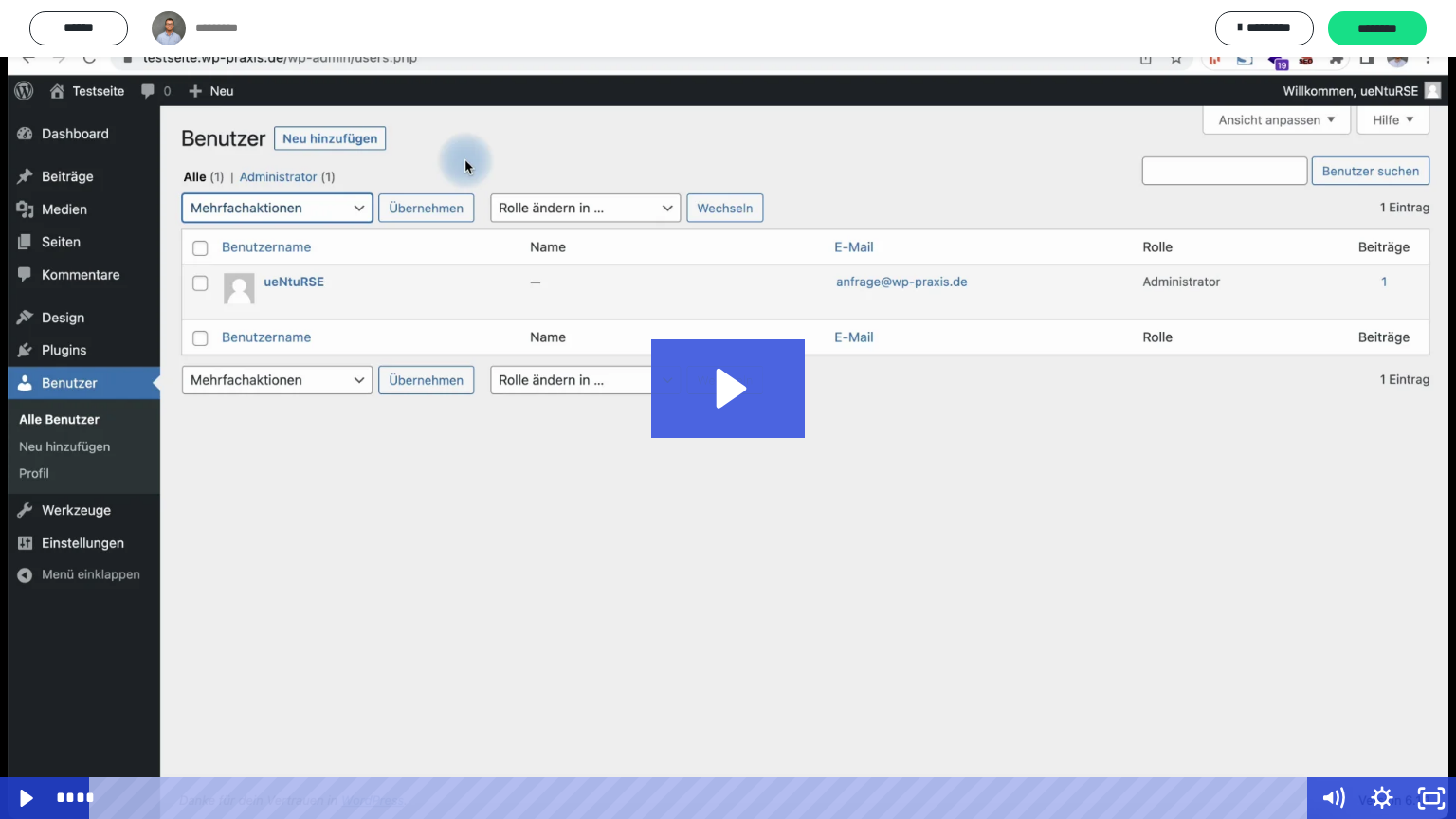 click 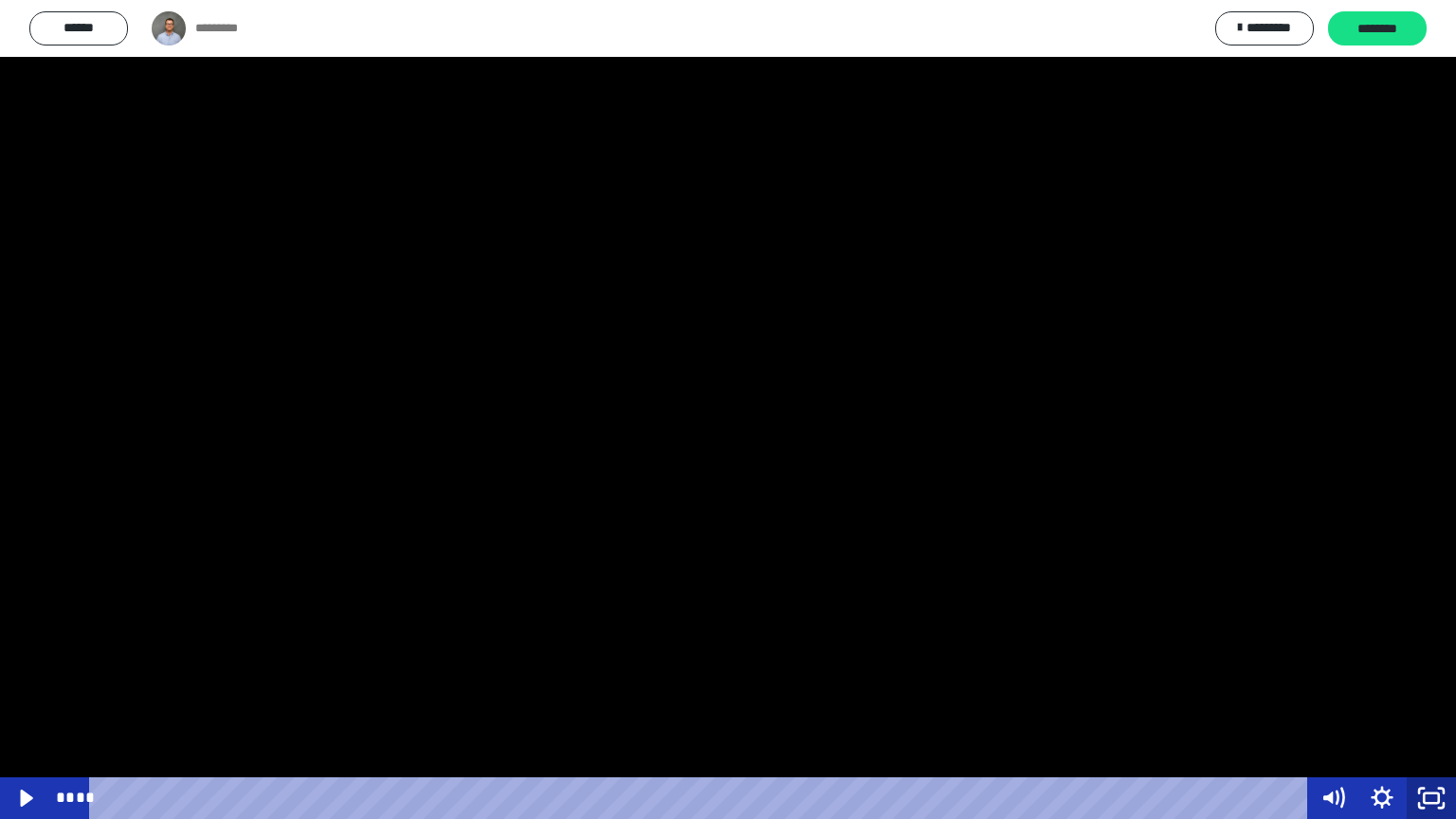 click 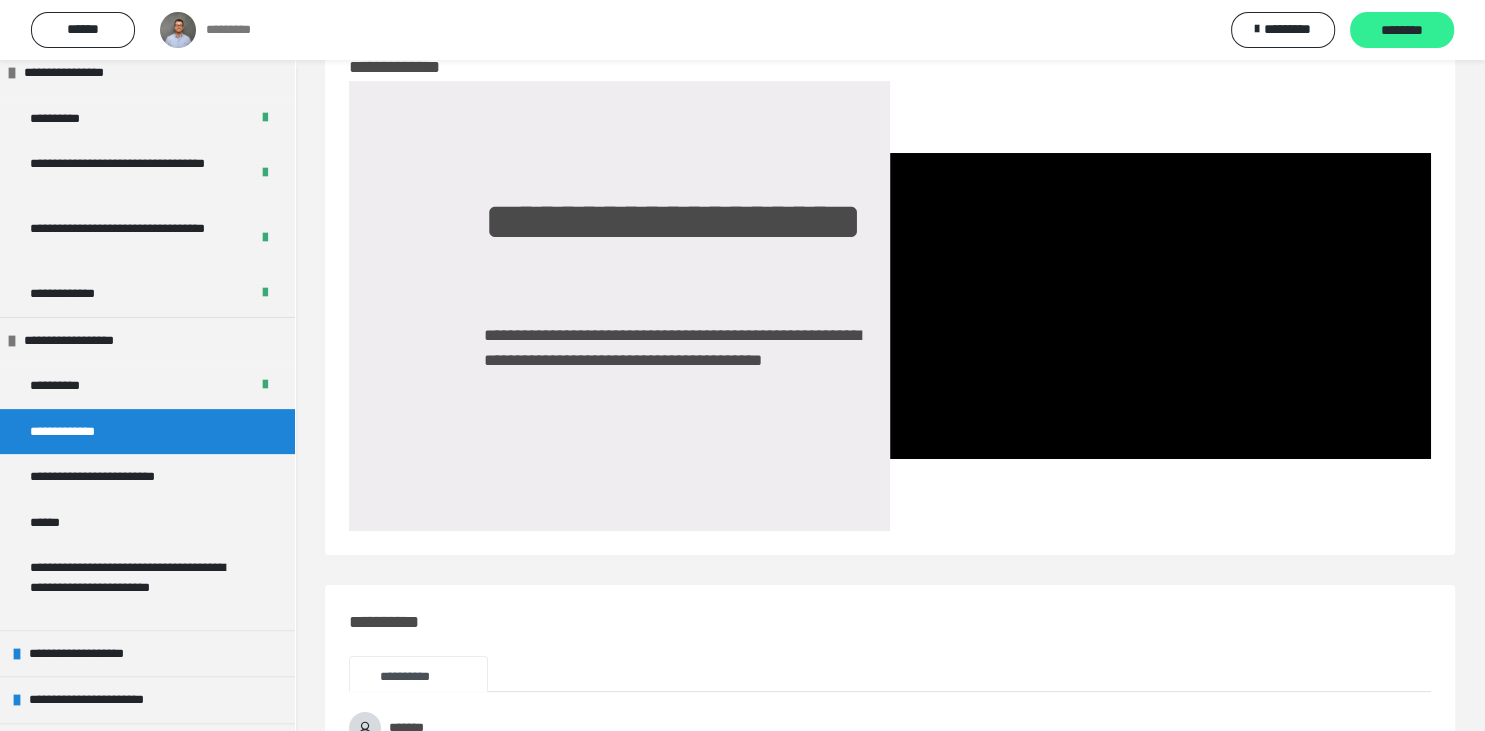 click on "********" at bounding box center (1402, 30) 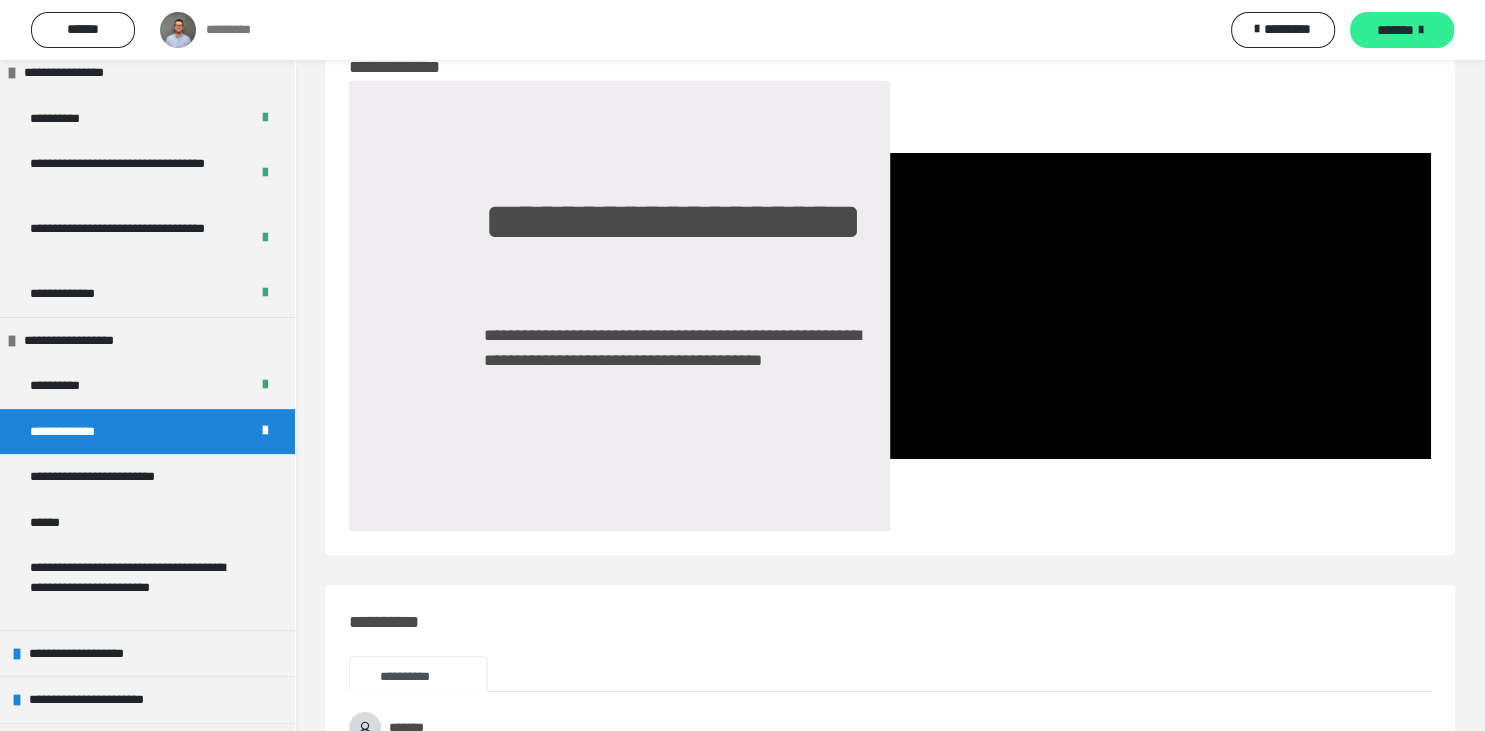 click on "*******" at bounding box center (1395, 30) 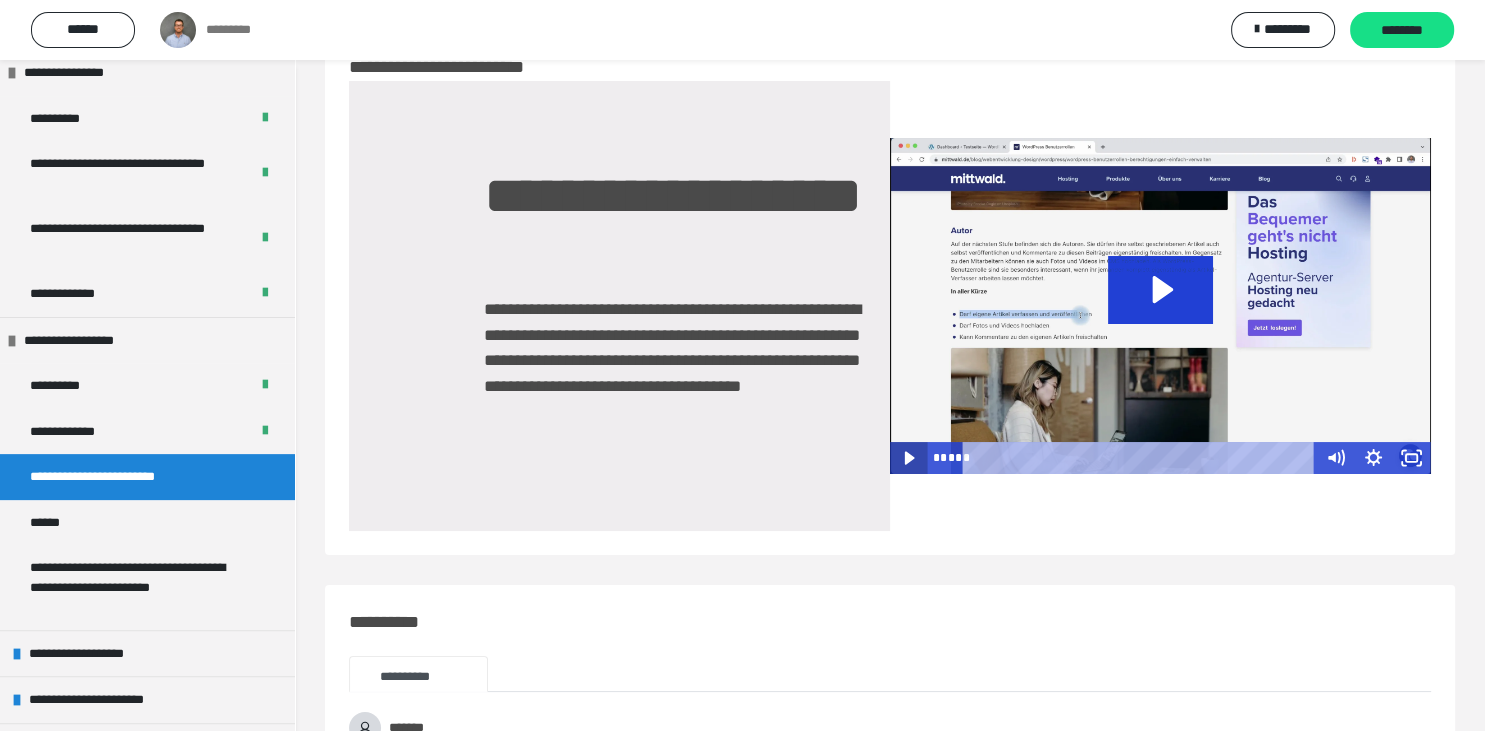 click 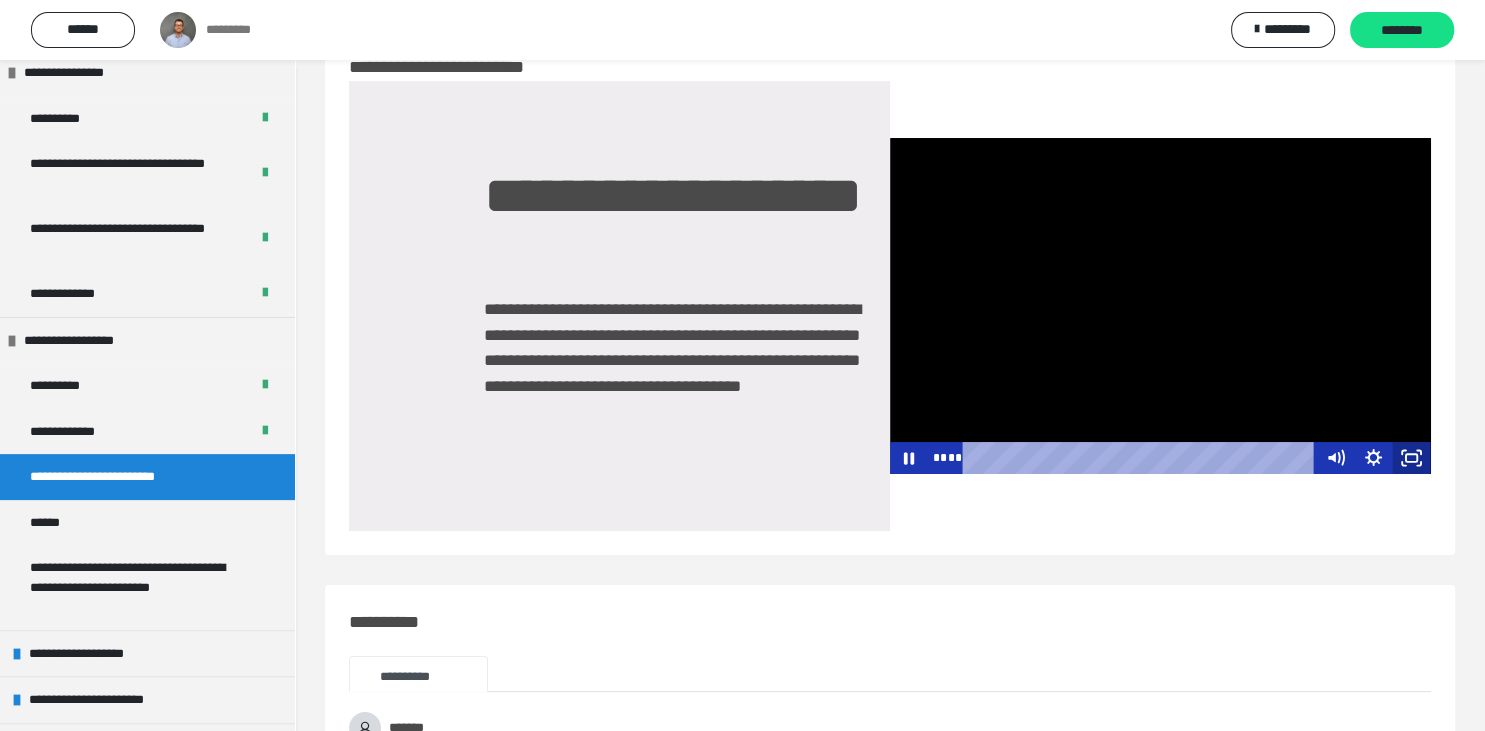 click 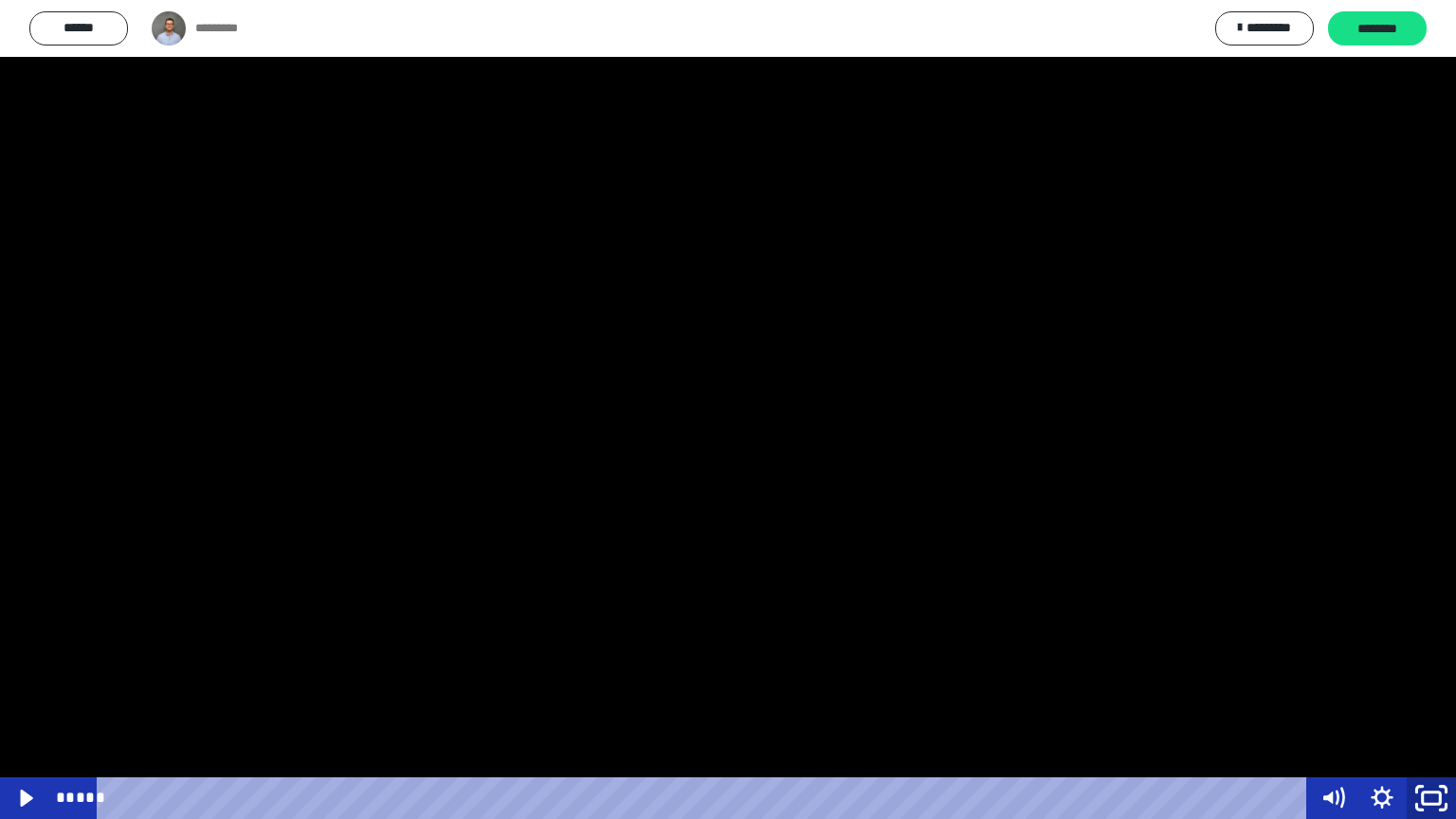 click 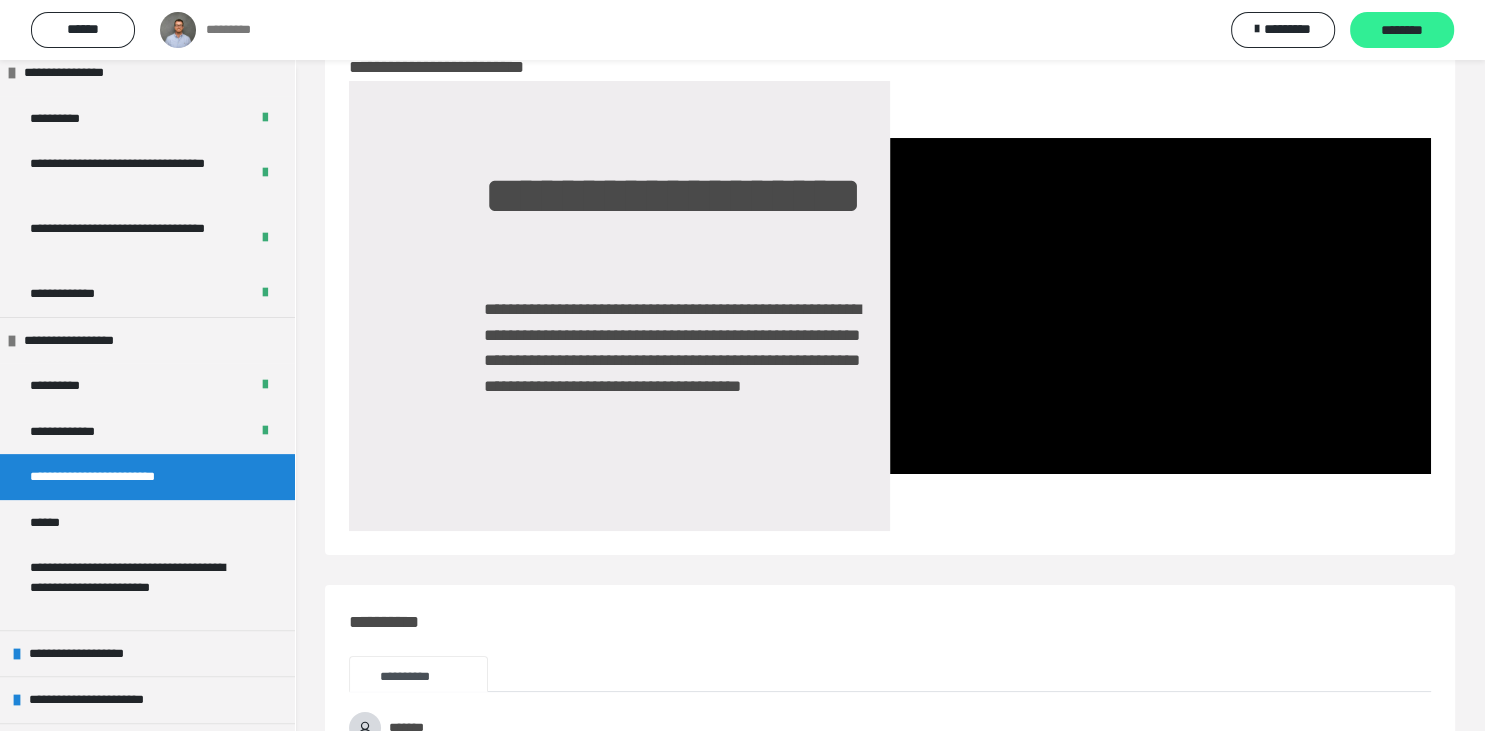 click on "********" at bounding box center [1402, 31] 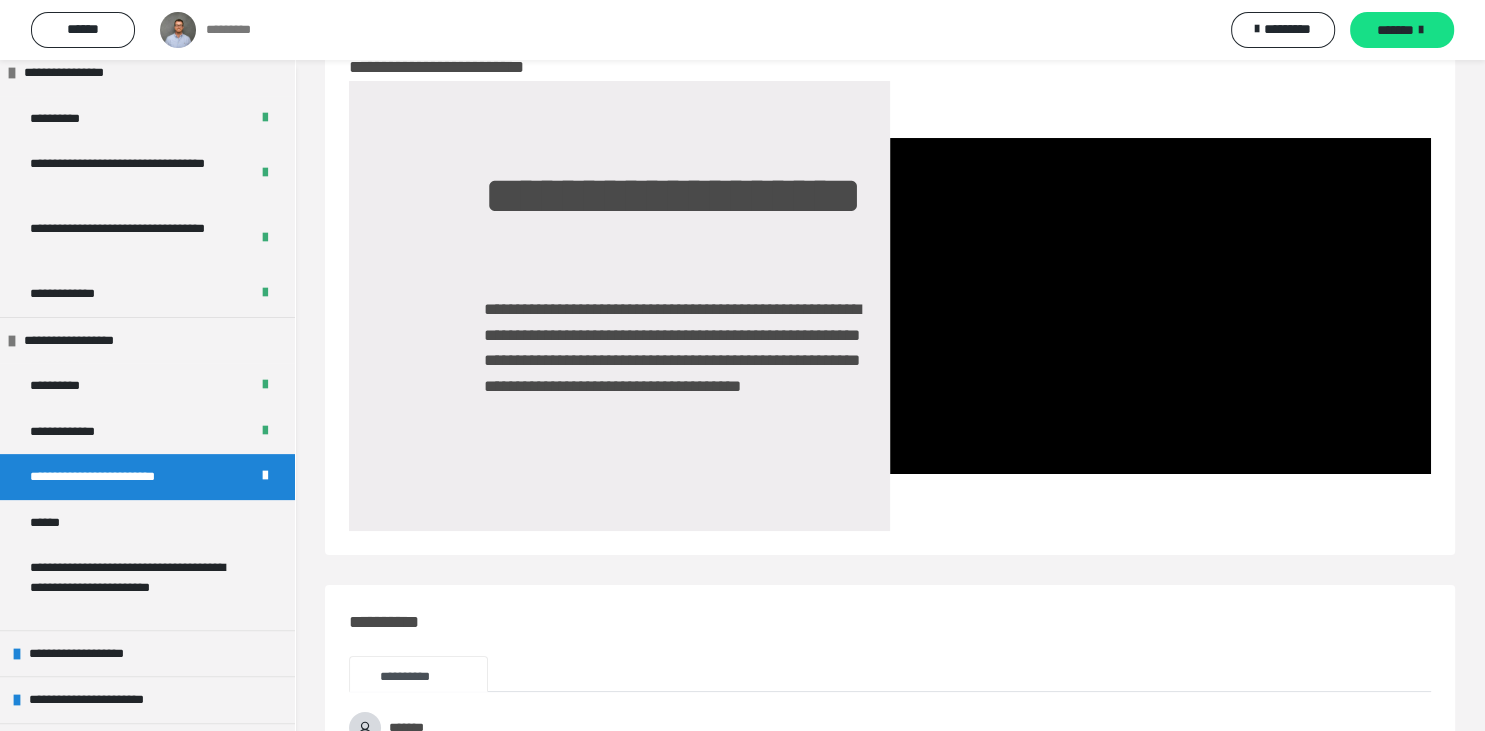 click on "*******" at bounding box center (1395, 30) 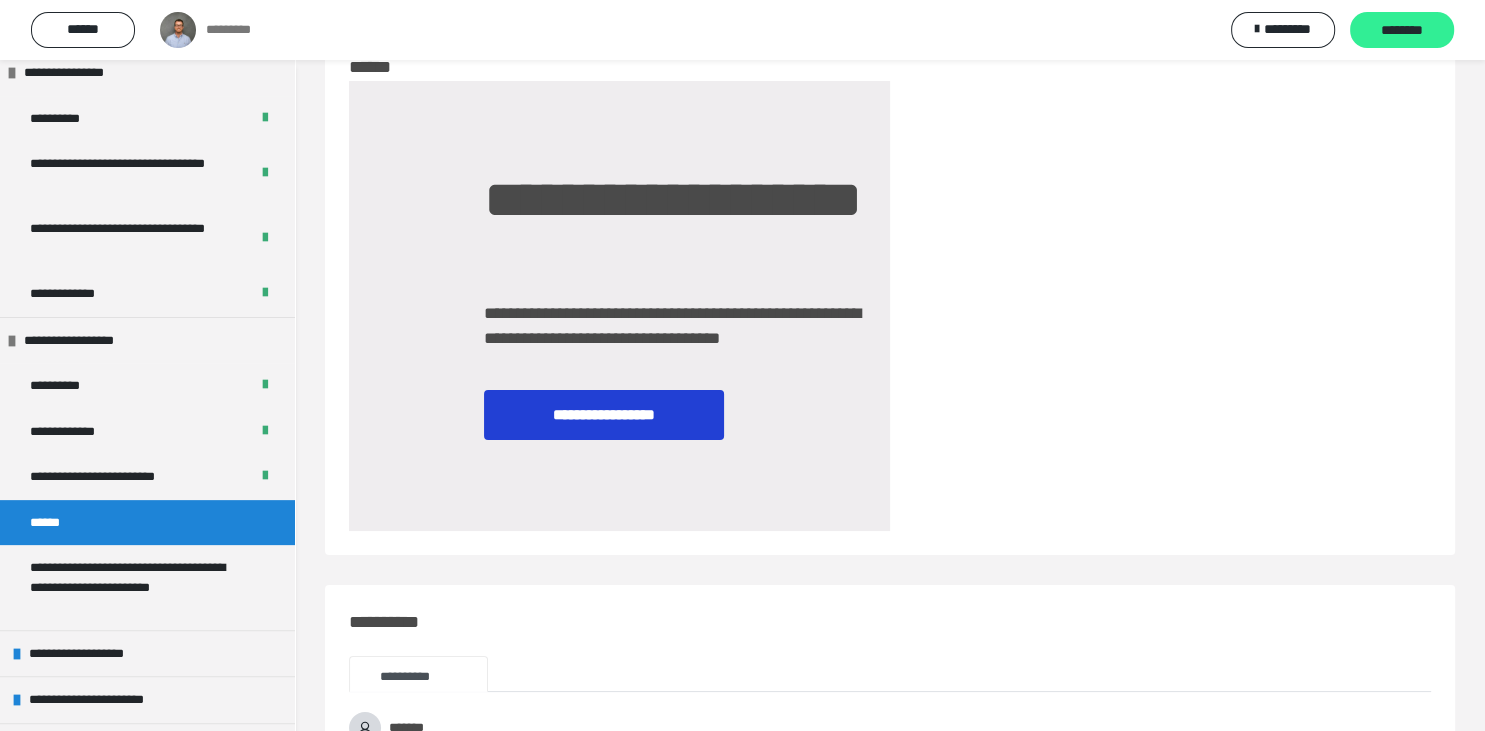 drag, startPoint x: 1388, startPoint y: 29, endPoint x: 1402, endPoint y: 17, distance: 18.439089 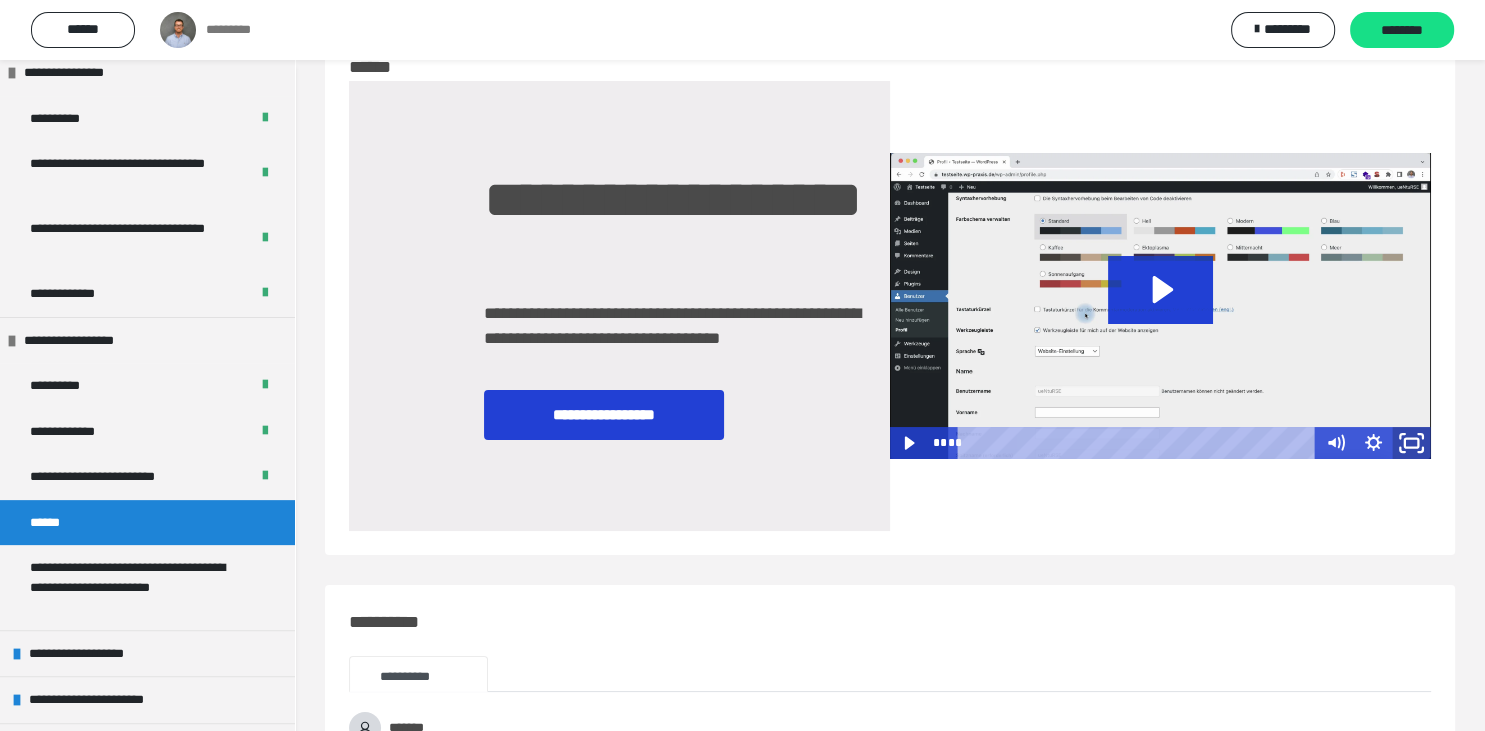 click 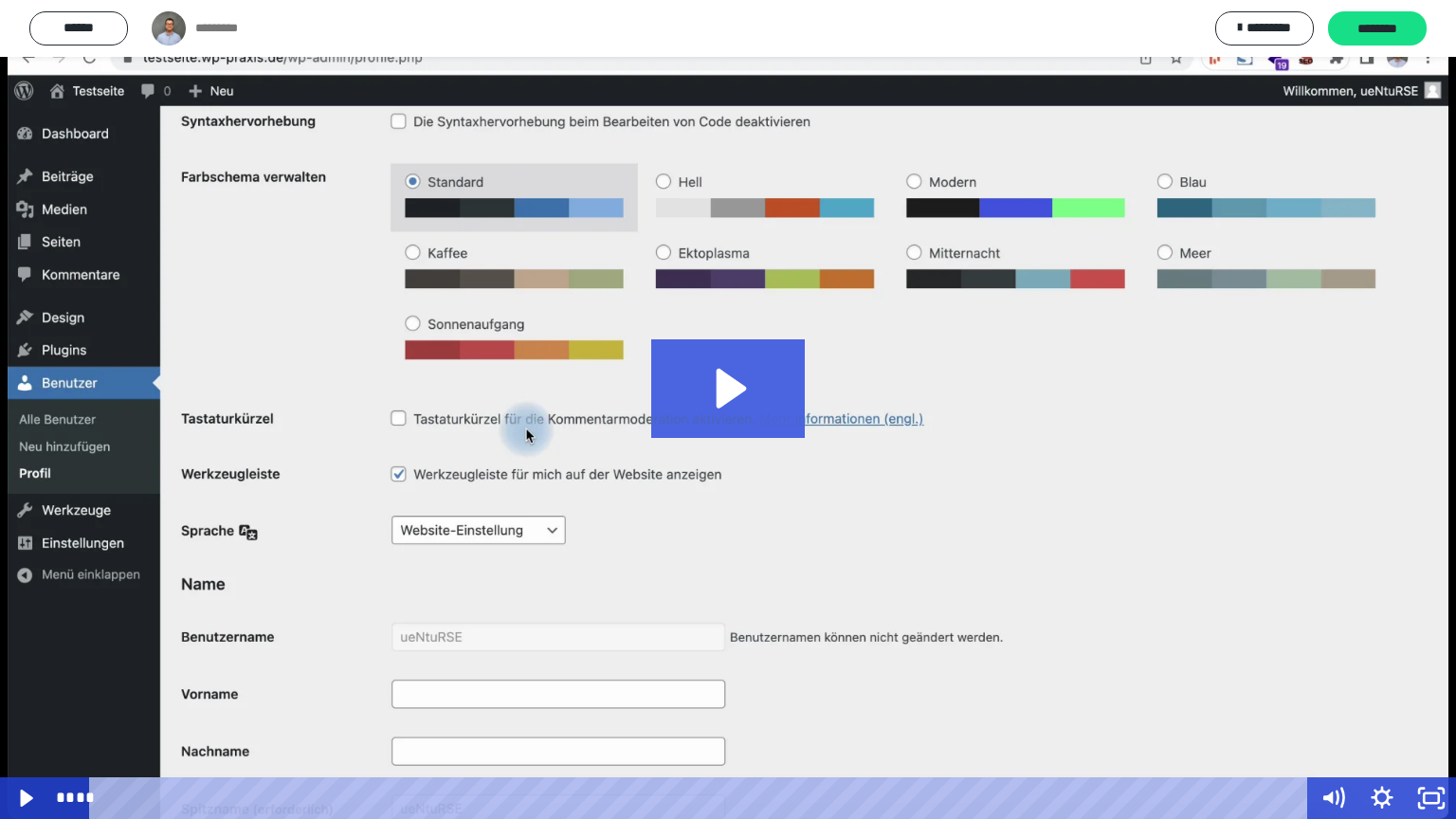 click 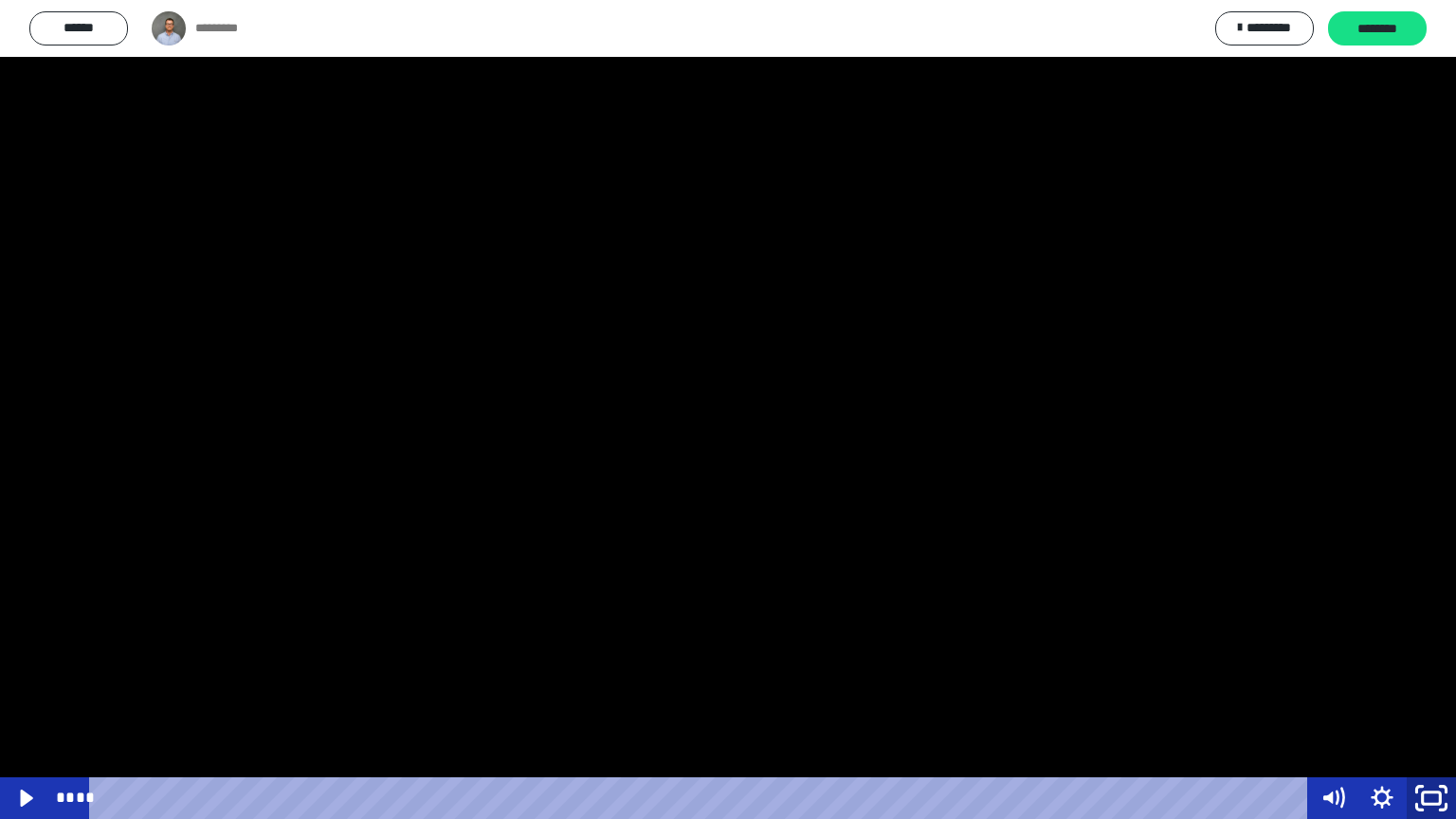 click 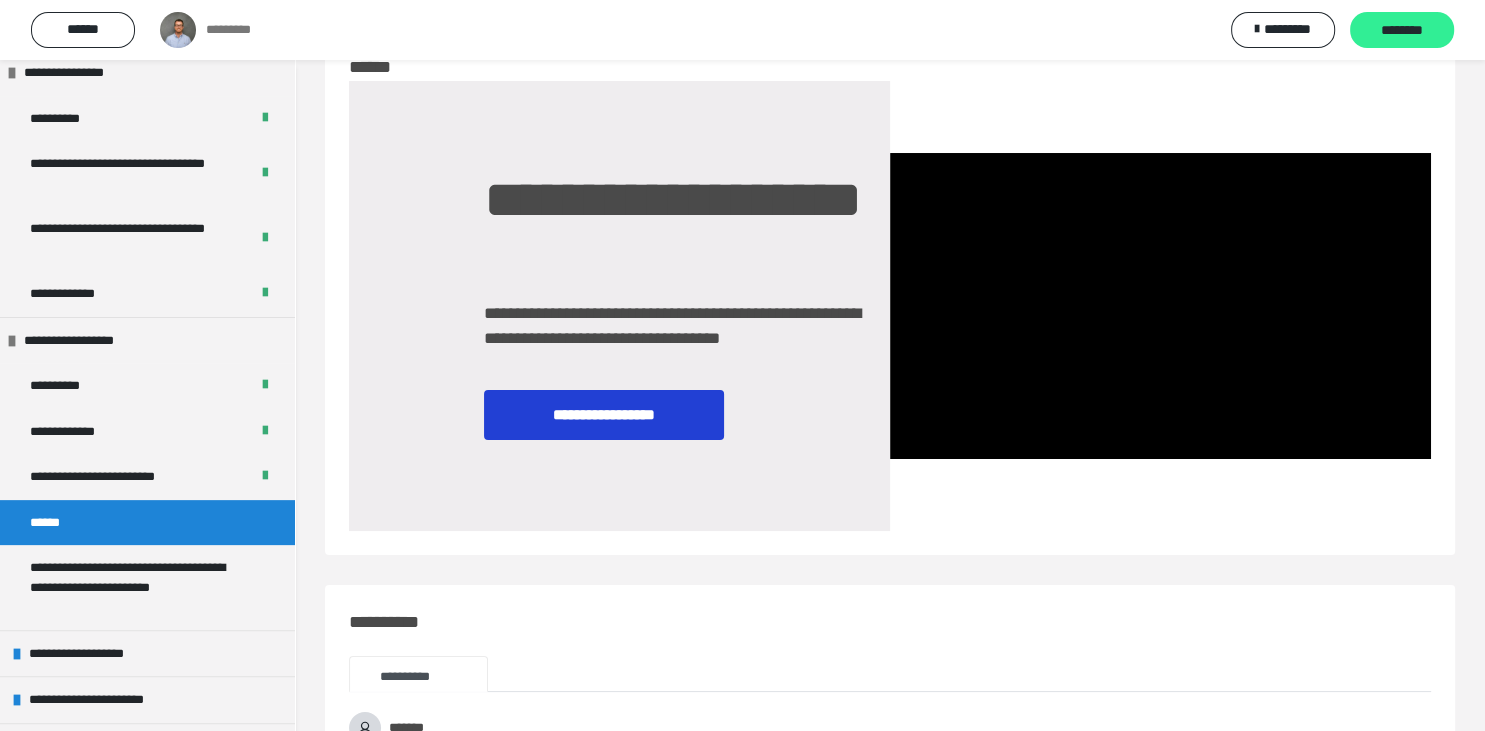 click on "********" at bounding box center [1402, 31] 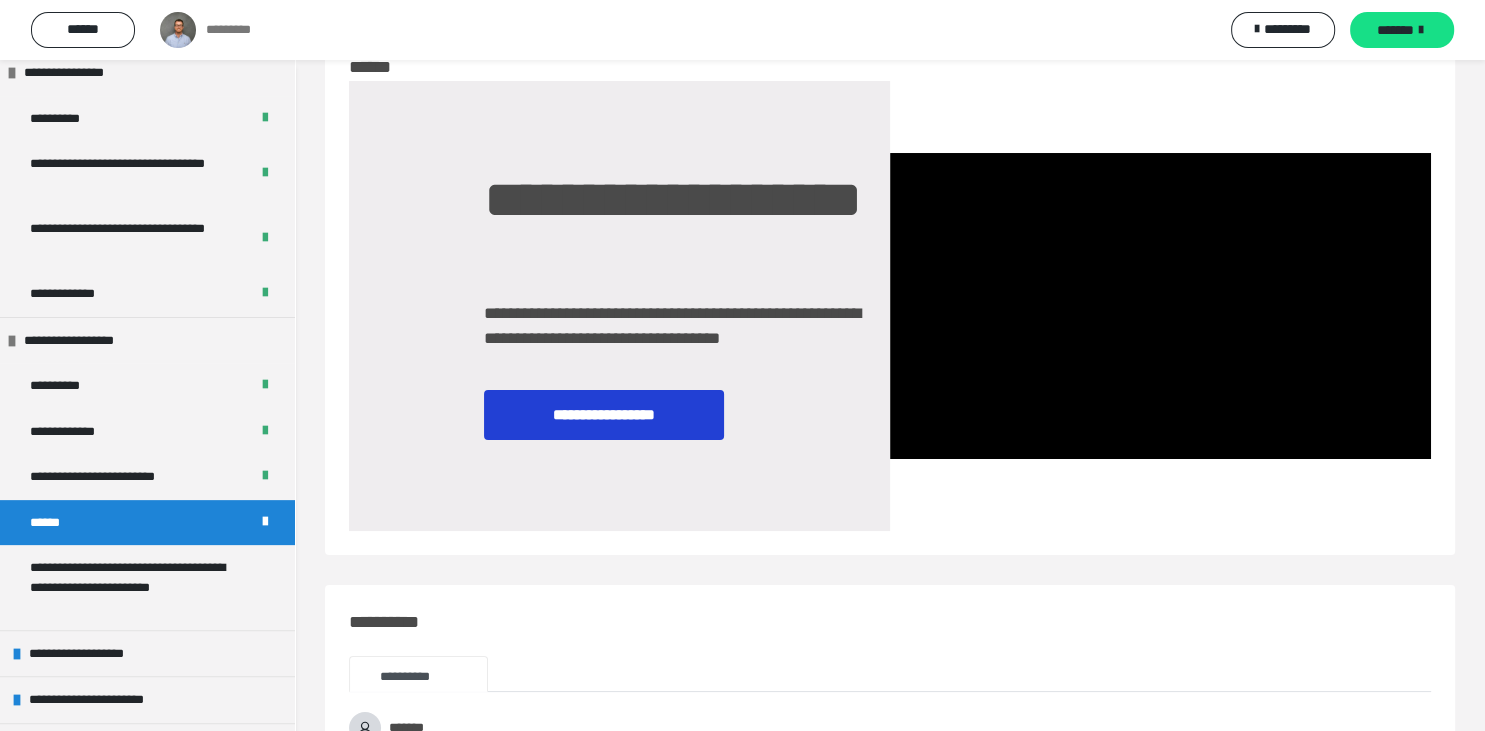 click on "*******" at bounding box center (1395, 30) 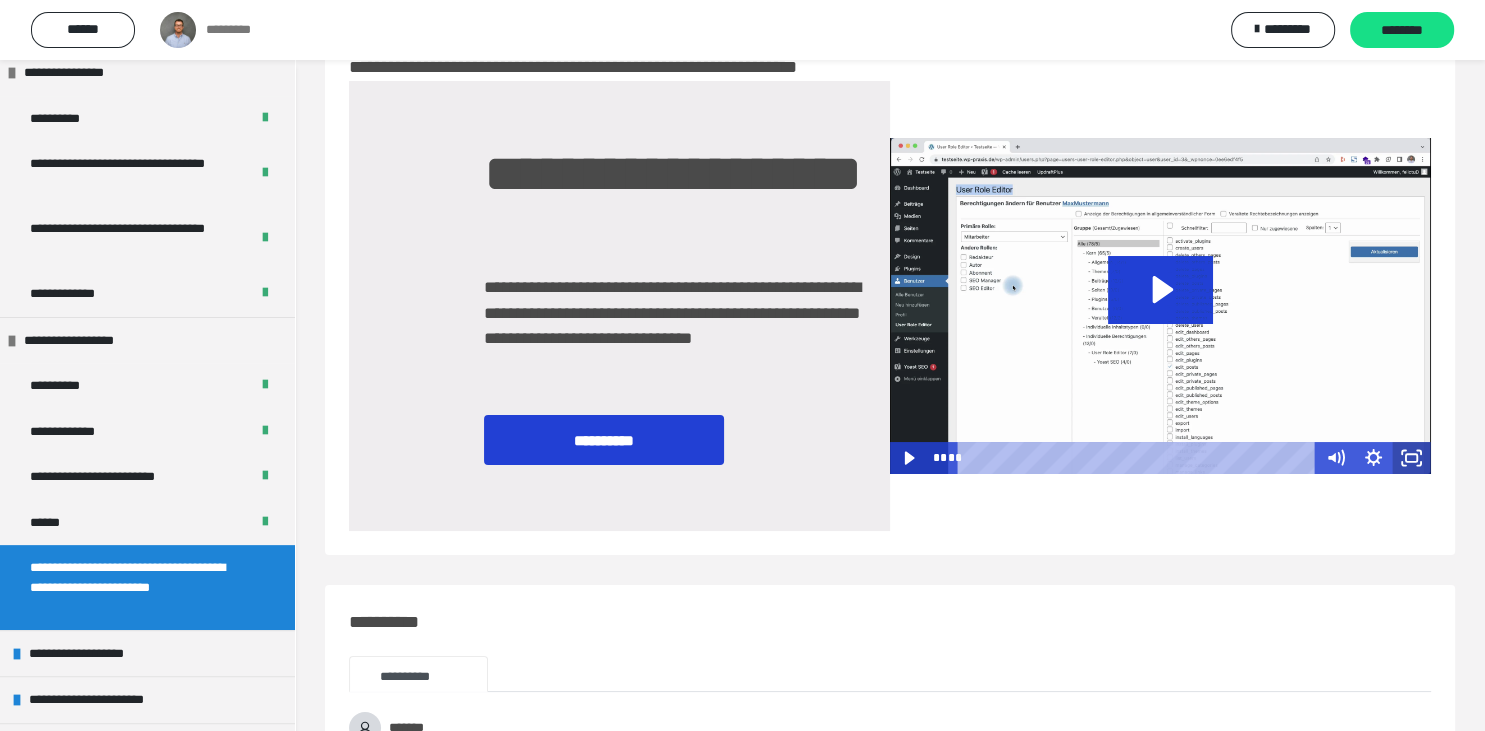 click 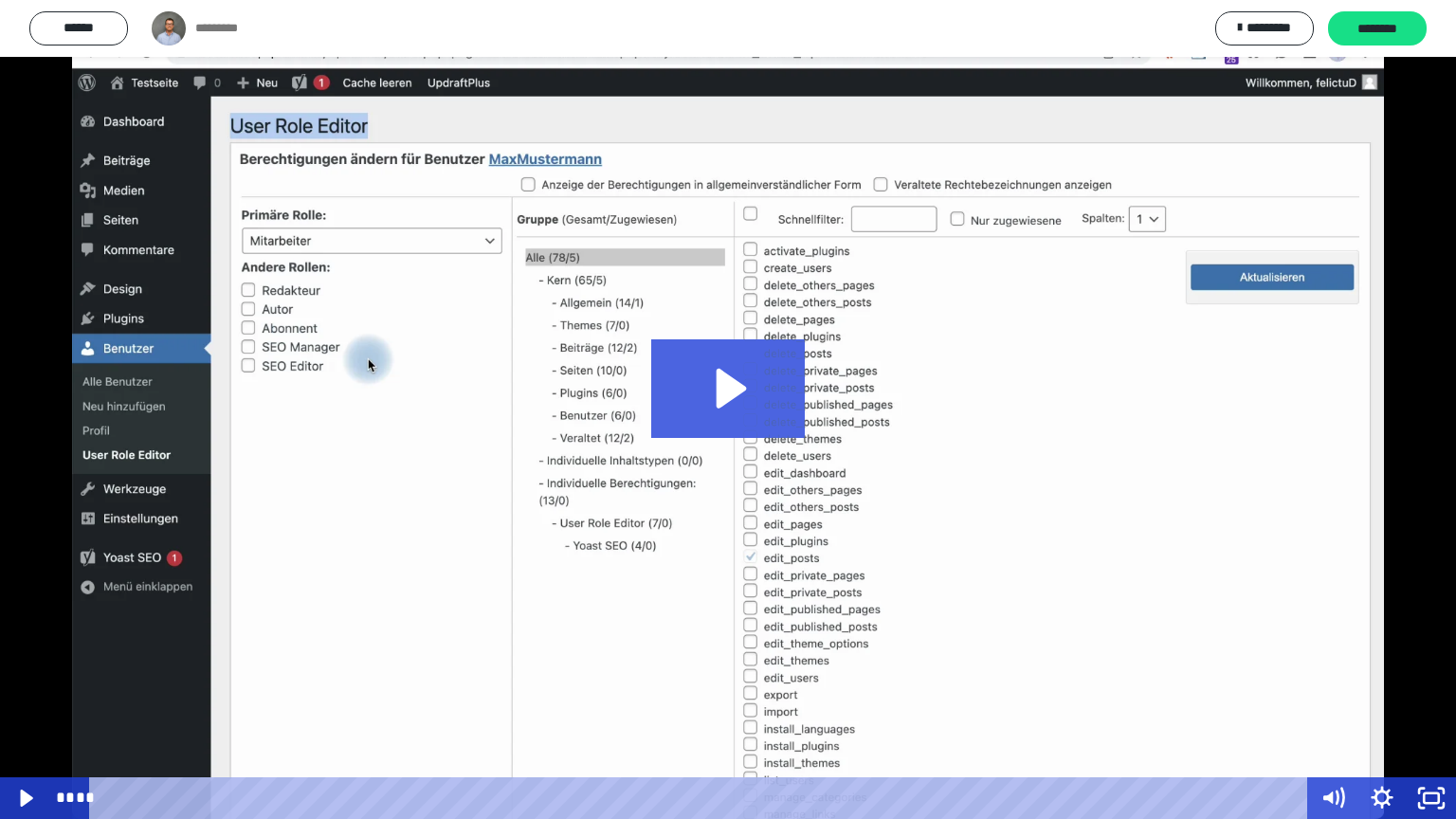click 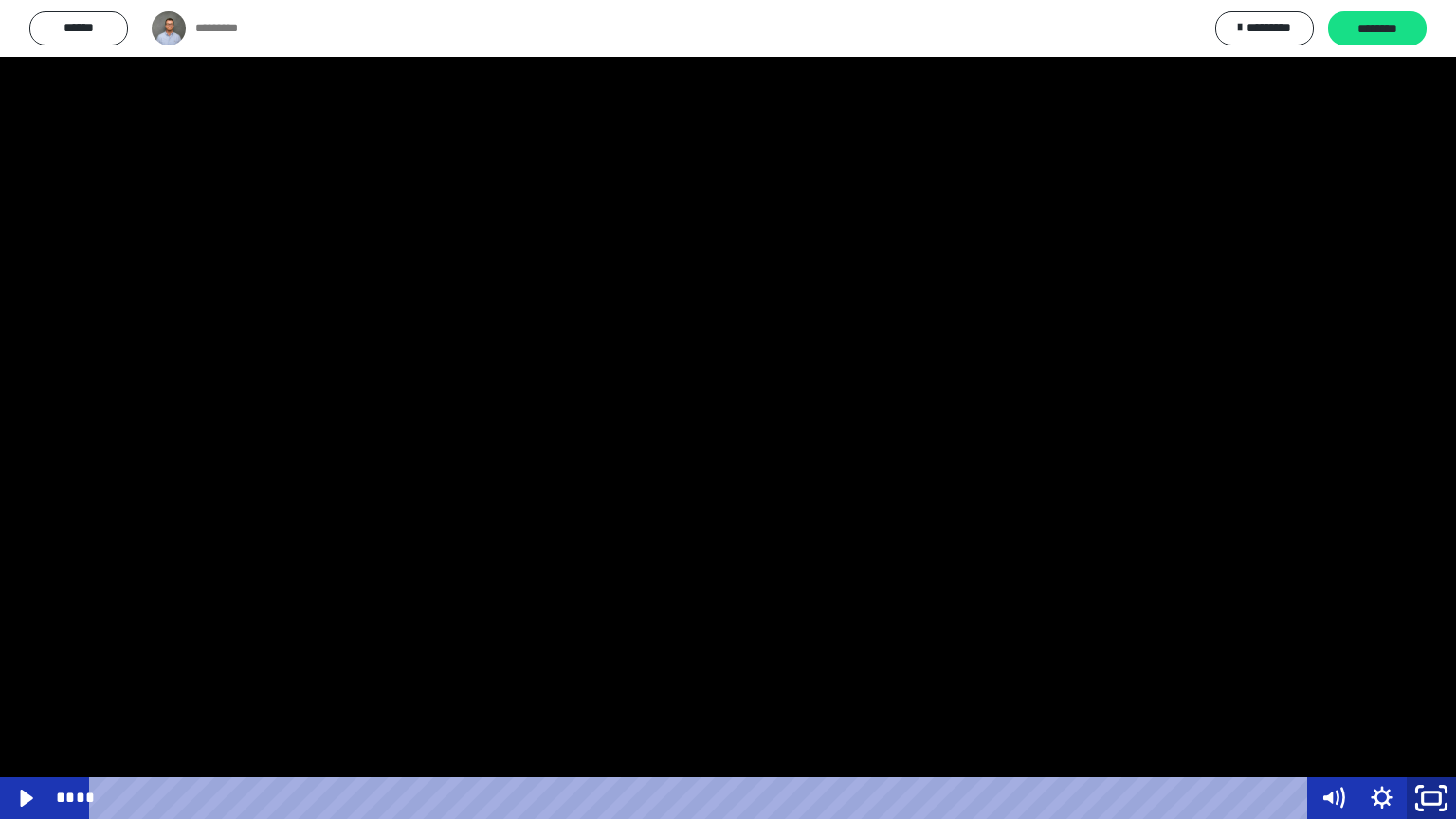 click 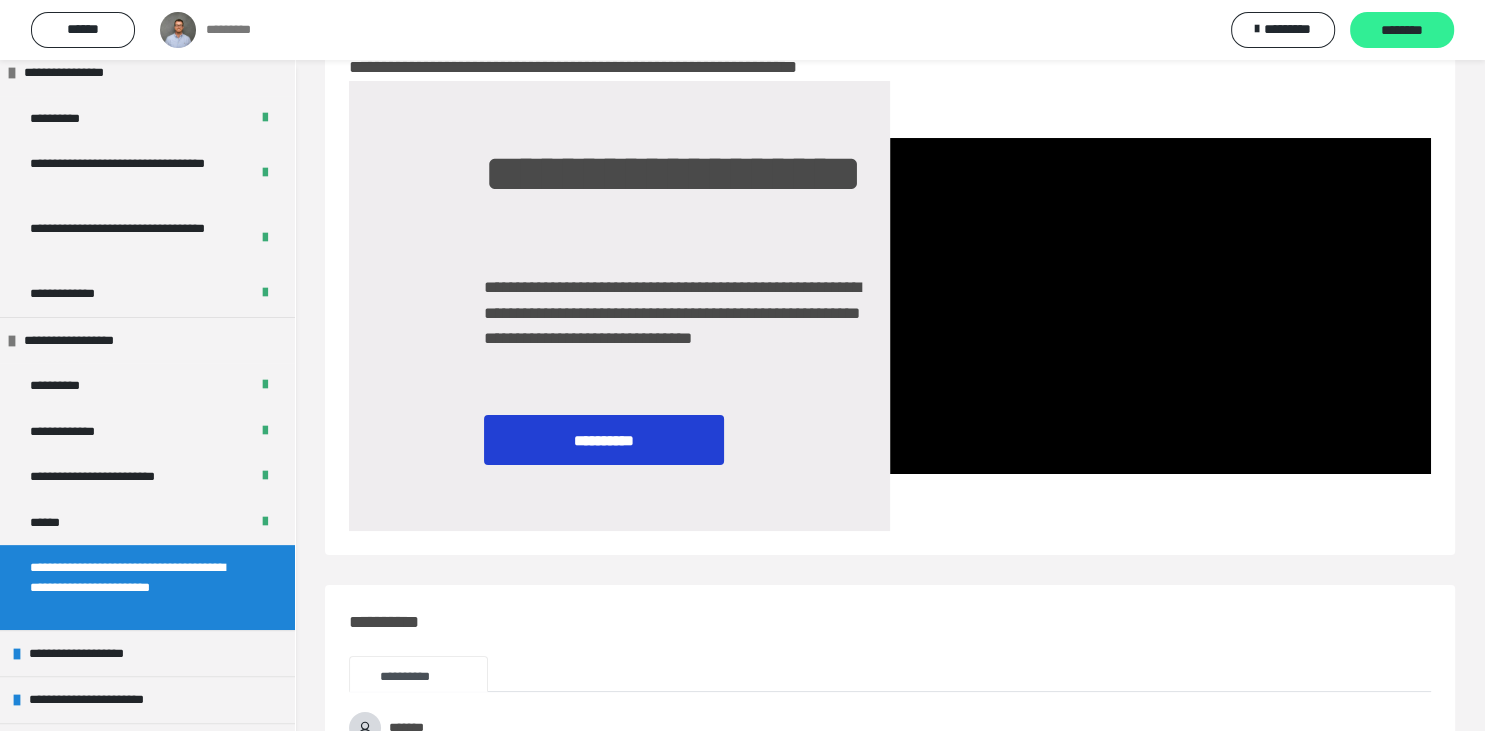 click on "********" at bounding box center [1402, 31] 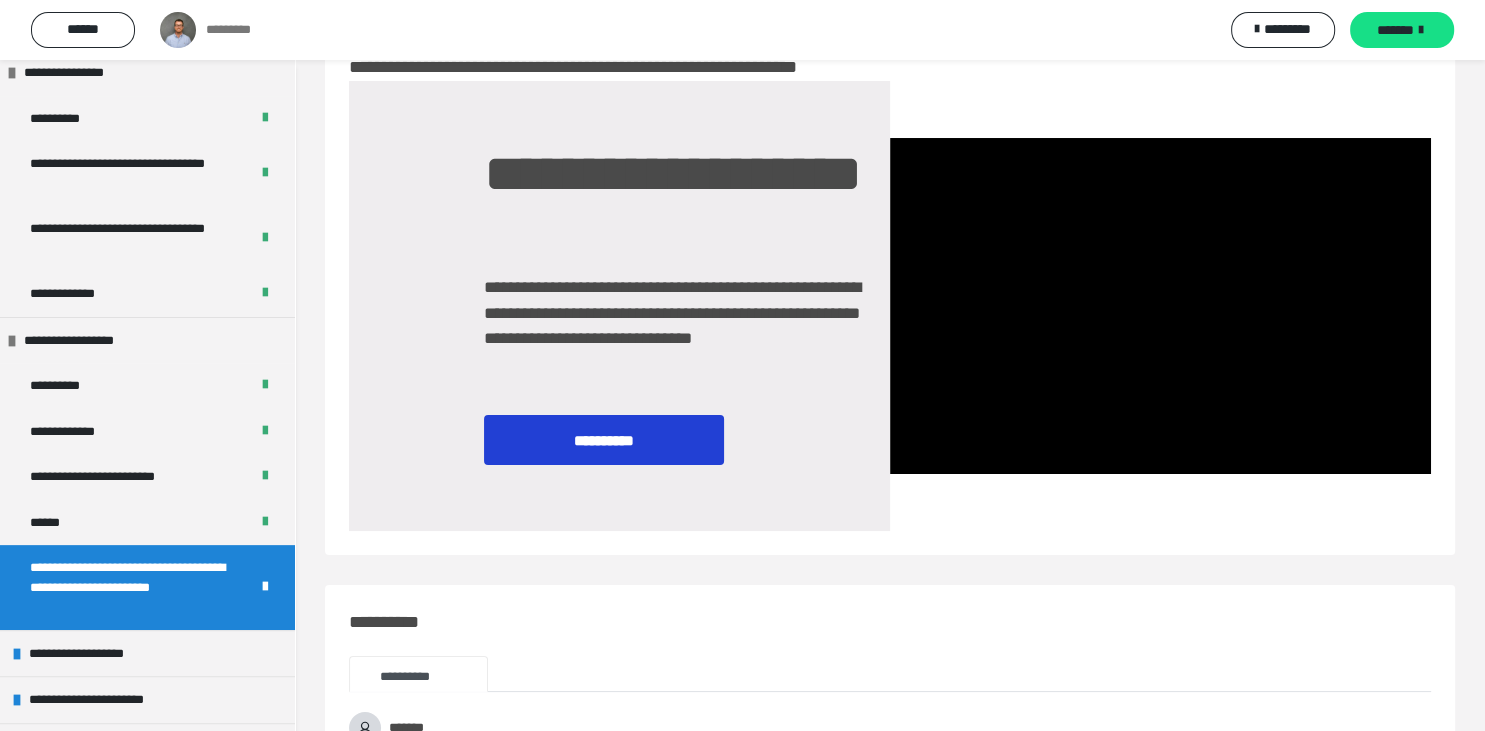 scroll, scrollTop: 699, scrollLeft: 0, axis: vertical 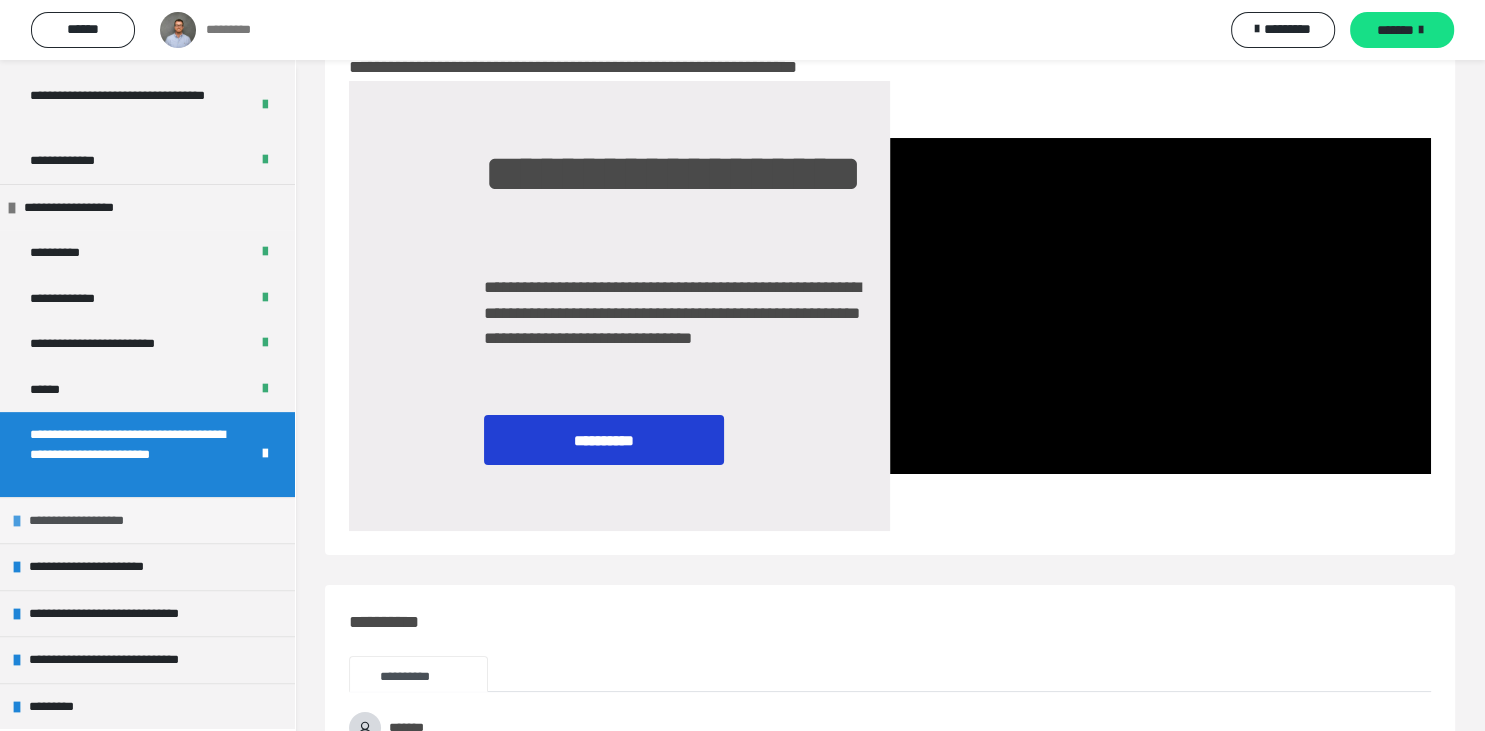 click on "**********" at bounding box center [147, 520] 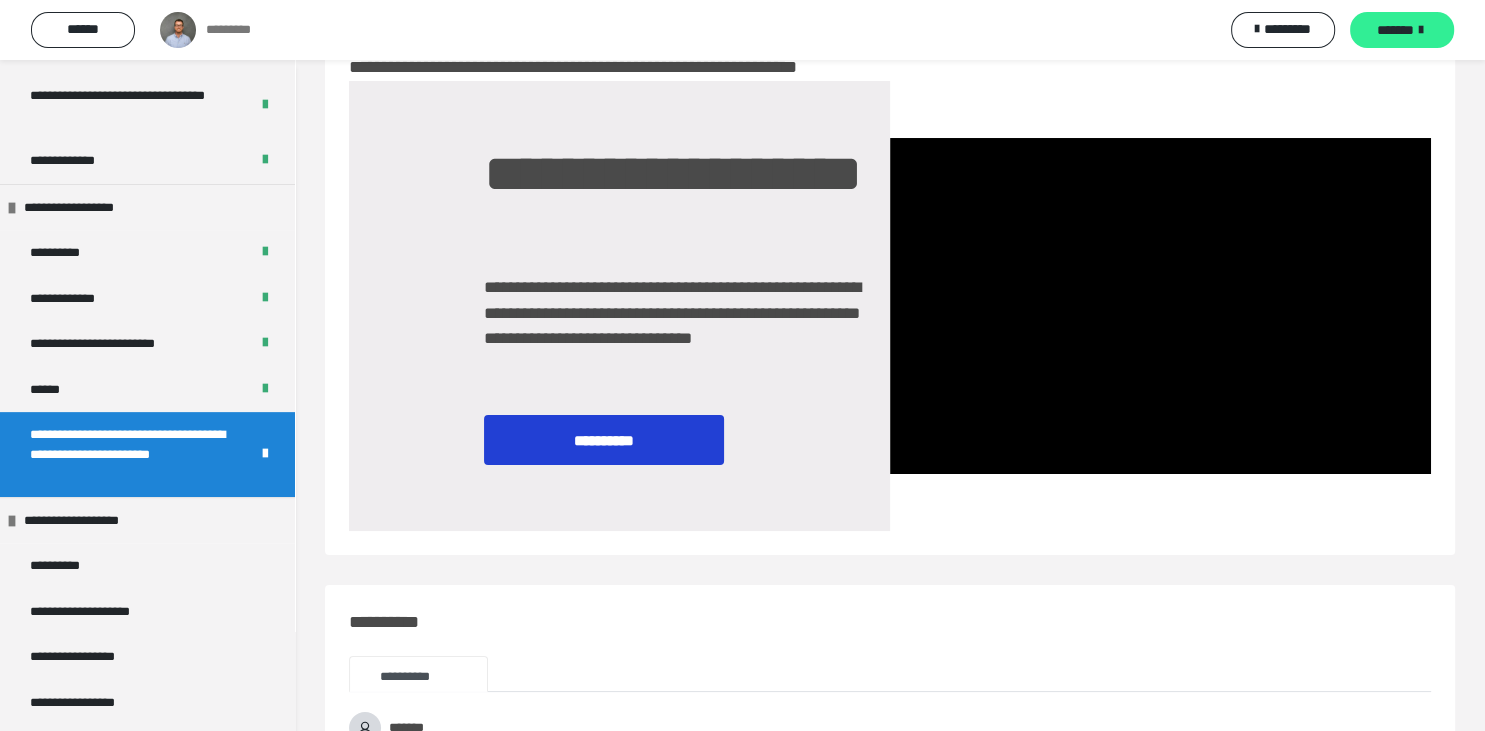 click on "*******" at bounding box center (1402, 30) 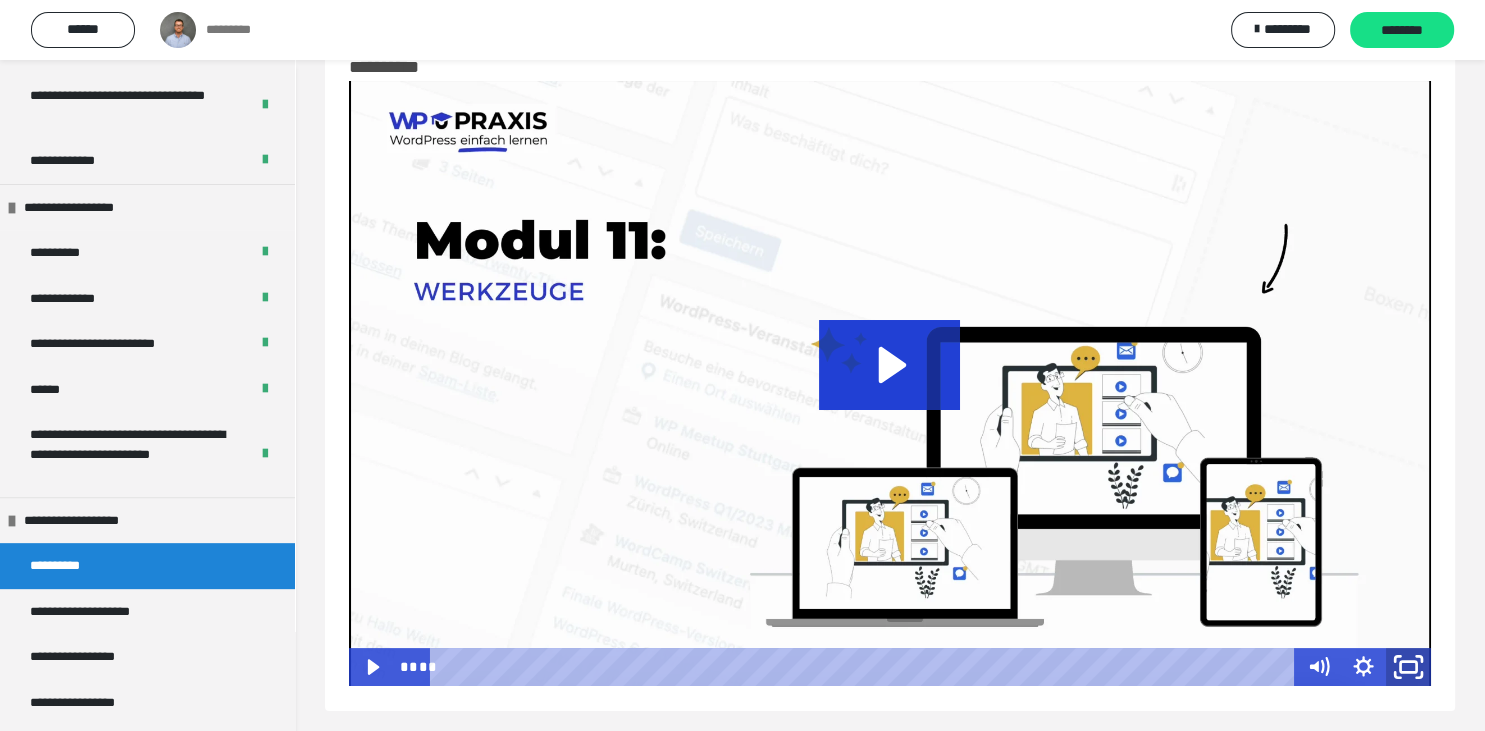 click 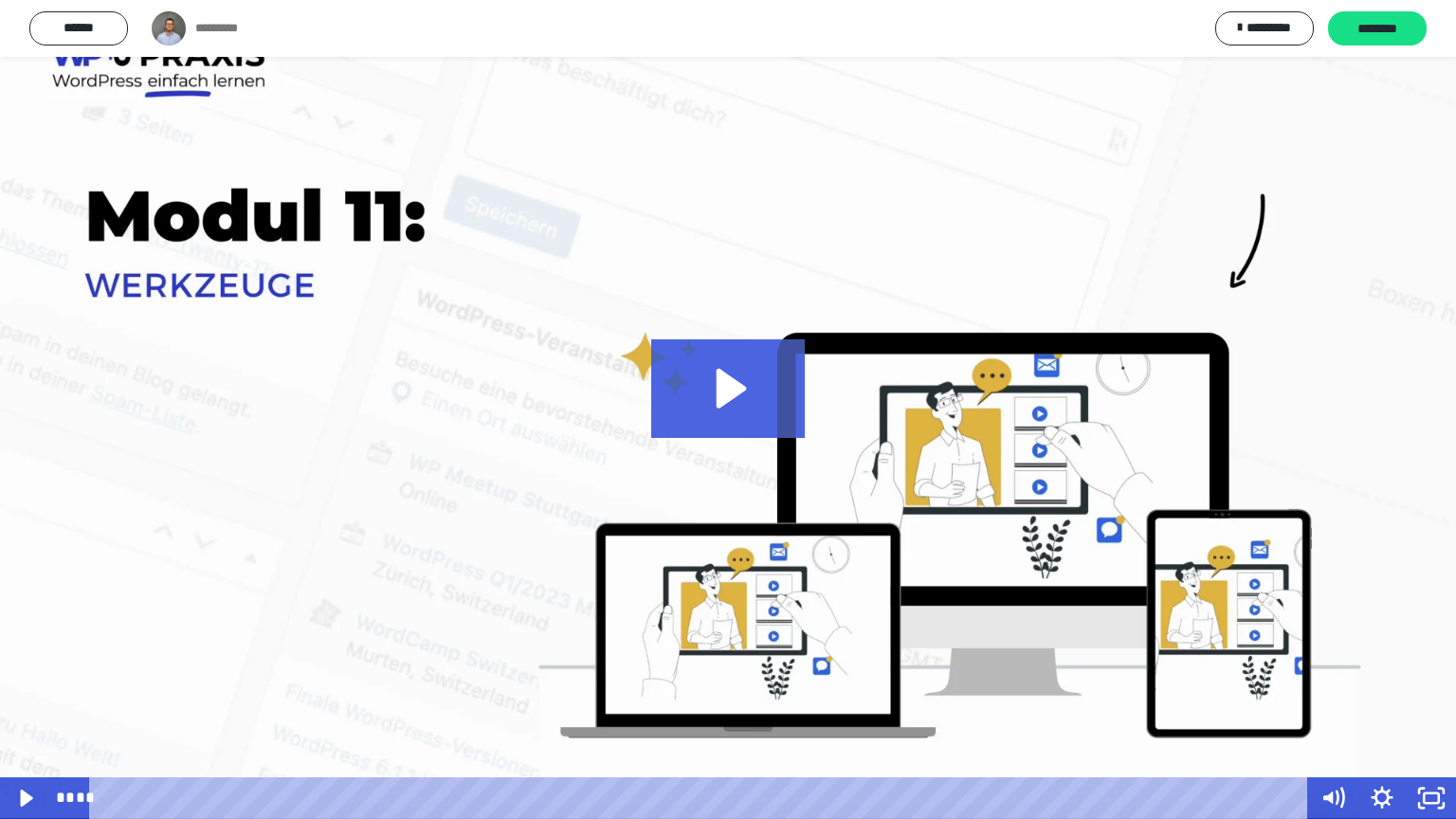 click 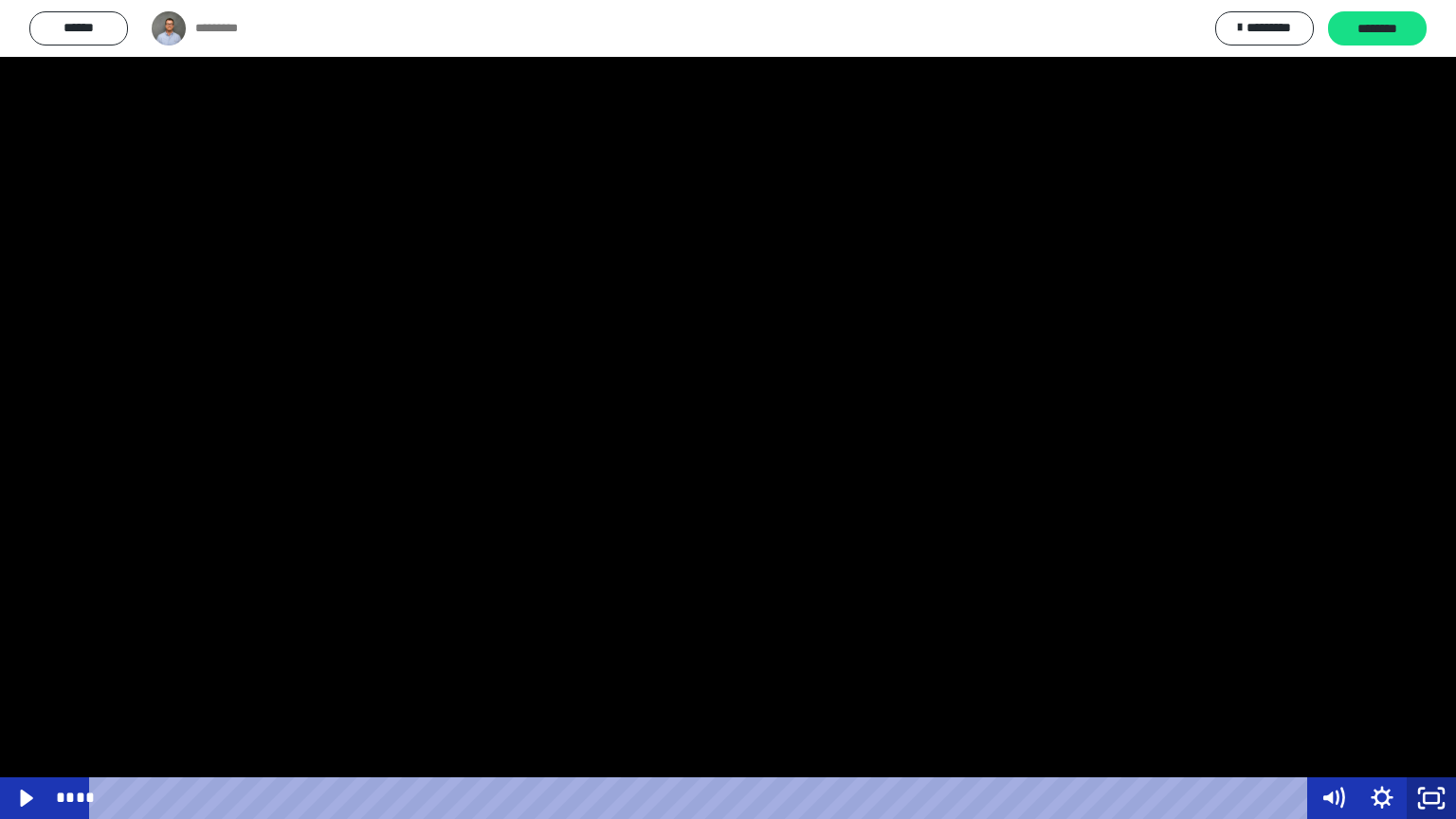 click 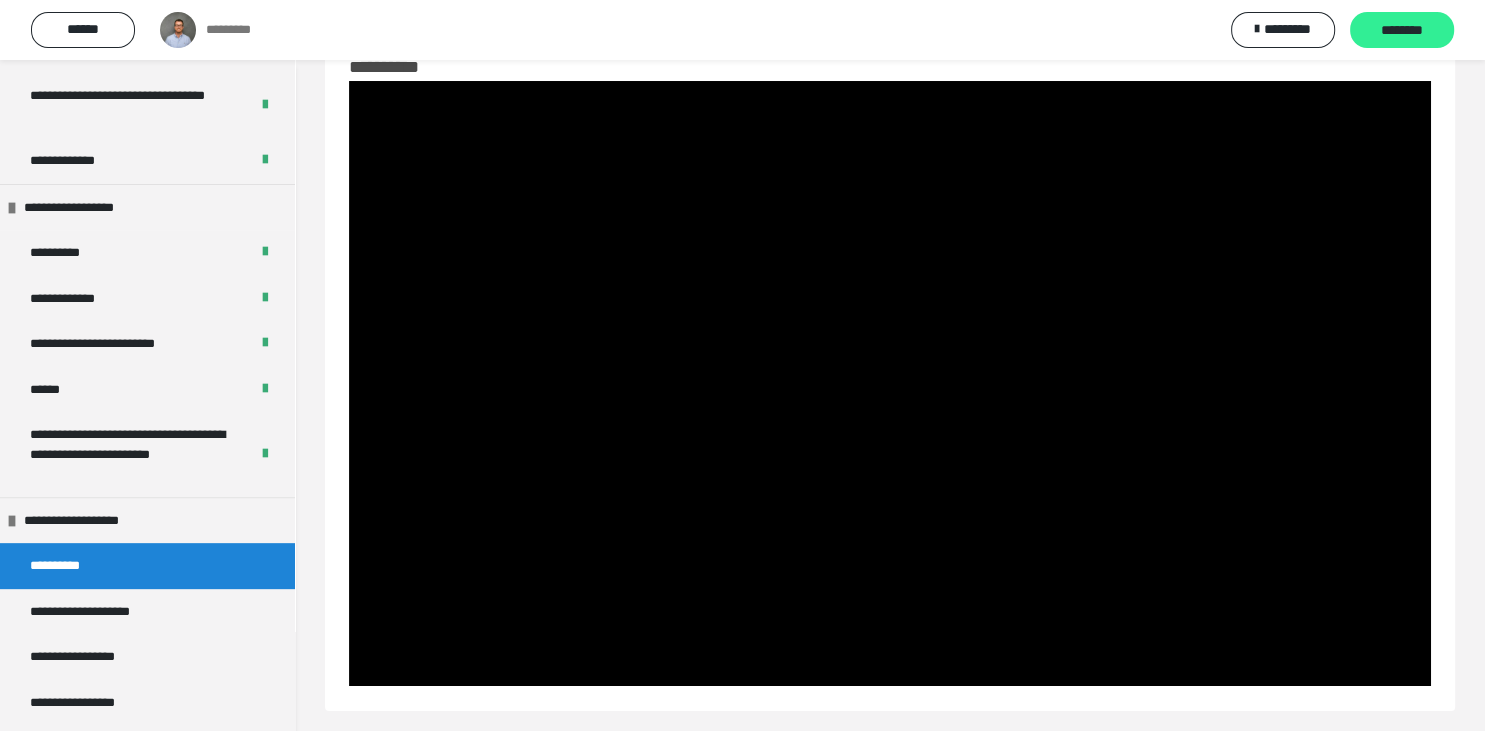 click on "********" at bounding box center (1402, 30) 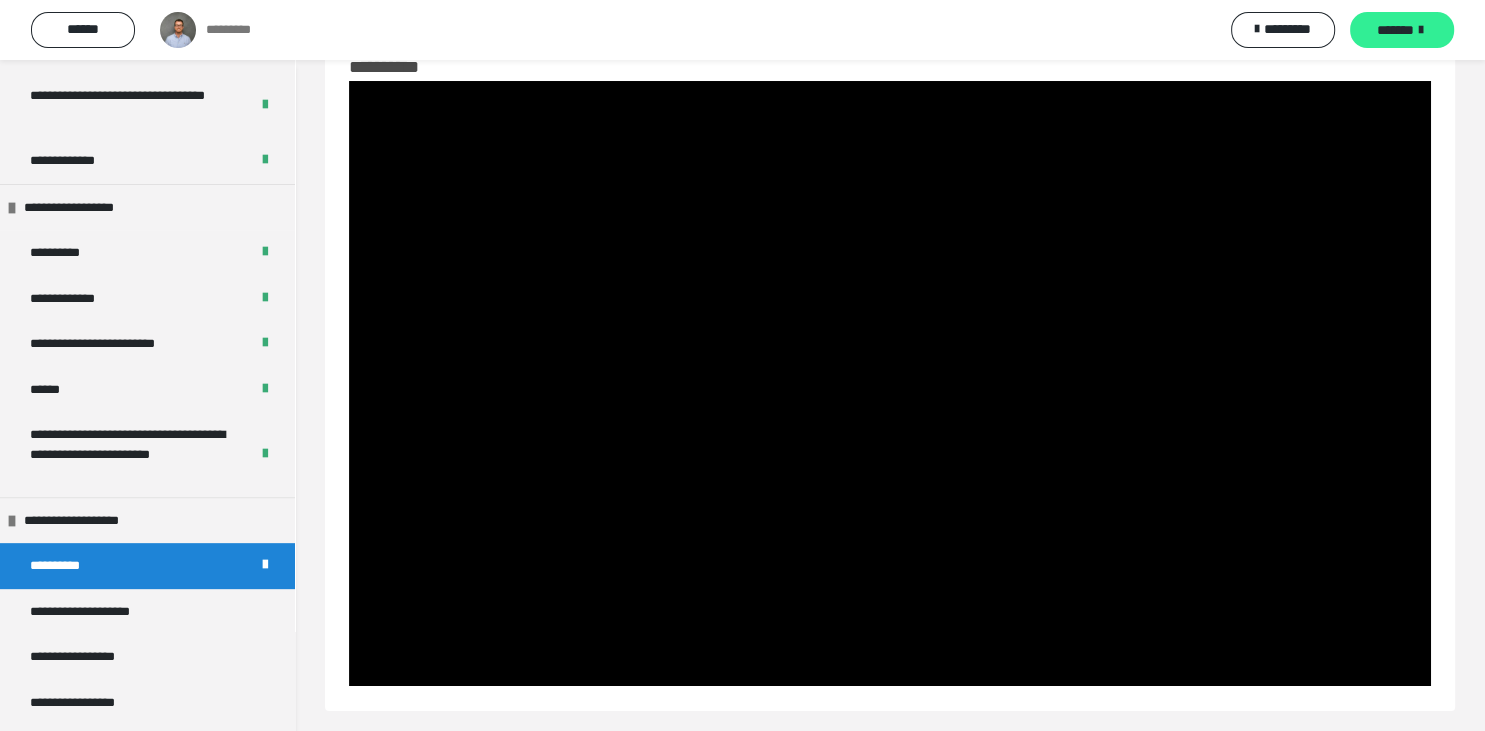 click on "*******" at bounding box center [1395, 30] 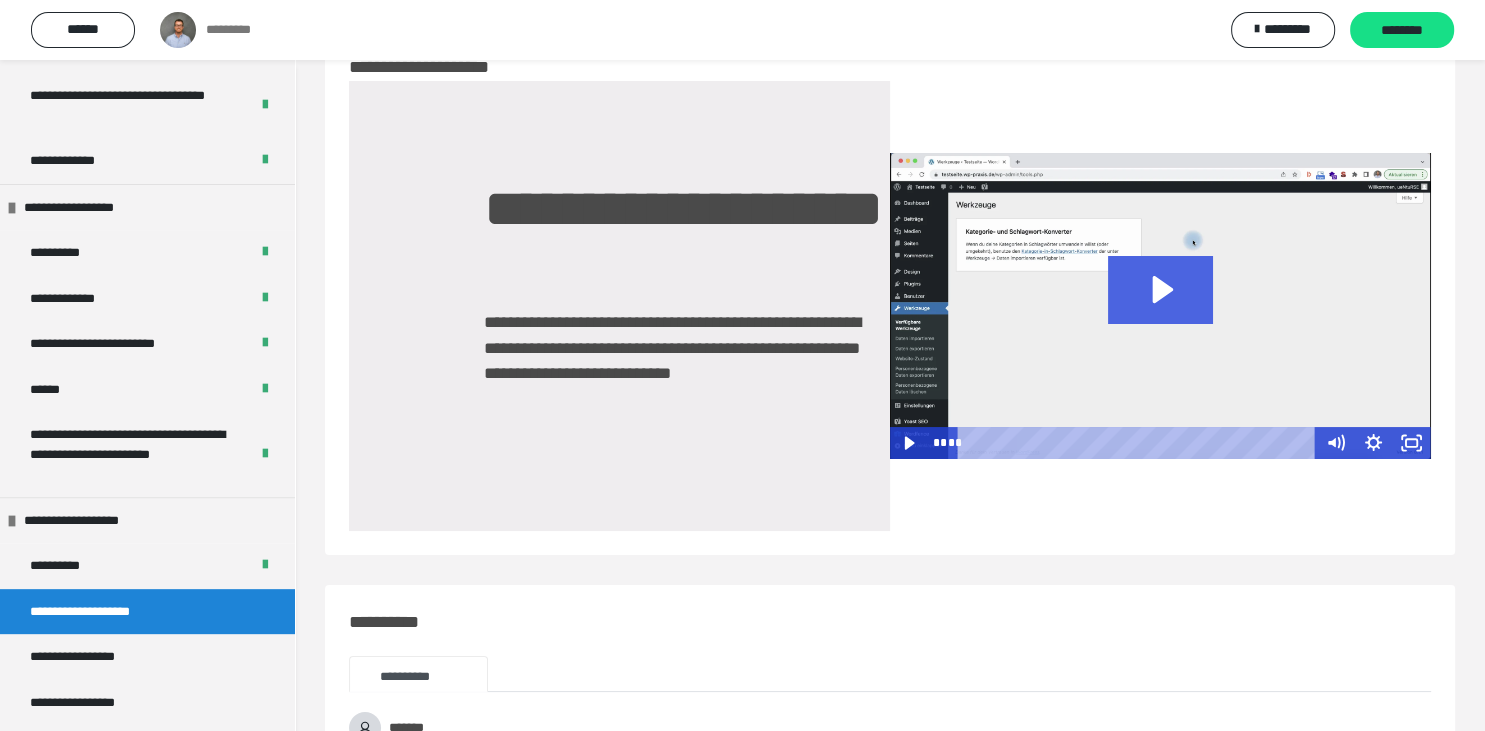 click 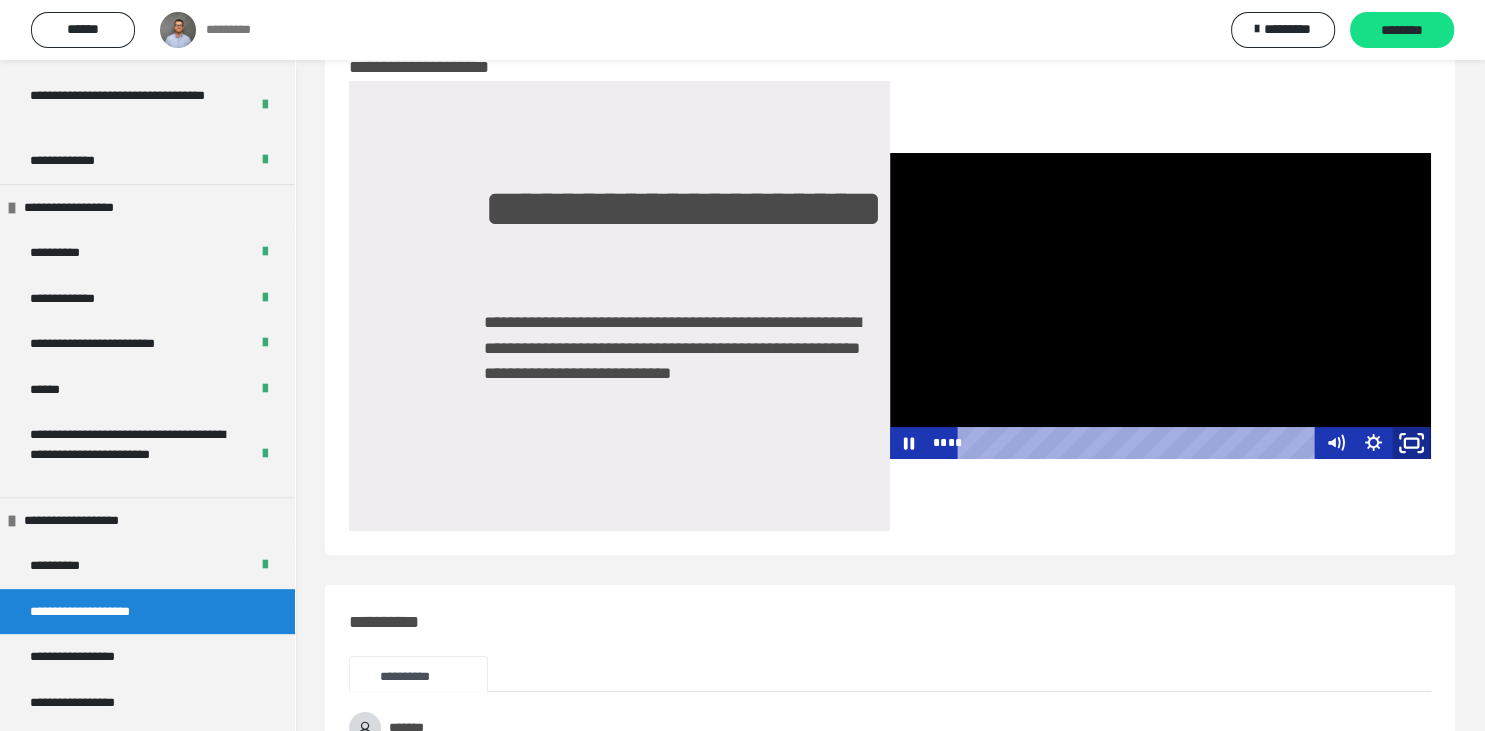 click 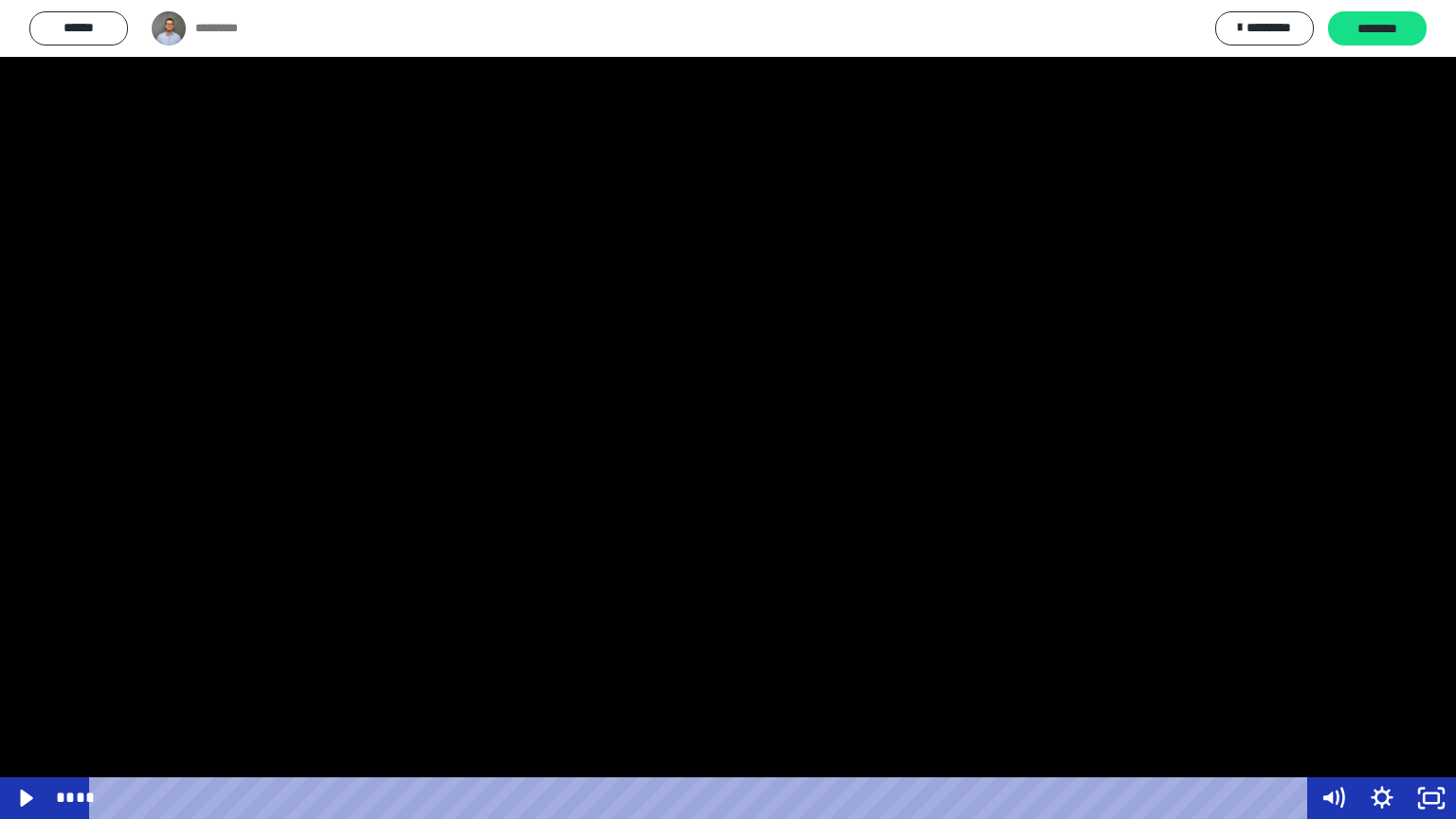 click at bounding box center (728, 410) 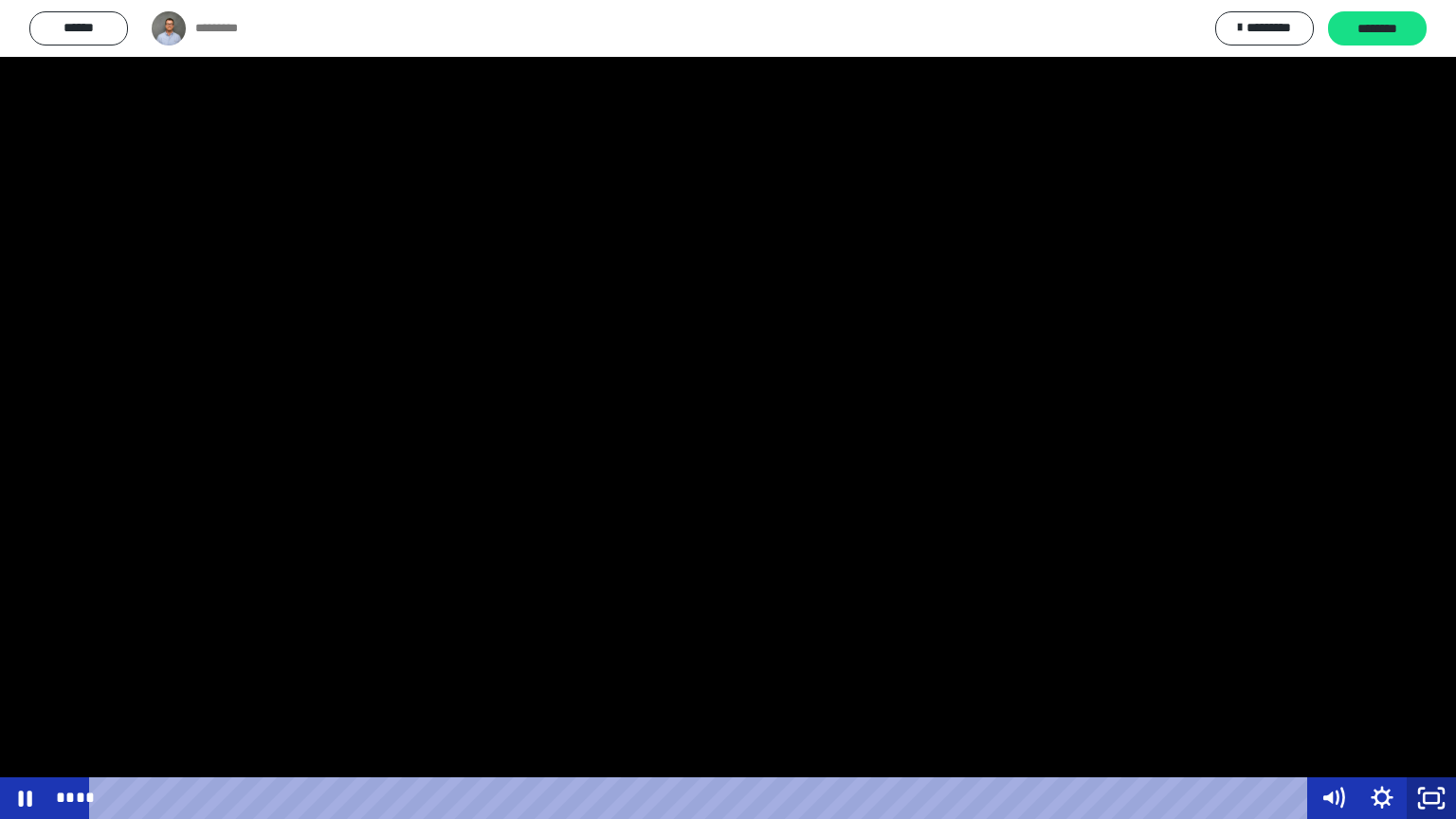 click 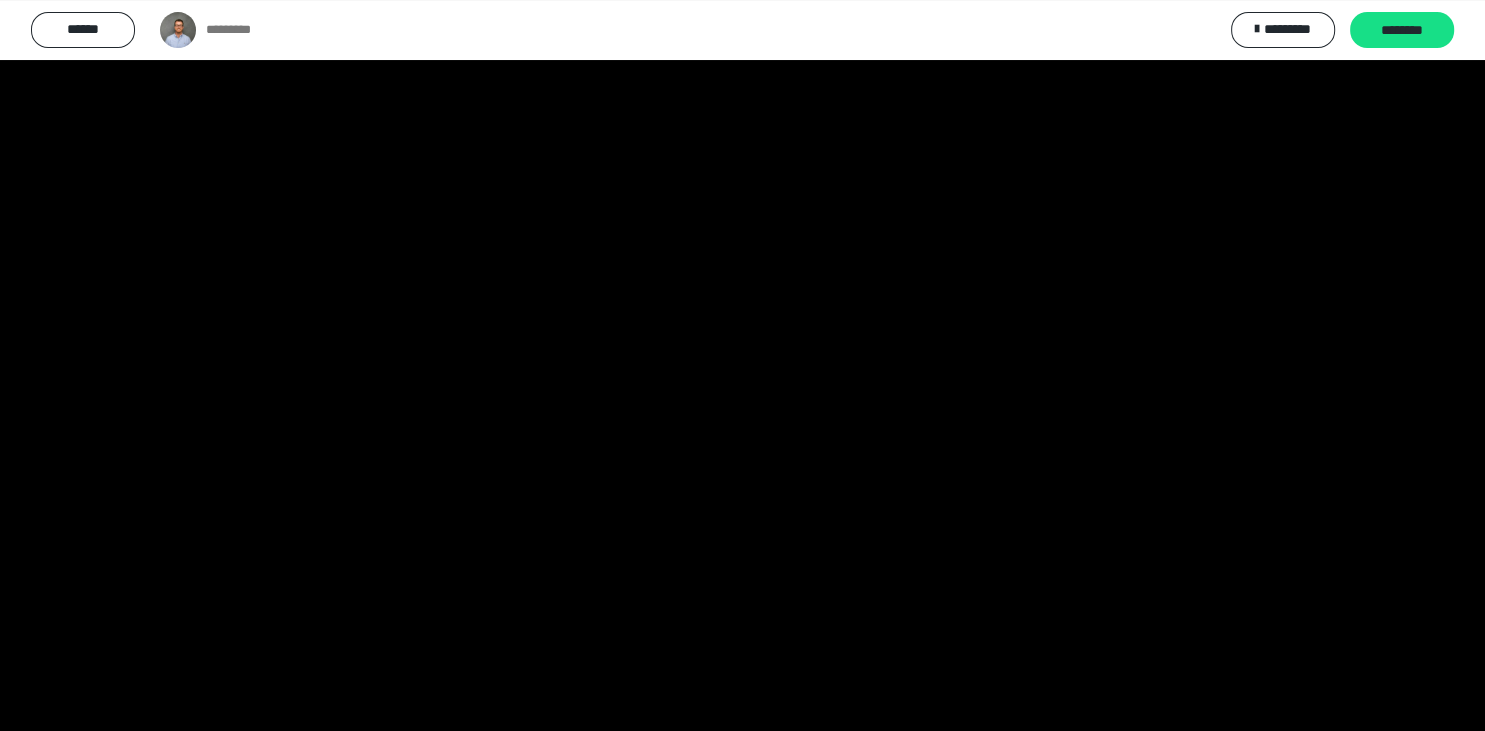 scroll, scrollTop: 349, scrollLeft: 0, axis: vertical 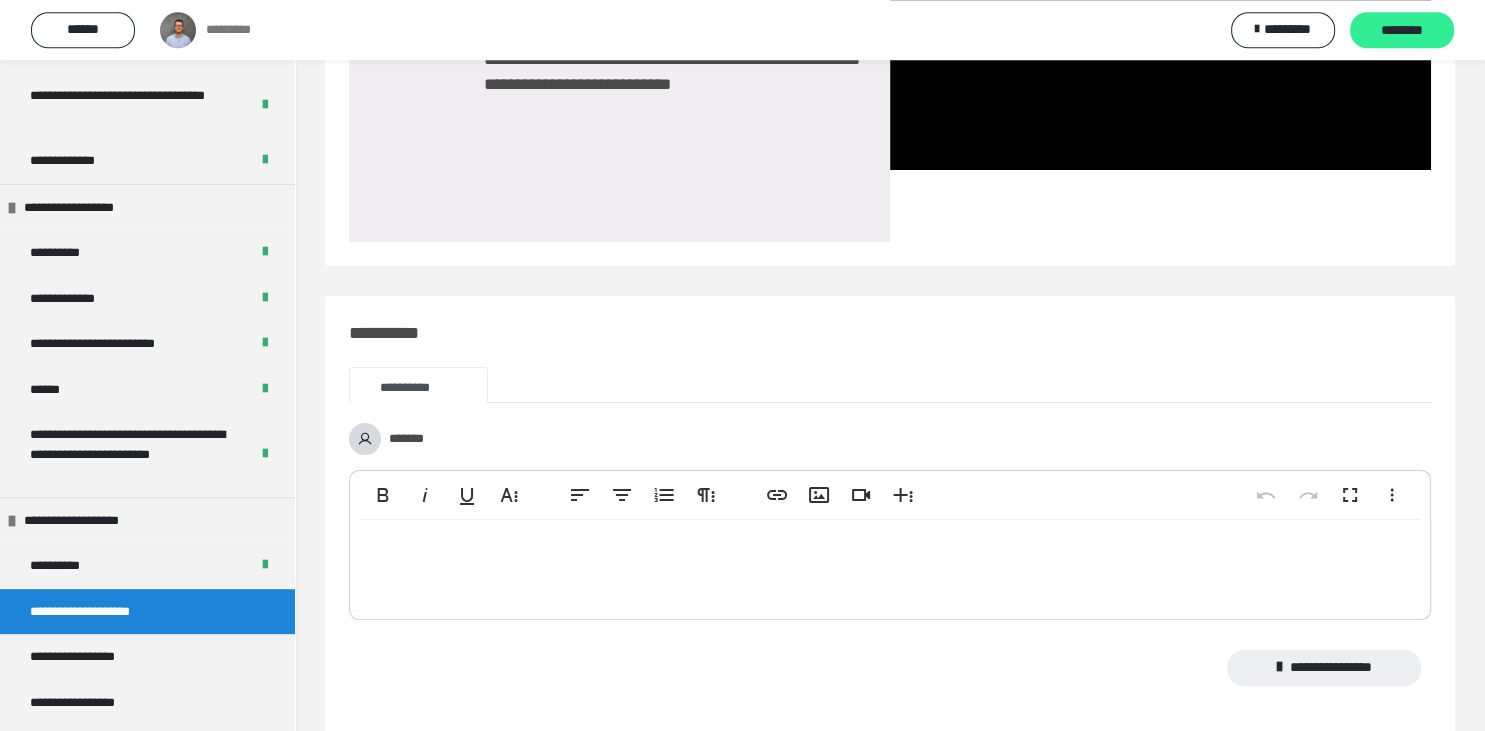 click on "********" at bounding box center (1402, 31) 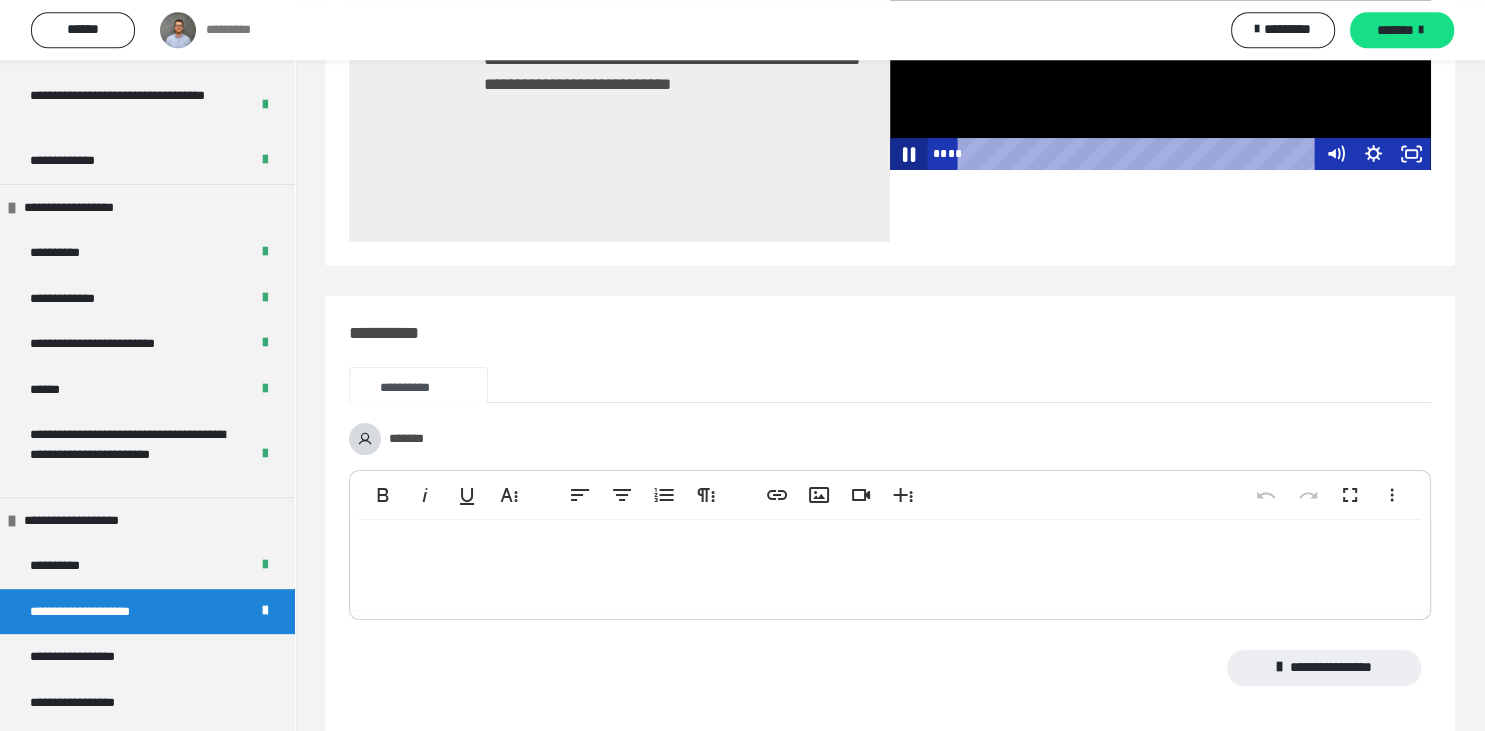 click 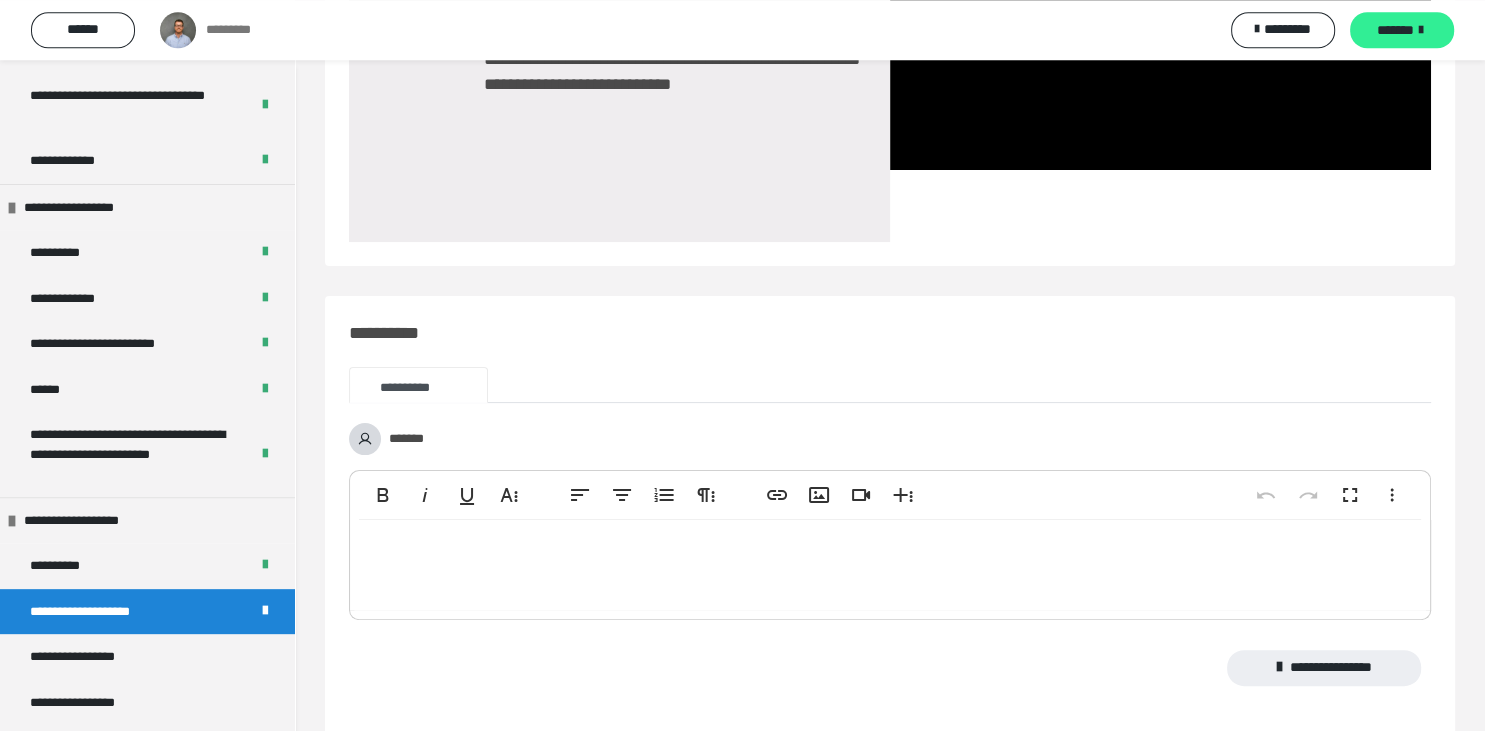 click on "*******" at bounding box center [1395, 30] 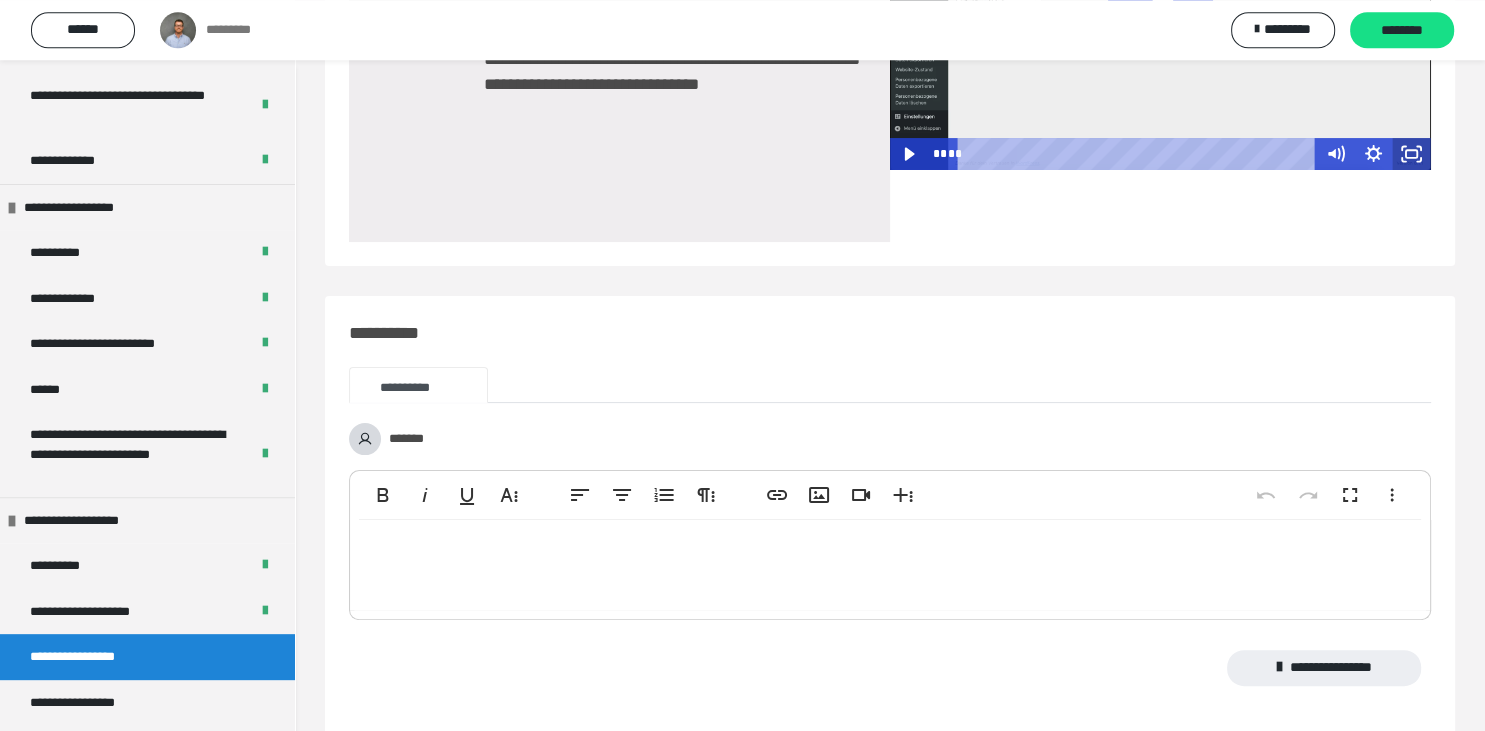 click 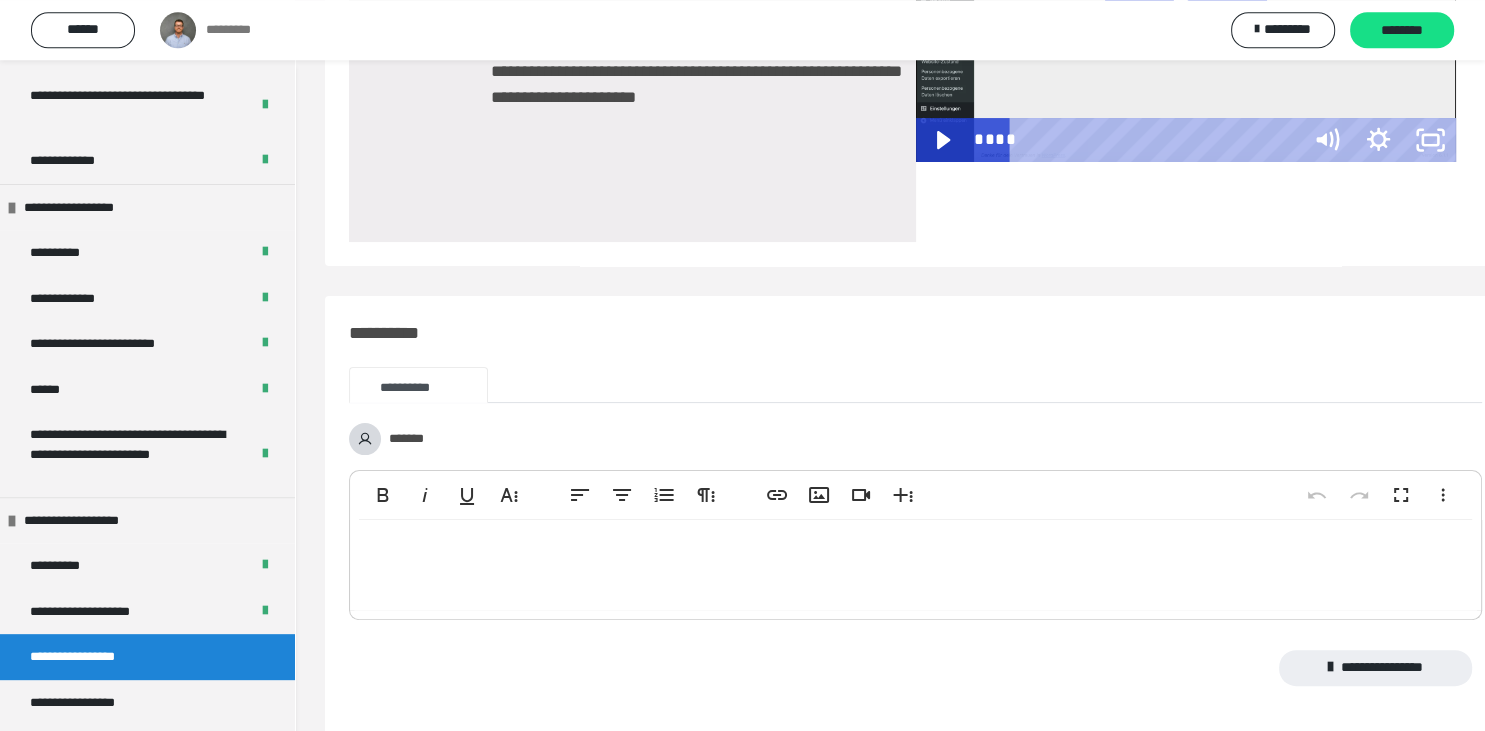 scroll, scrollTop: 254, scrollLeft: 0, axis: vertical 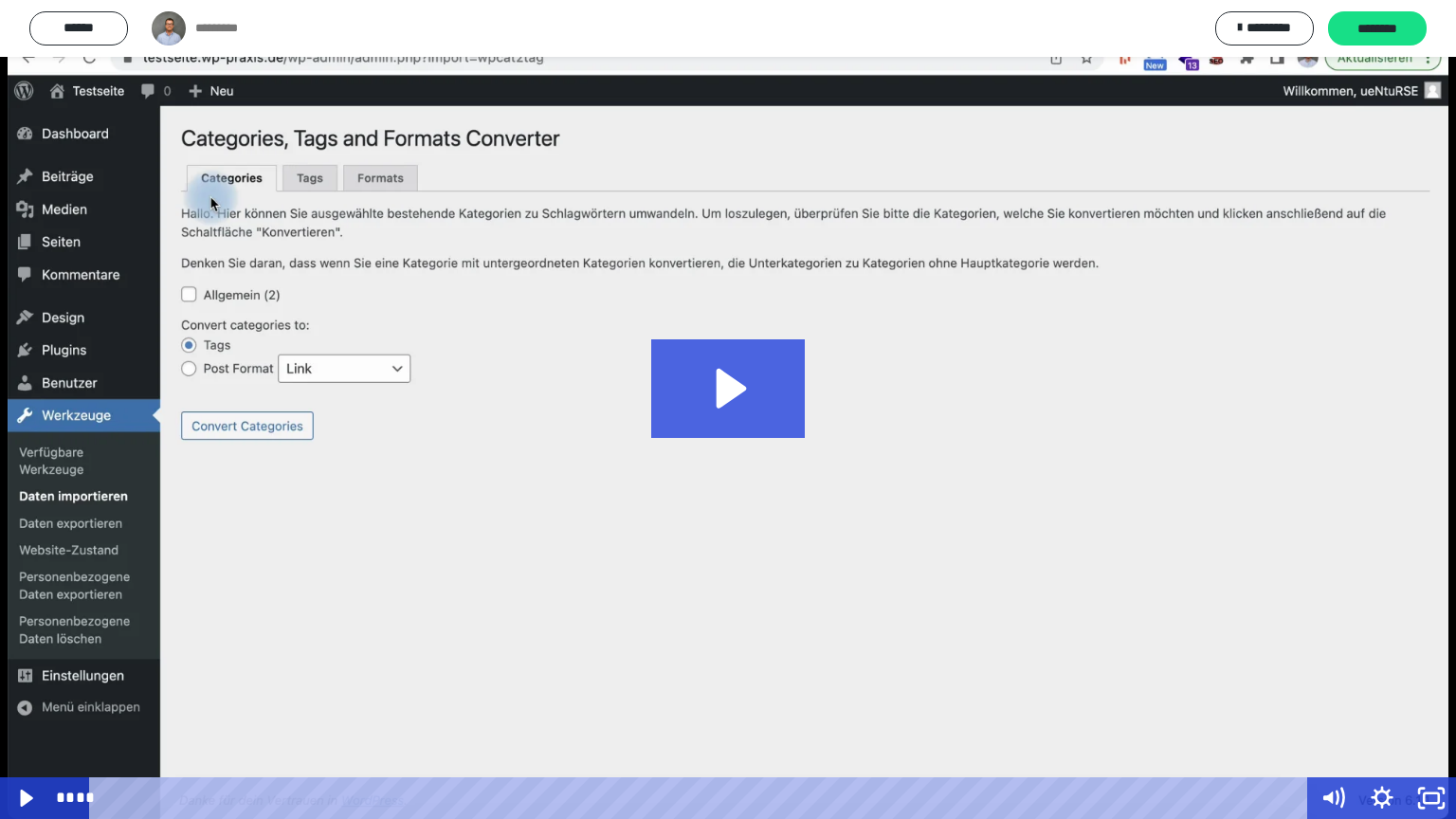 click 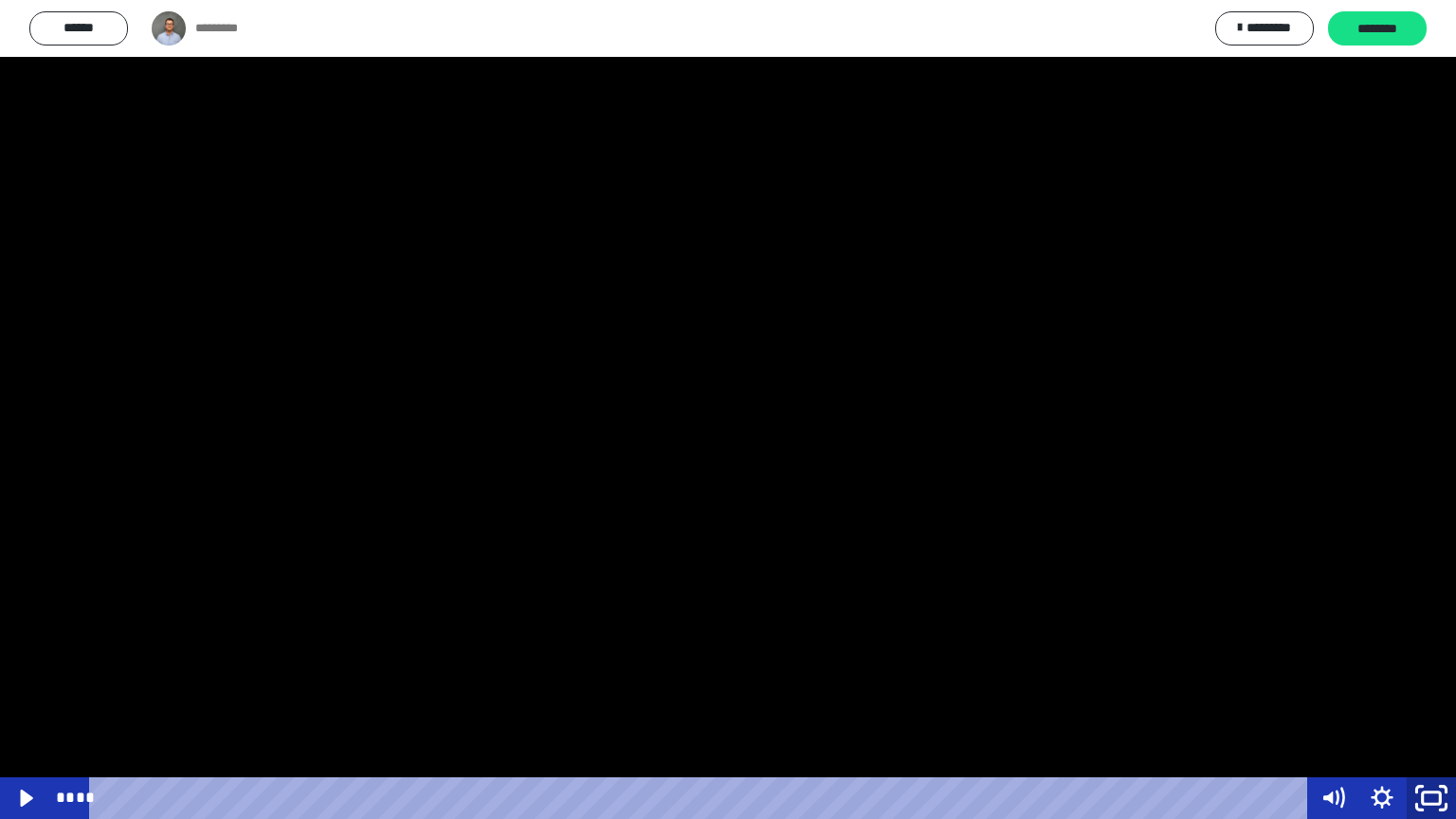 click 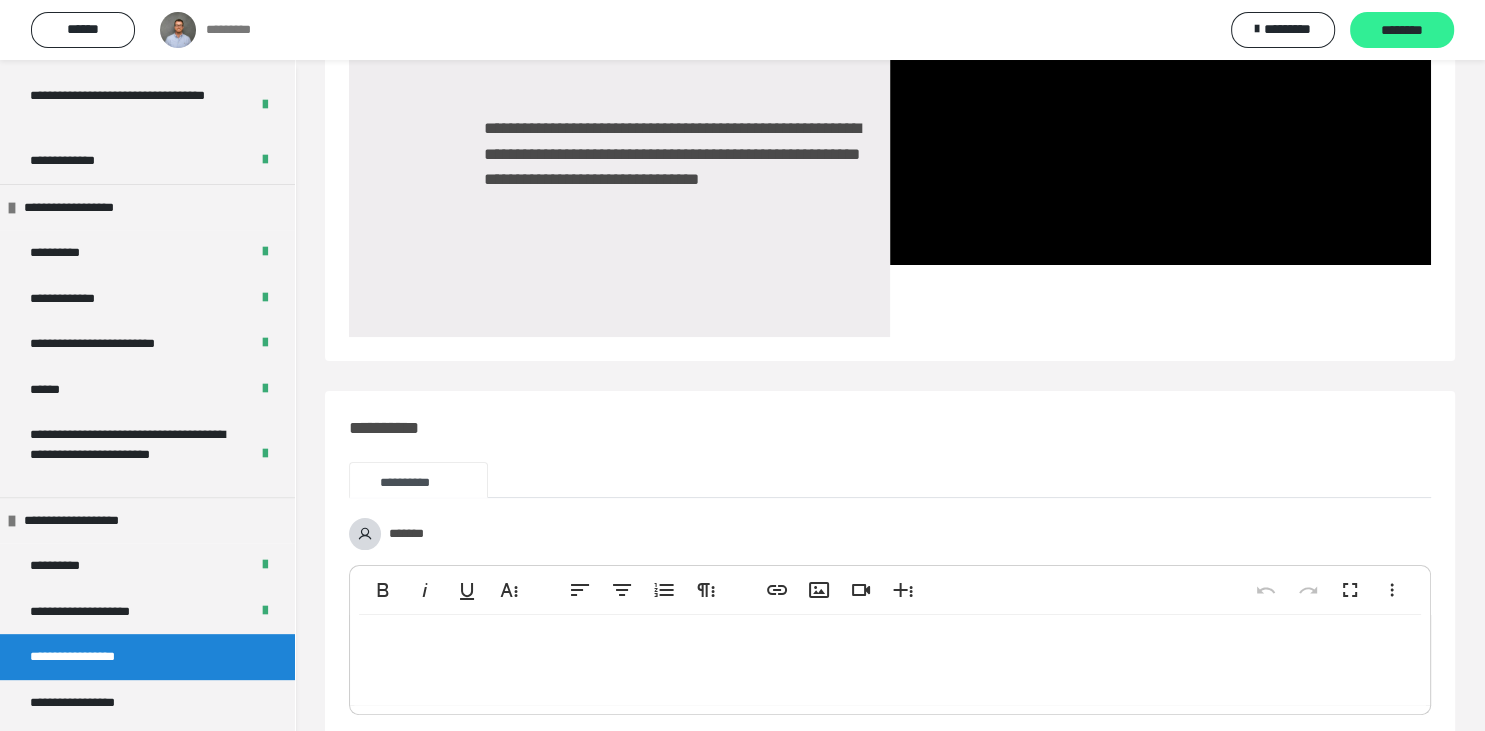 click on "********" at bounding box center [1402, 31] 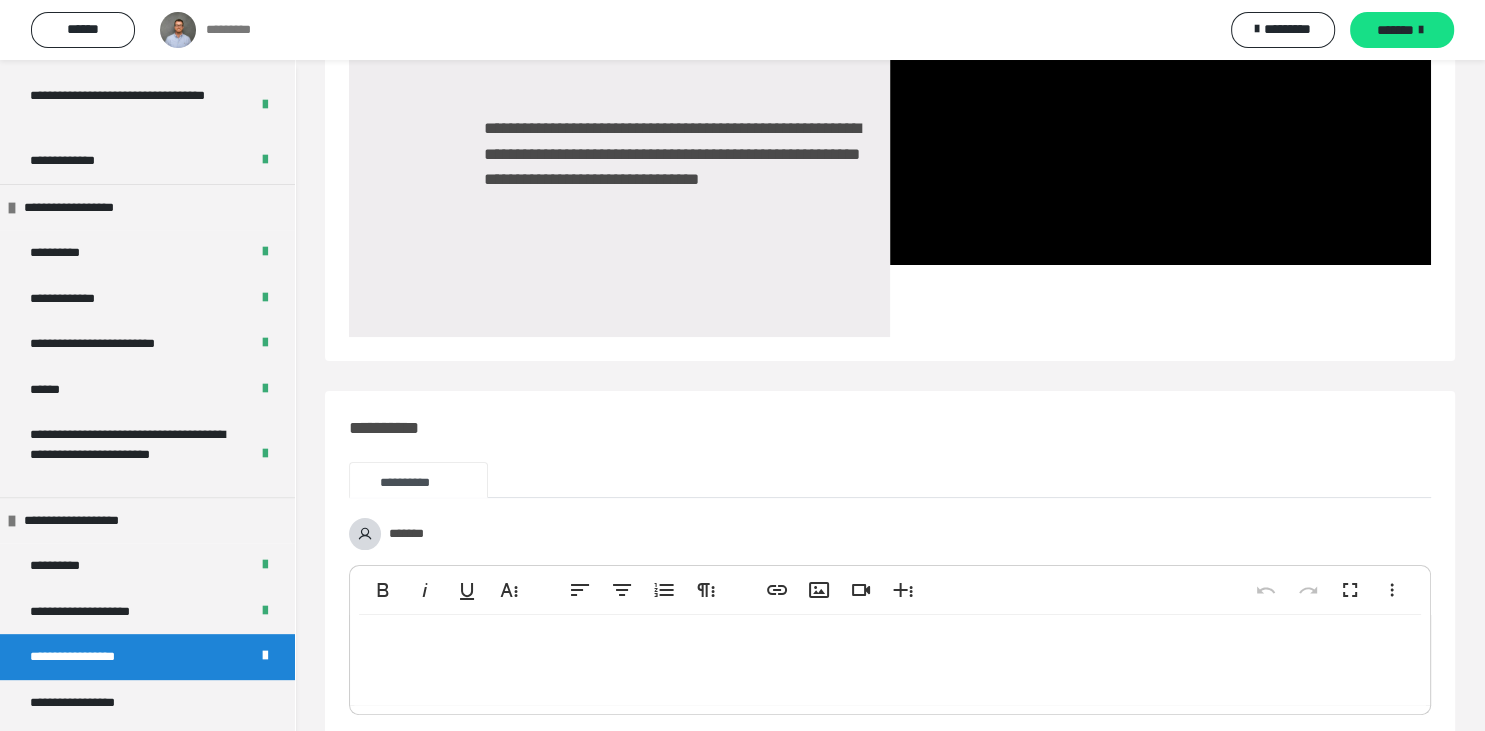click on "*******" at bounding box center [1402, 30] 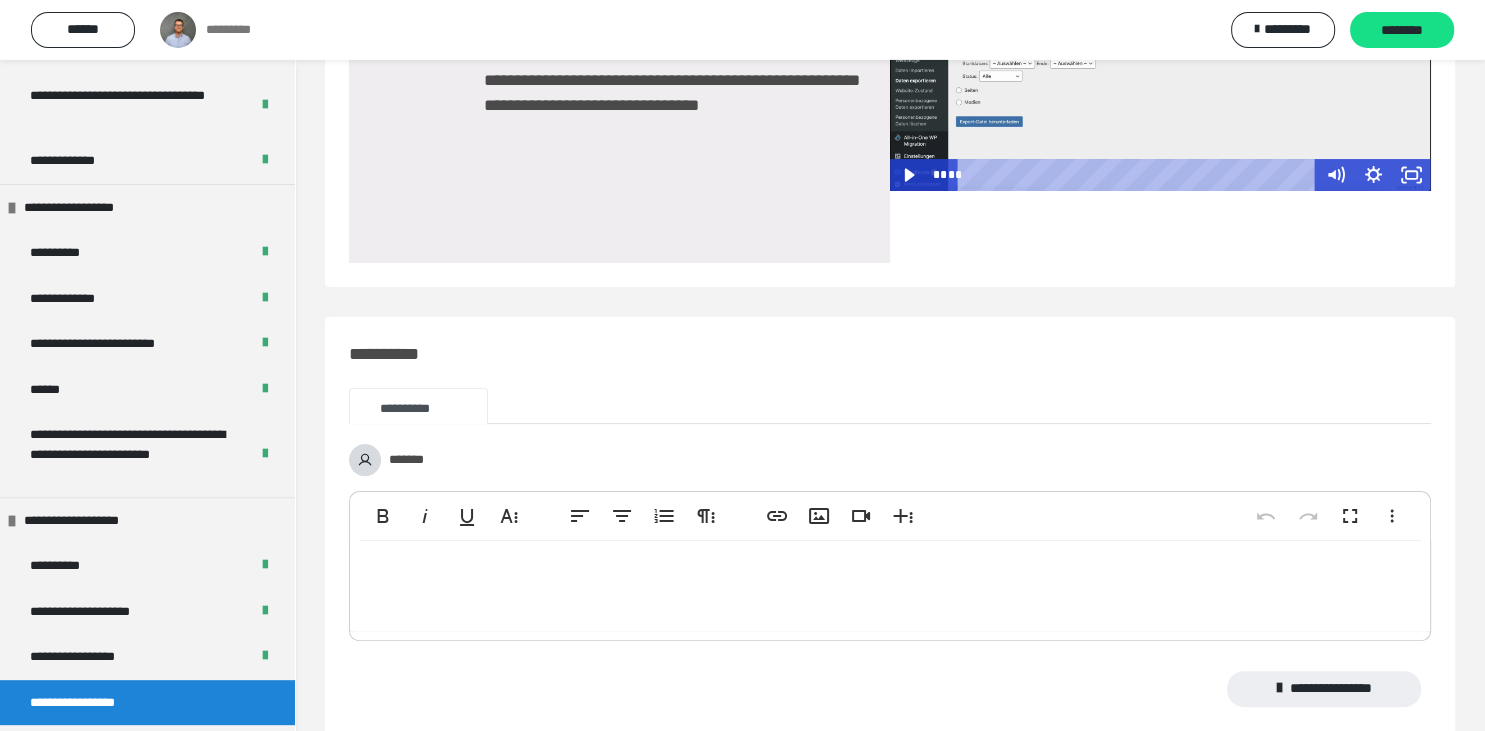scroll, scrollTop: 332, scrollLeft: 0, axis: vertical 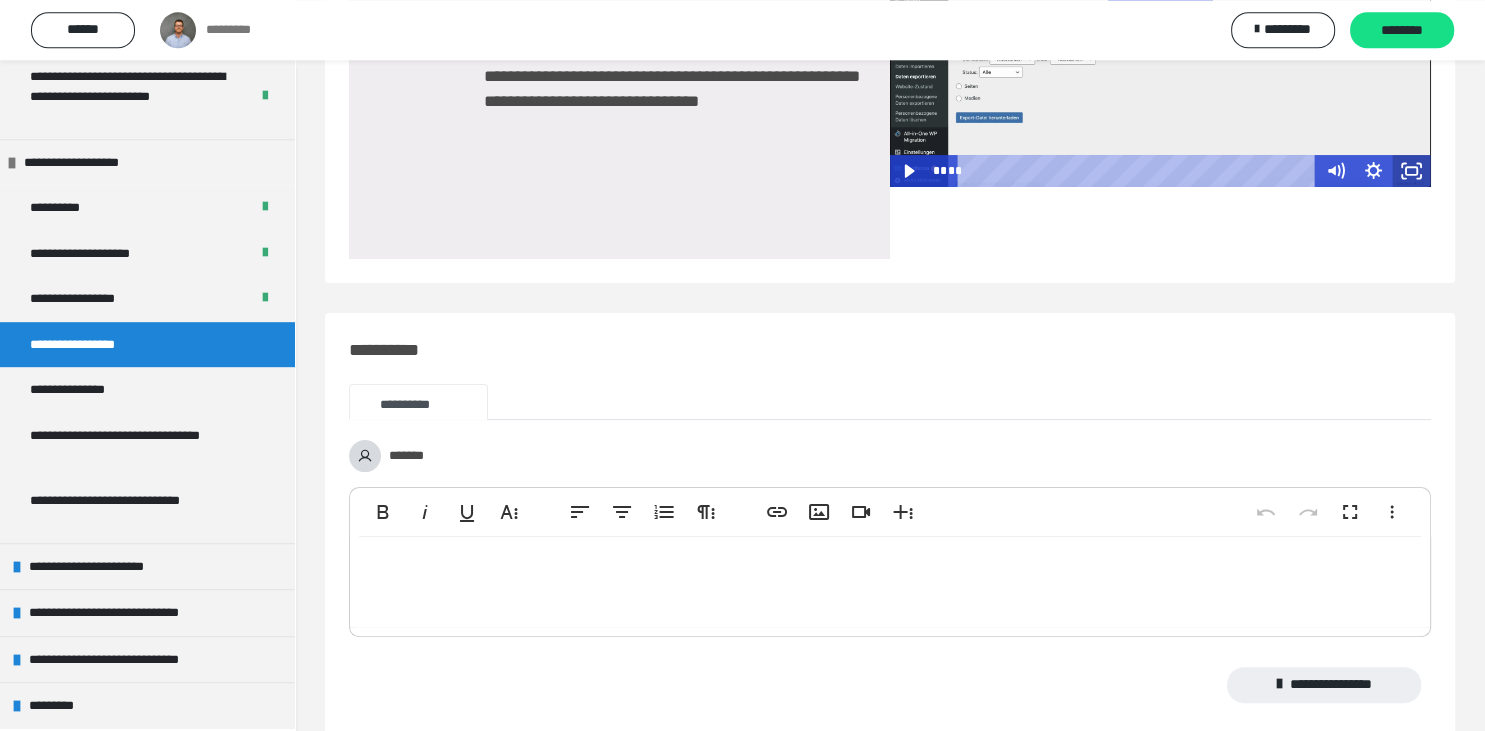 click 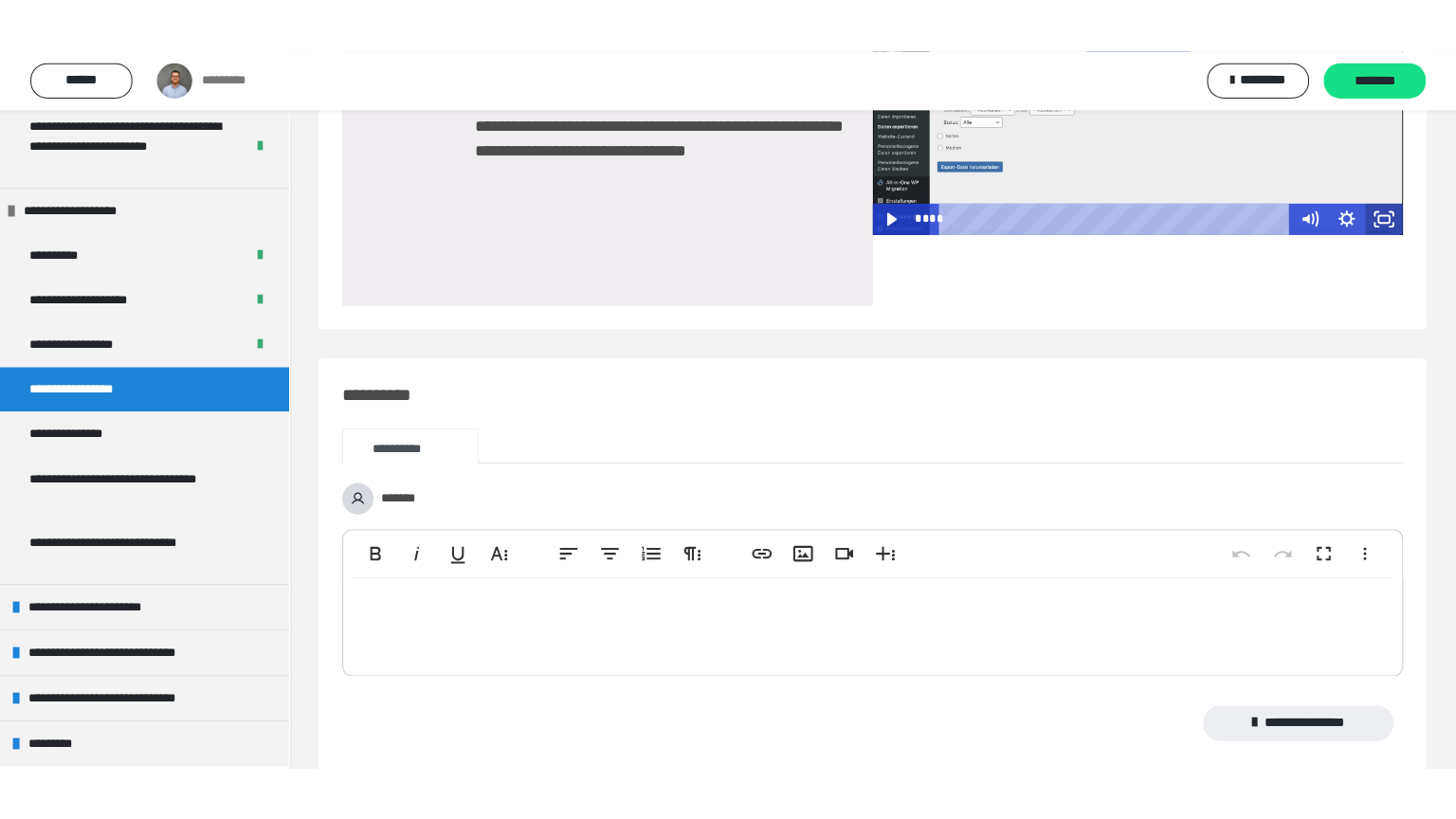 scroll, scrollTop: 241, scrollLeft: 0, axis: vertical 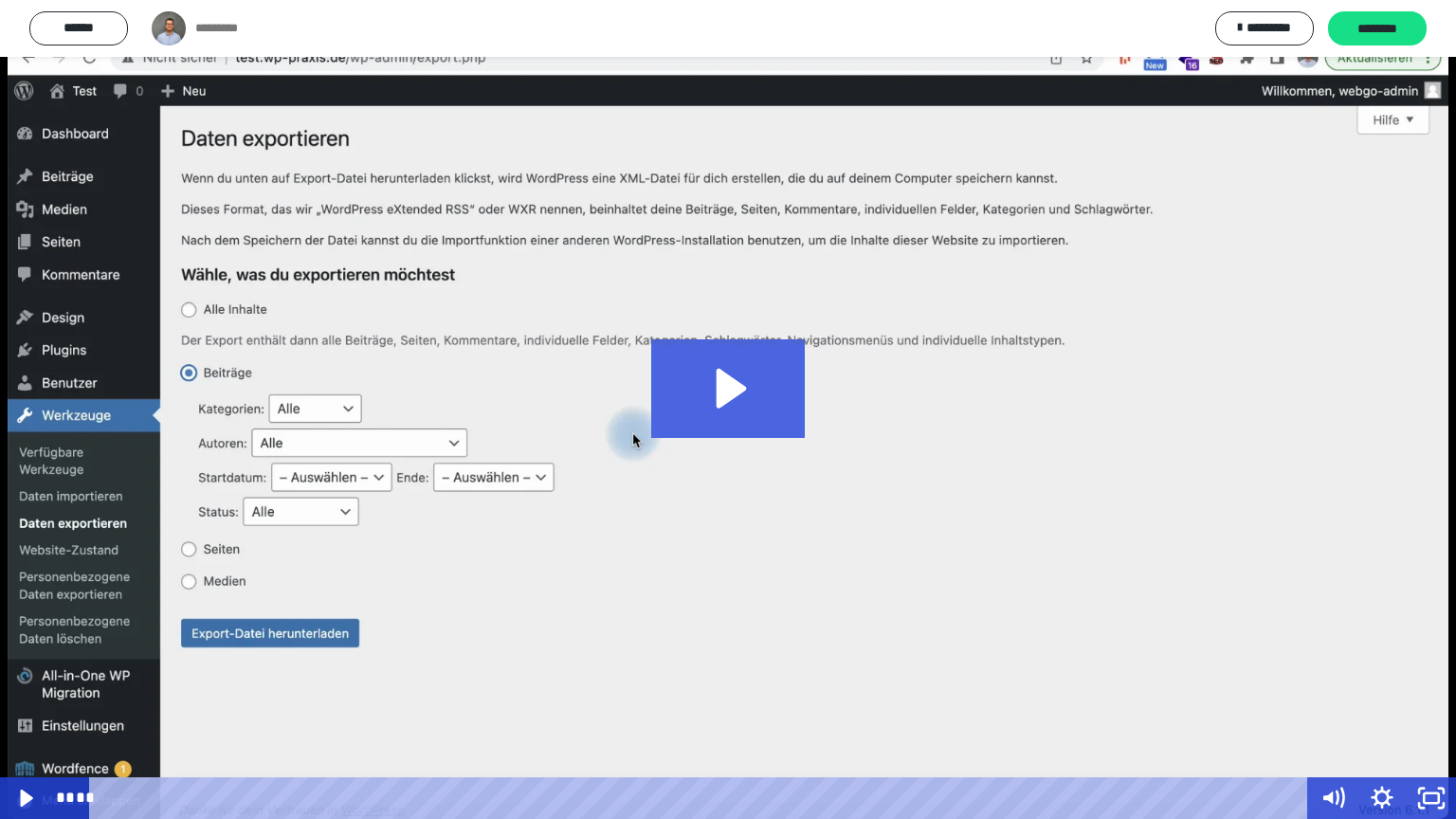 click 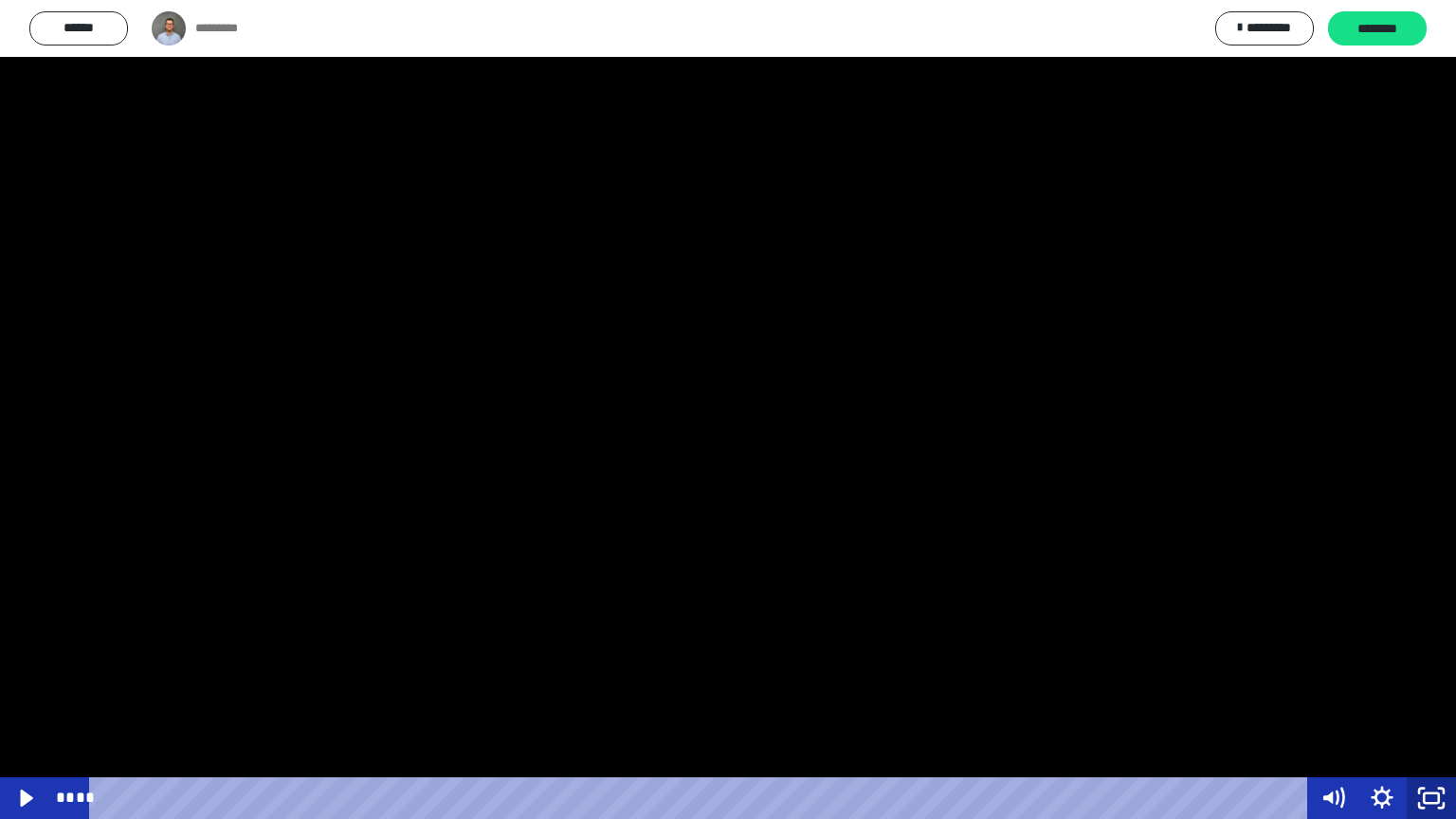 click 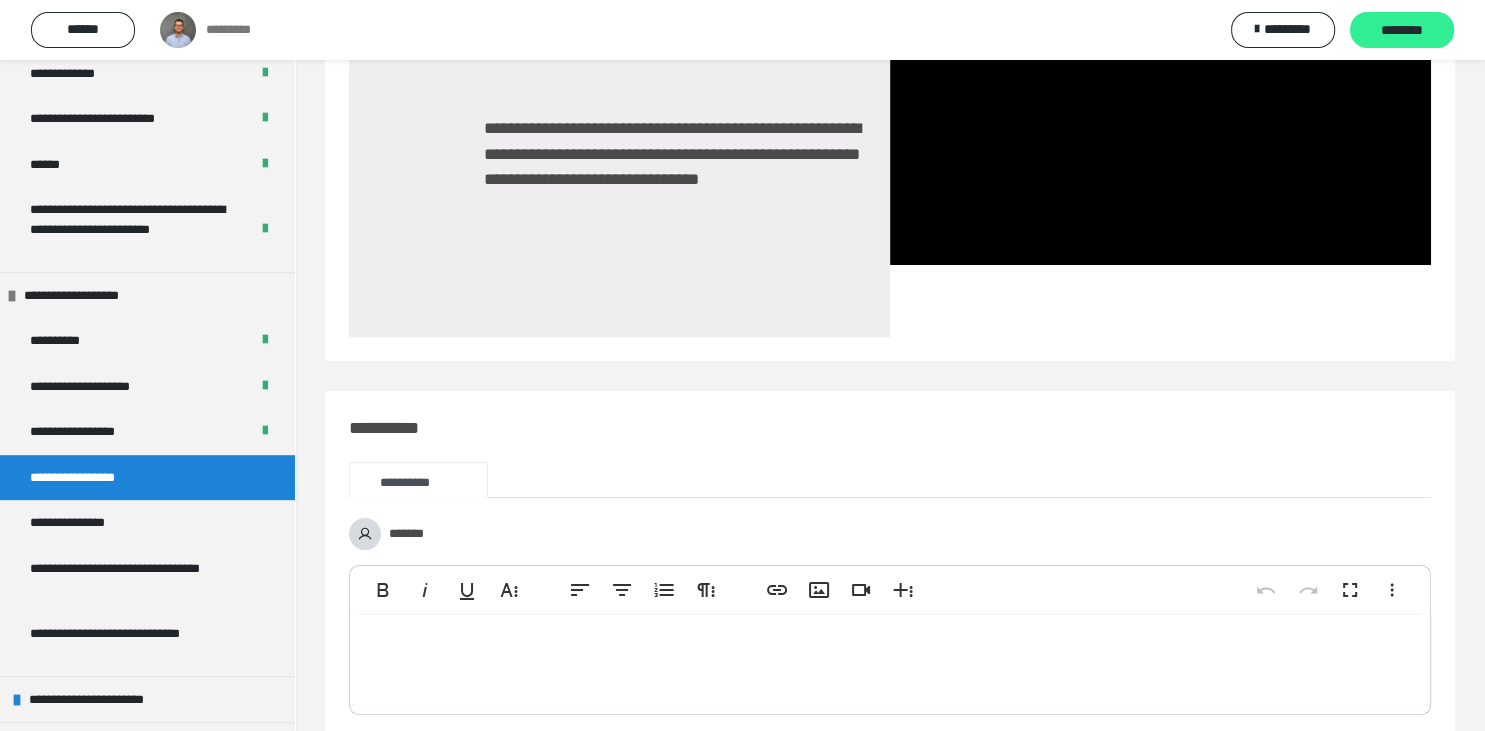 click on "********" at bounding box center (1402, 31) 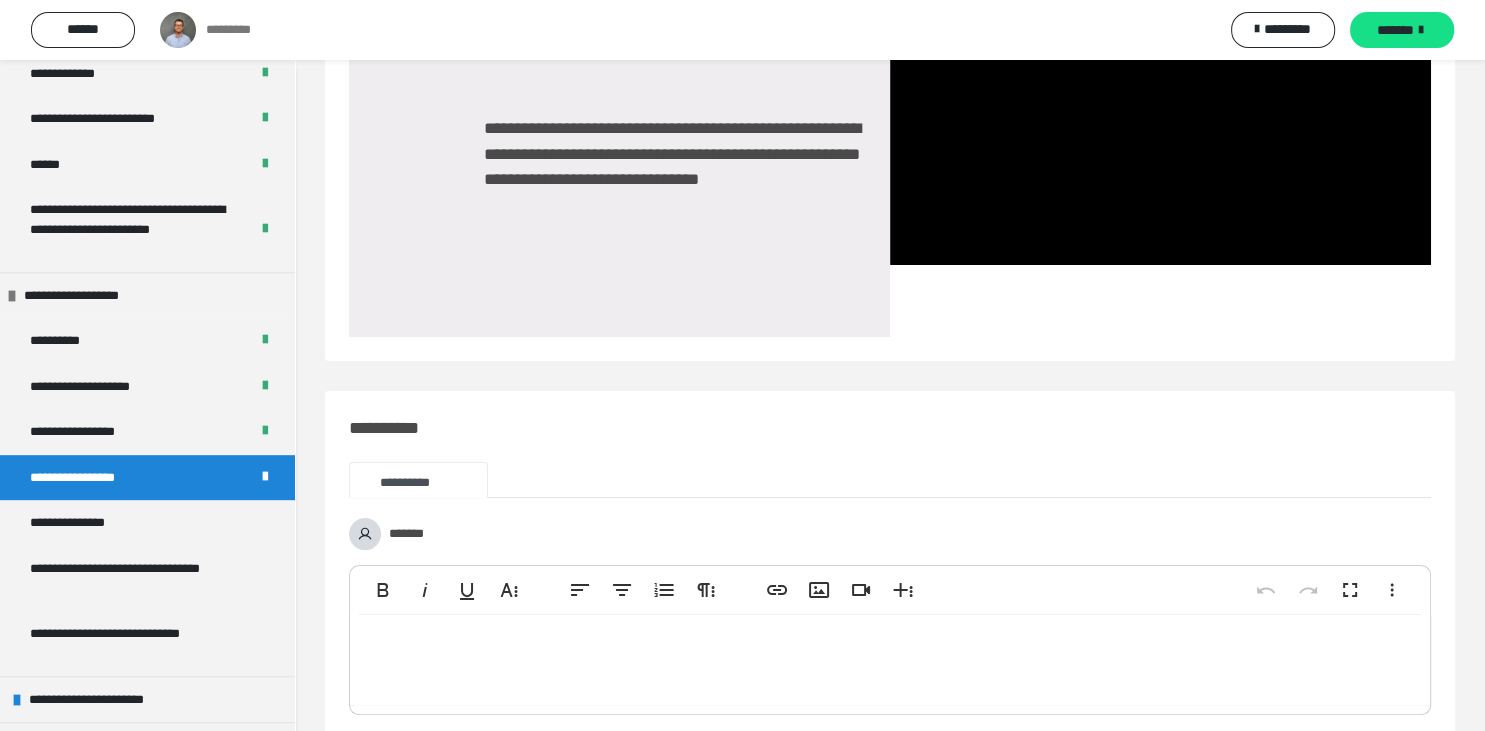 click on "*******" at bounding box center (1395, 30) 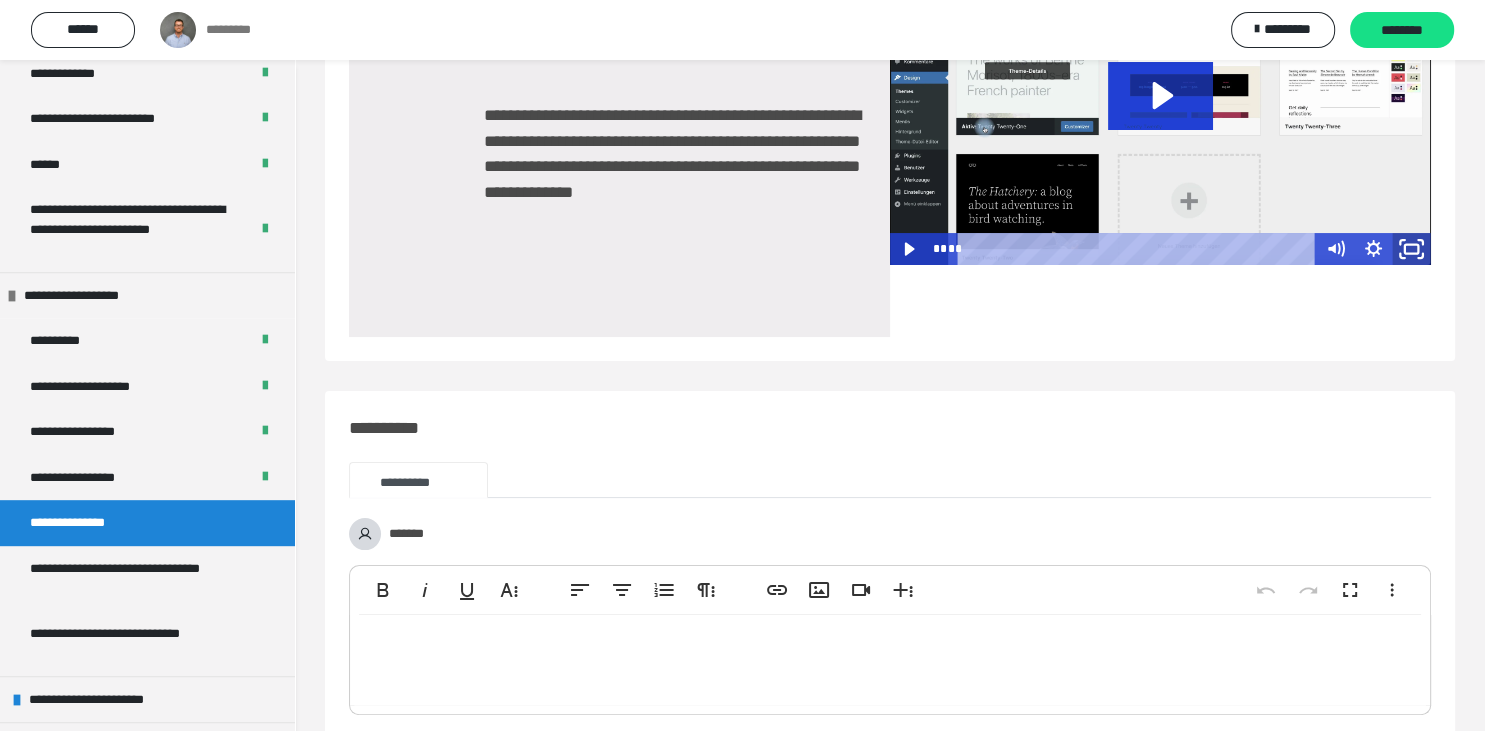 click 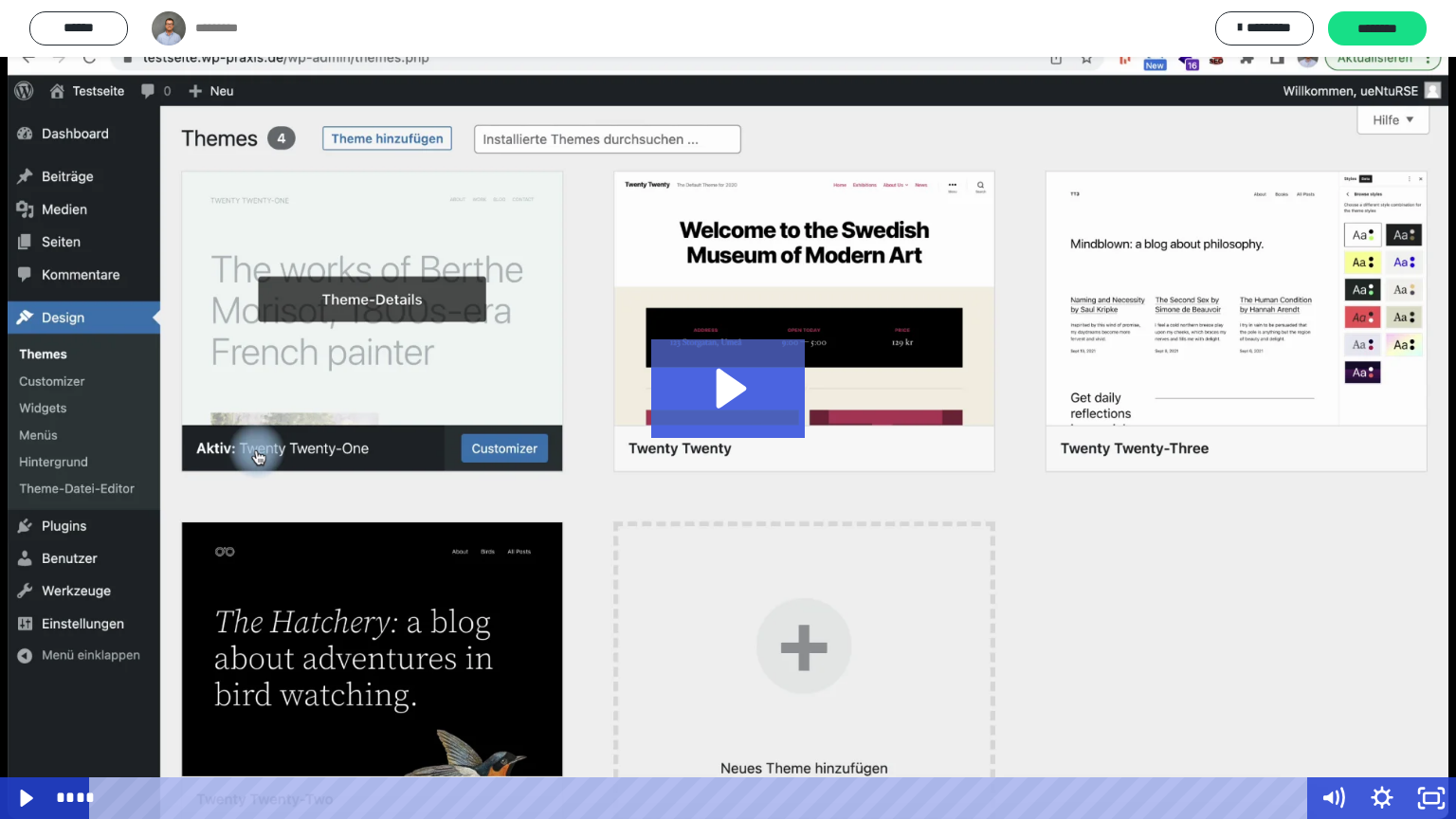 click 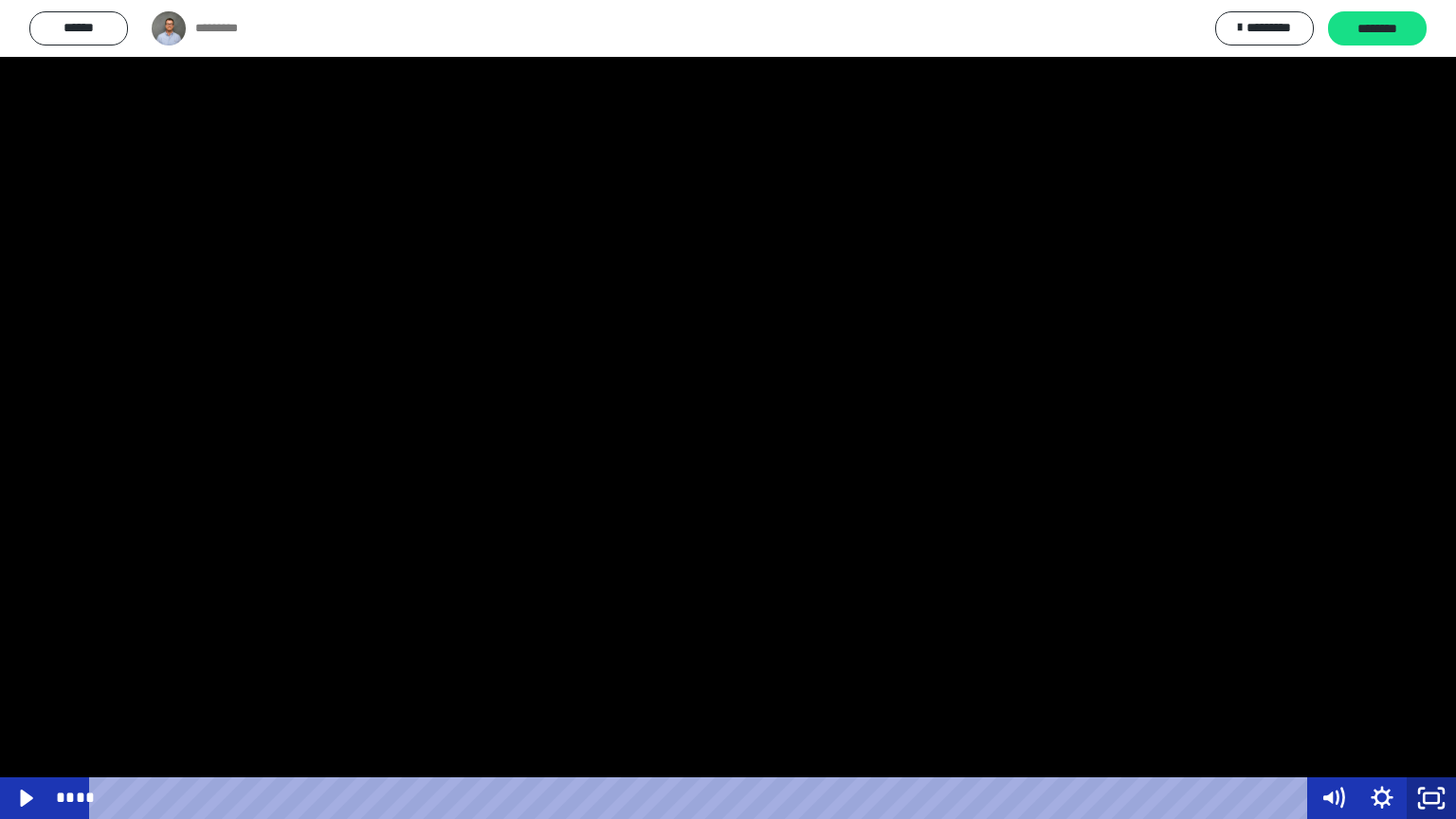 click 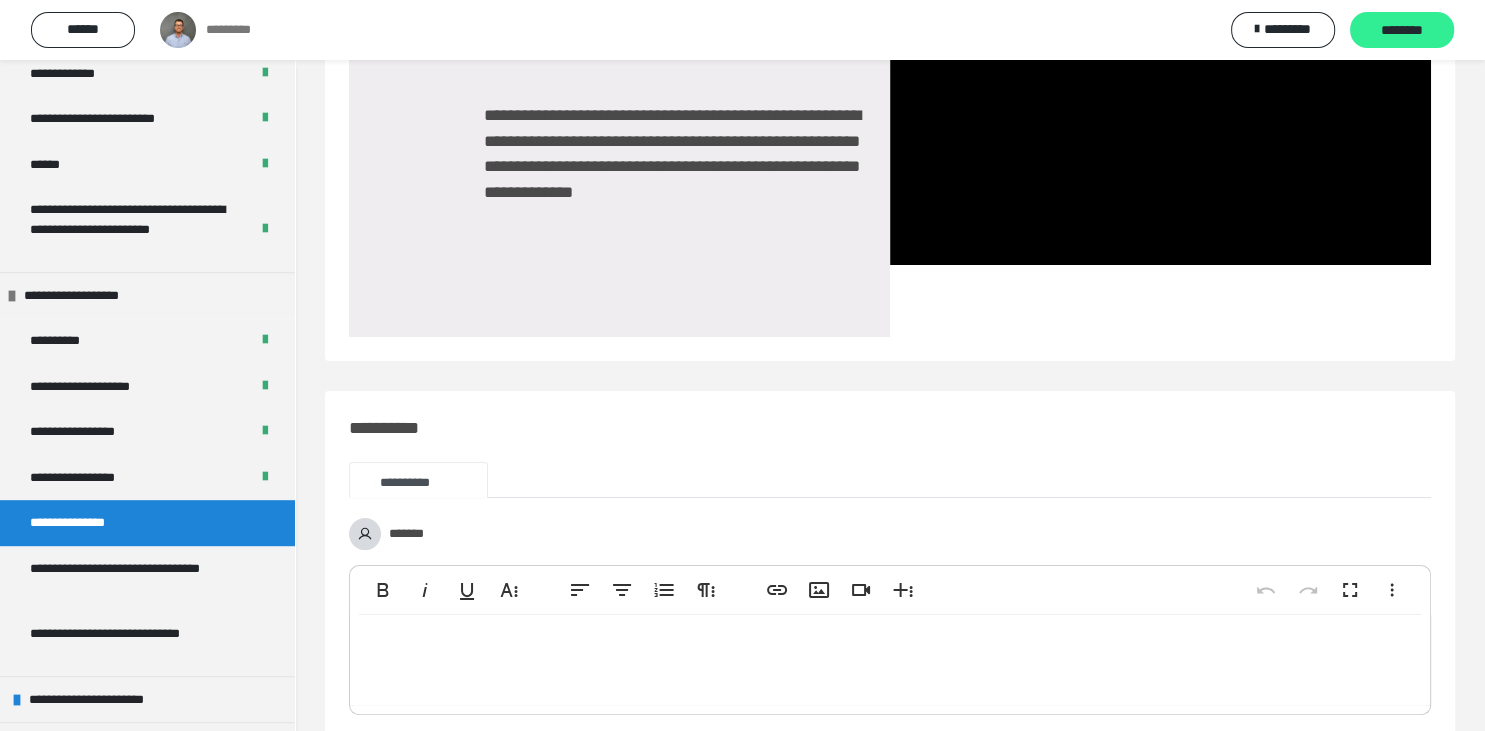 click on "********" at bounding box center (1402, 31) 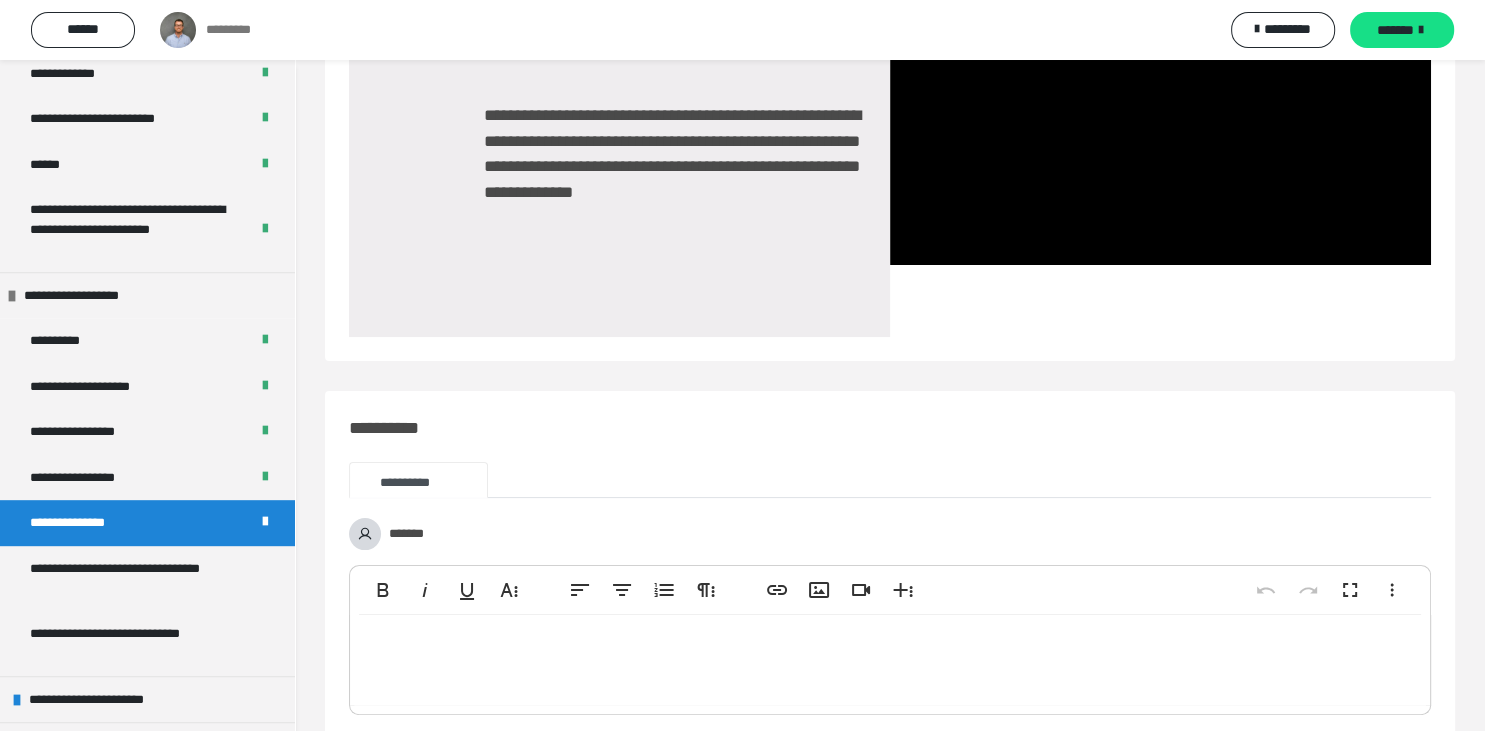 click on "*******" at bounding box center [1395, 30] 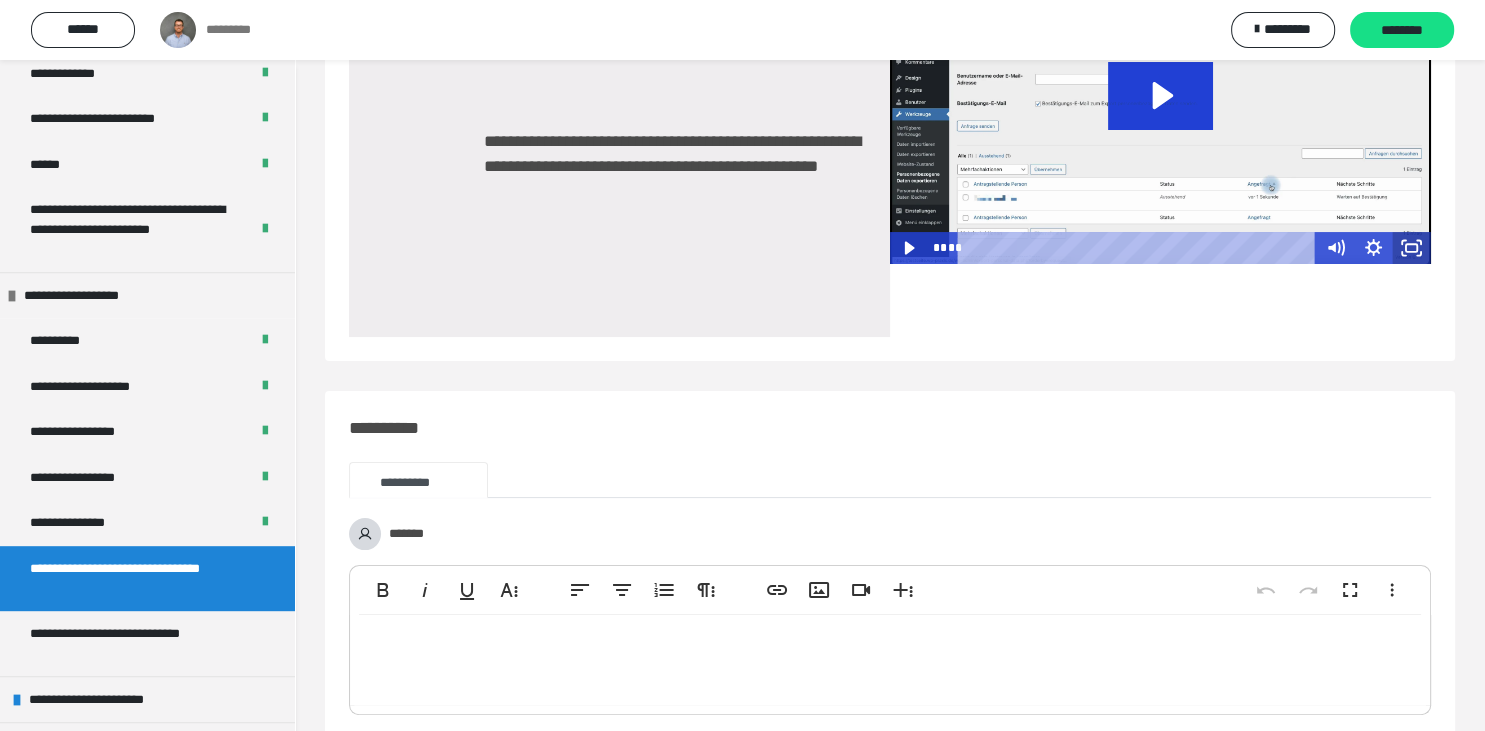 click 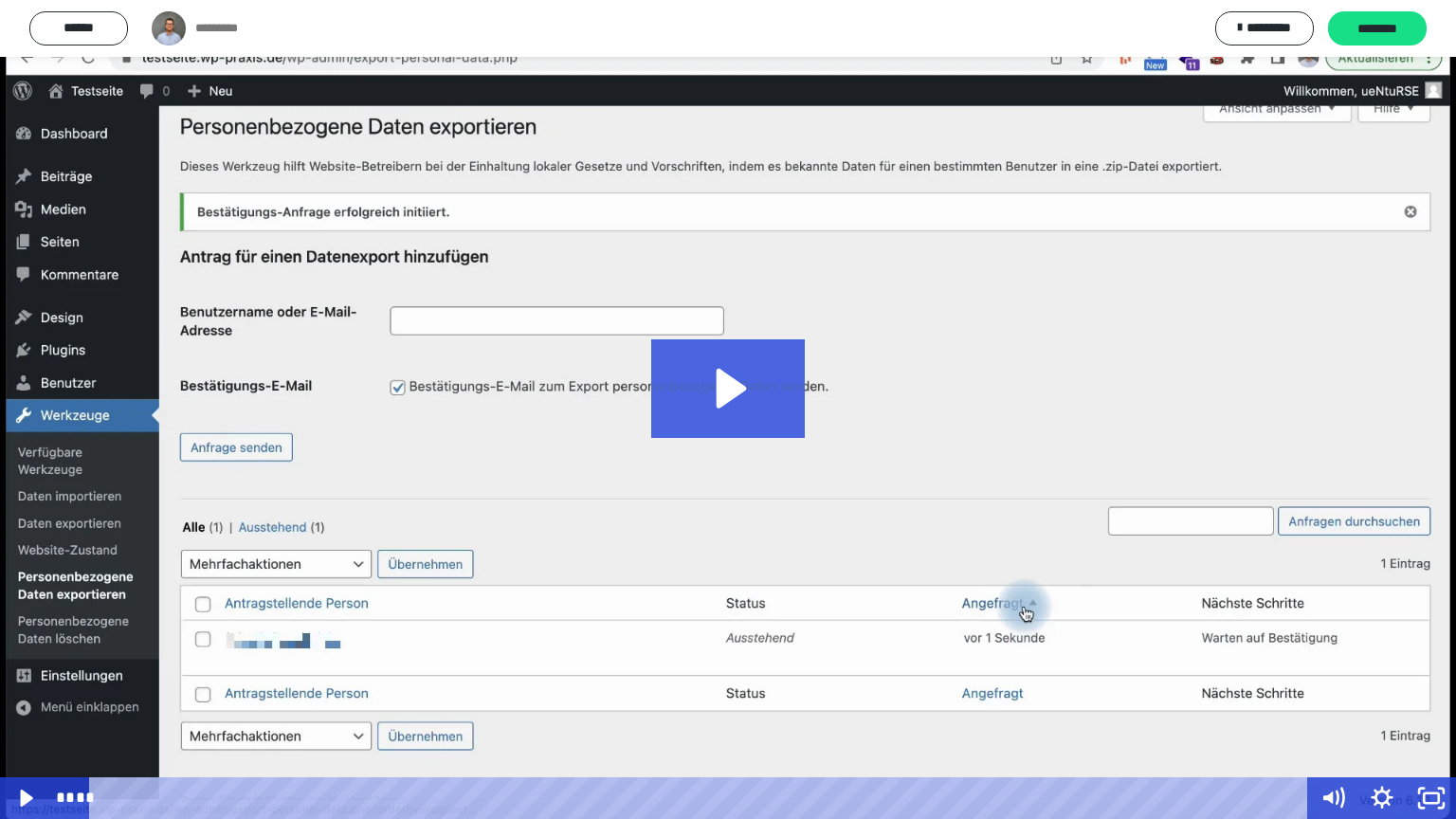 click 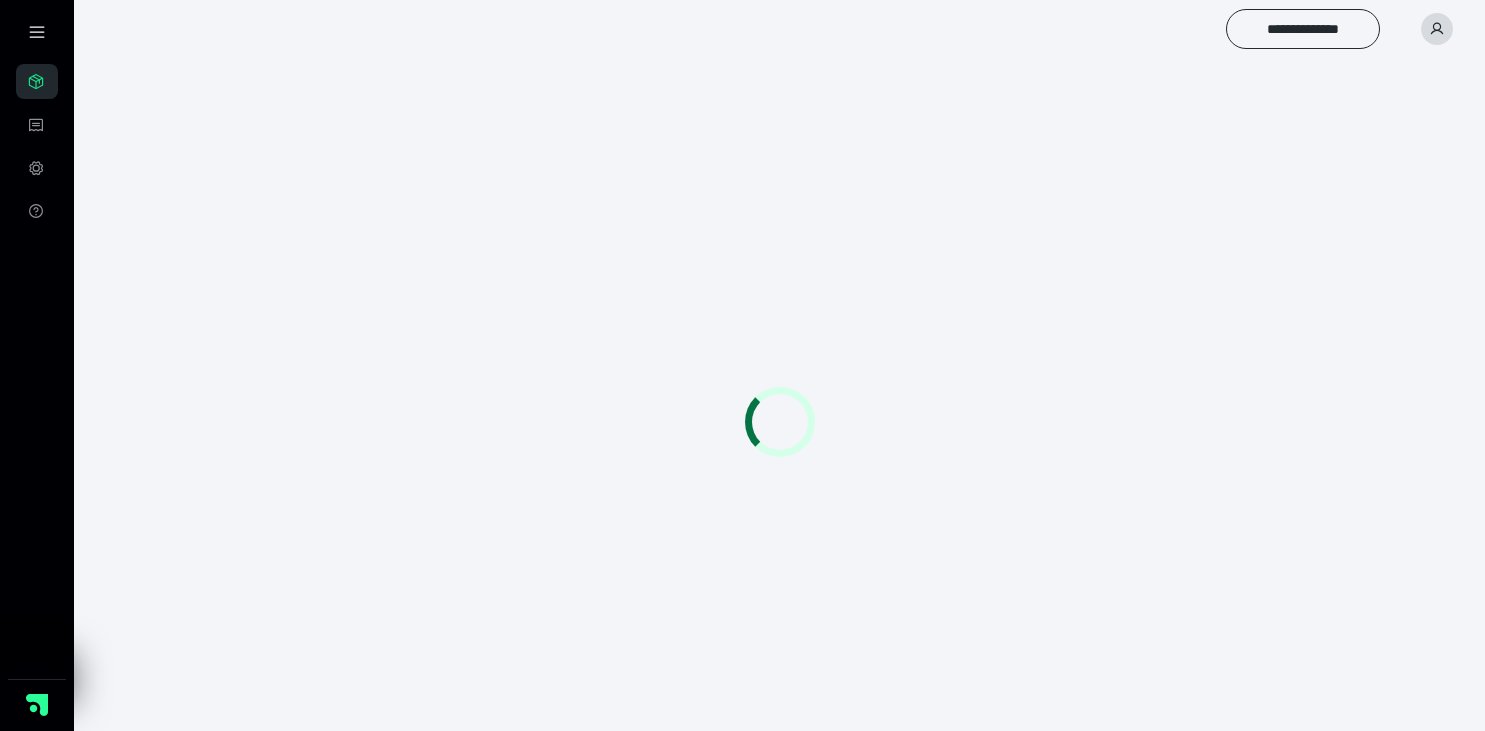 scroll, scrollTop: 0, scrollLeft: 0, axis: both 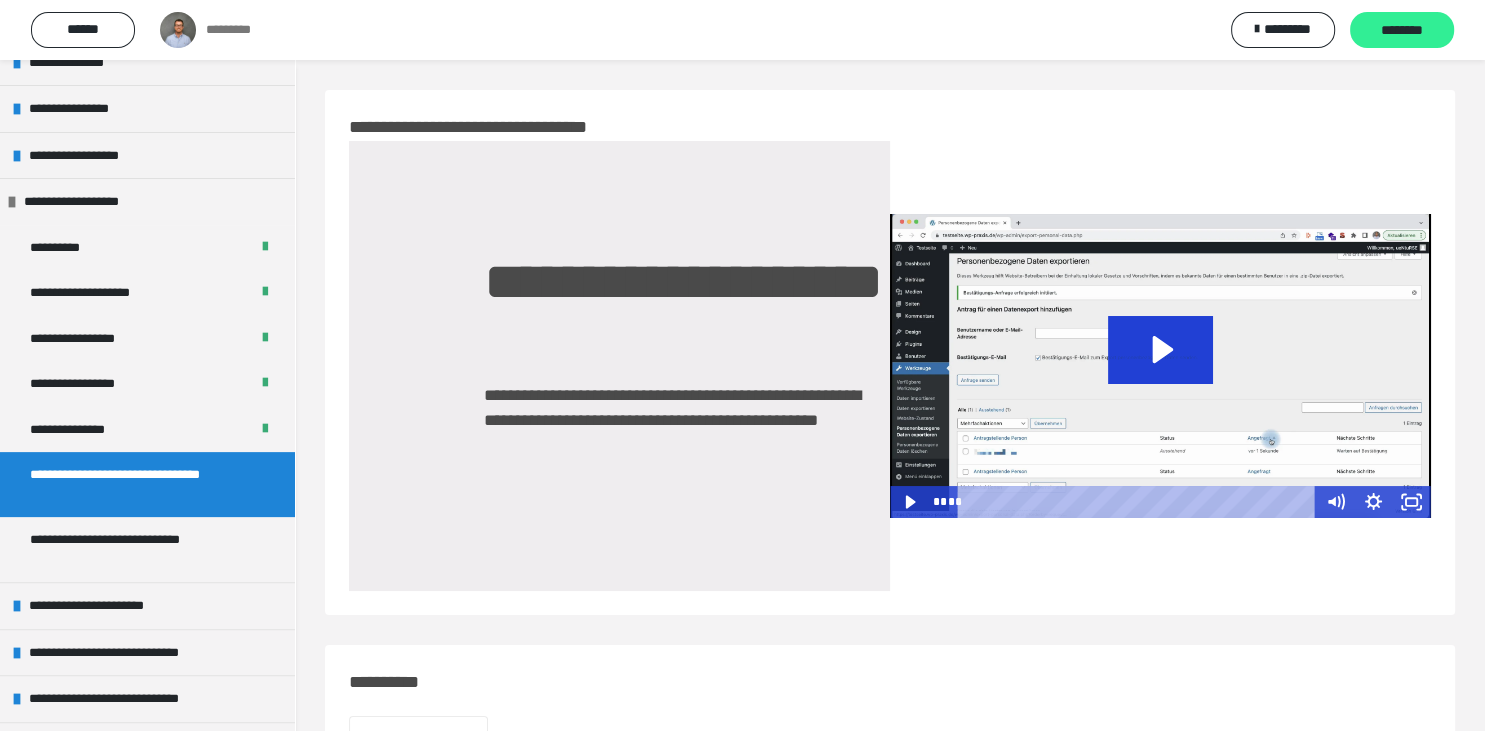 click on "********" at bounding box center [1402, 30] 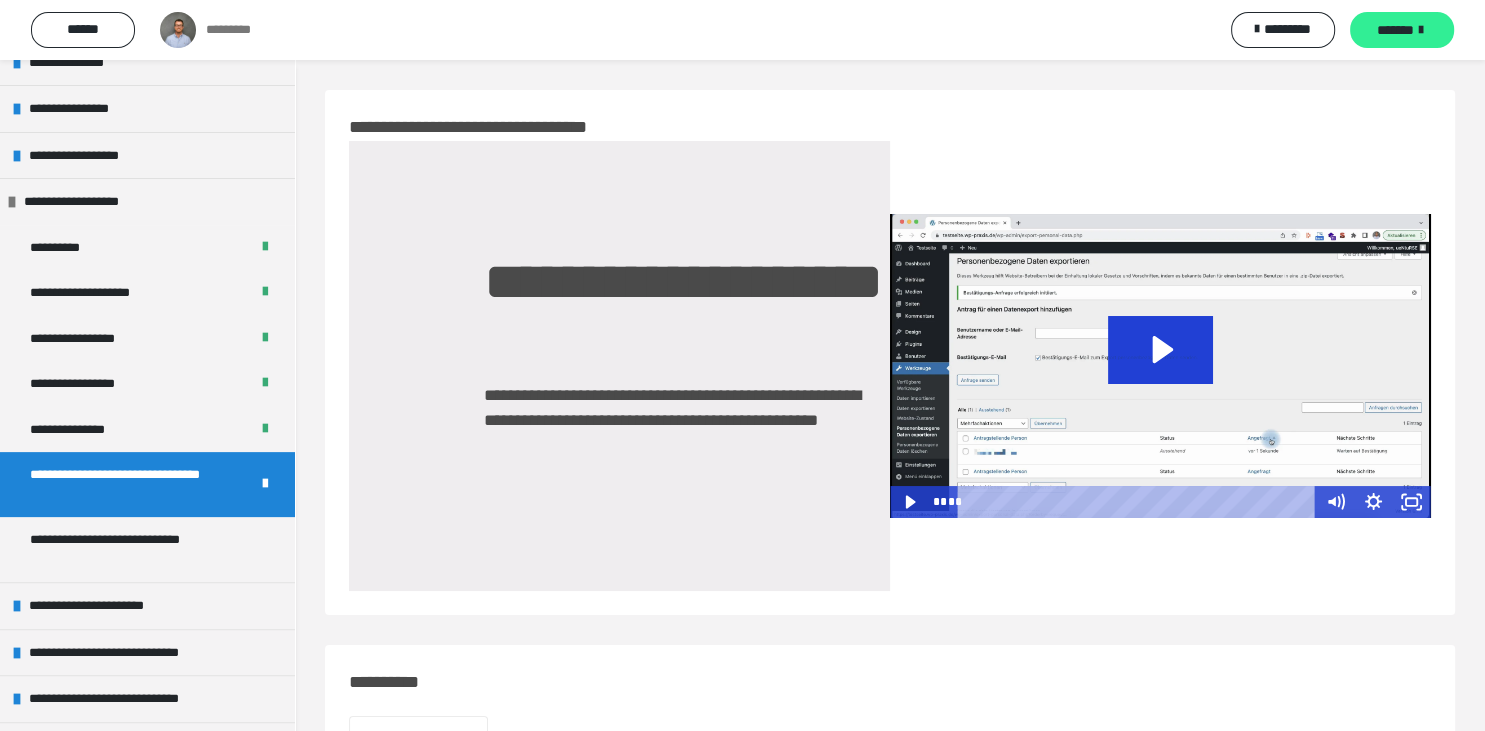 click on "*******" at bounding box center [1402, 30] 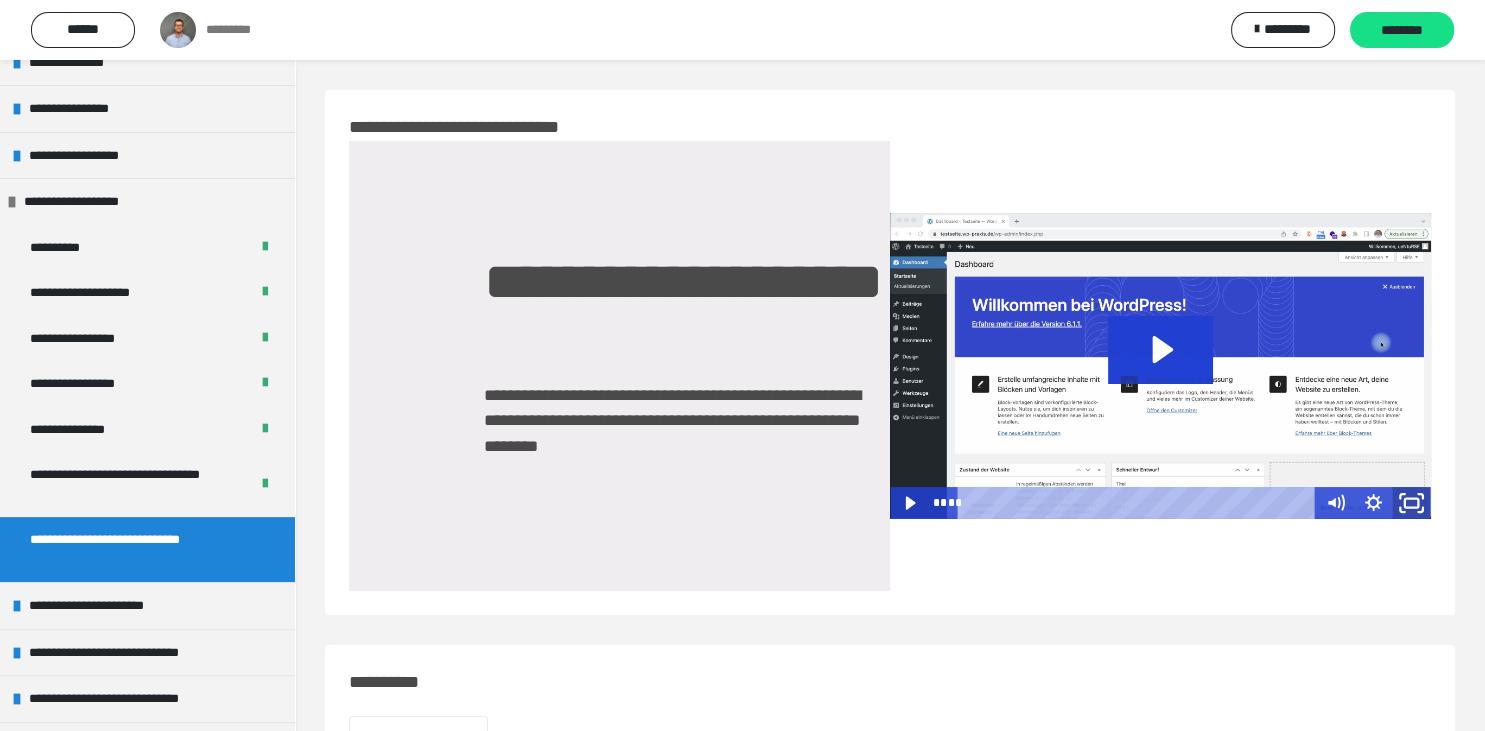 click 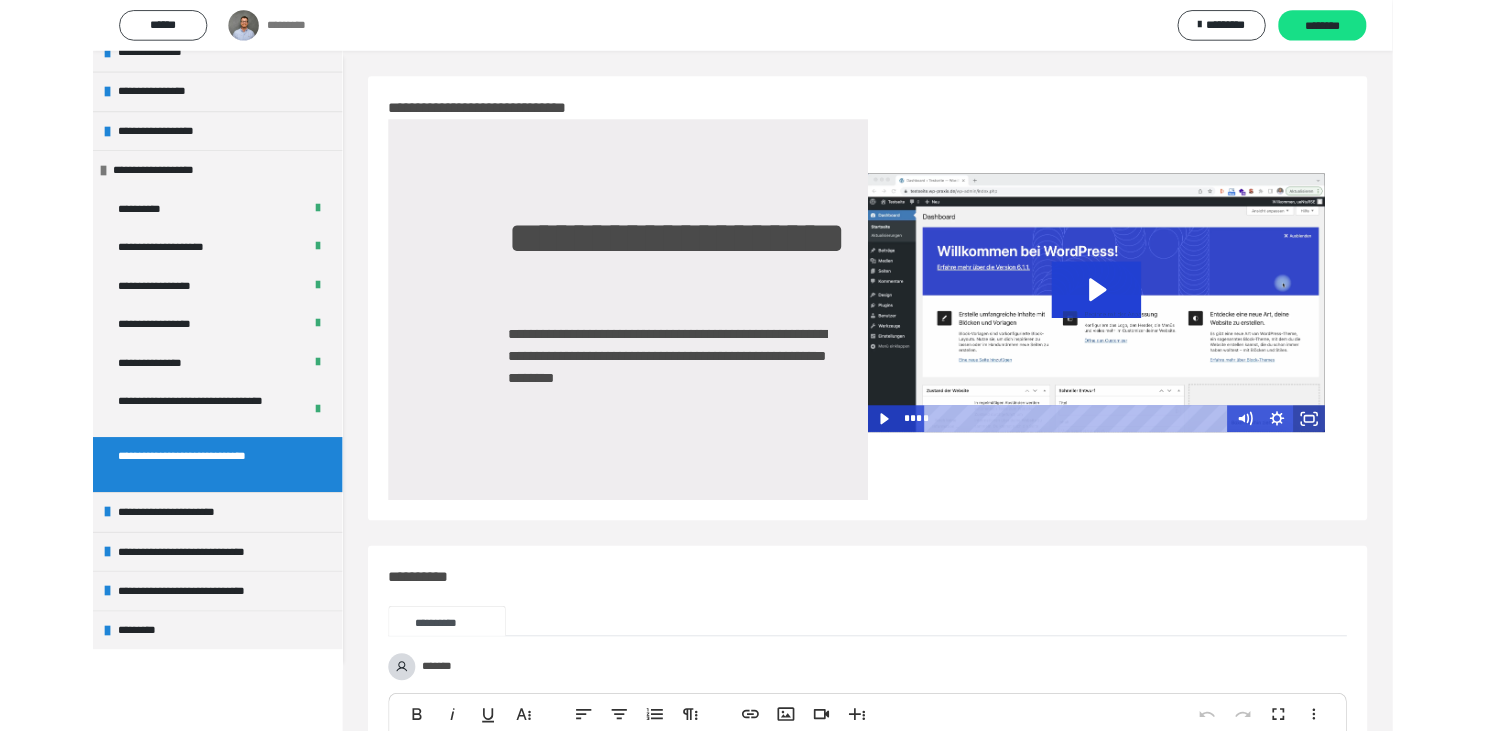 scroll, scrollTop: 436, scrollLeft: 0, axis: vertical 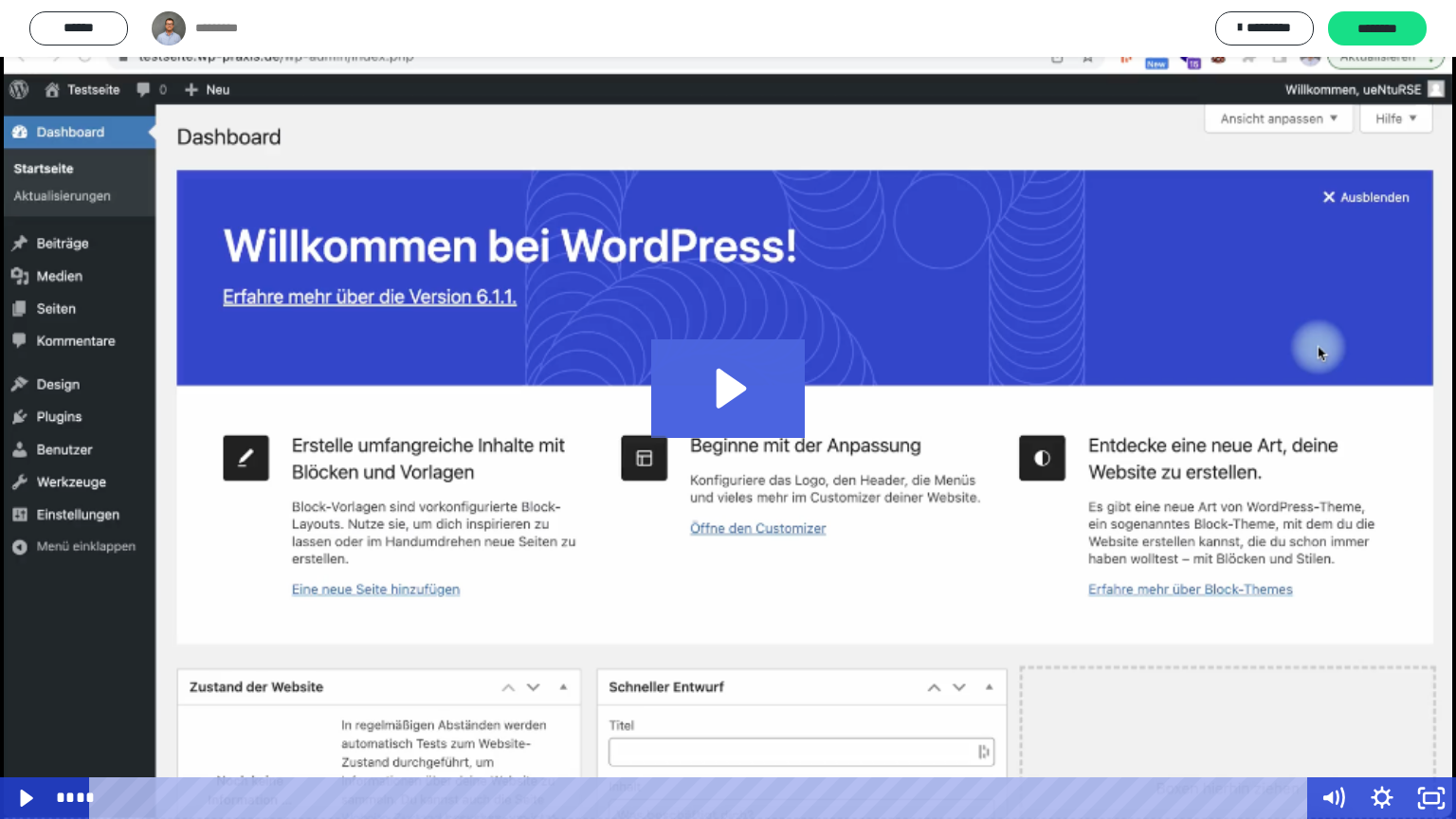 click 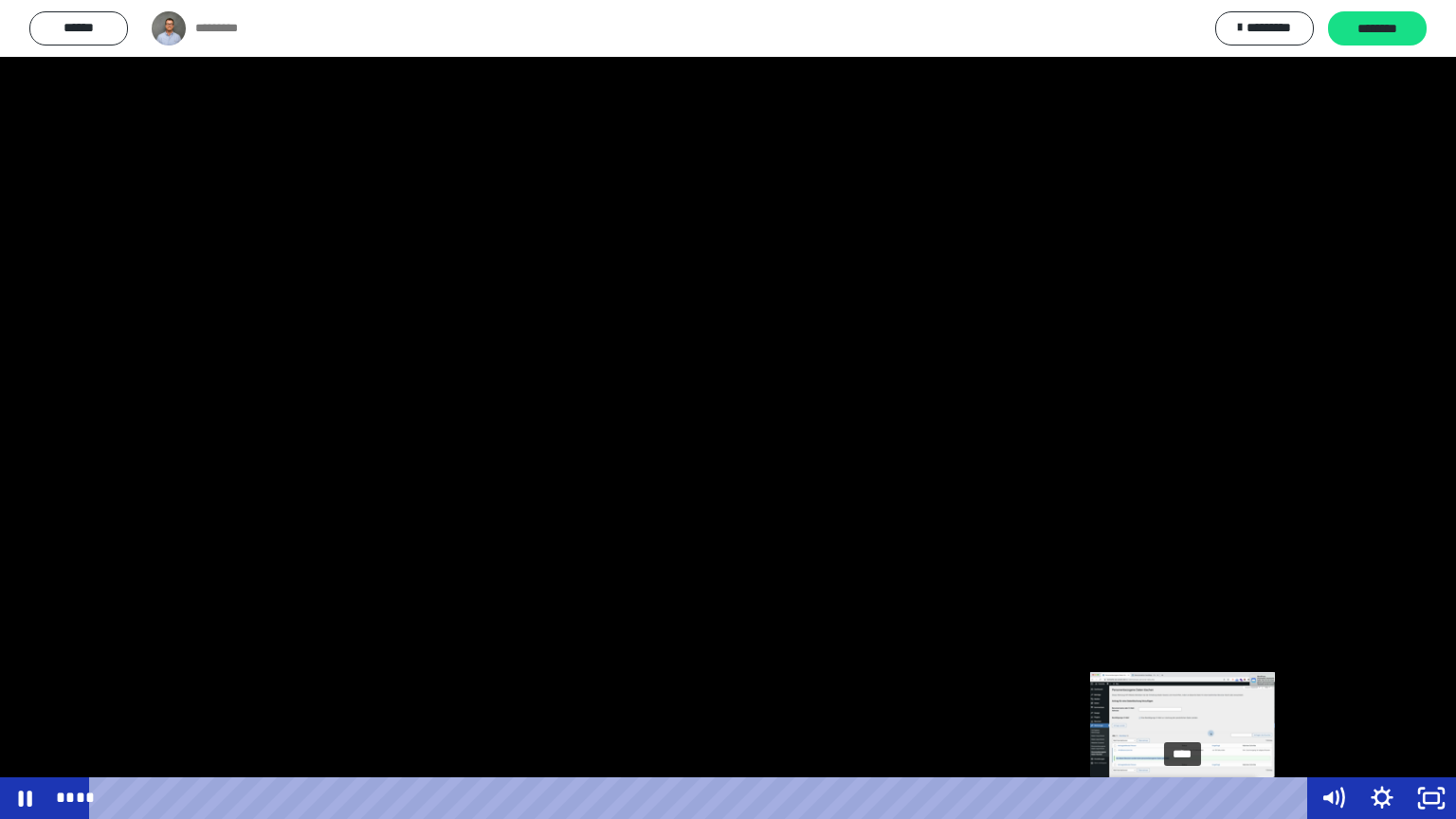 click on "****" at bounding box center [701, 798] 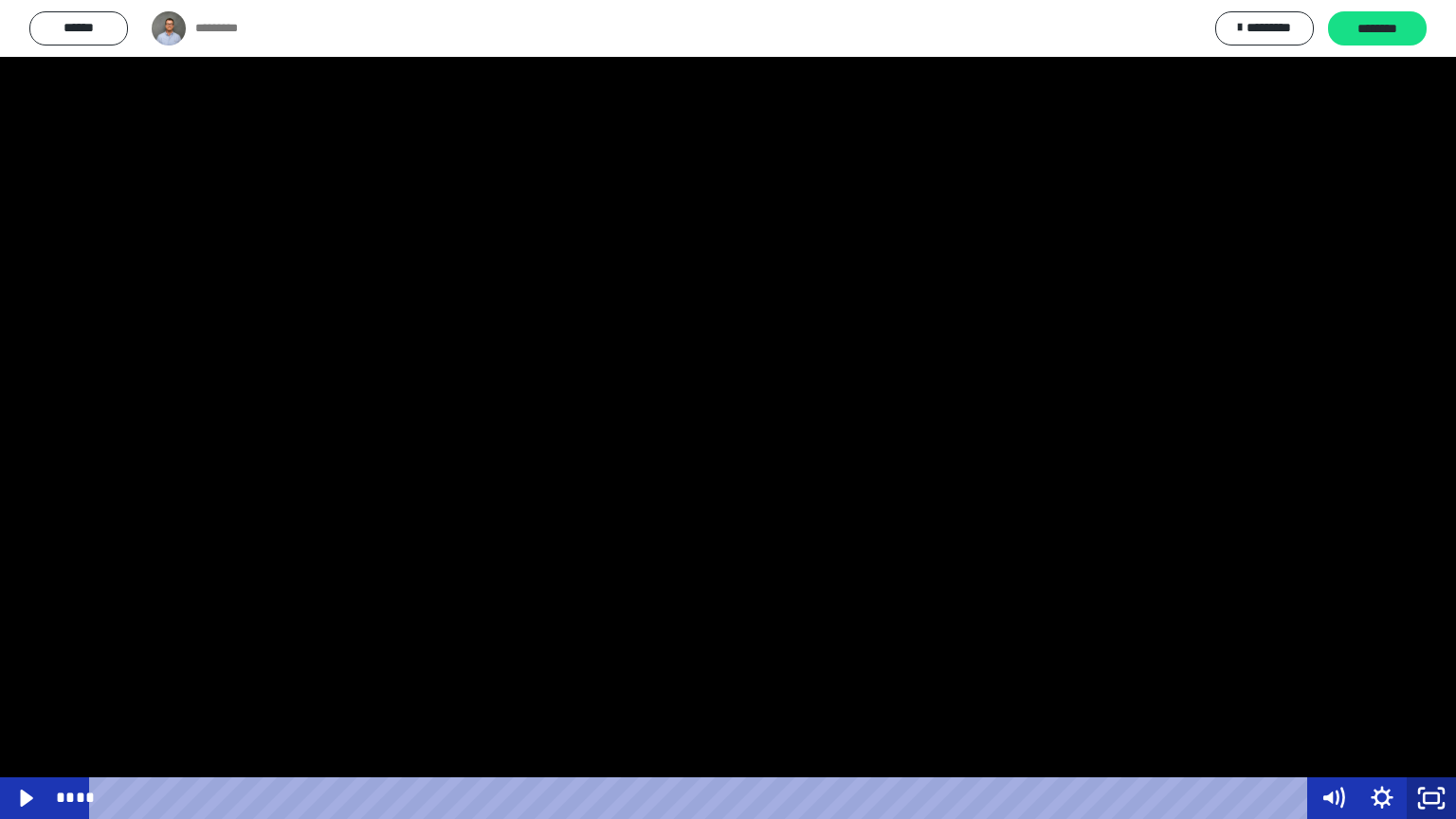 click 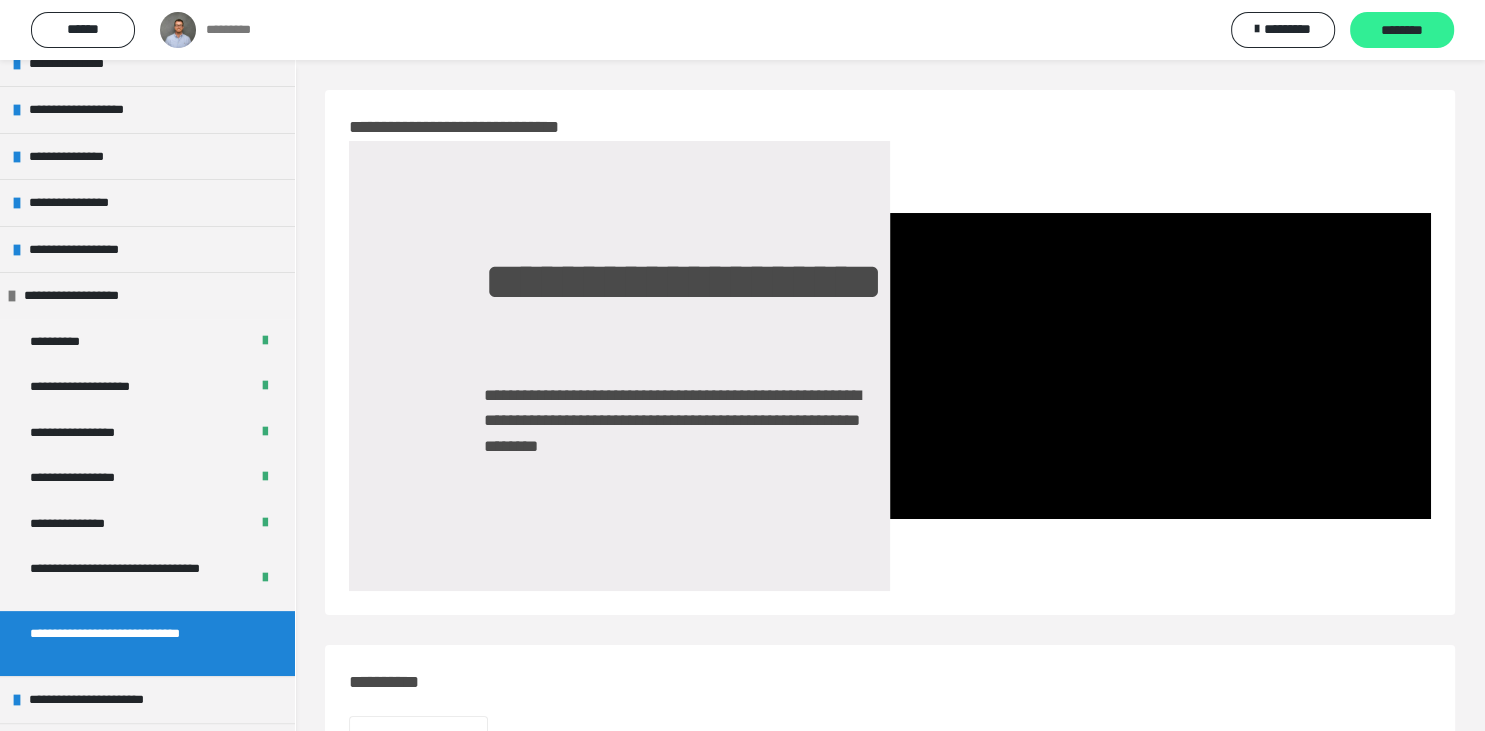 click on "********" at bounding box center (1402, 31) 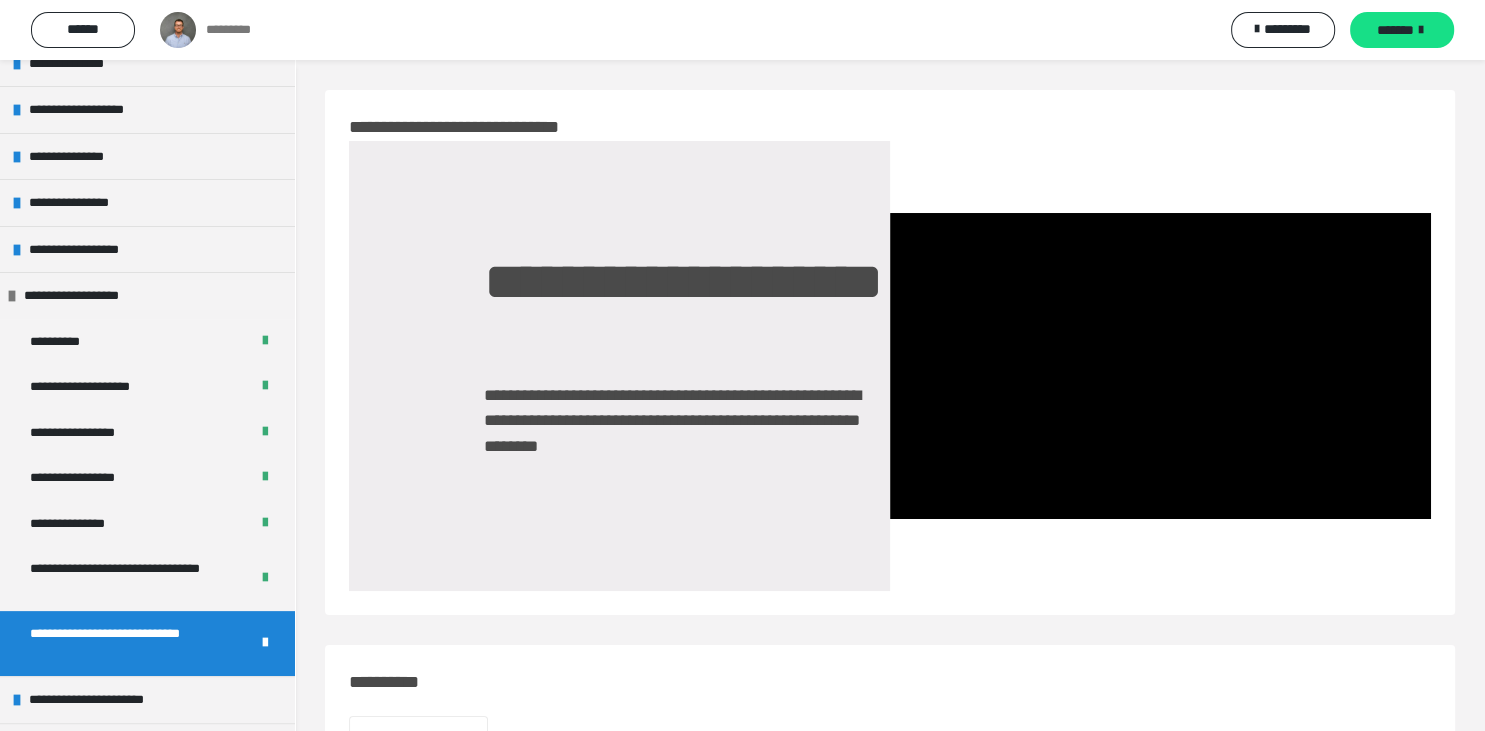click on "*******" at bounding box center (1395, 30) 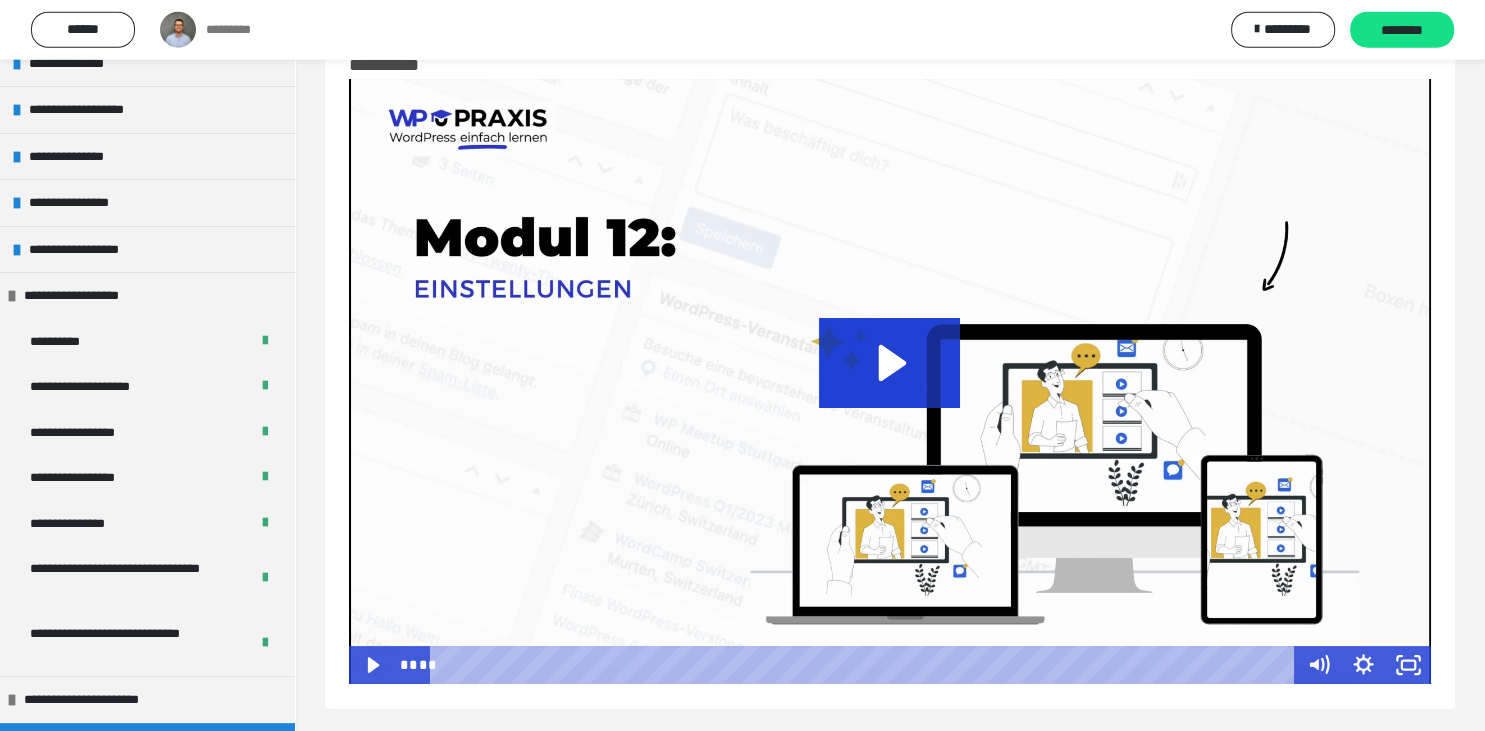 scroll, scrollTop: 70, scrollLeft: 0, axis: vertical 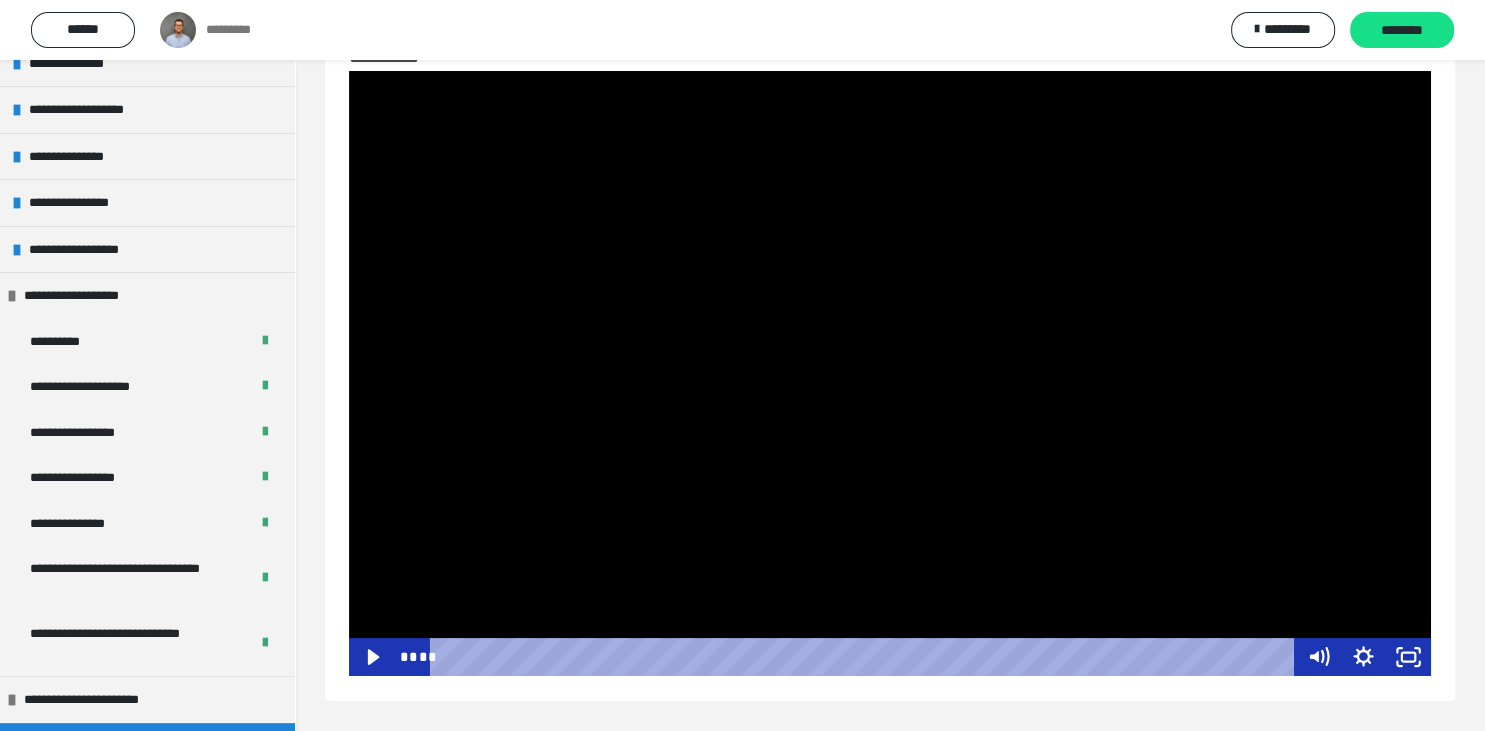 click at bounding box center [890, 373] 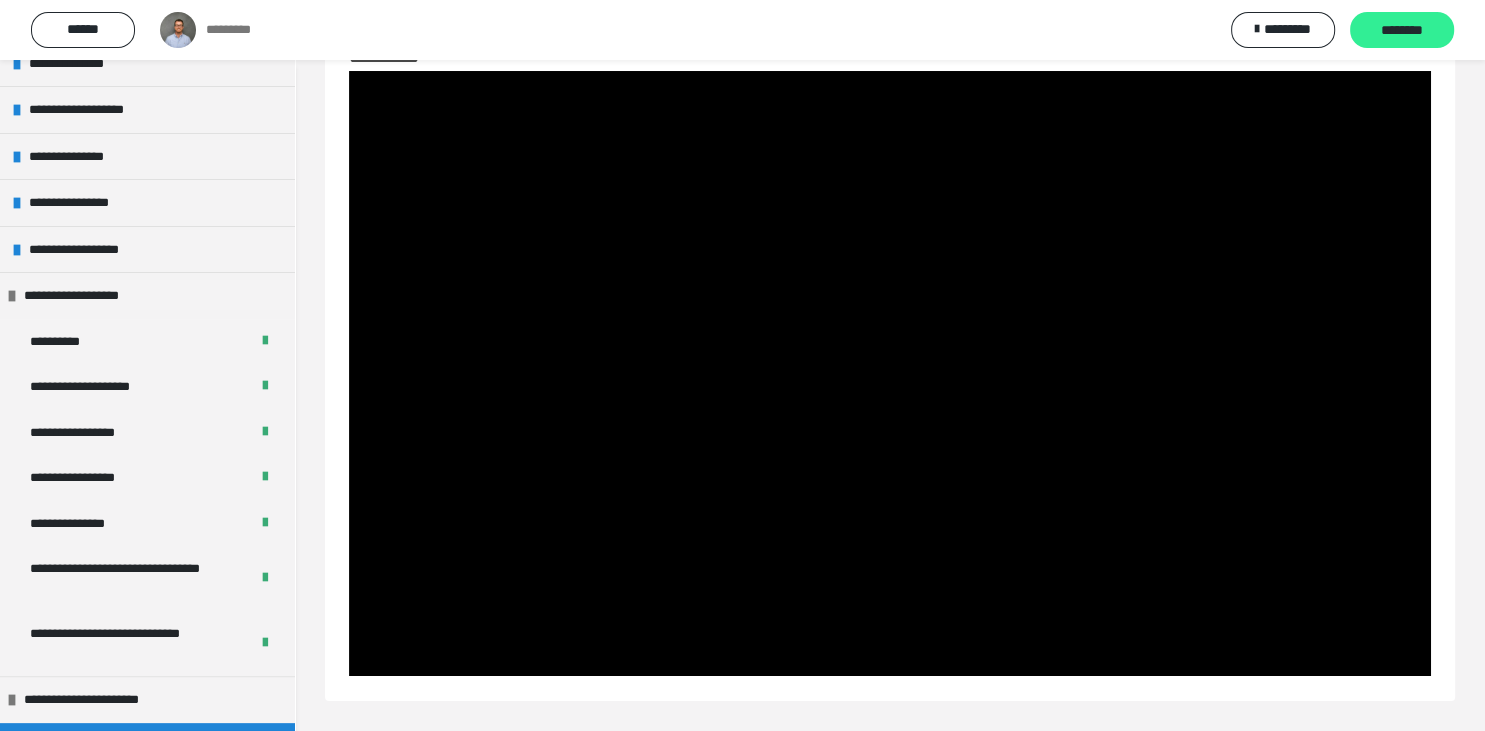 click on "********" at bounding box center [1402, 30] 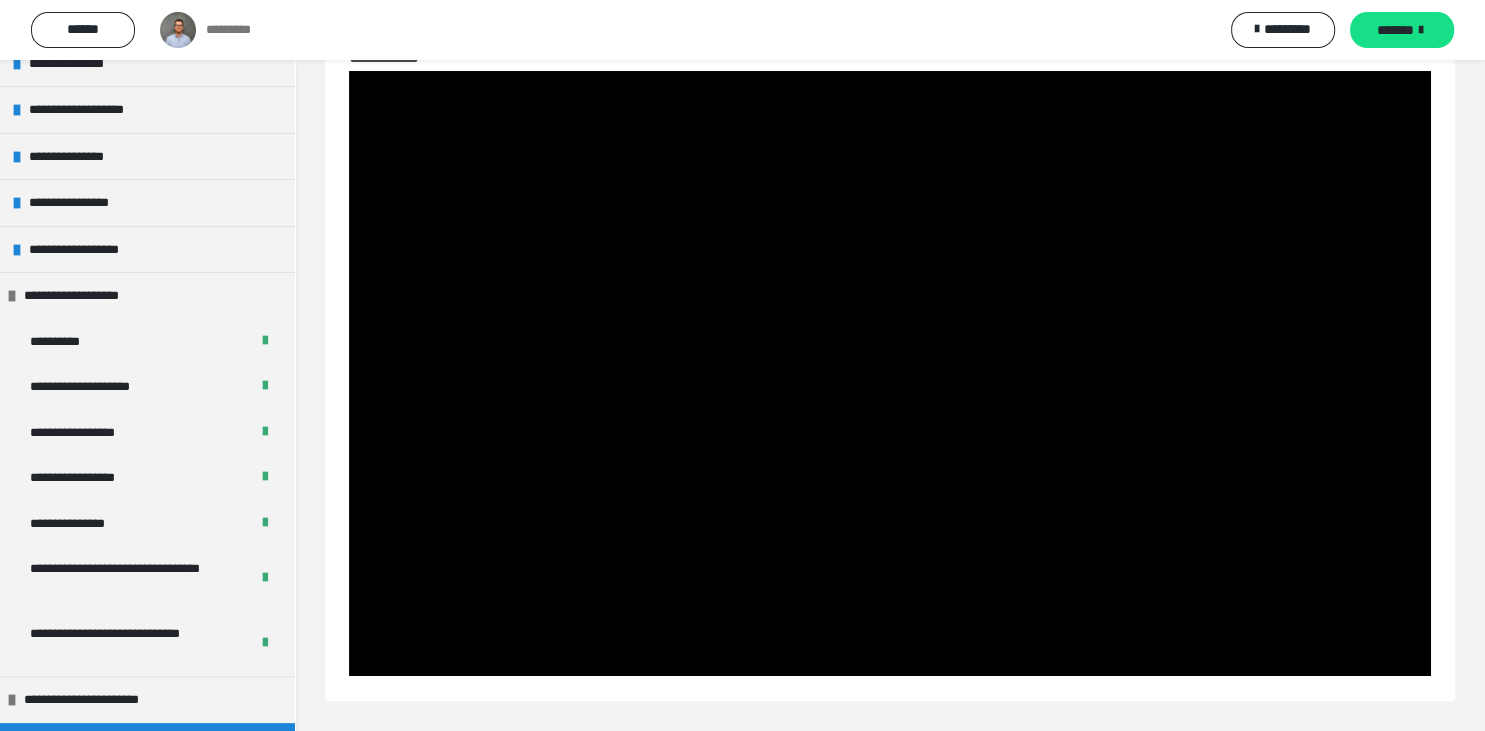 click on "*******" at bounding box center [1402, 30] 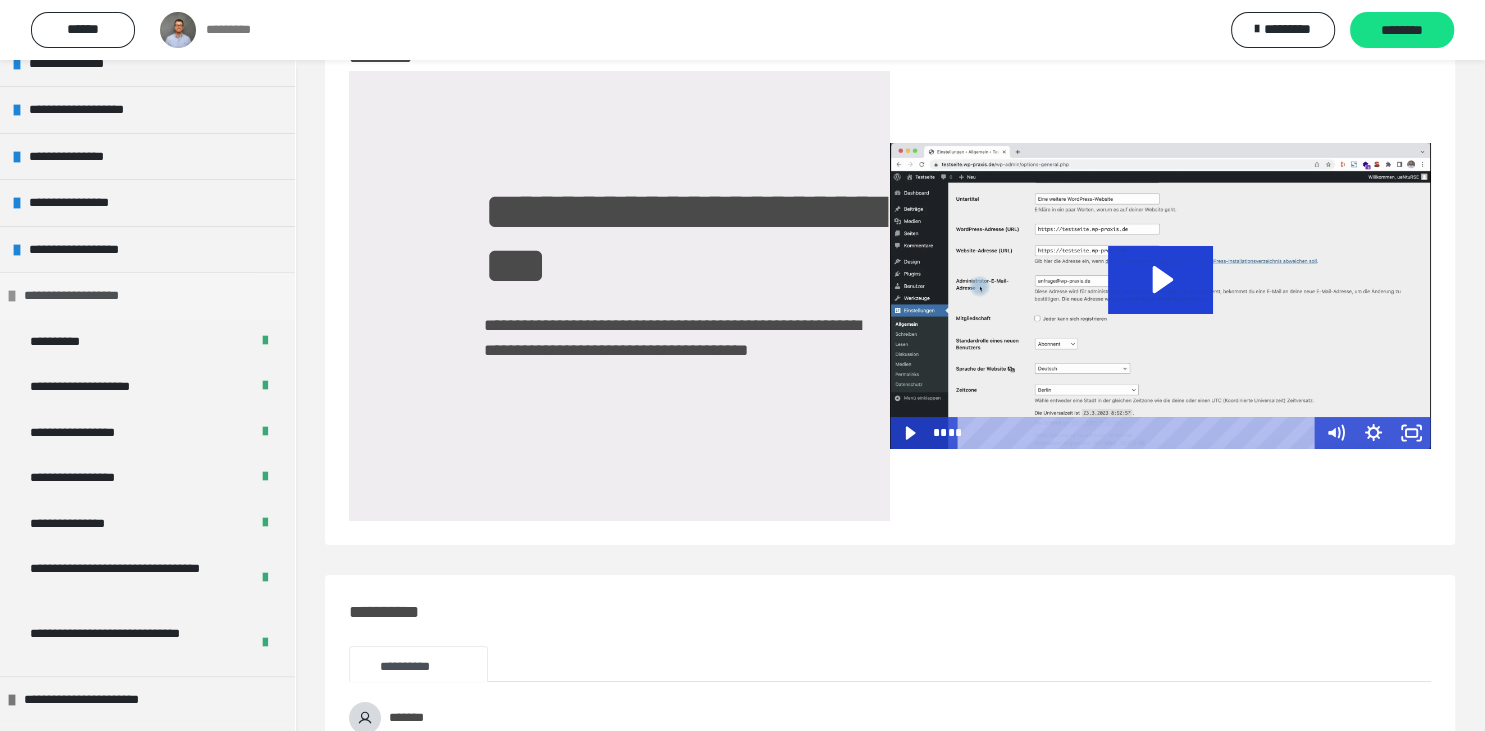 click at bounding box center (12, 296) 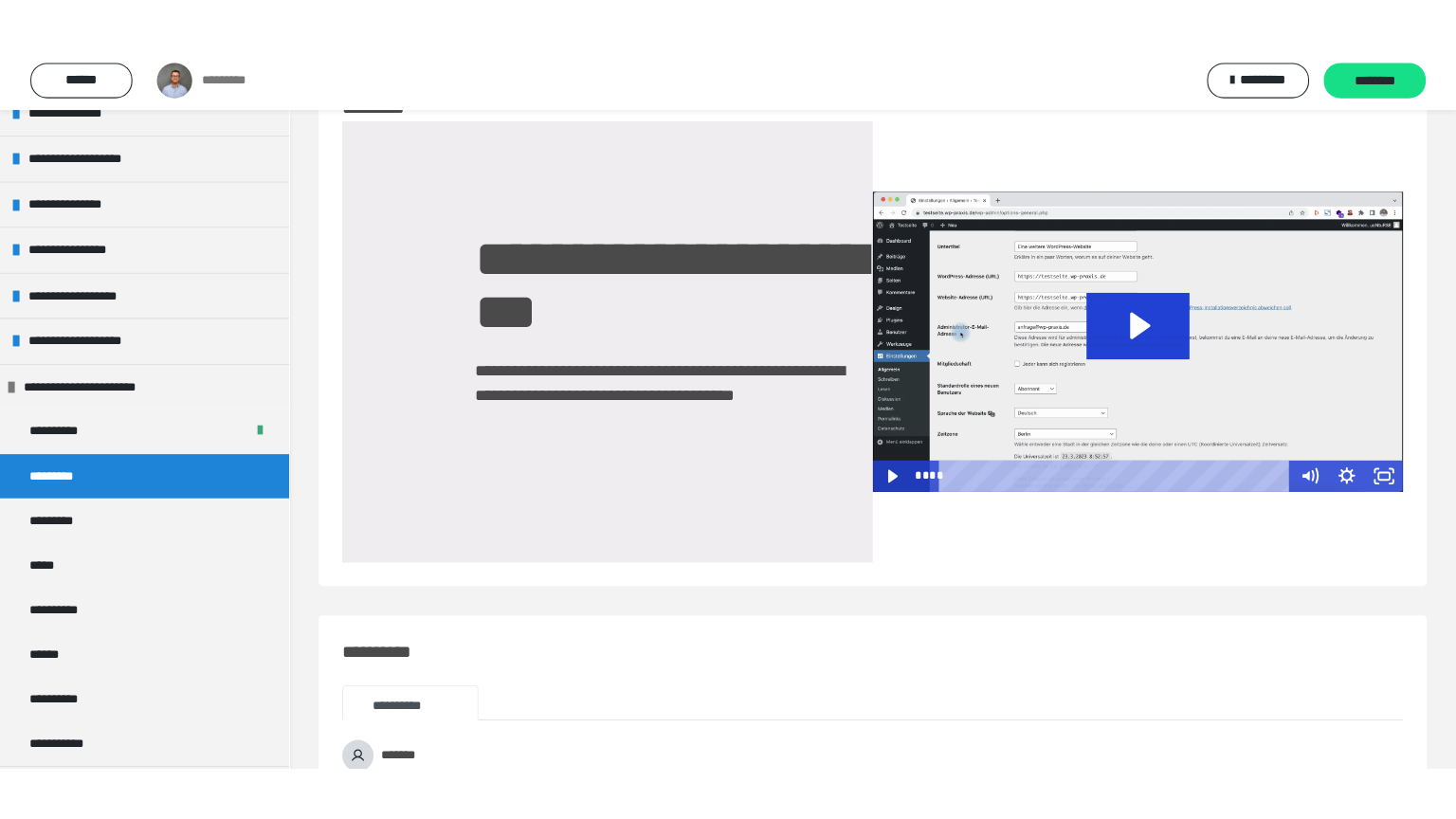 scroll, scrollTop: 545, scrollLeft: 0, axis: vertical 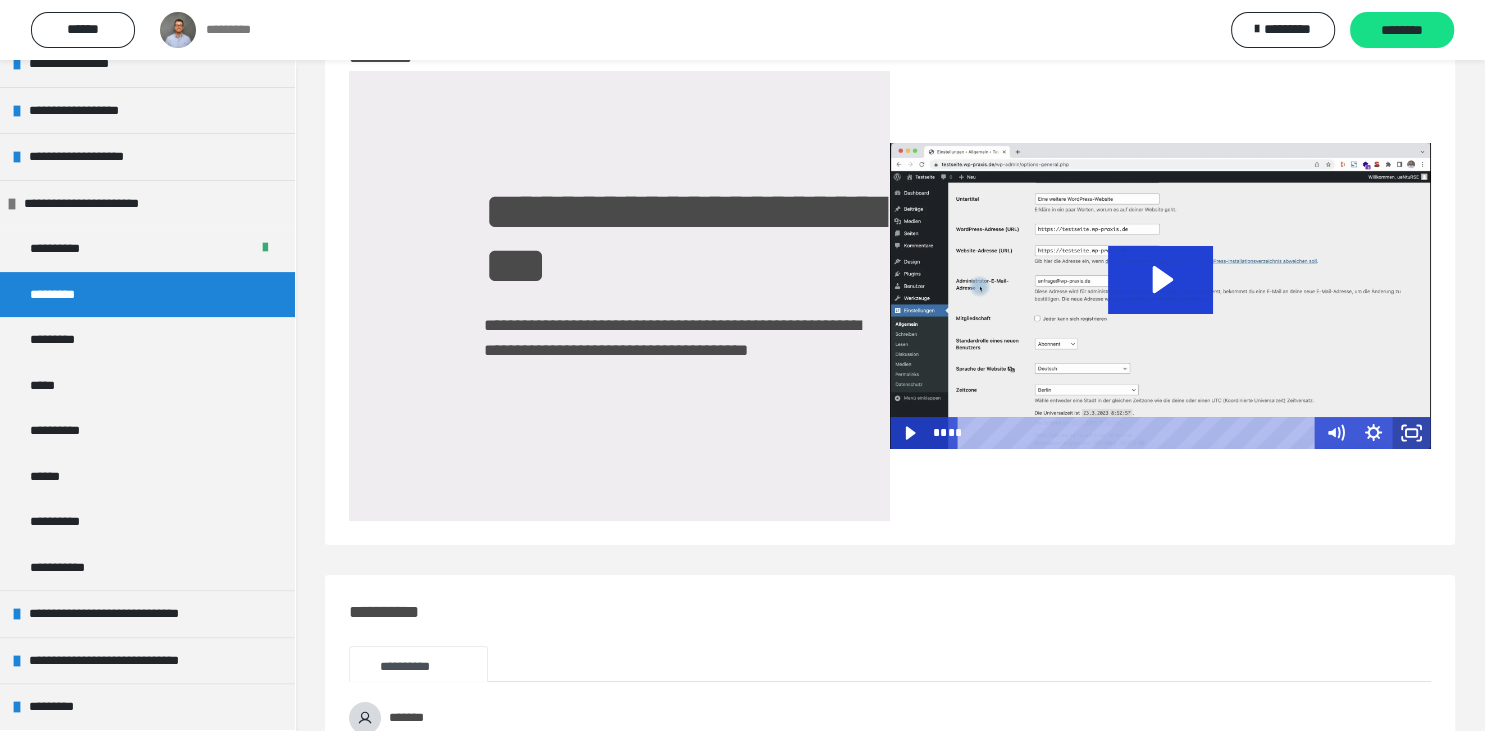 click 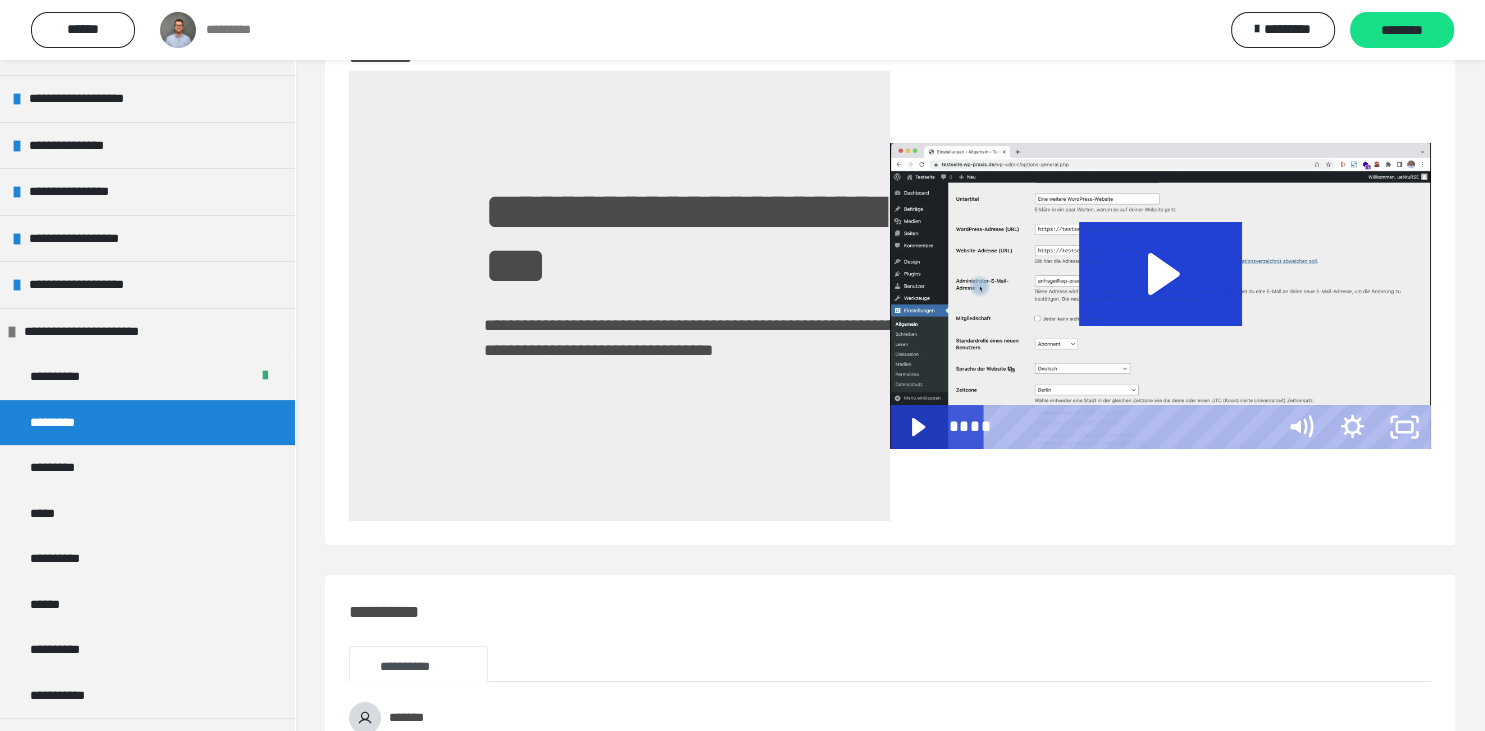 scroll, scrollTop: 442, scrollLeft: 0, axis: vertical 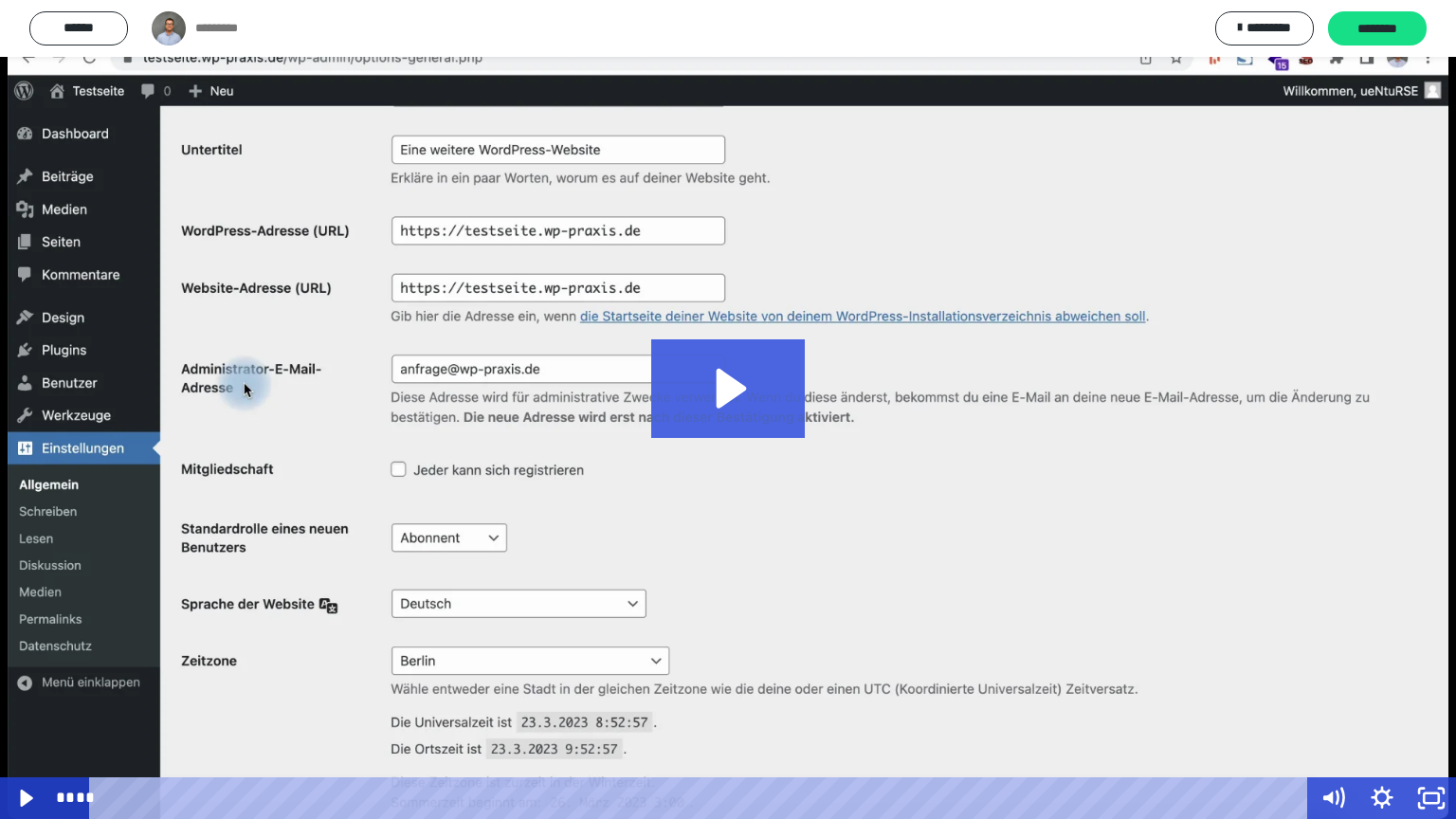 drag, startPoint x: 694, startPoint y: 431, endPoint x: 696, endPoint y: 441, distance: 10.198039 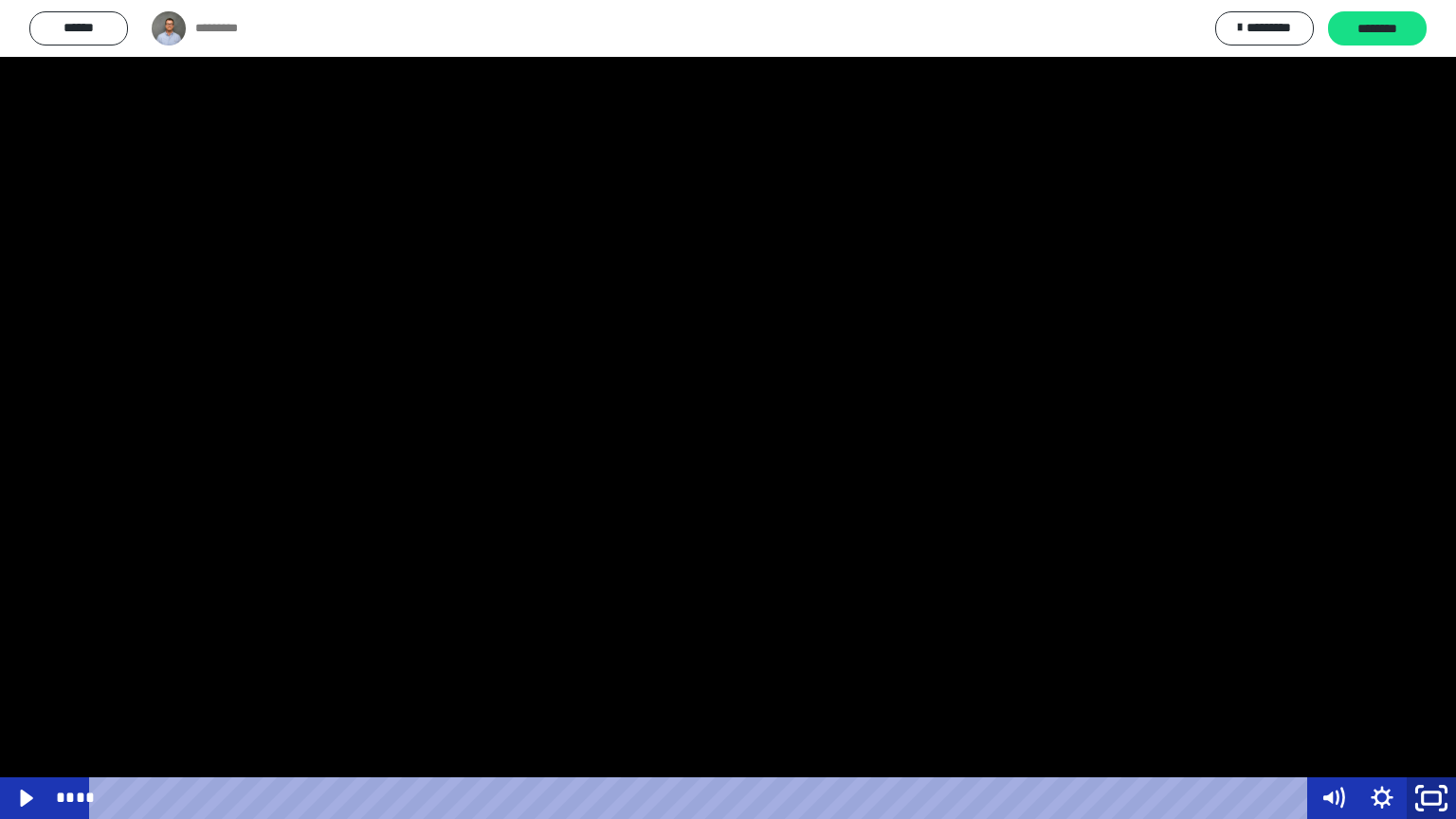 click 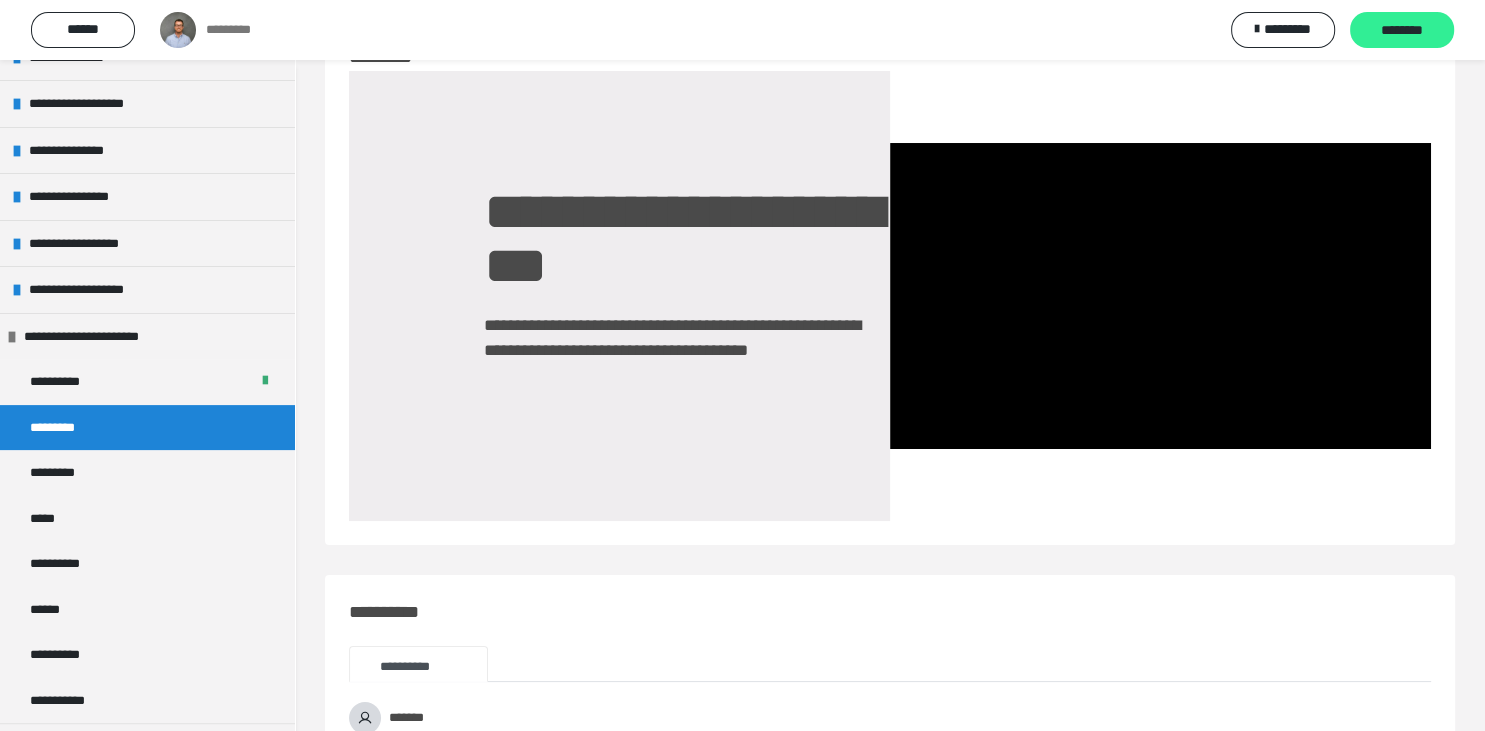 click on "********" at bounding box center (1402, 31) 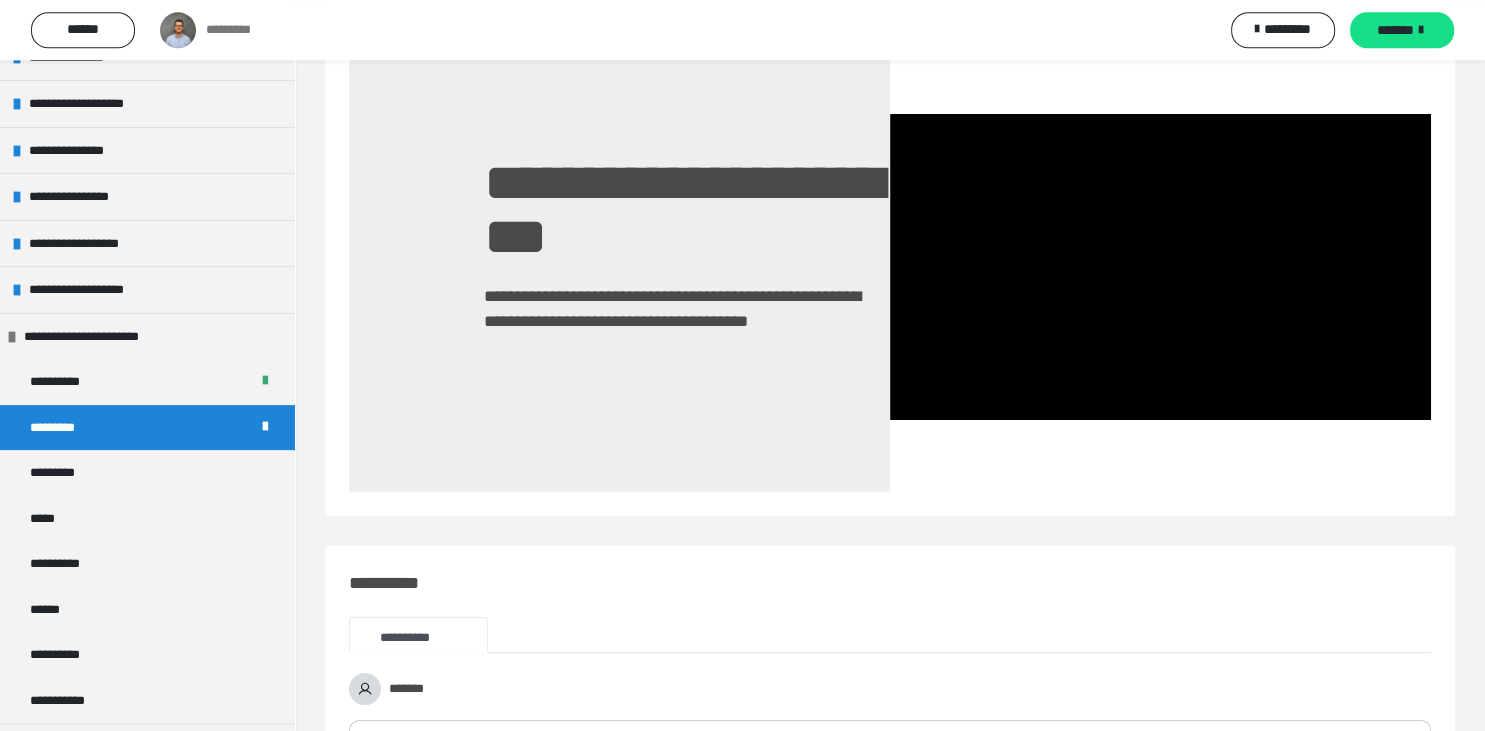 scroll, scrollTop: 100, scrollLeft: 0, axis: vertical 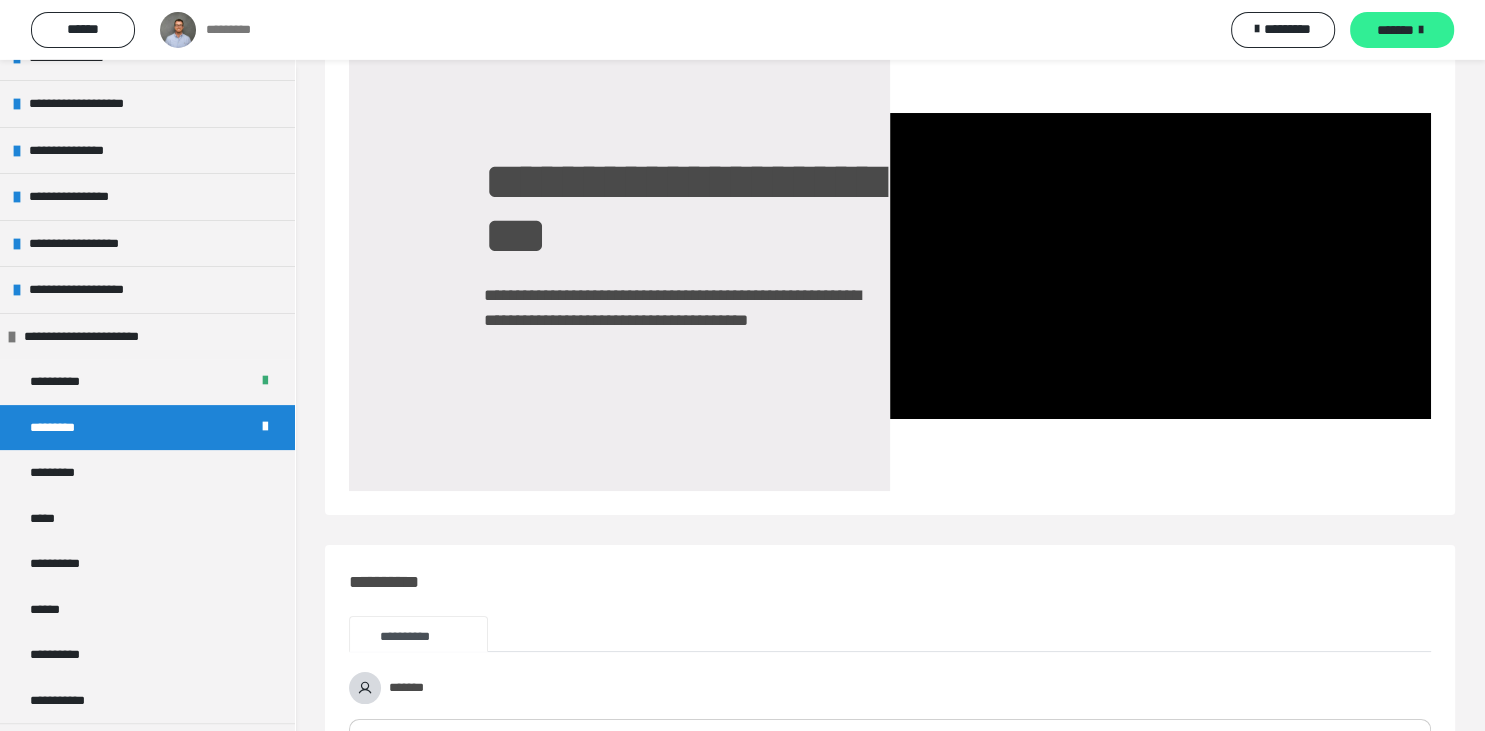 click on "*******" at bounding box center (1395, 30) 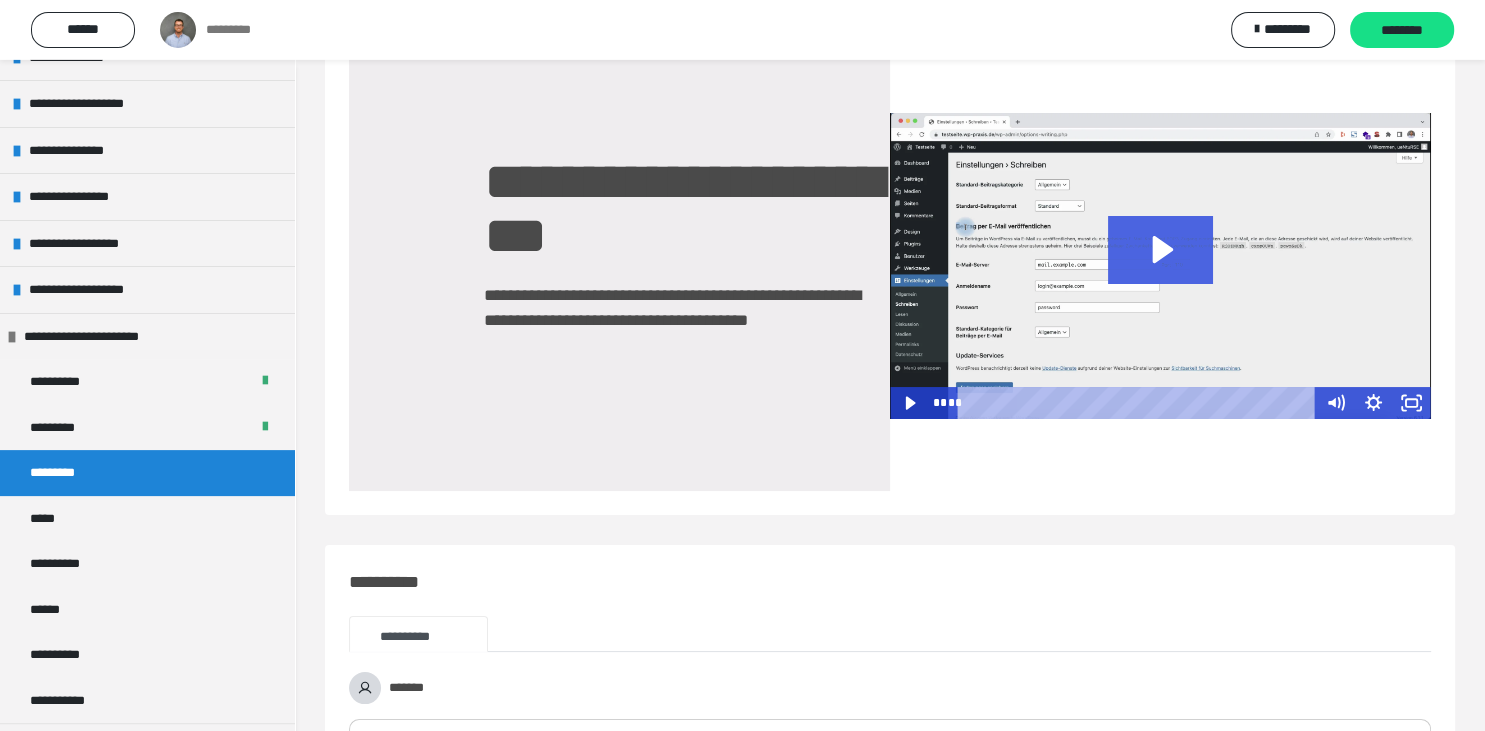 click 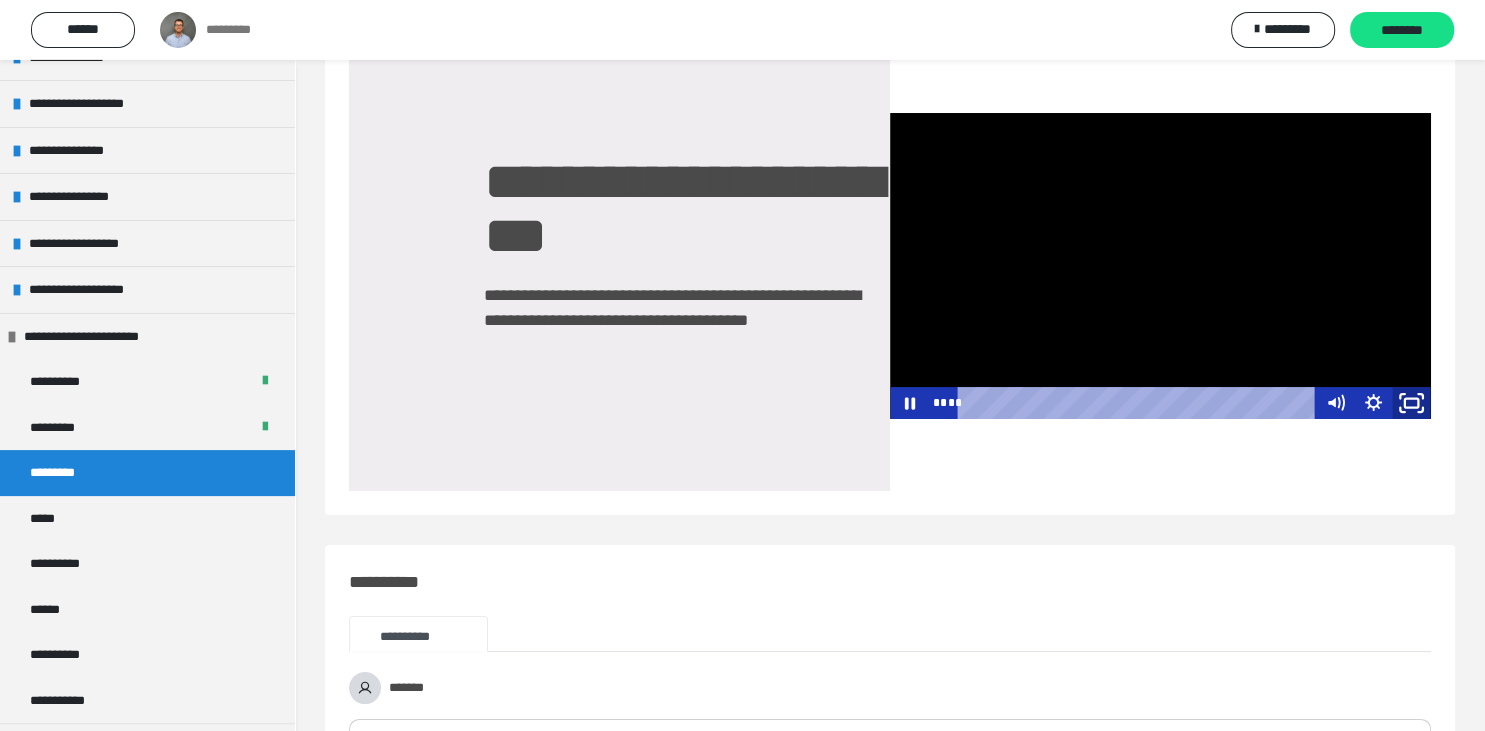 click 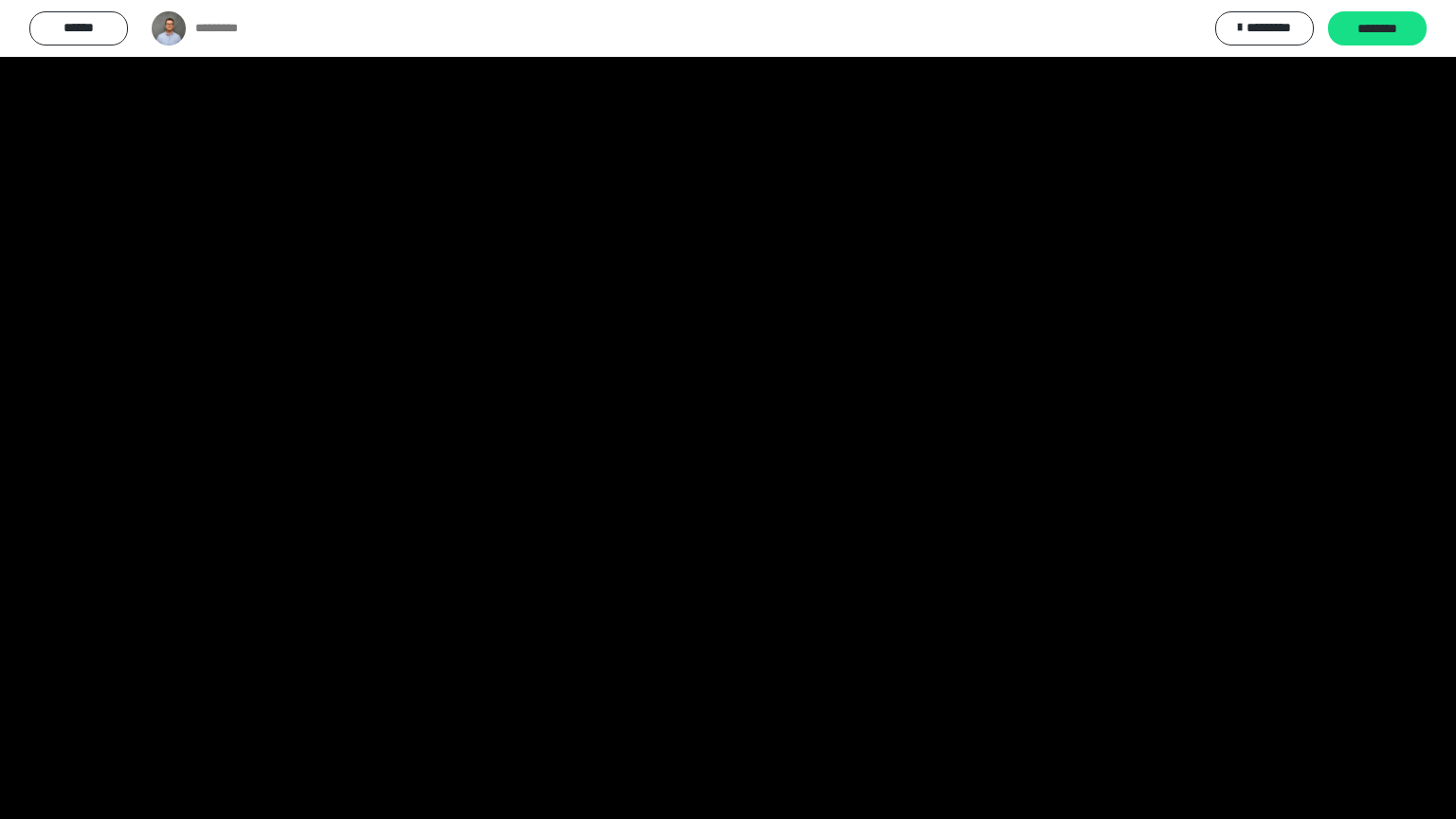 click at bounding box center [728, 410] 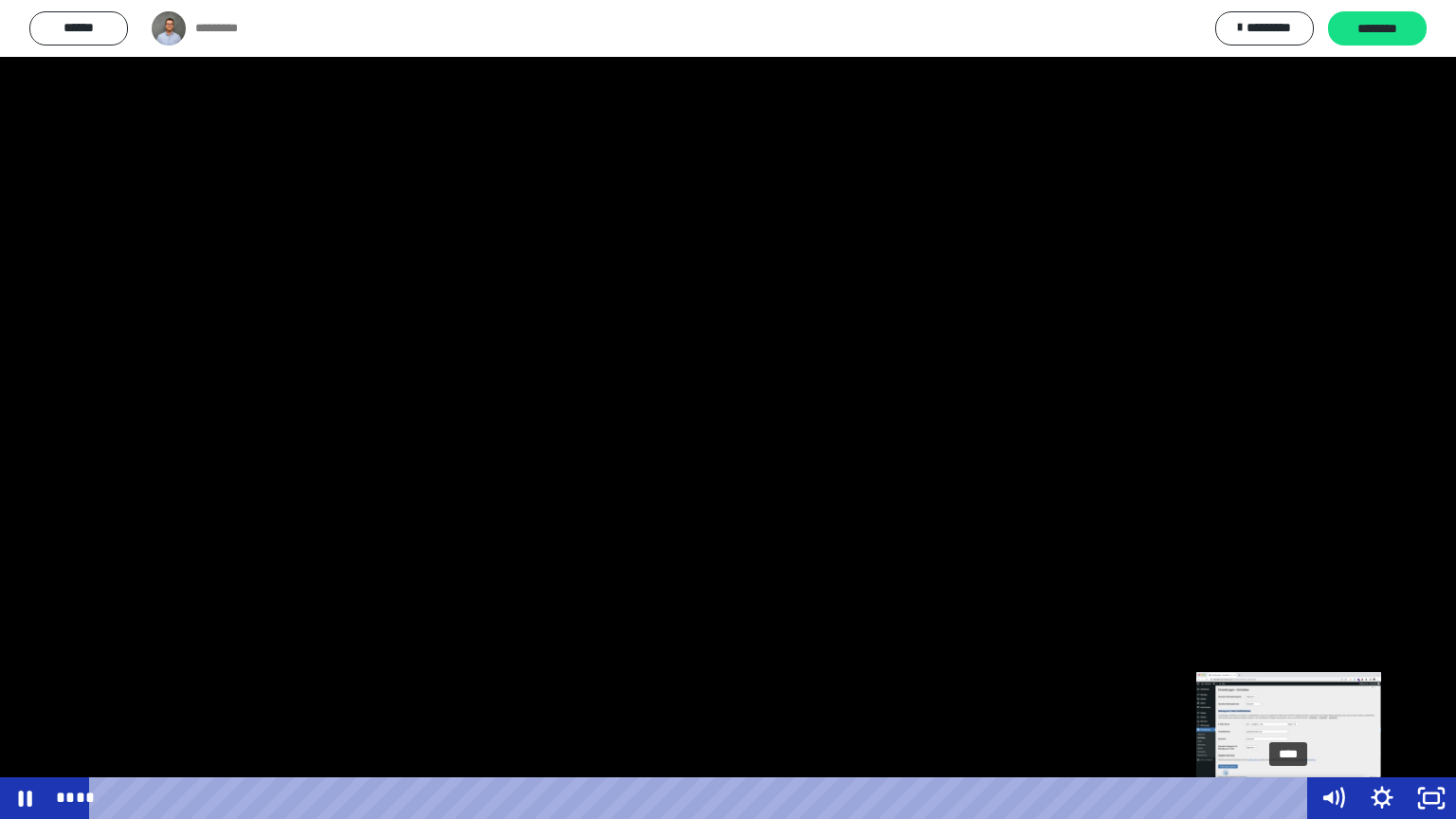 click on "****" at bounding box center (701, 798) 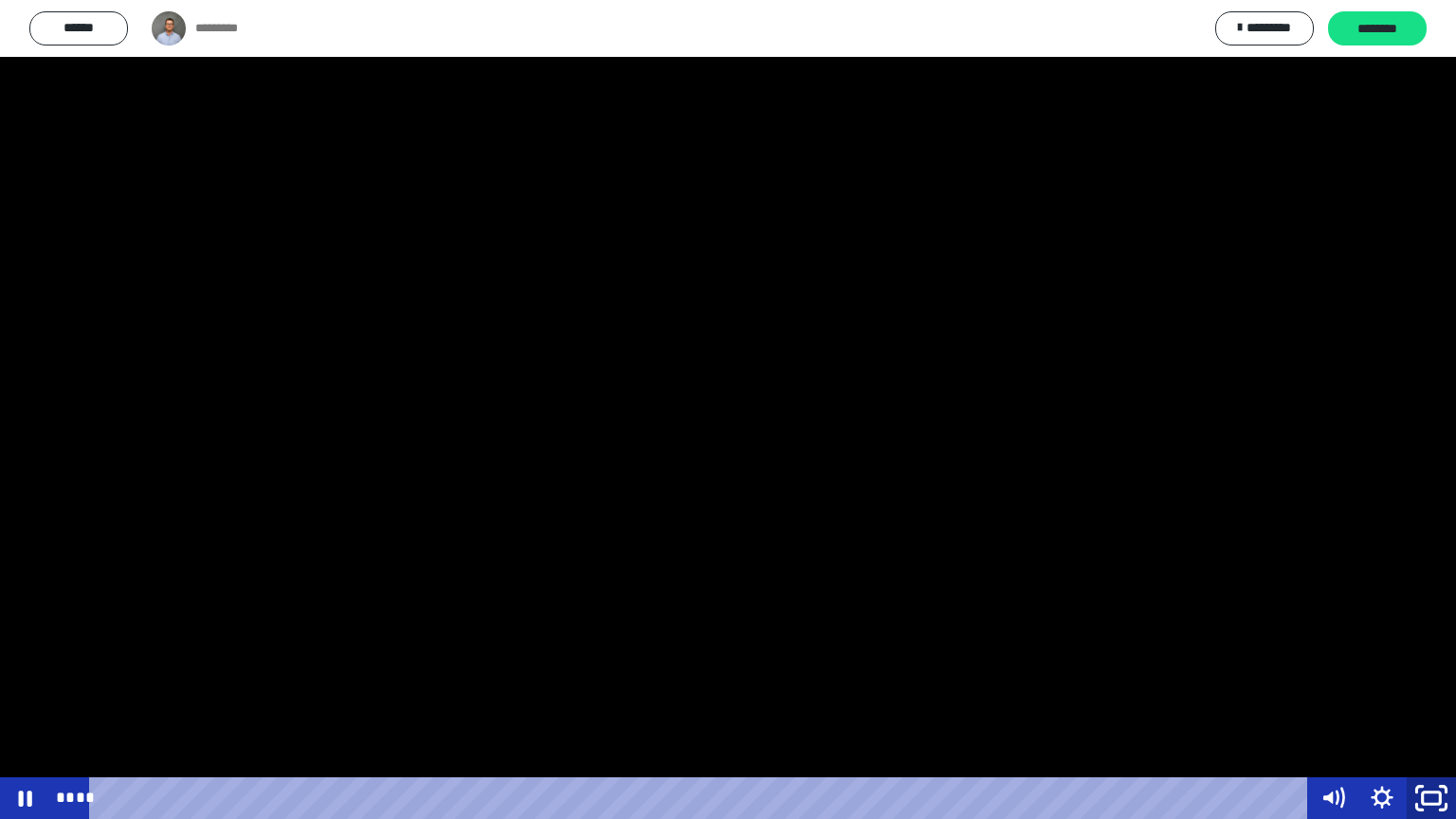 click 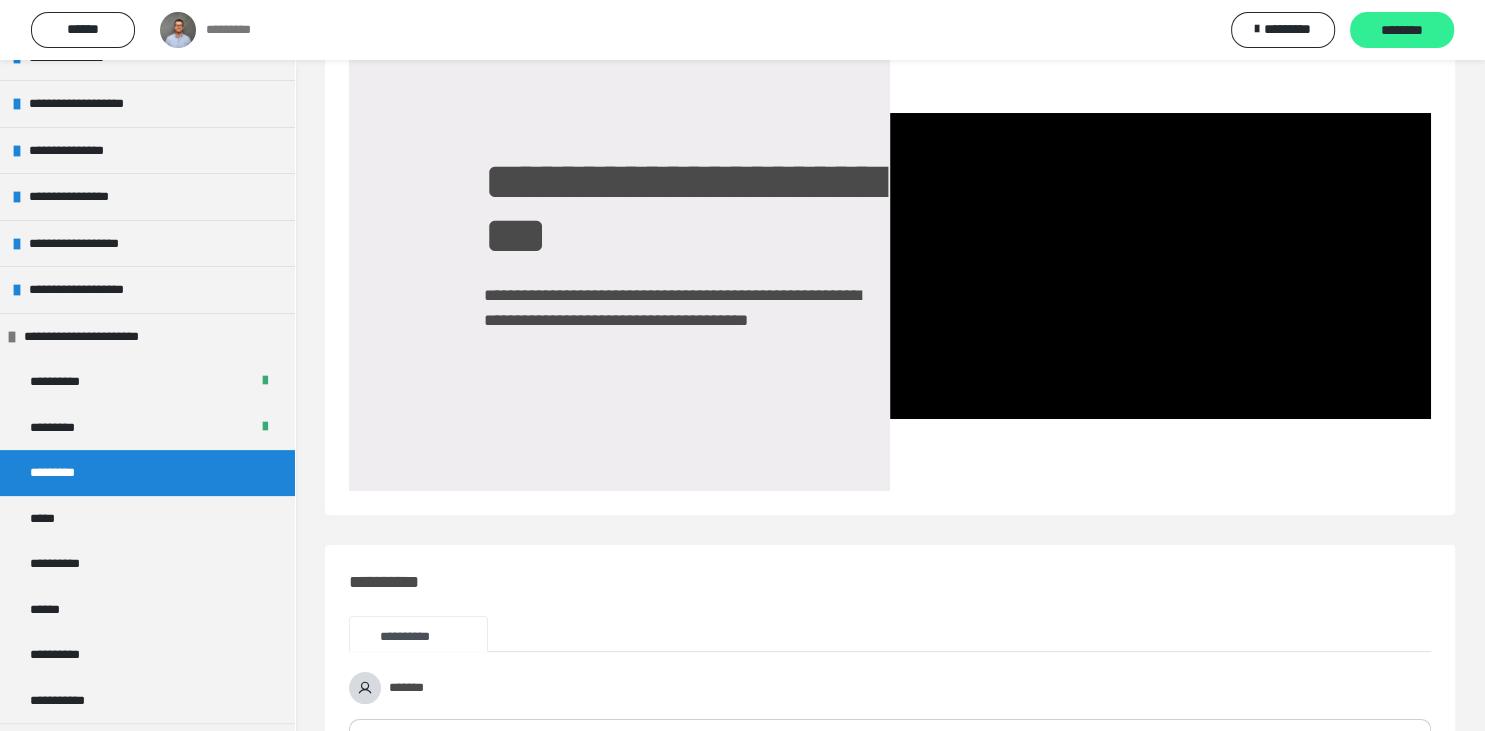 click on "********" at bounding box center (1402, 31) 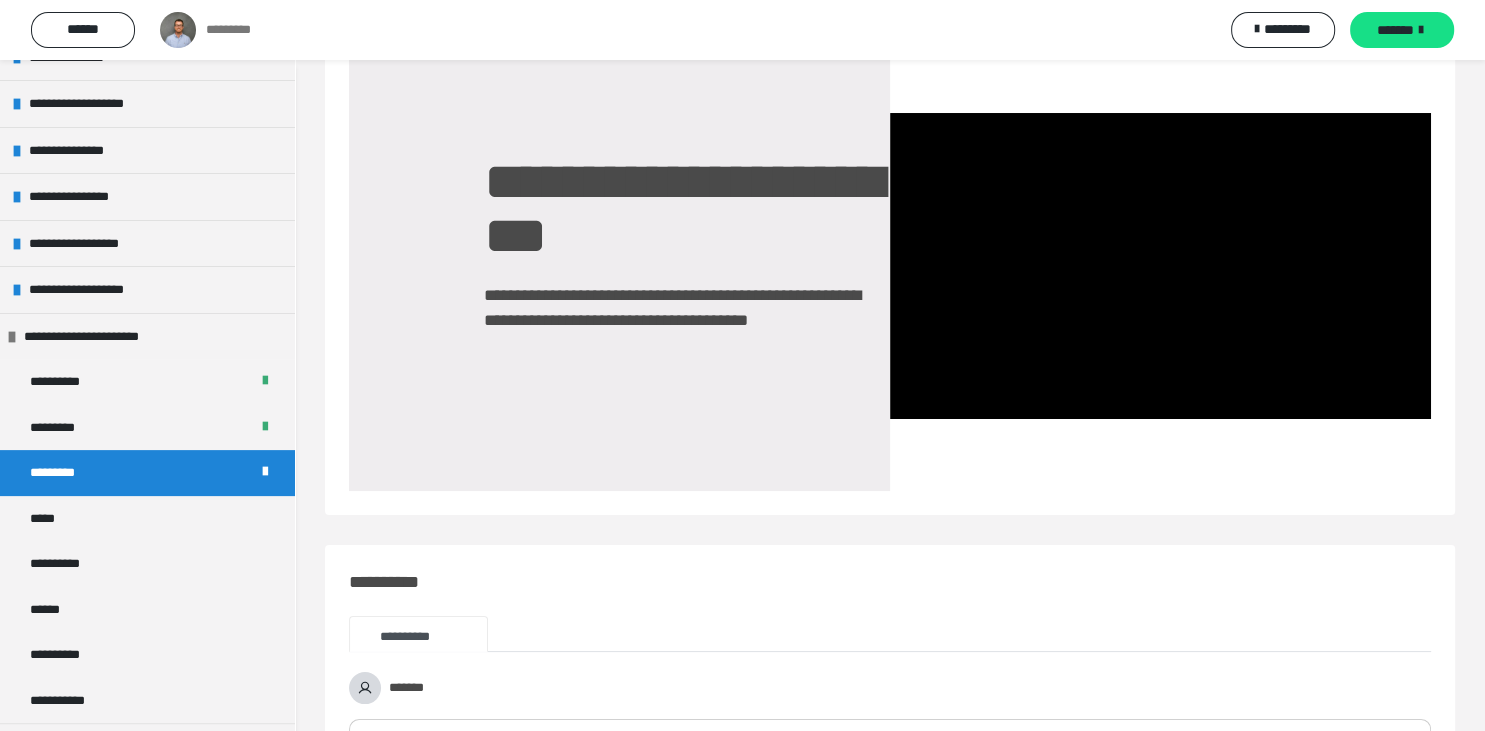 click on "*******" at bounding box center [1395, 30] 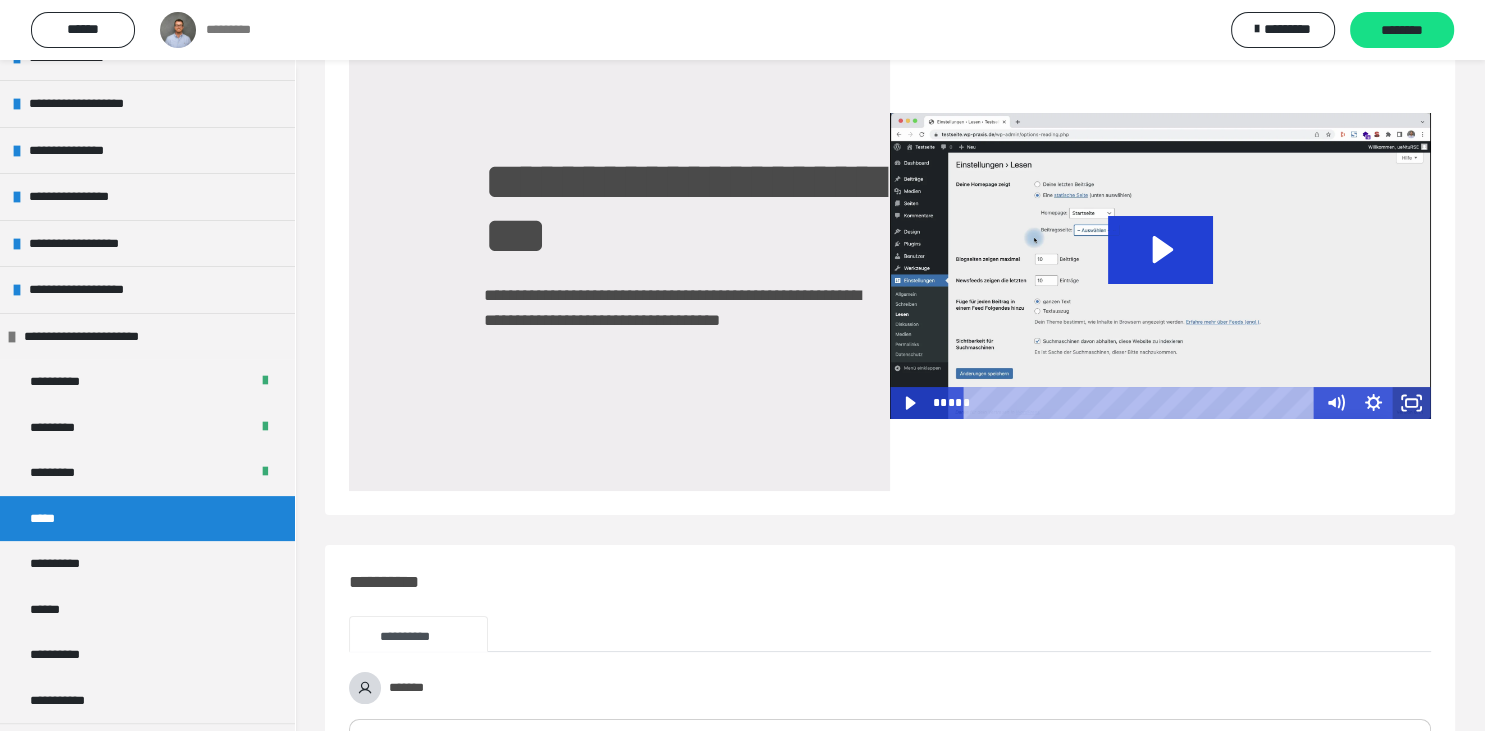 click 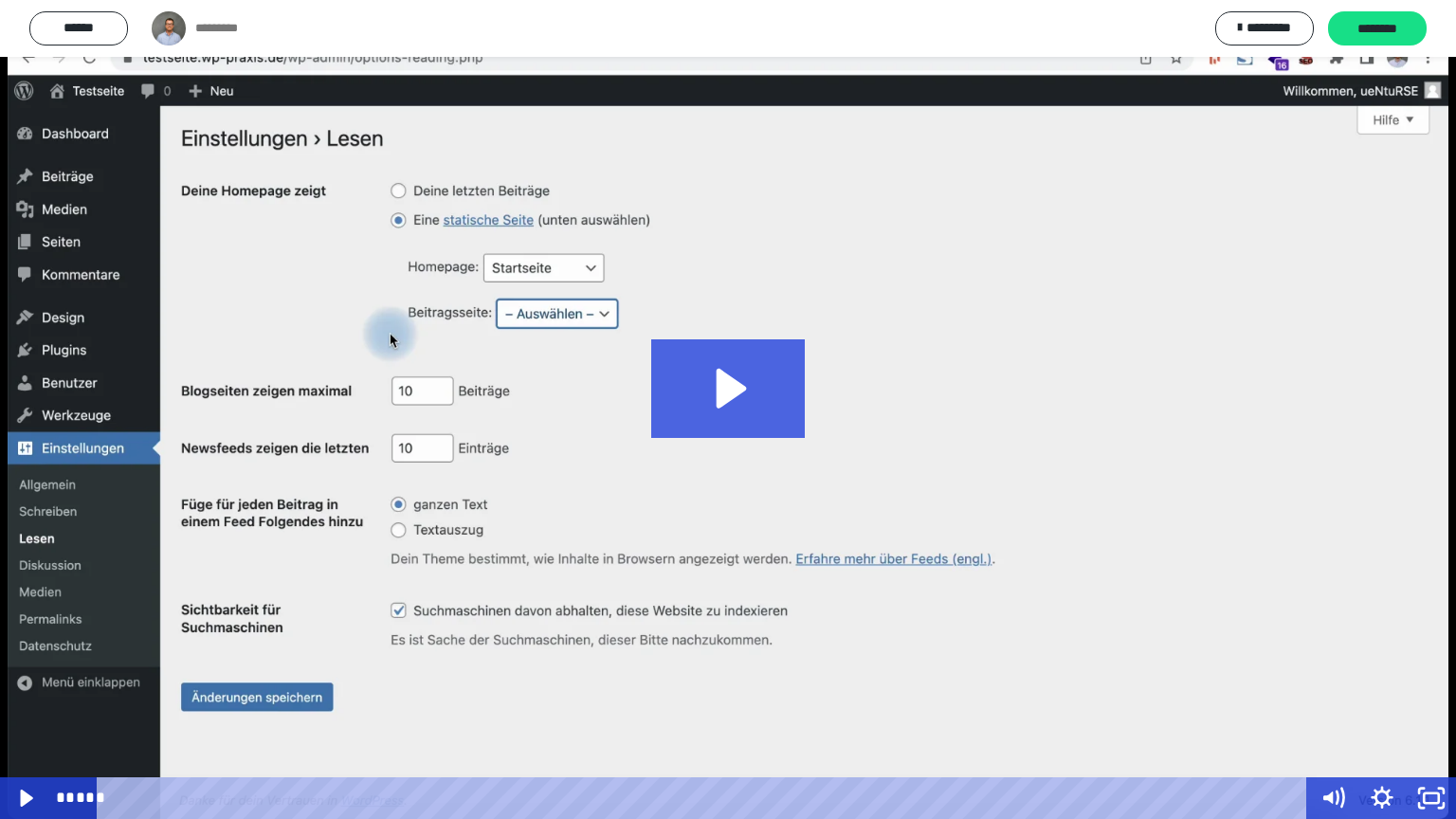 click 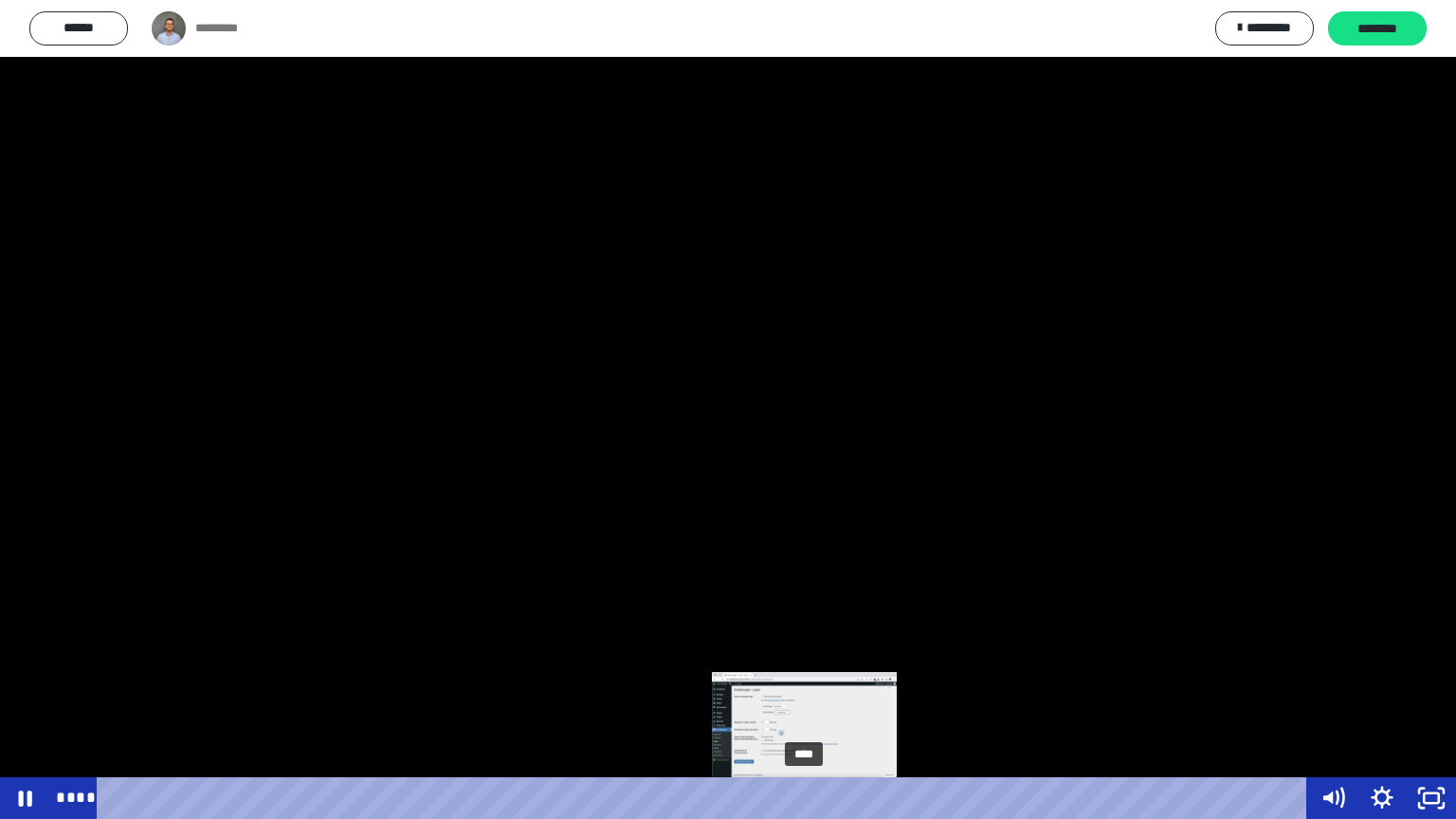 click at bounding box center (804, 798) 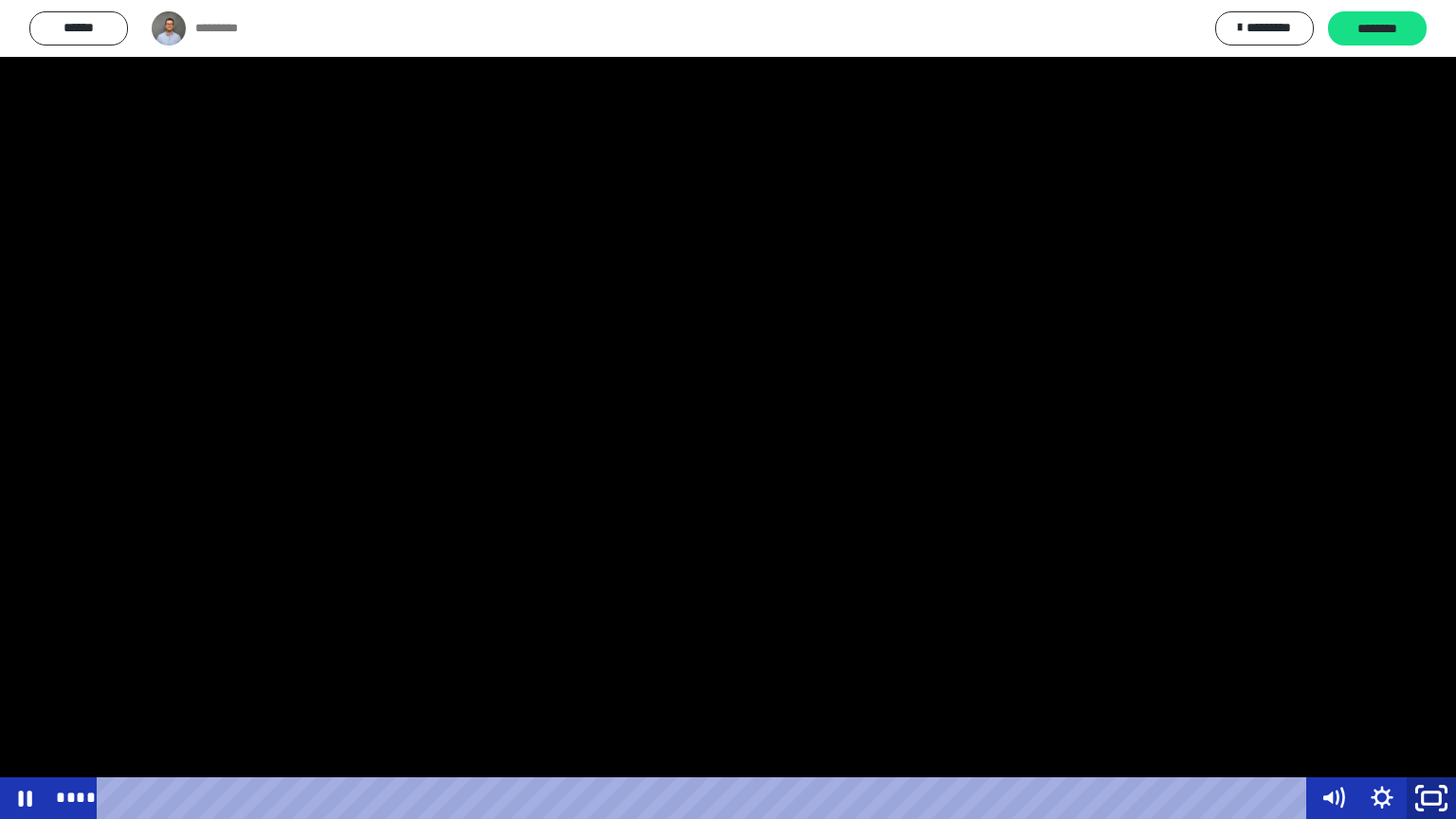 click 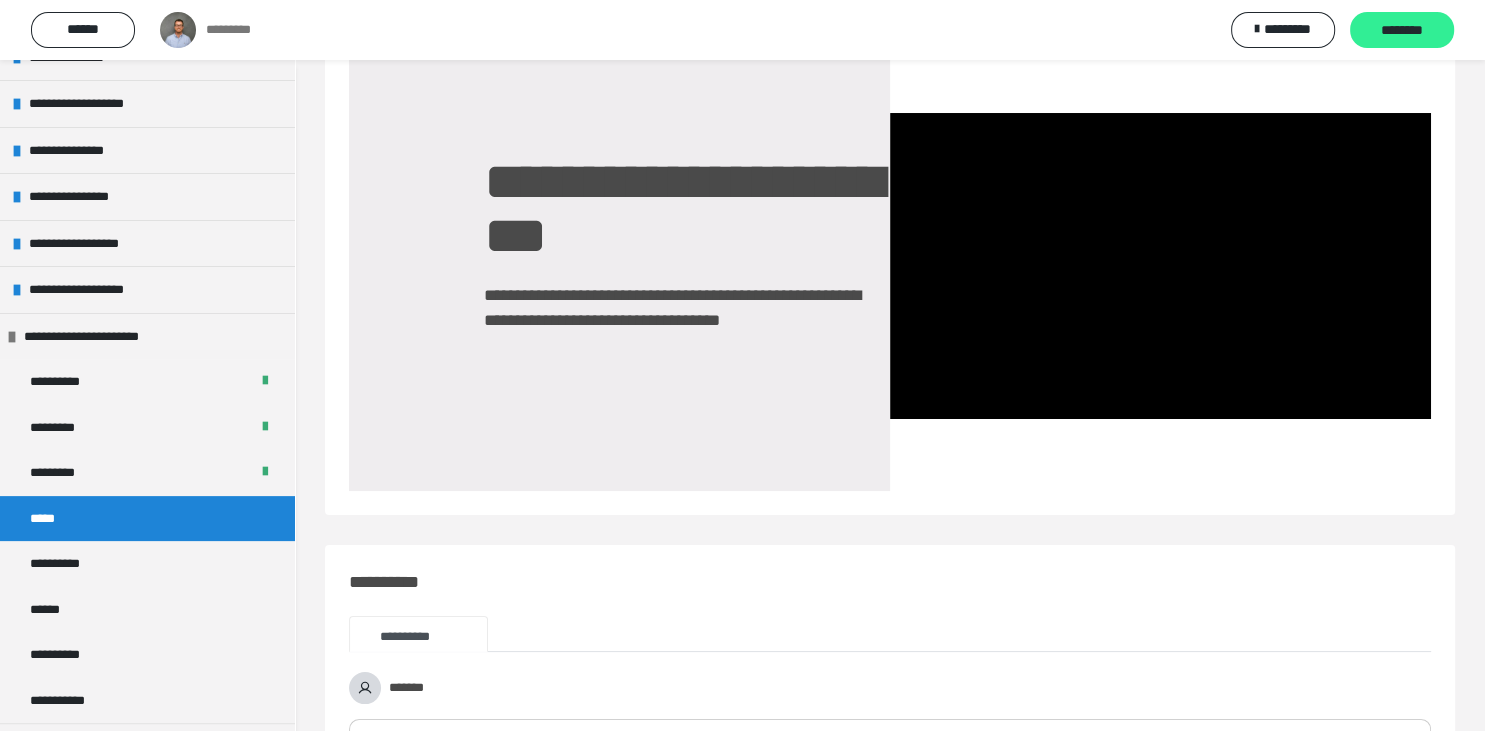 click on "********" at bounding box center (1402, 31) 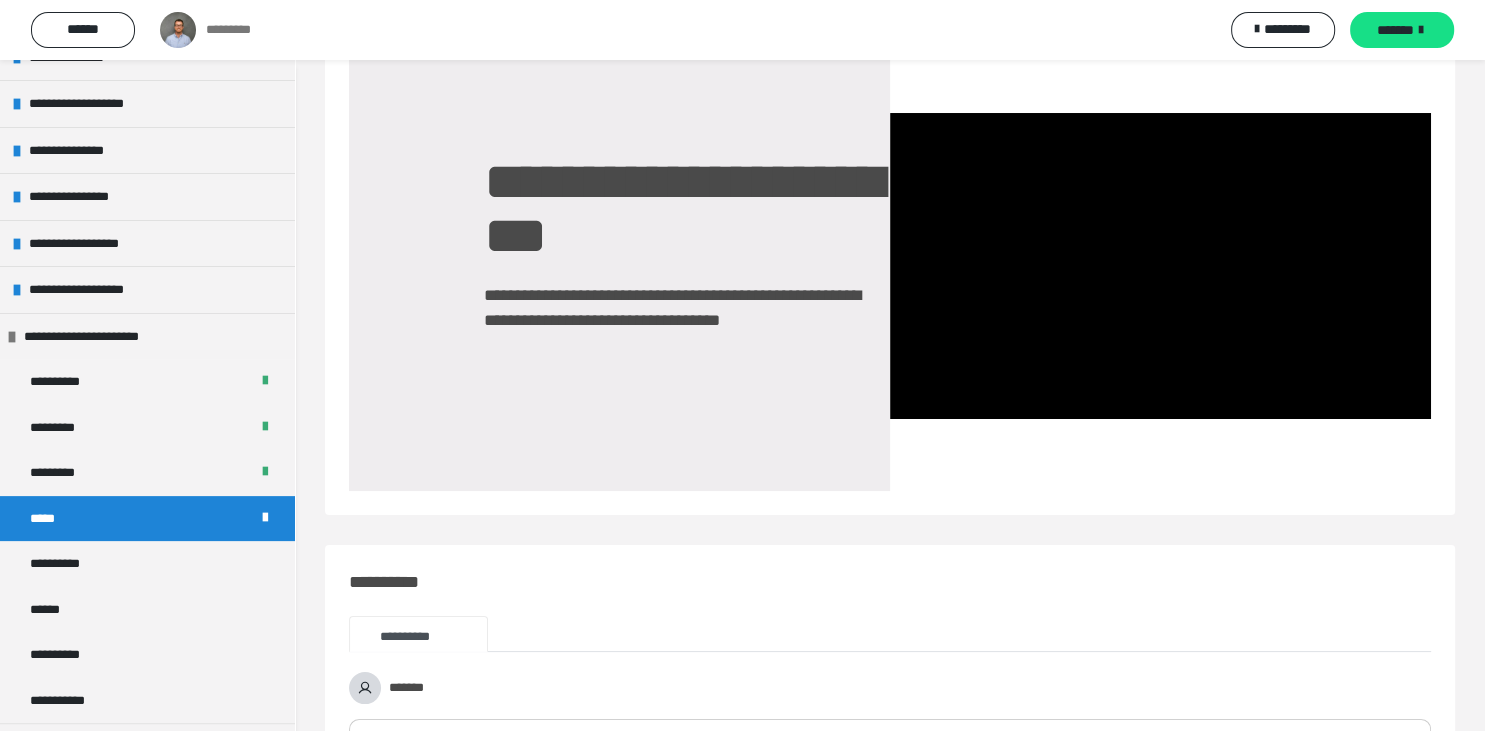 click on "*******" at bounding box center [1395, 30] 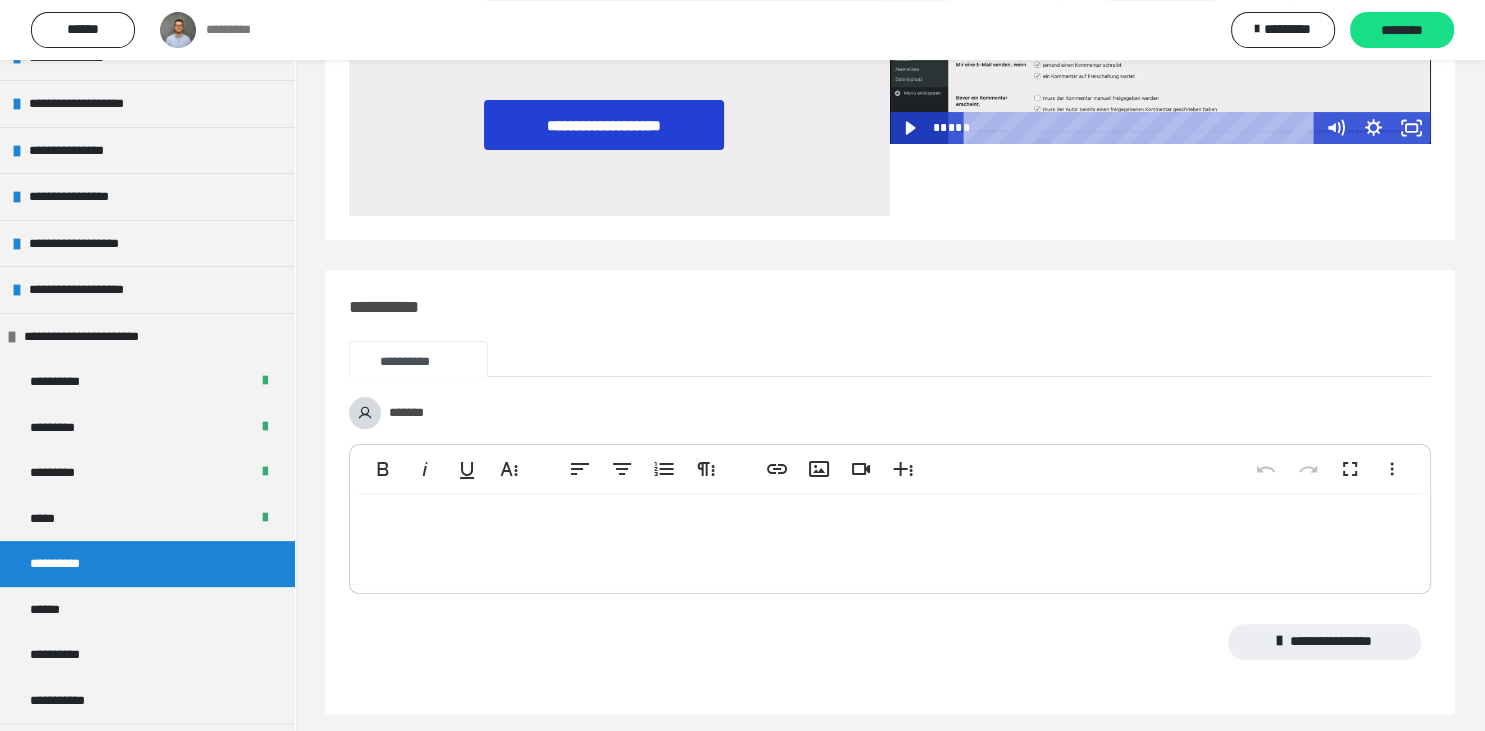scroll, scrollTop: 377, scrollLeft: 0, axis: vertical 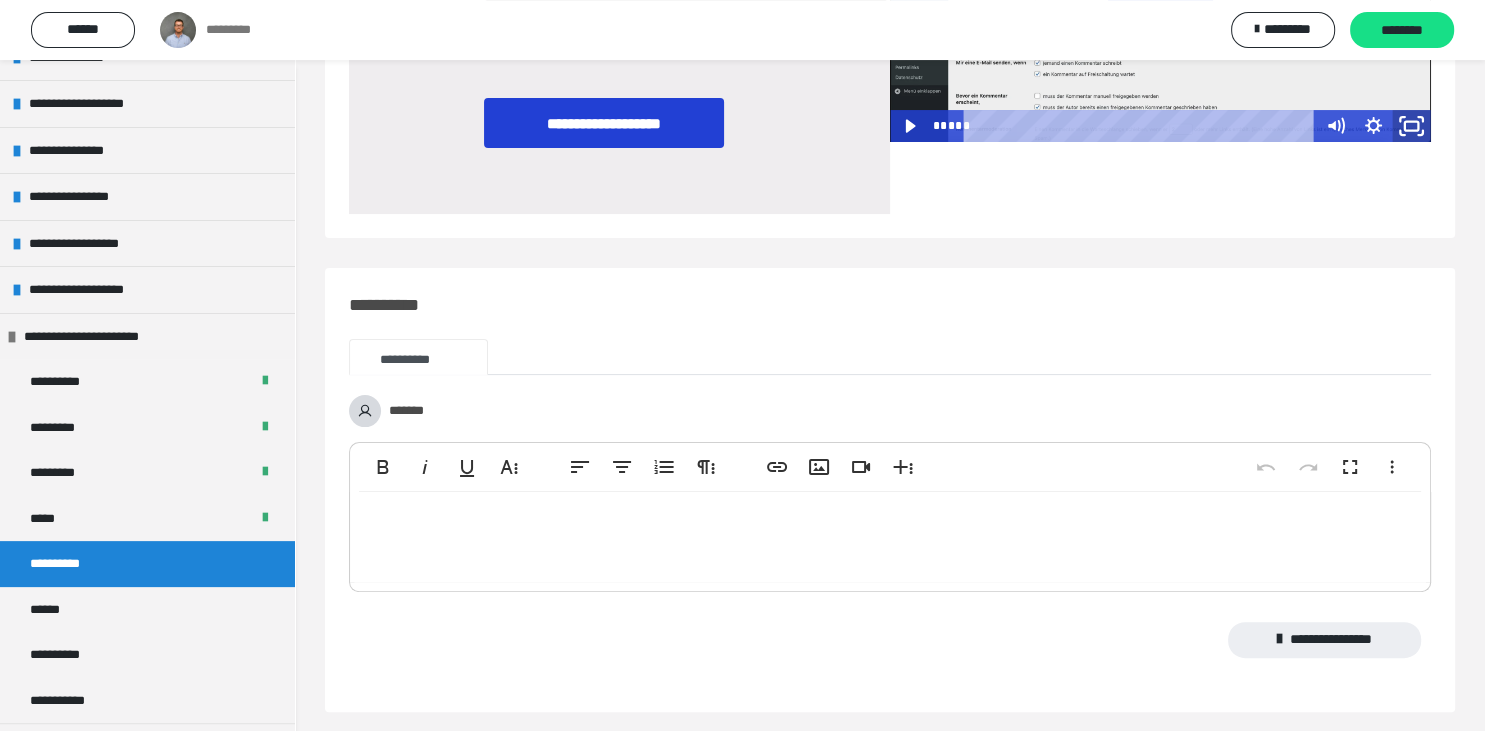 click 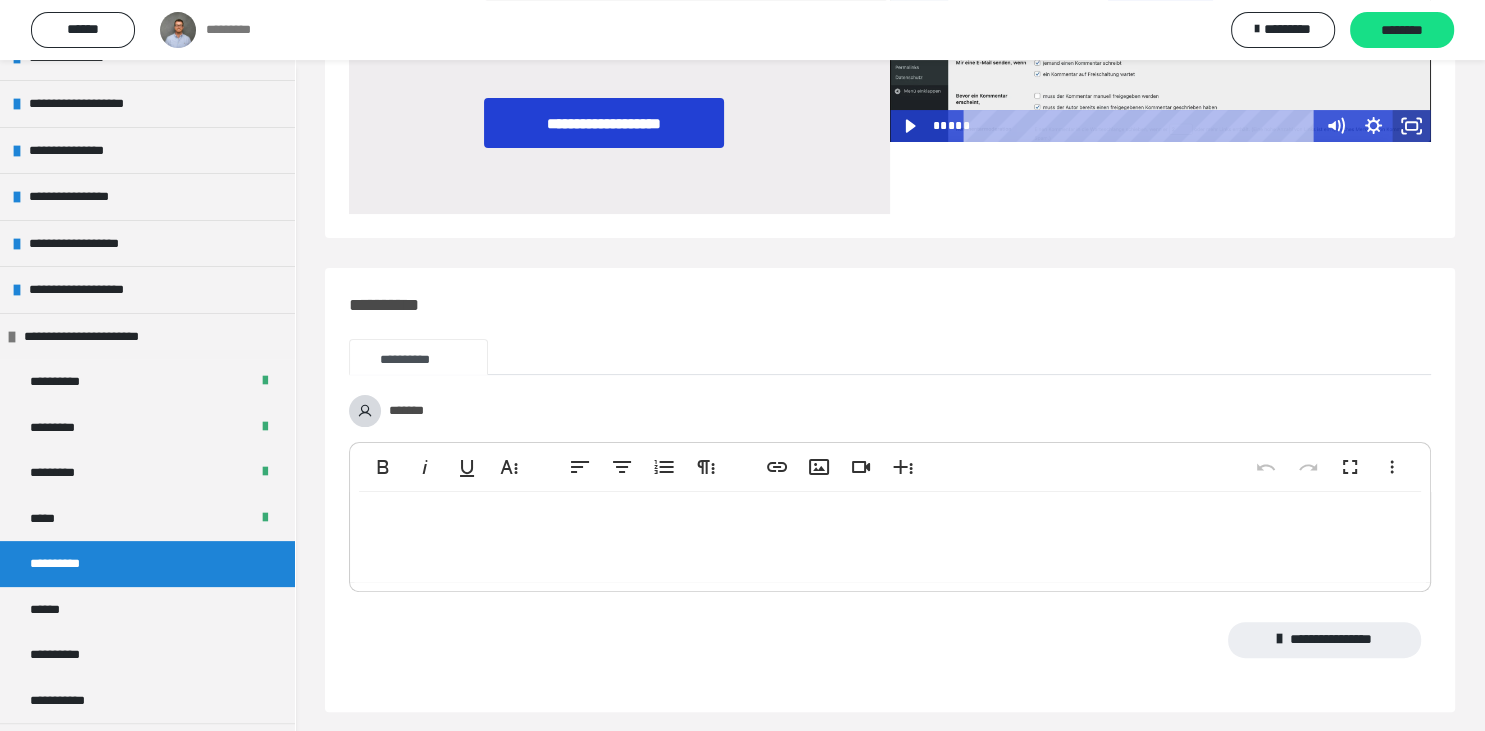 scroll, scrollTop: 254, scrollLeft: 0, axis: vertical 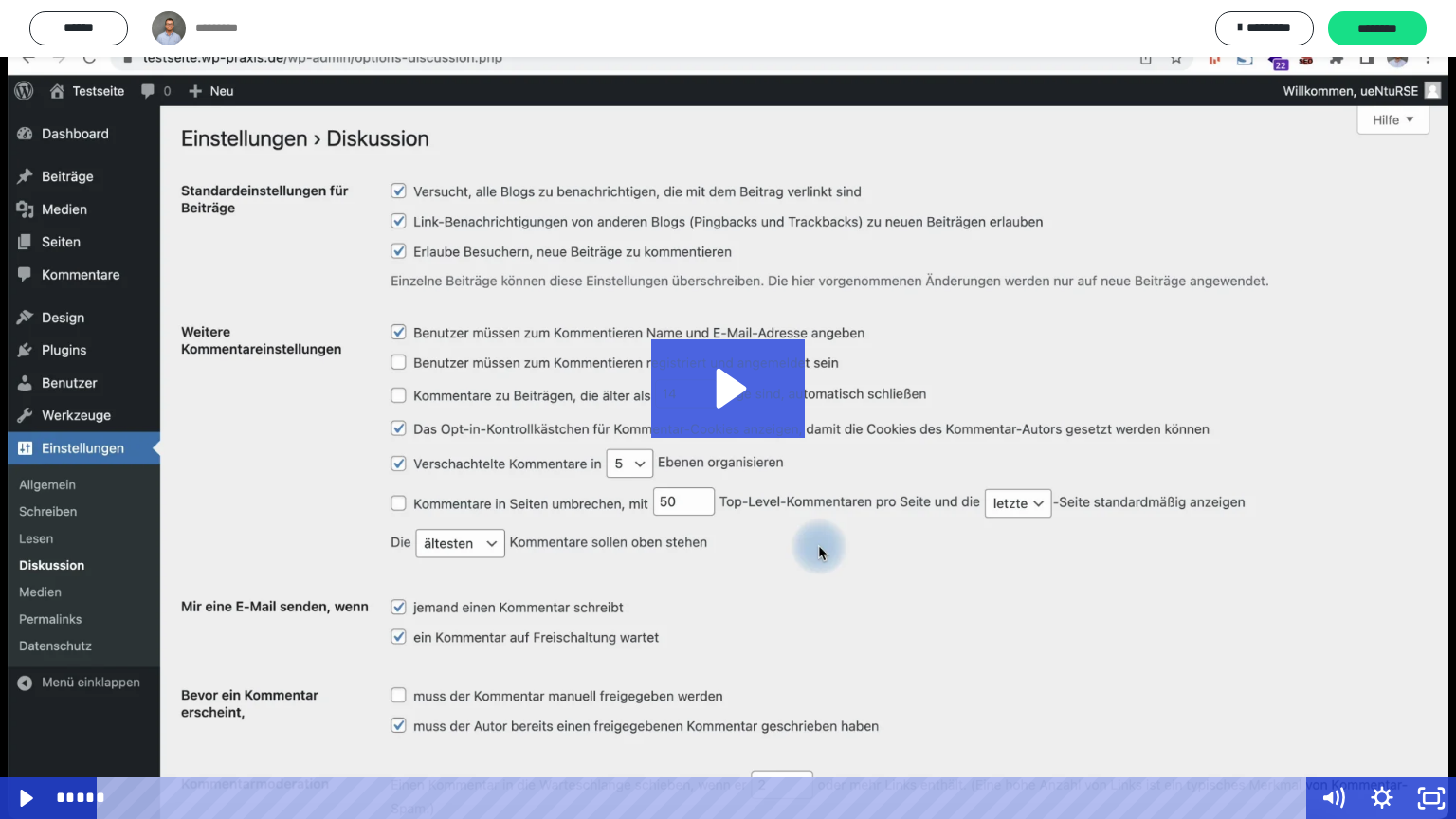 click 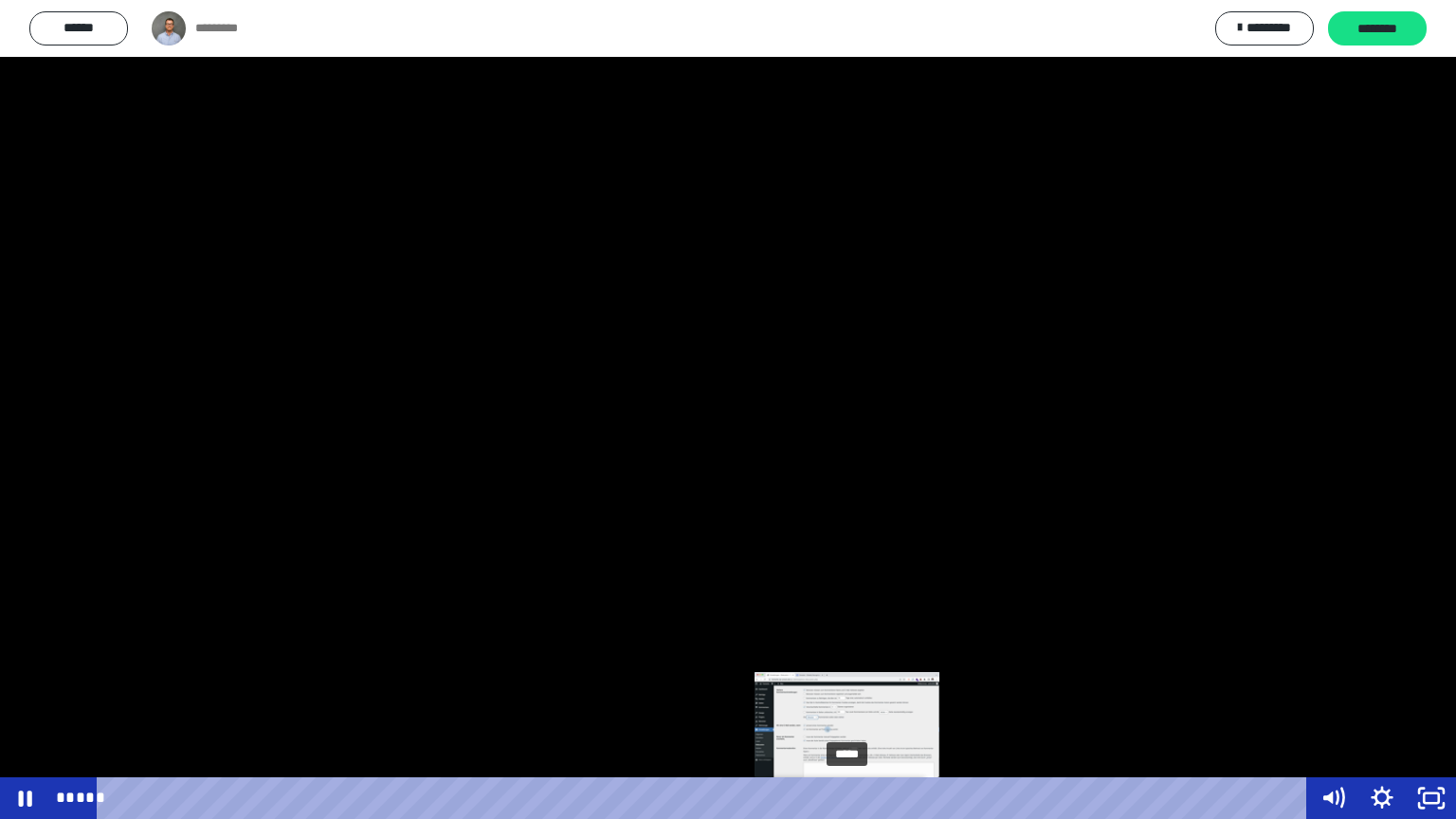 click on "*****" at bounding box center [705, 798] 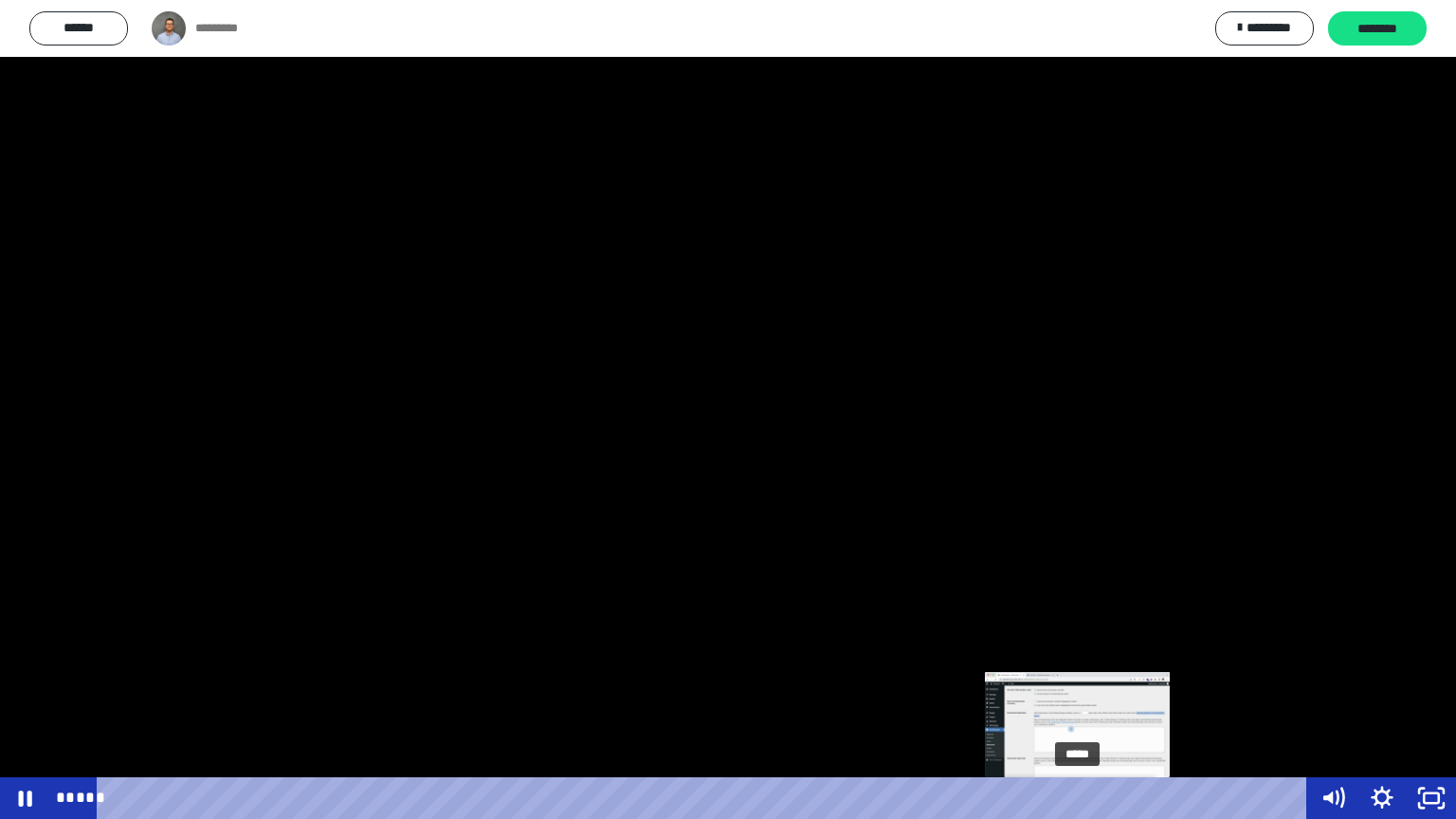 click on "*****" at bounding box center (705, 798) 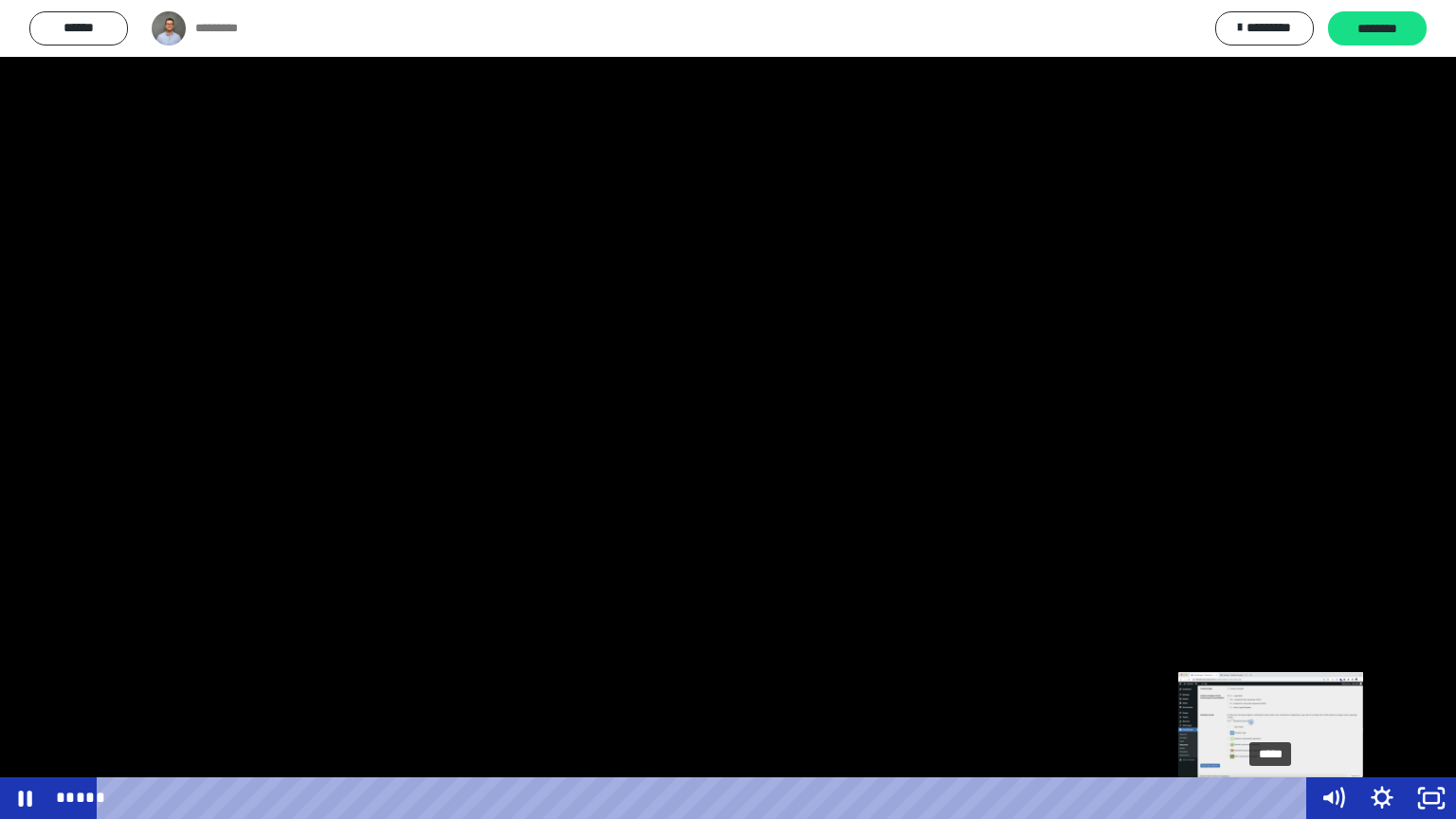 click on "*****" at bounding box center [705, 798] 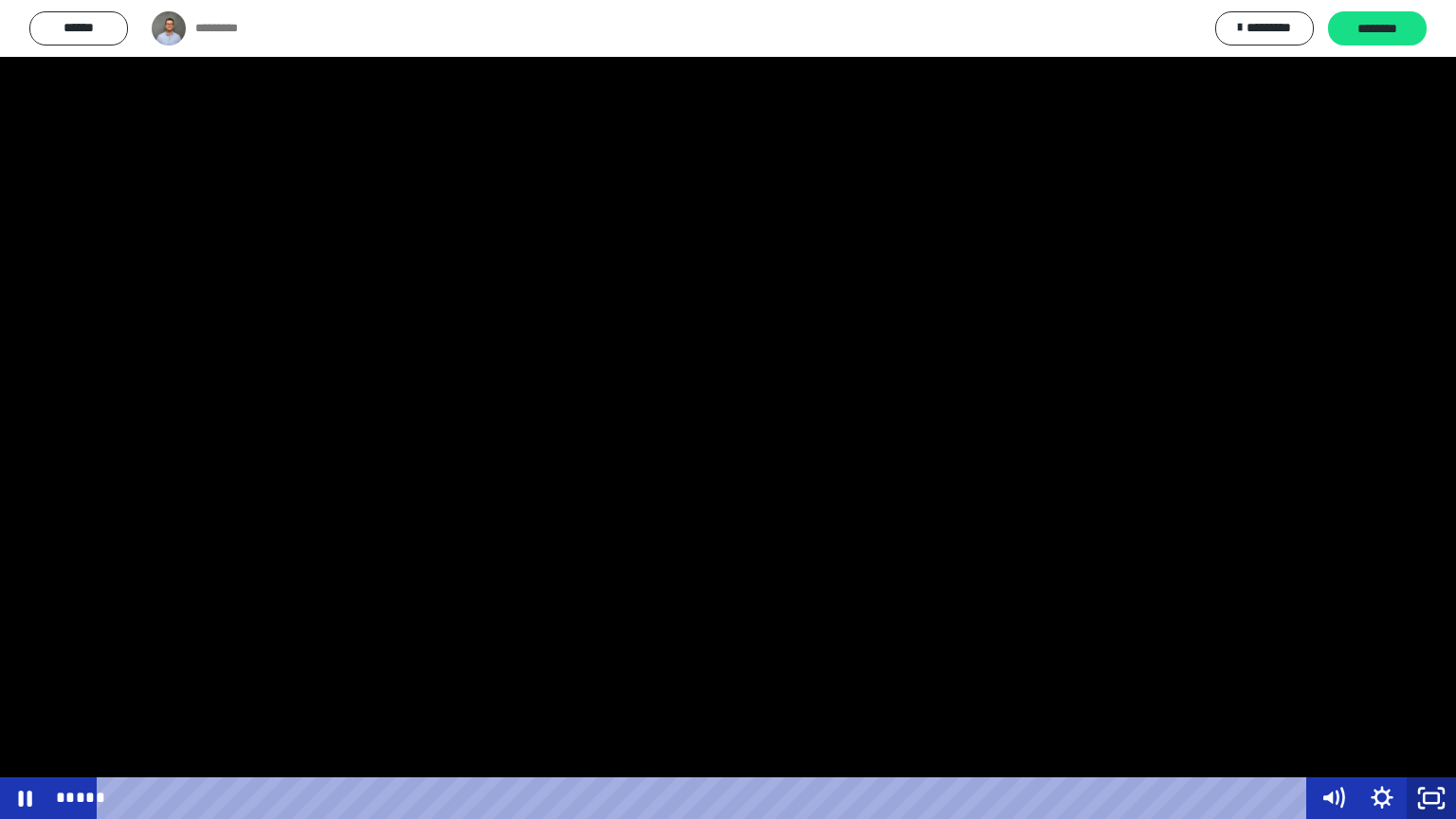 click 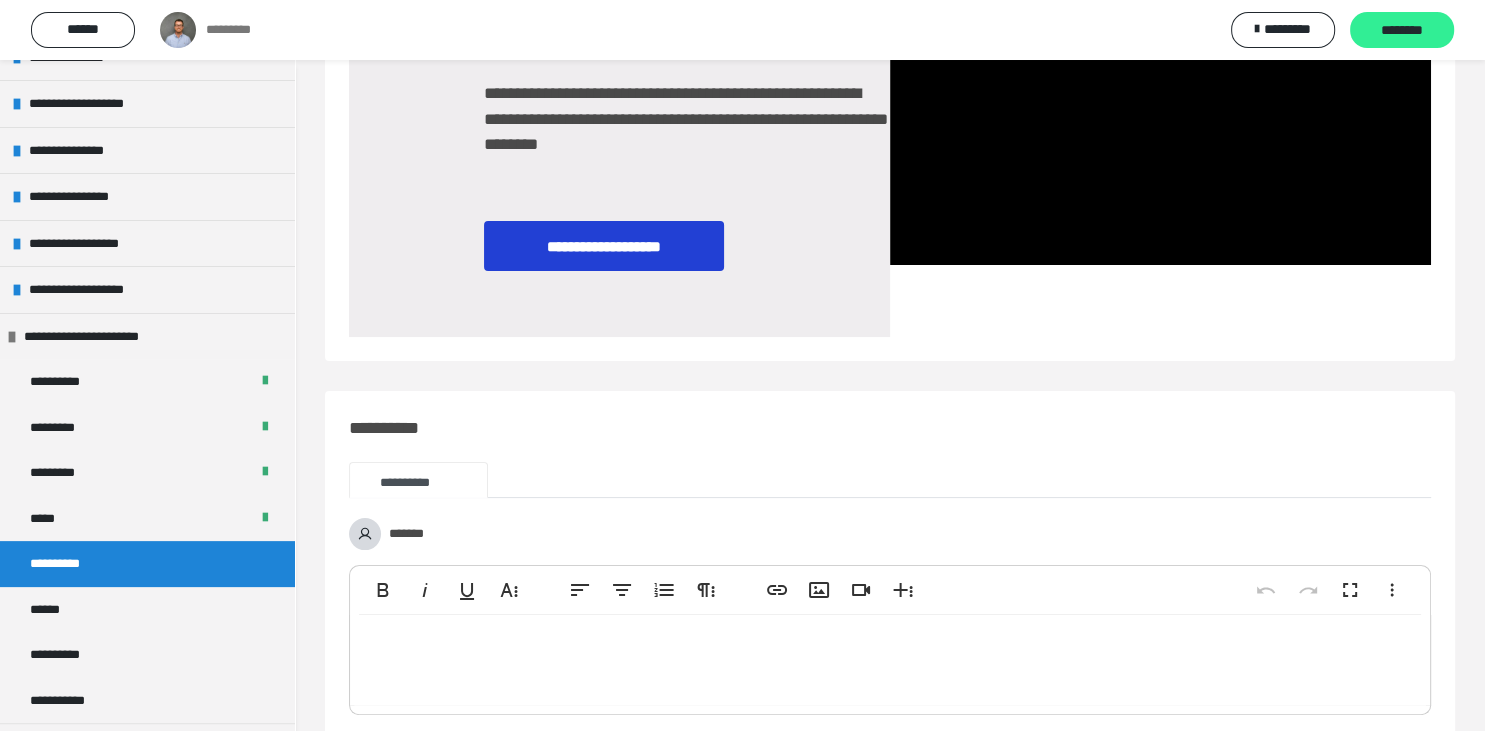 click on "********" at bounding box center [1402, 31] 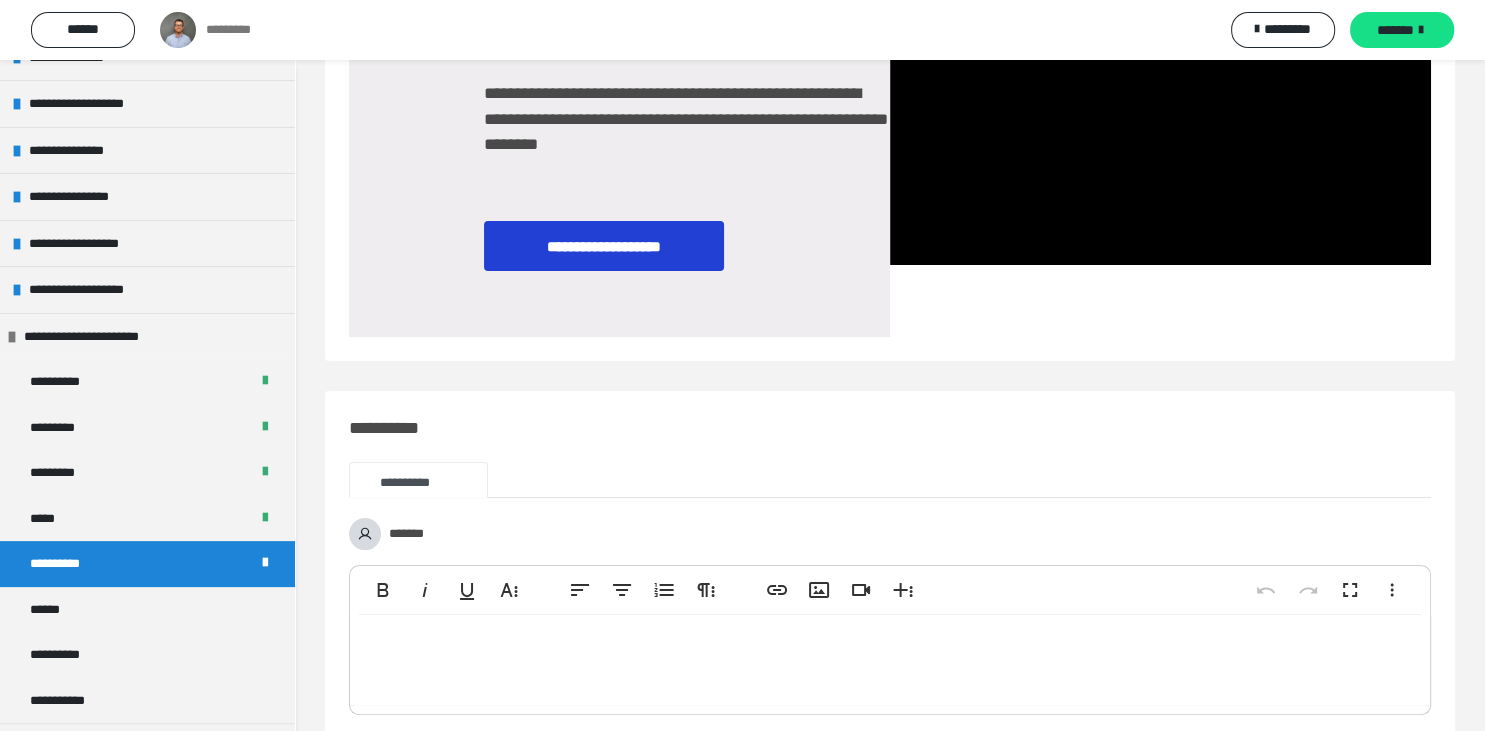 click on "*******" at bounding box center [1395, 30] 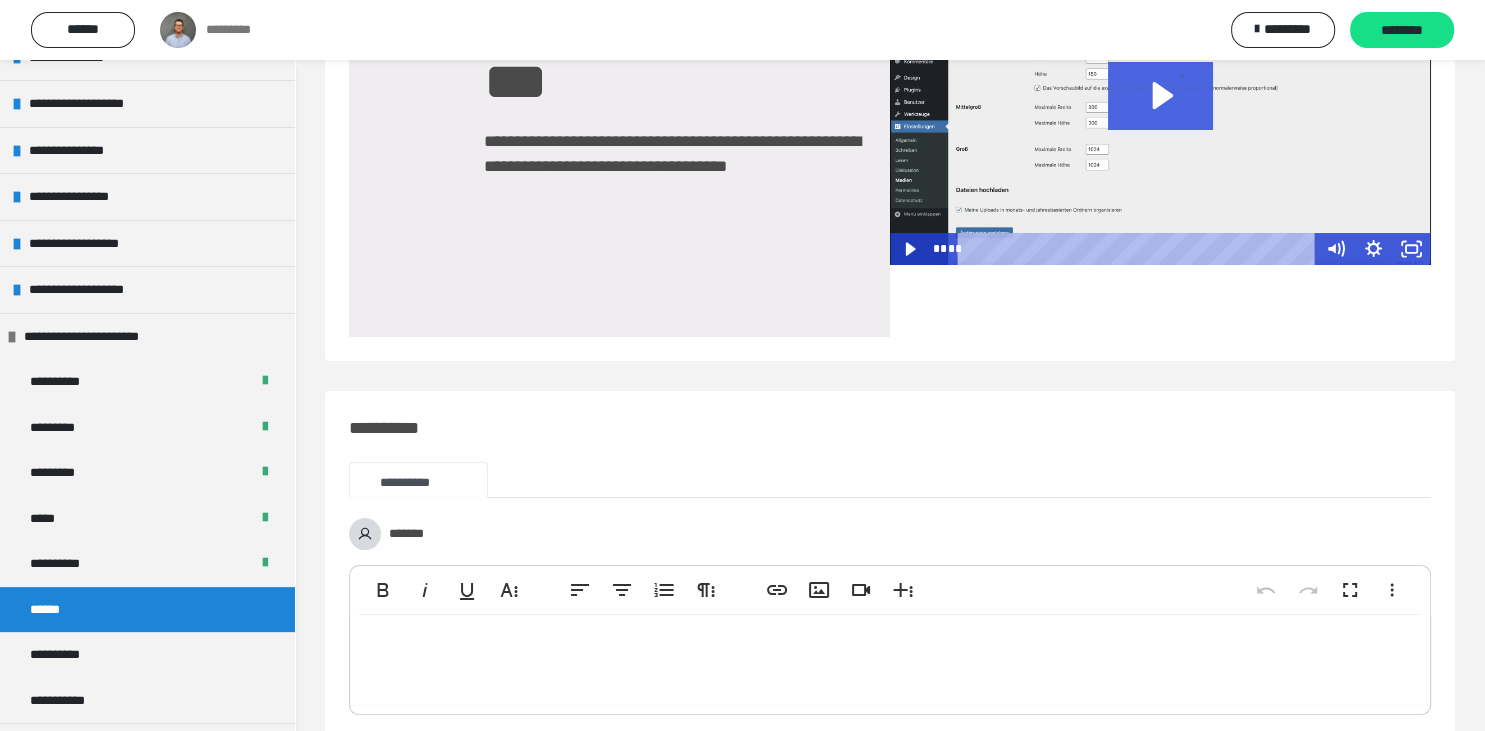 click 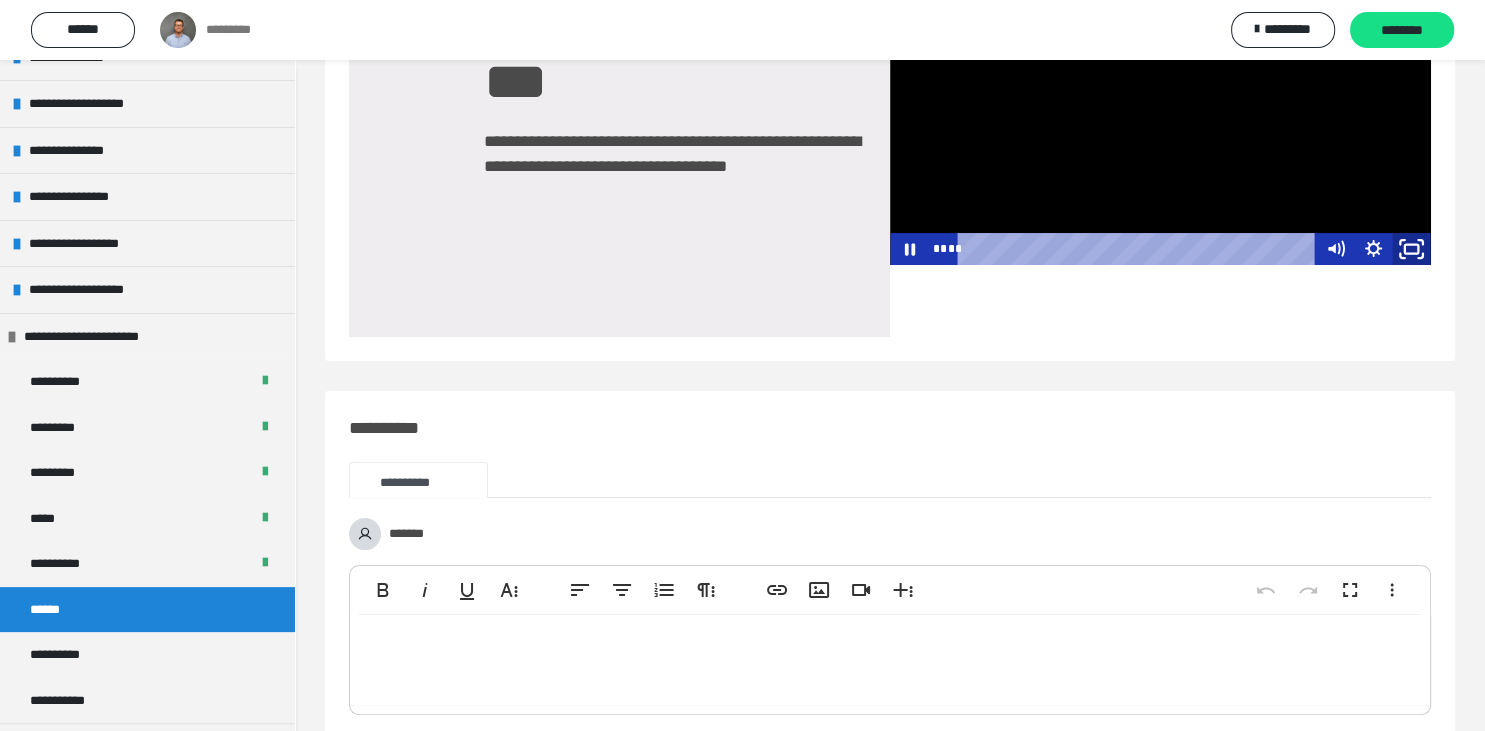 click 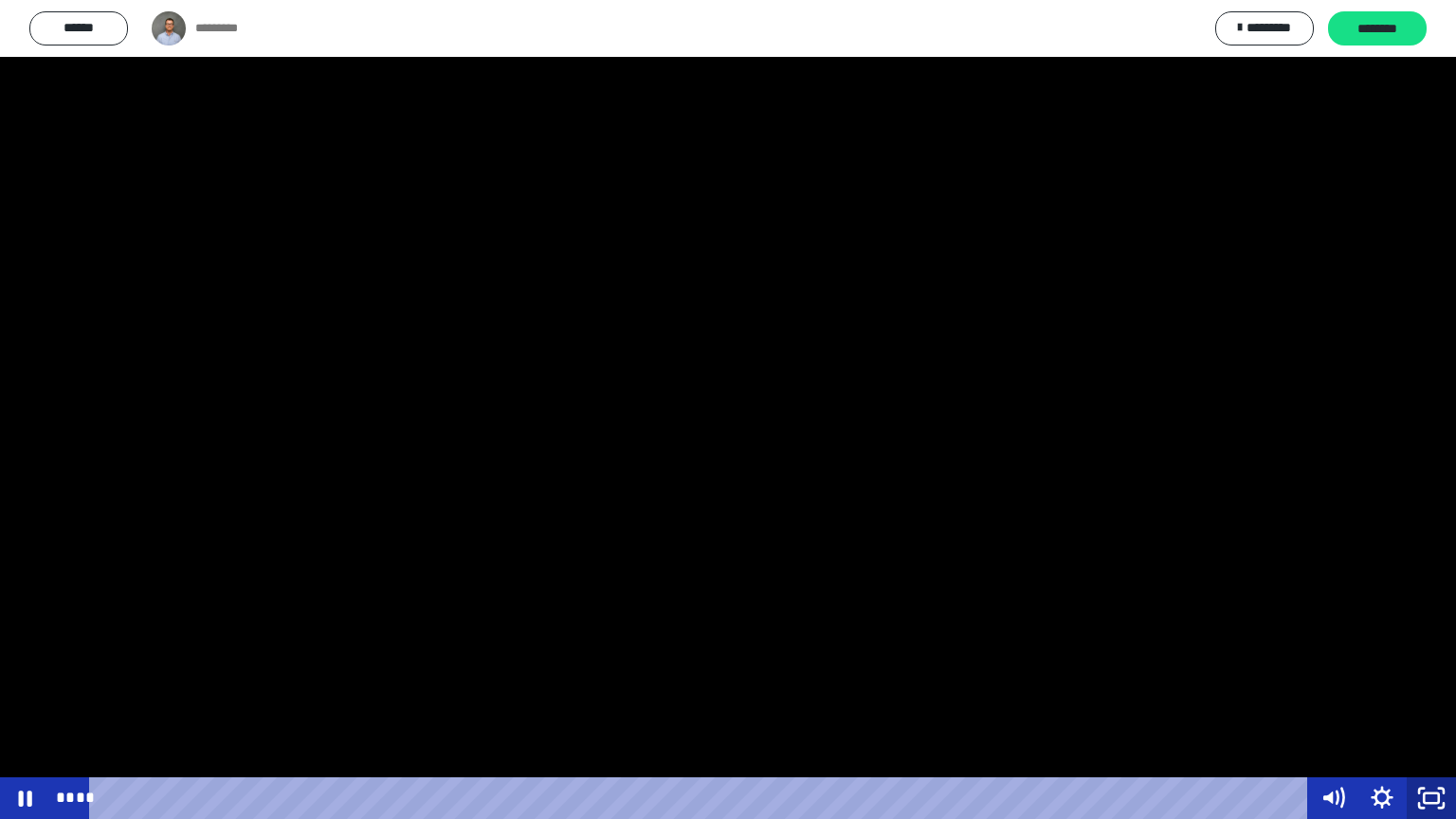 click 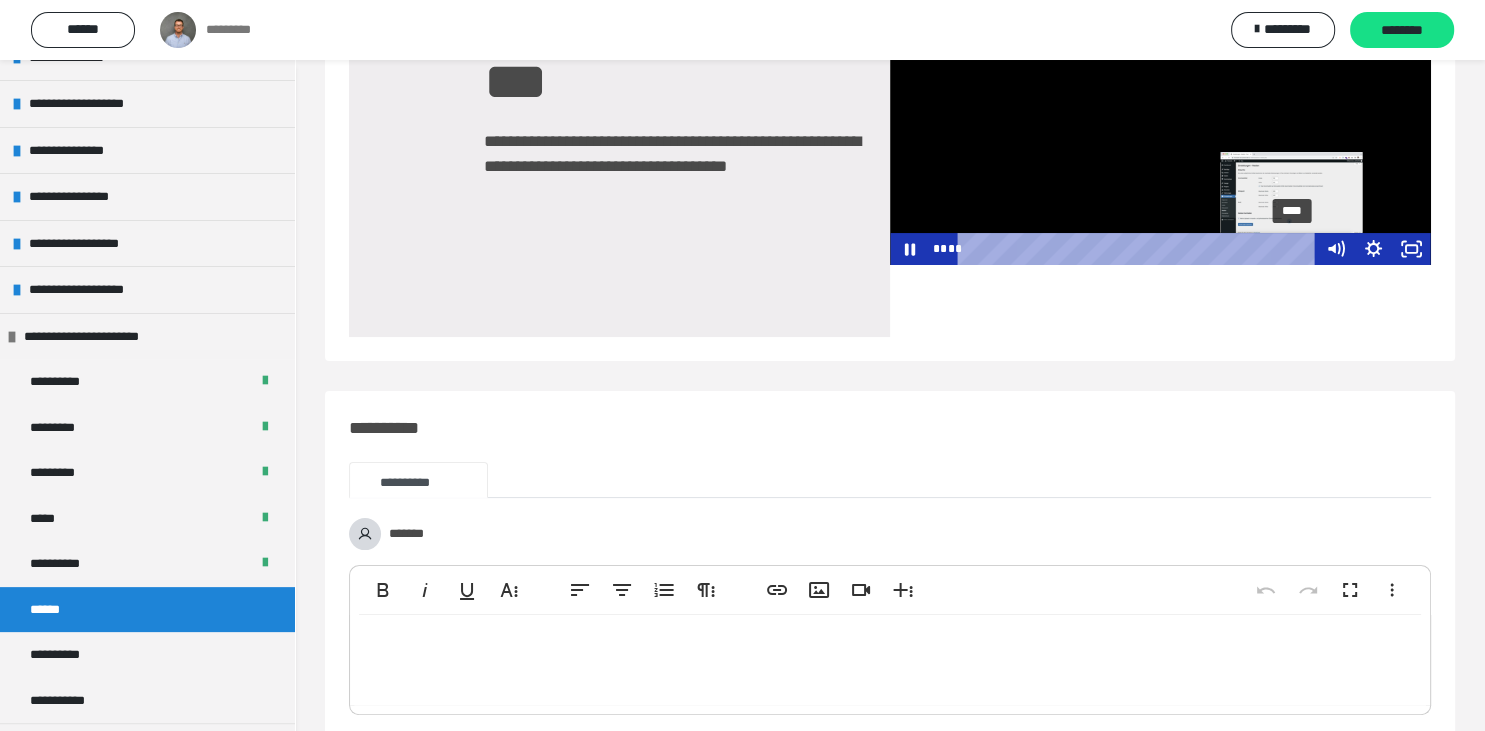 drag, startPoint x: 1249, startPoint y: 247, endPoint x: 1293, endPoint y: 251, distance: 44.181442 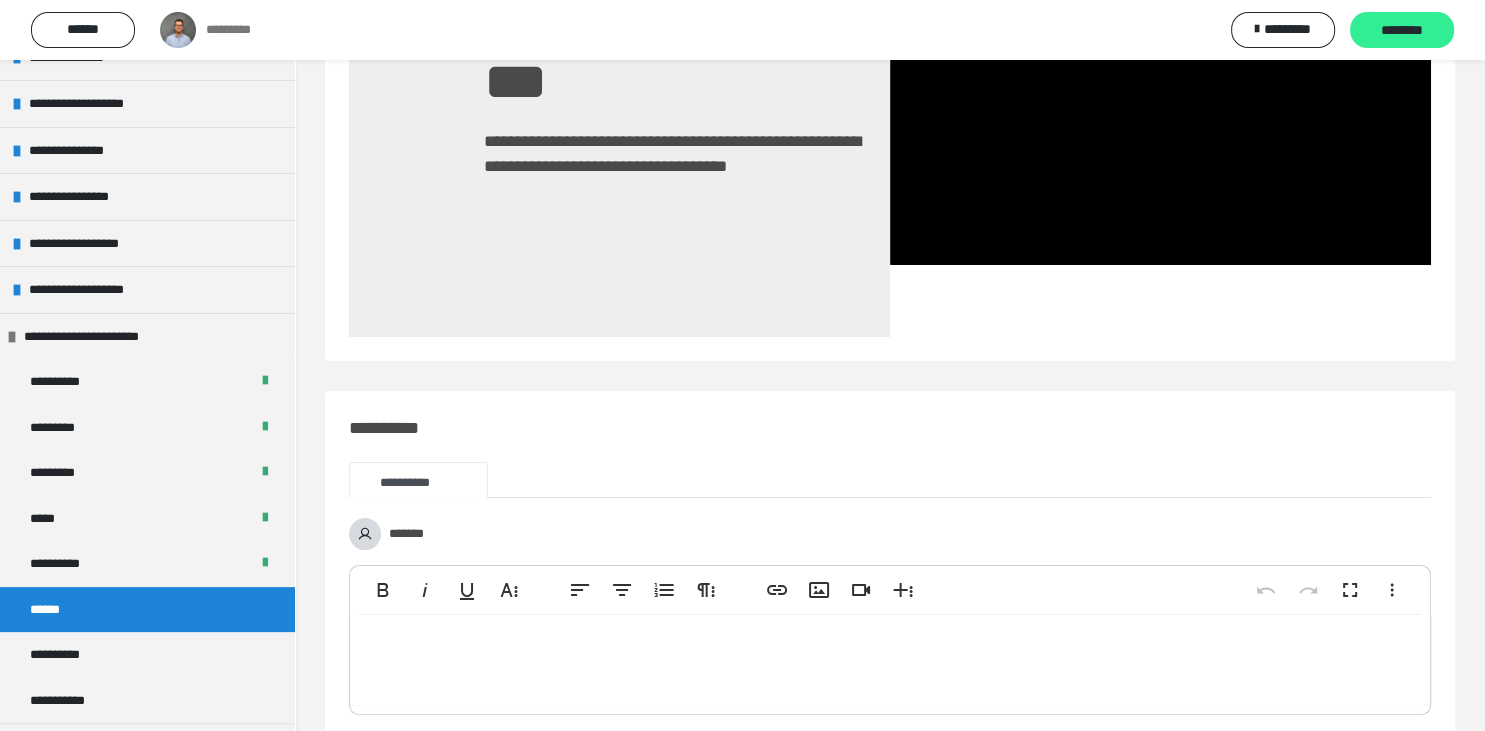click on "********" at bounding box center (1402, 30) 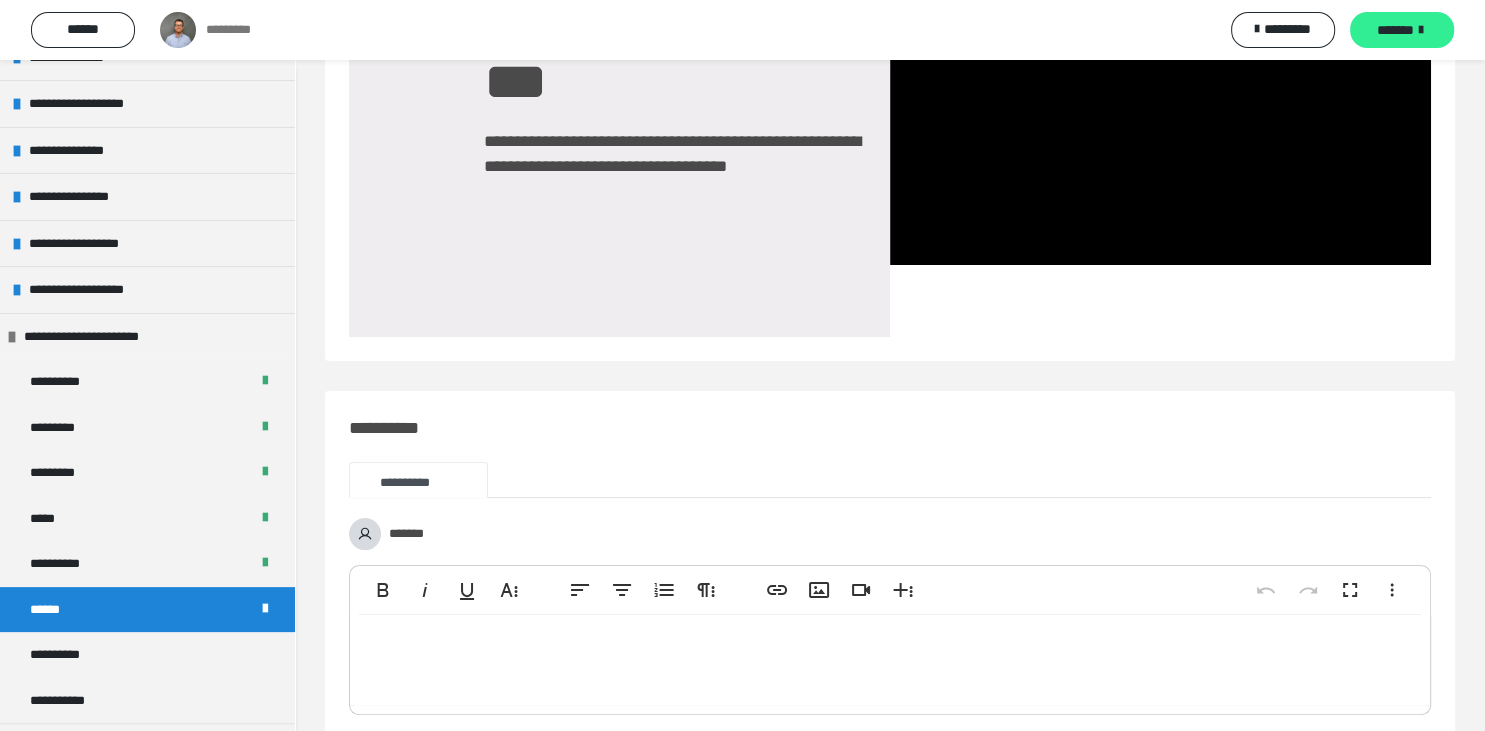 click on "*******" at bounding box center (1395, 30) 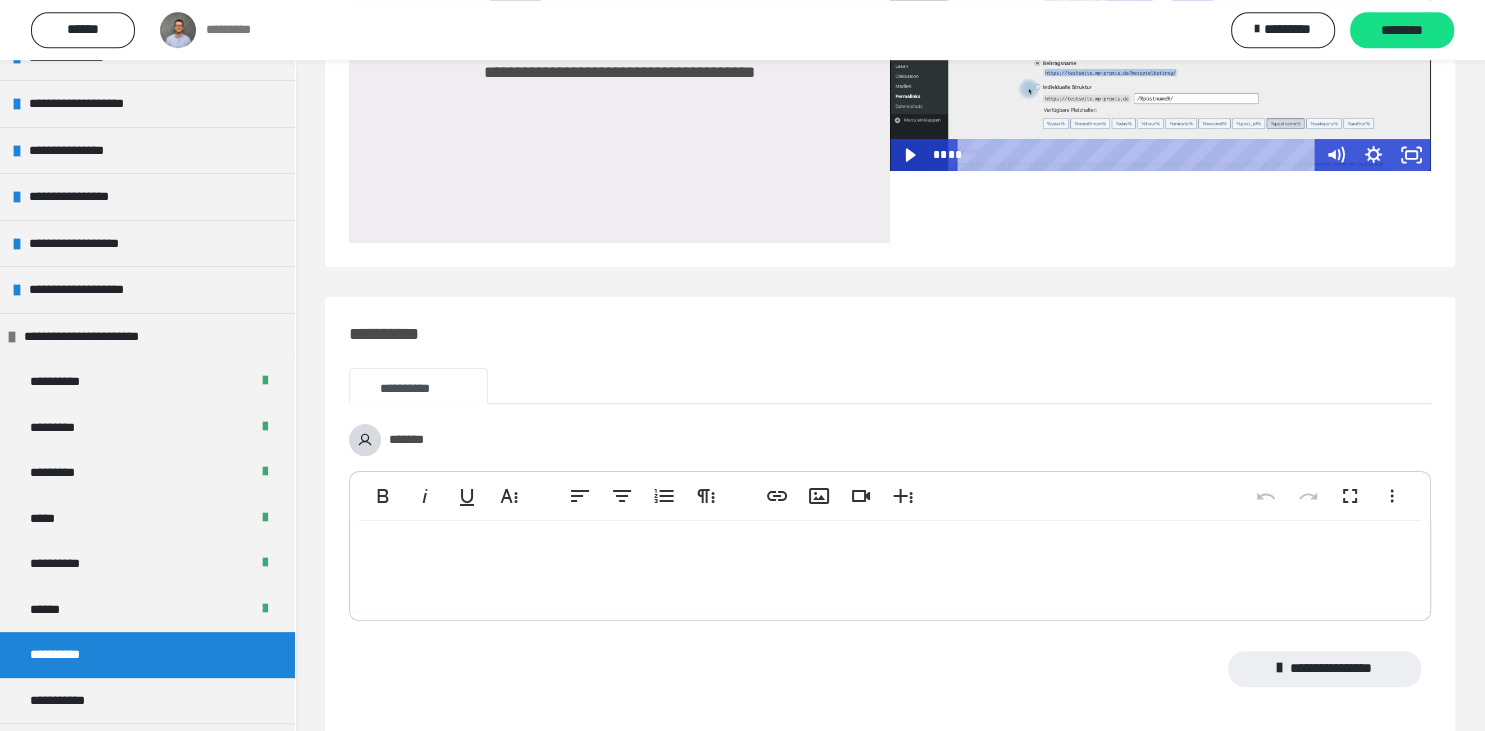 scroll, scrollTop: 387, scrollLeft: 0, axis: vertical 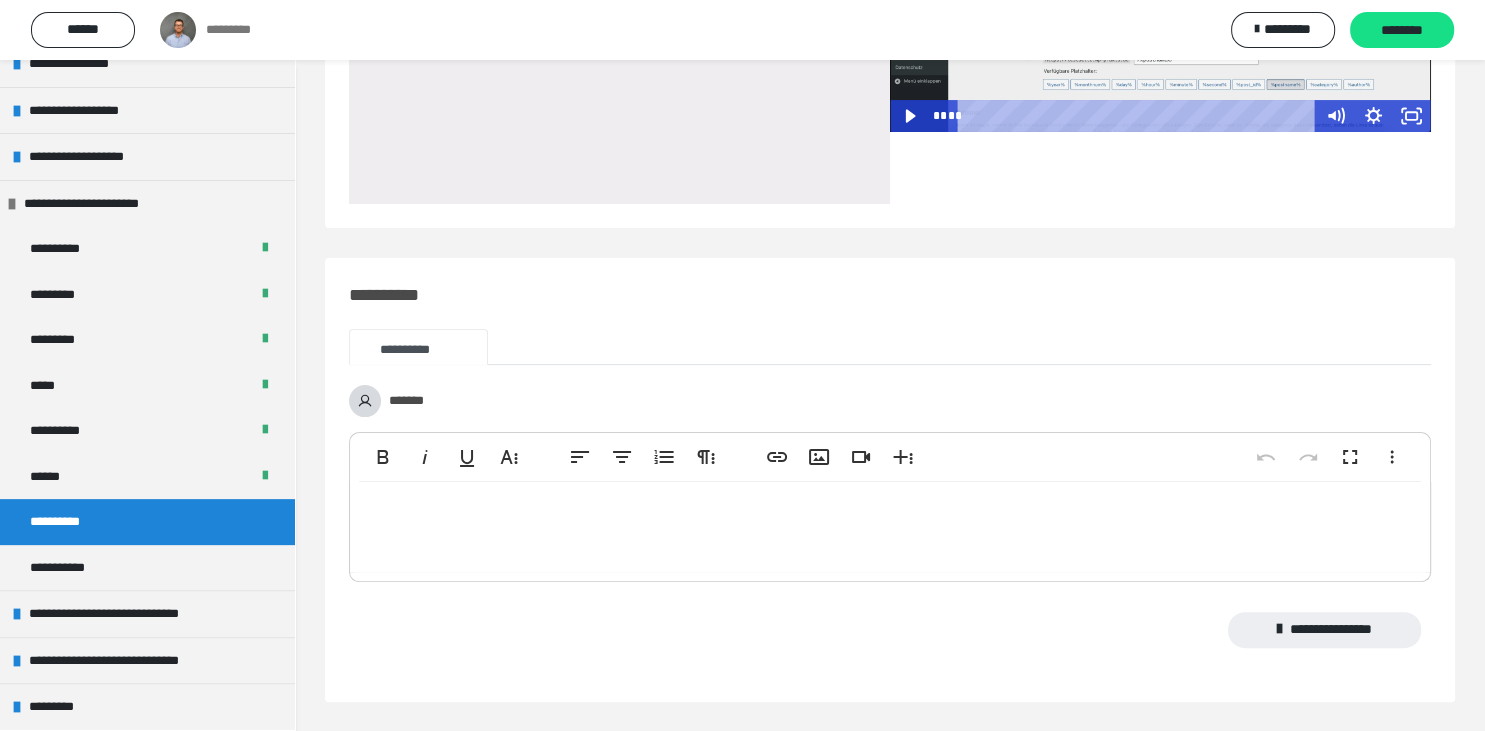 click on "**********" at bounding box center [147, 522] 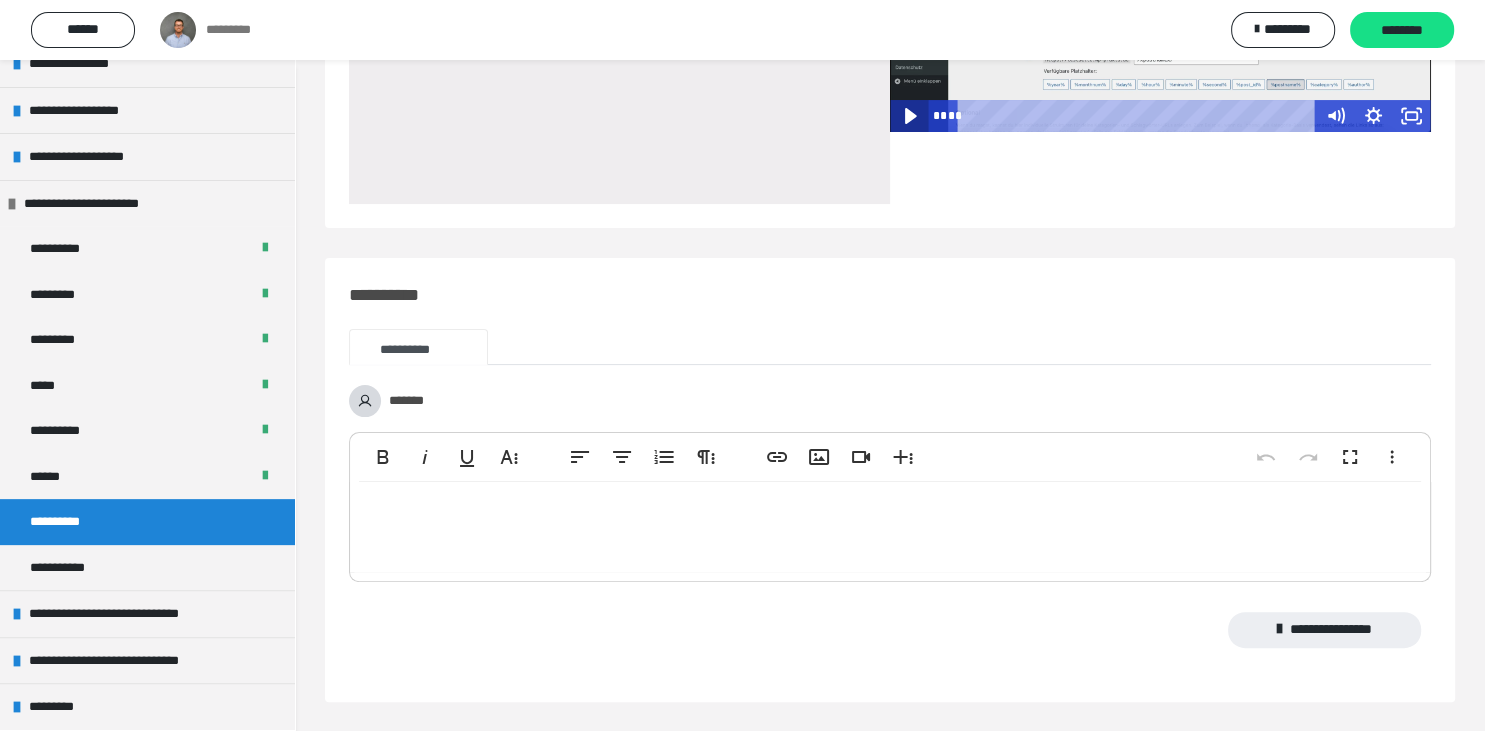 click 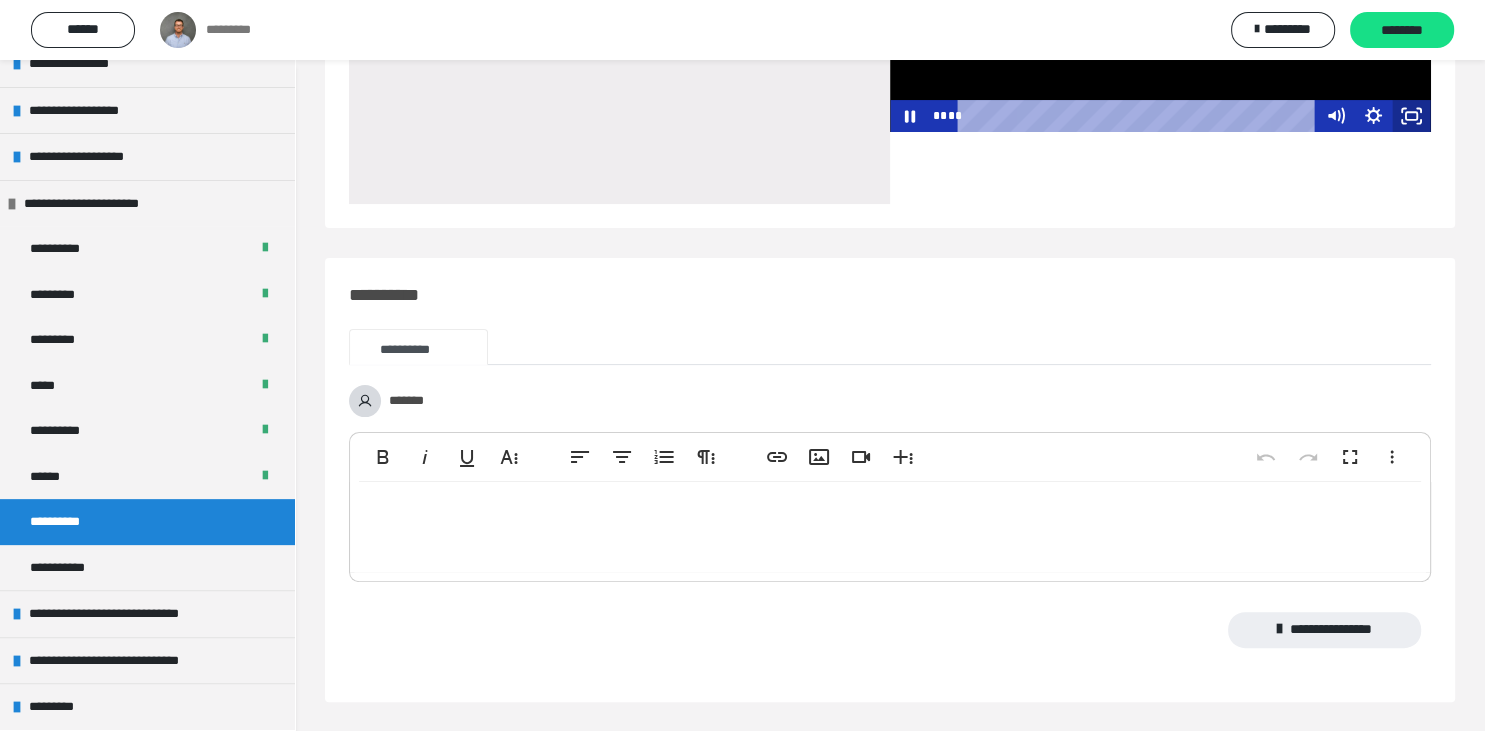 click 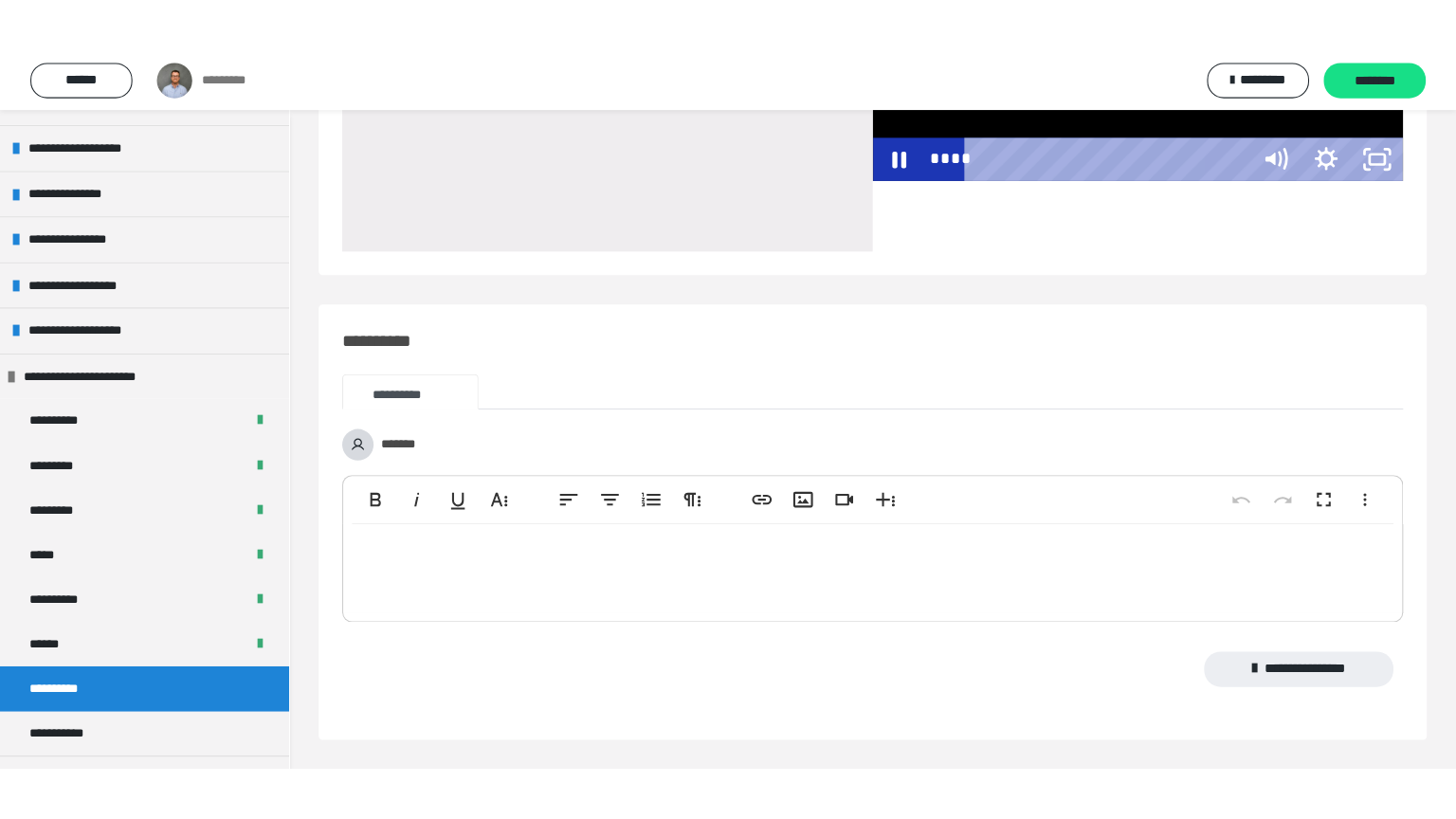 scroll, scrollTop: 241, scrollLeft: 0, axis: vertical 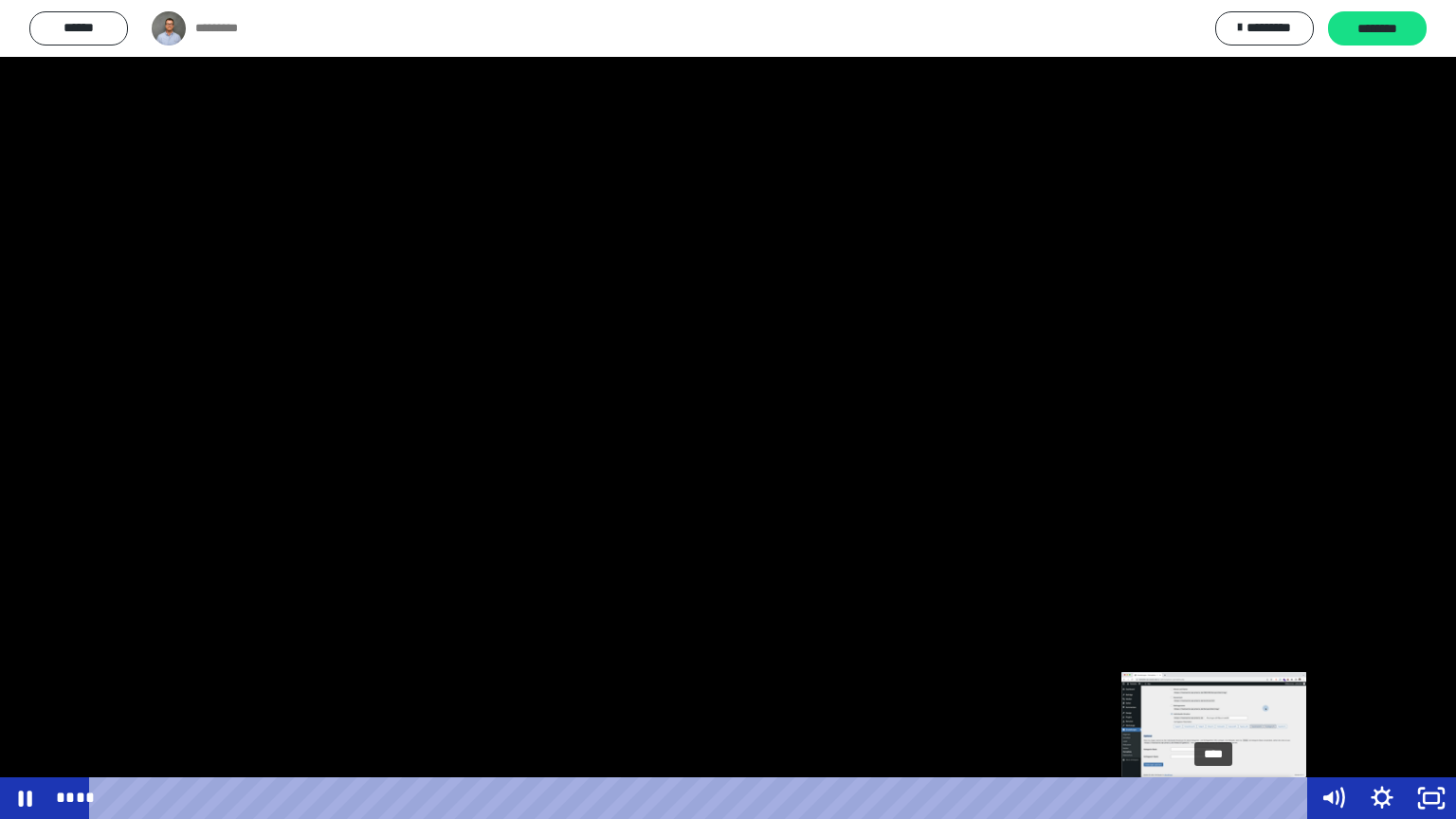 click on "****" at bounding box center [701, 798] 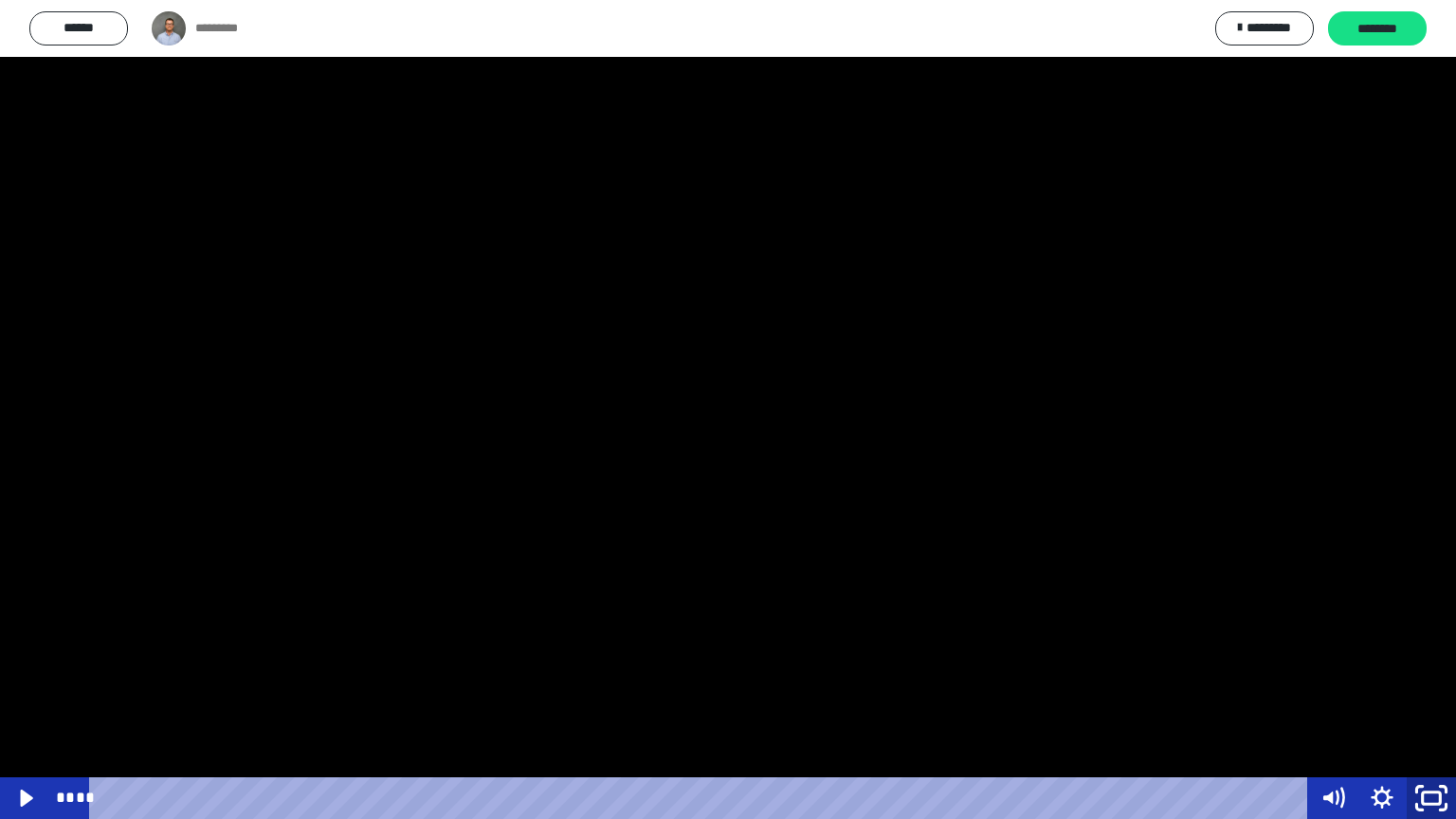 click 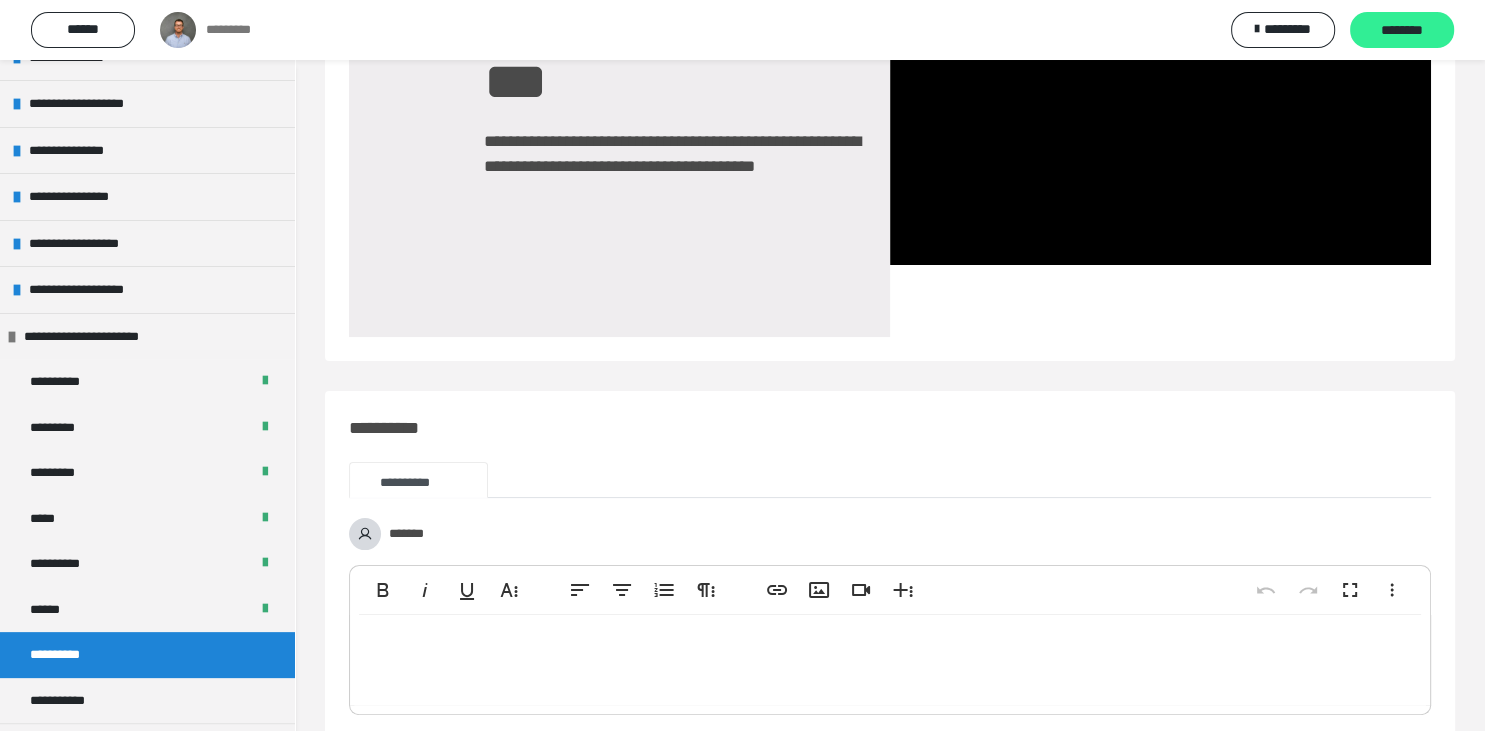 click on "********" at bounding box center [1402, 31] 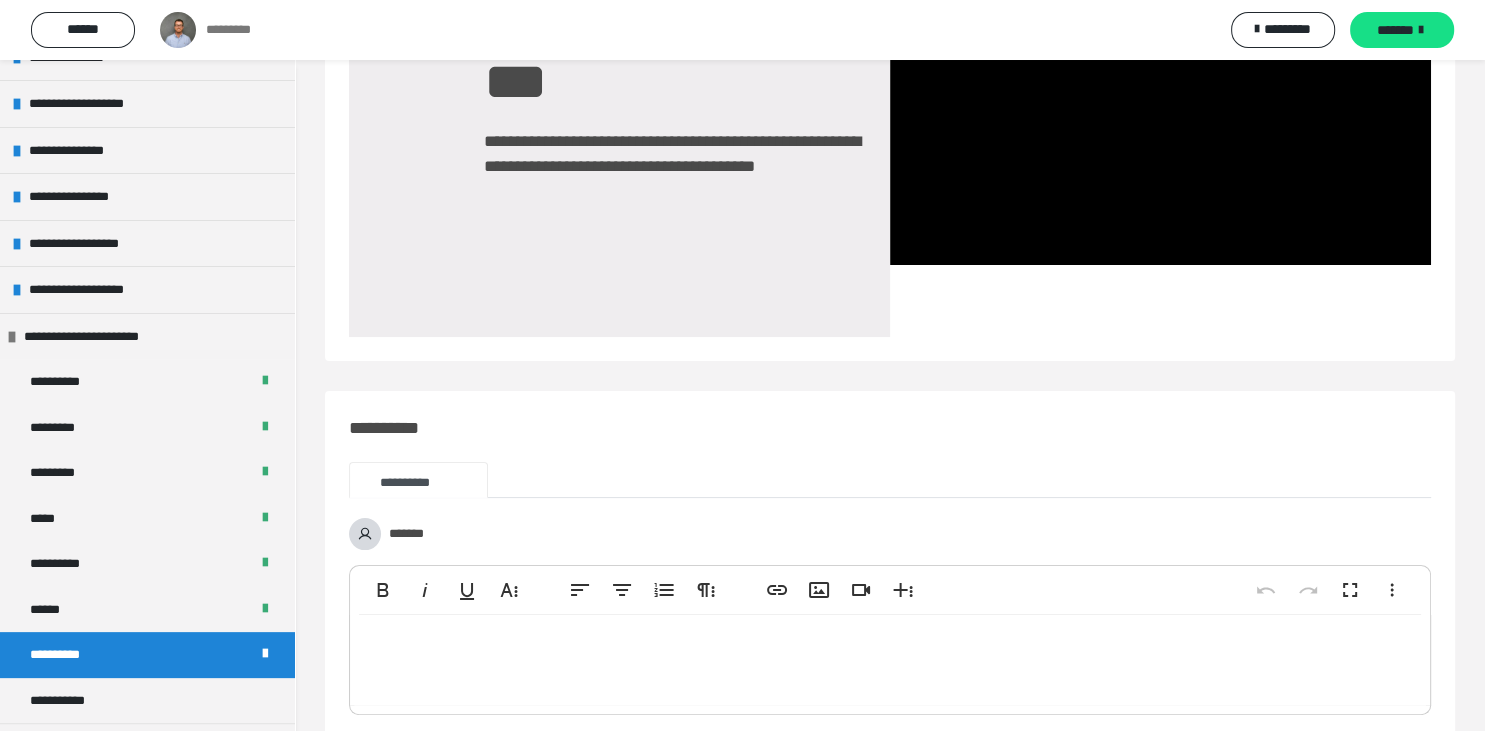 click on "*******" at bounding box center [1395, 30] 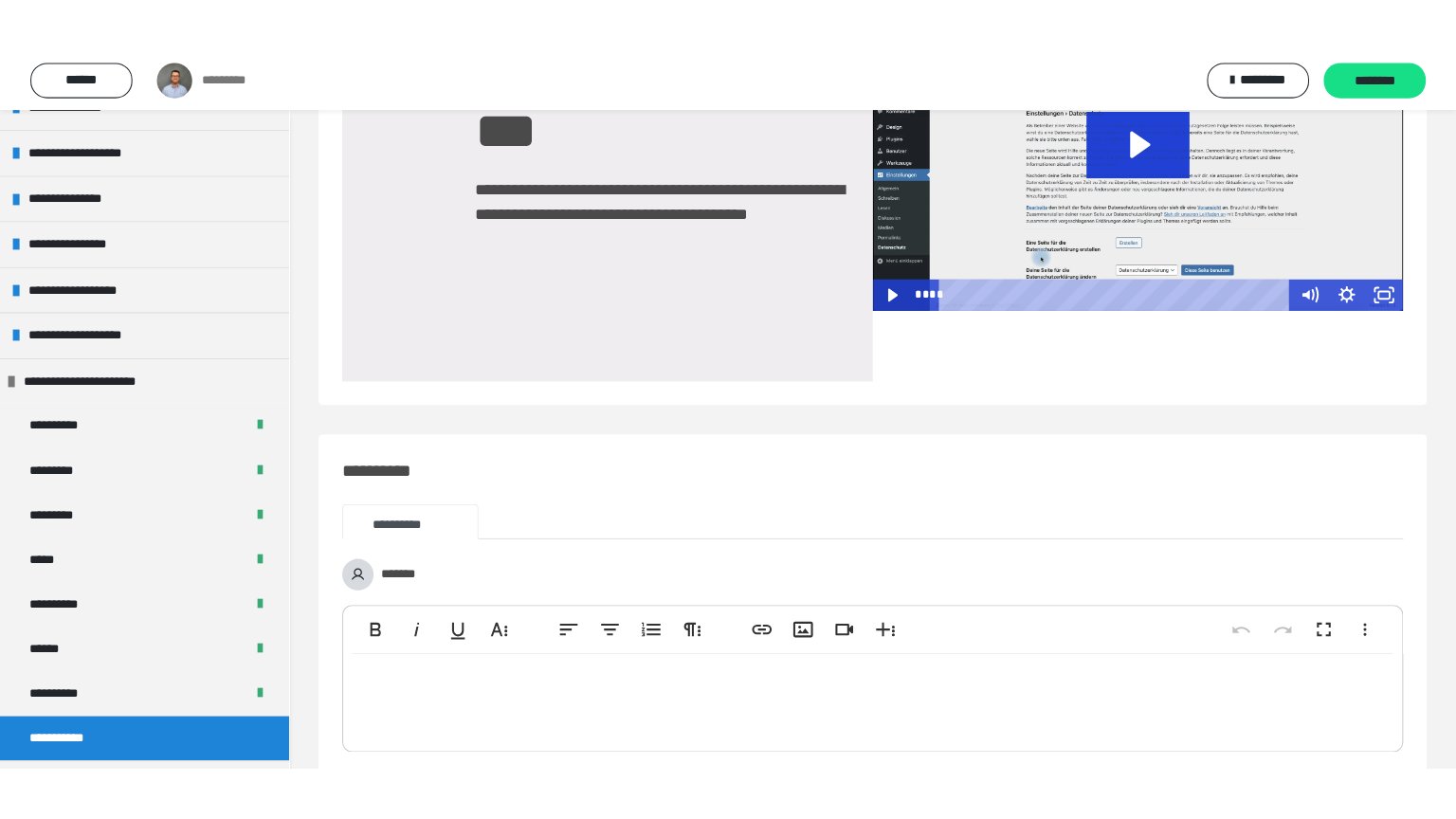 scroll, scrollTop: 545, scrollLeft: 0, axis: vertical 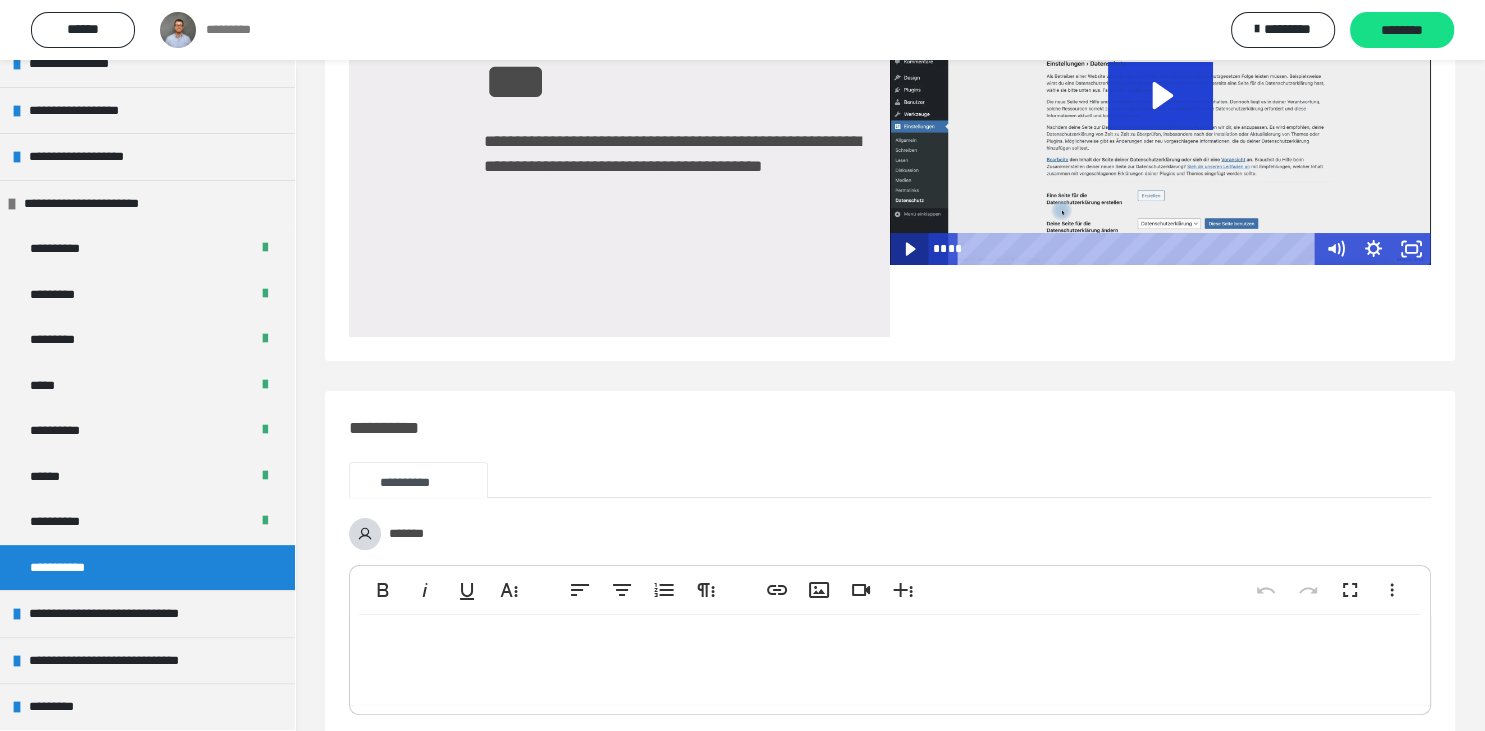 click 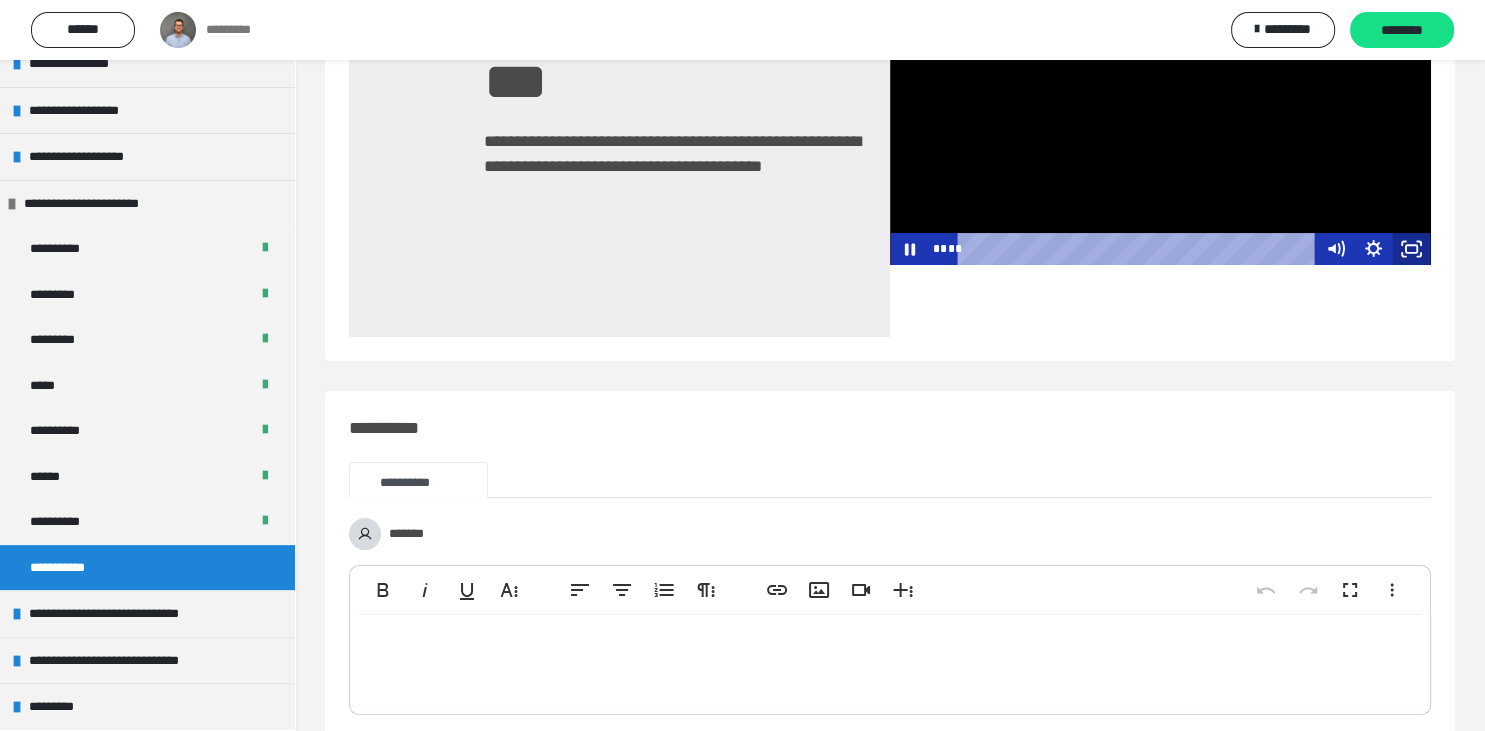 click 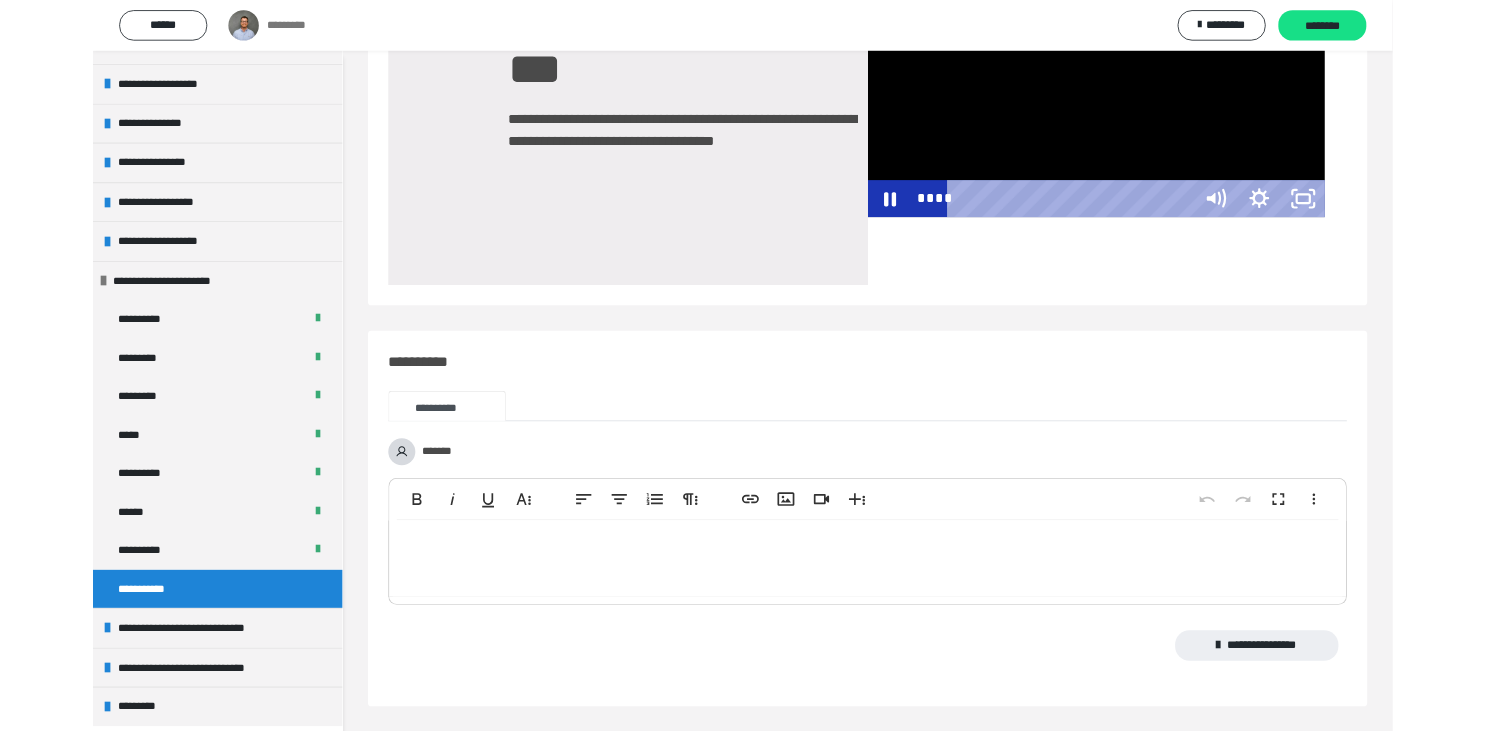 scroll, scrollTop: 442, scrollLeft: 0, axis: vertical 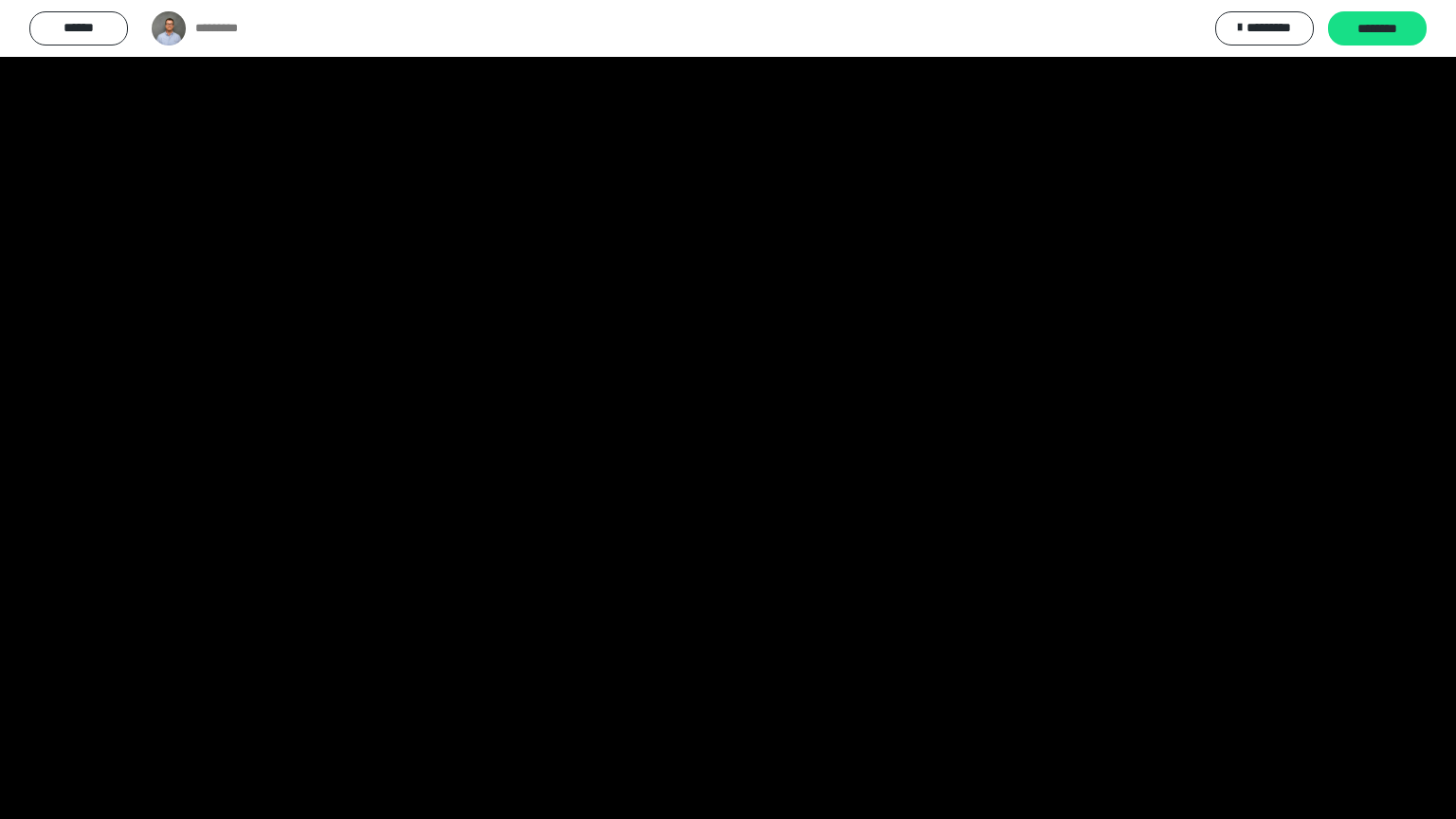 click at bounding box center (728, 410) 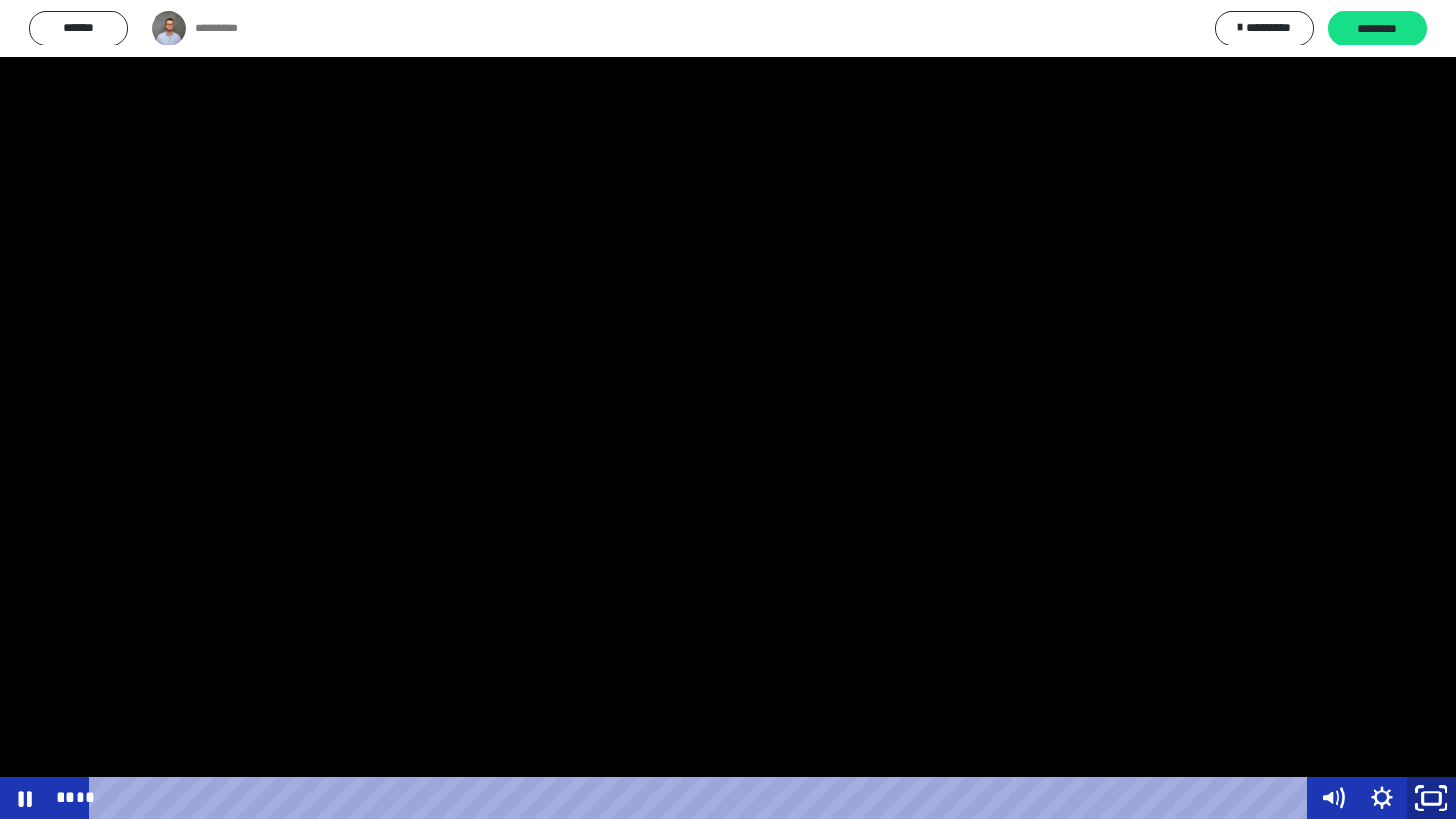click 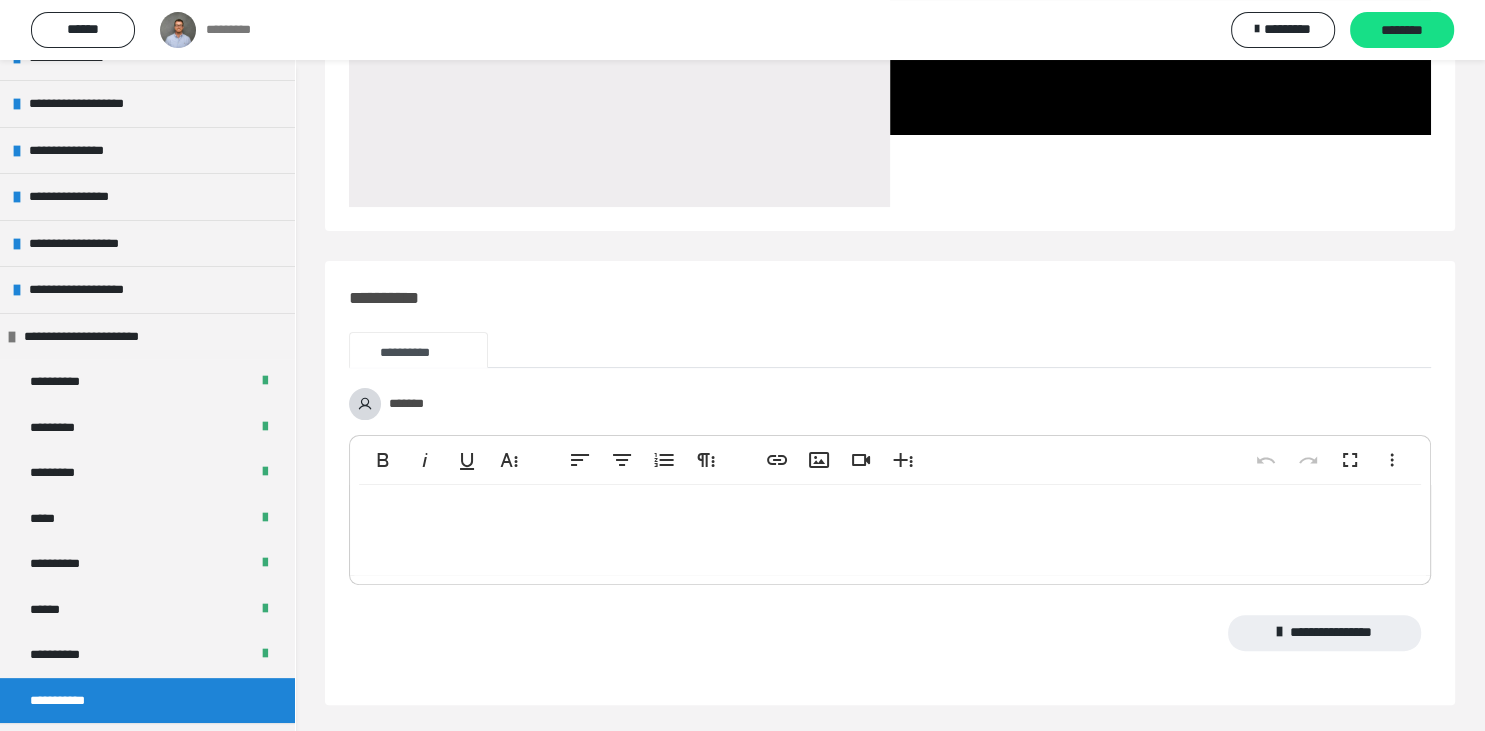 scroll, scrollTop: 387, scrollLeft: 0, axis: vertical 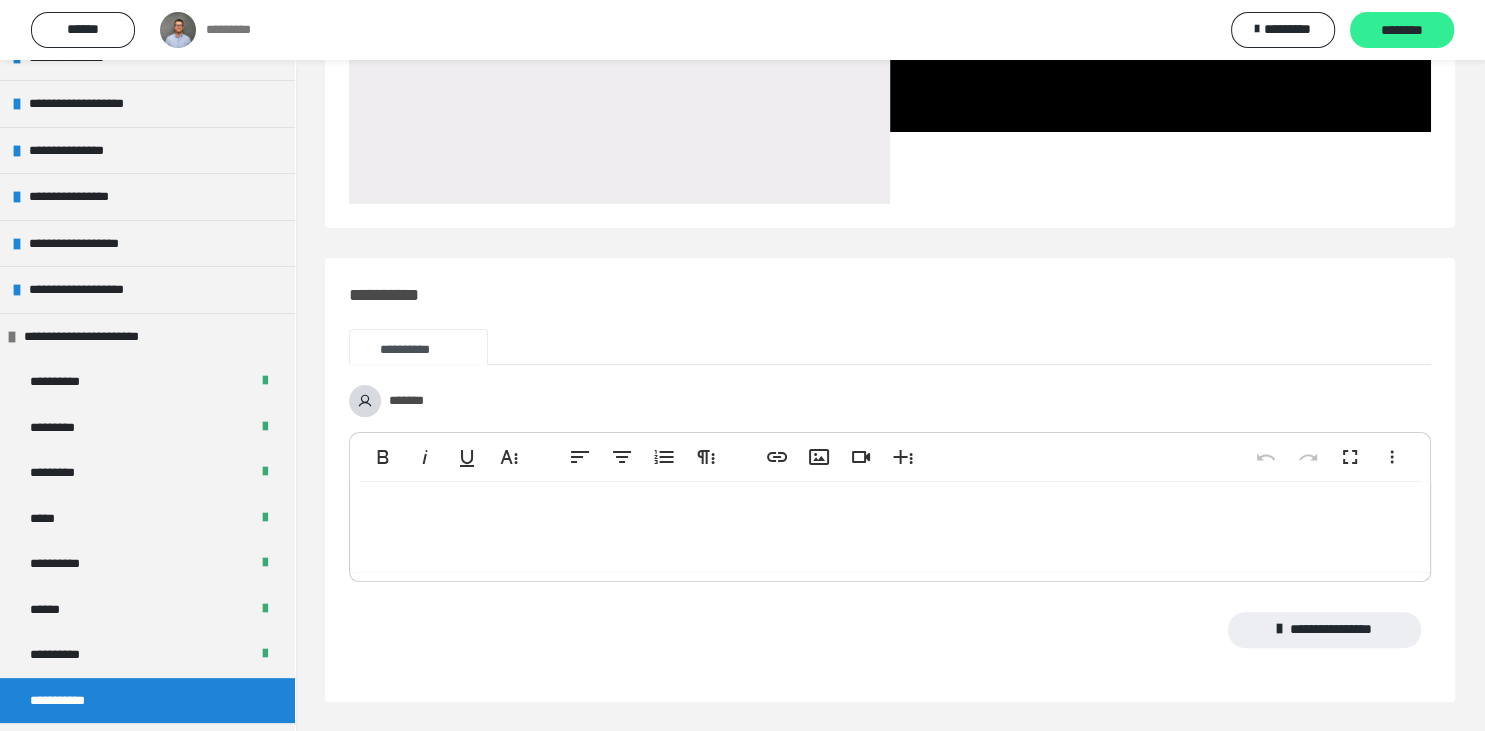 click on "********" at bounding box center [1402, 31] 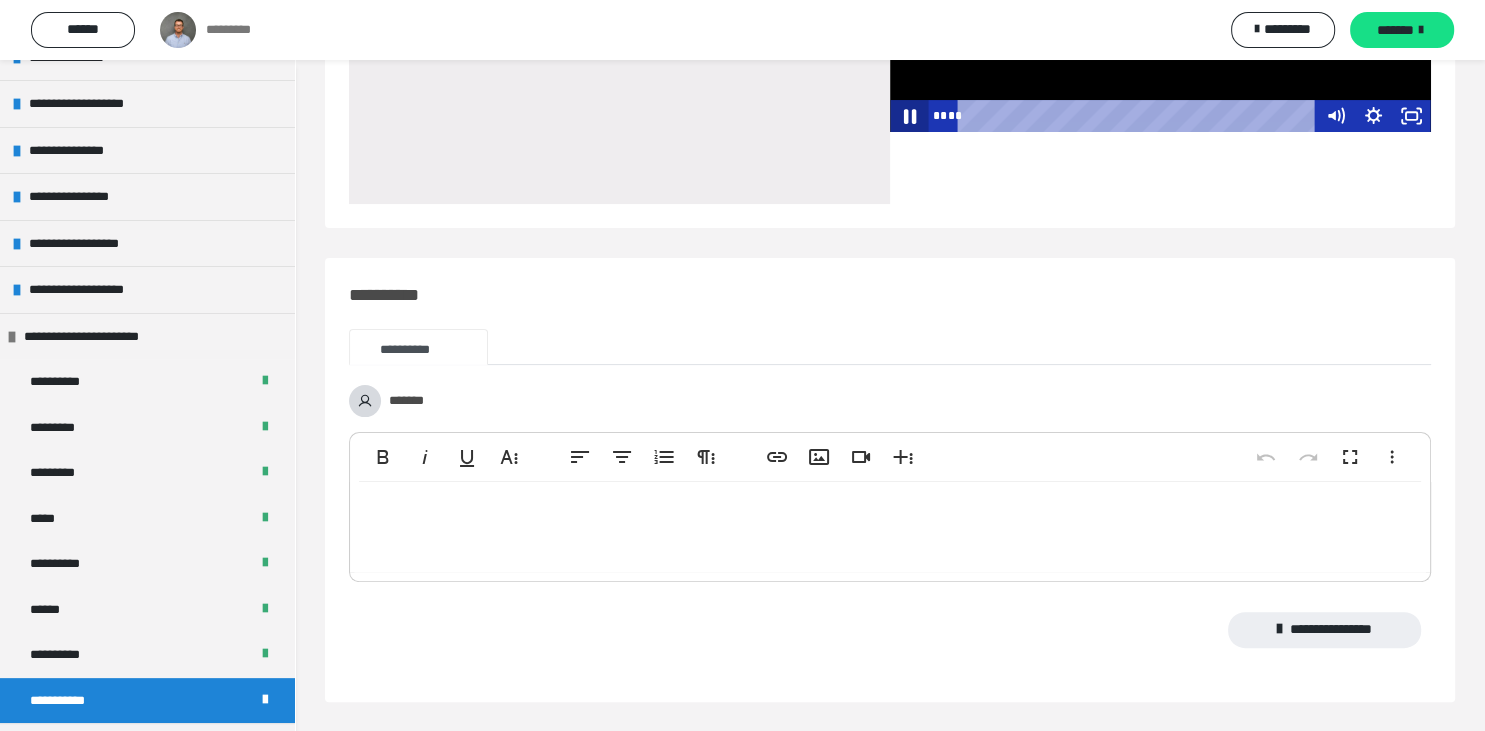 click 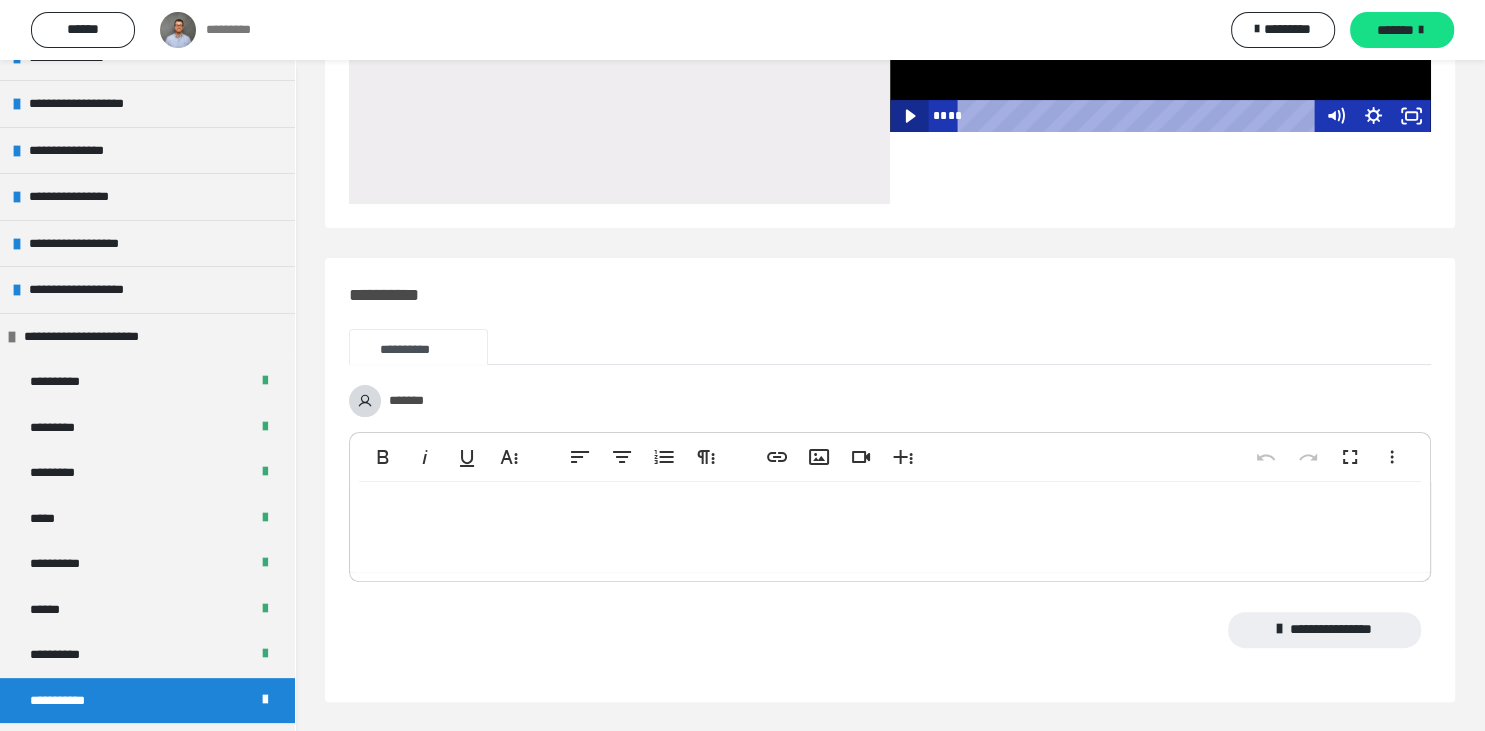 click 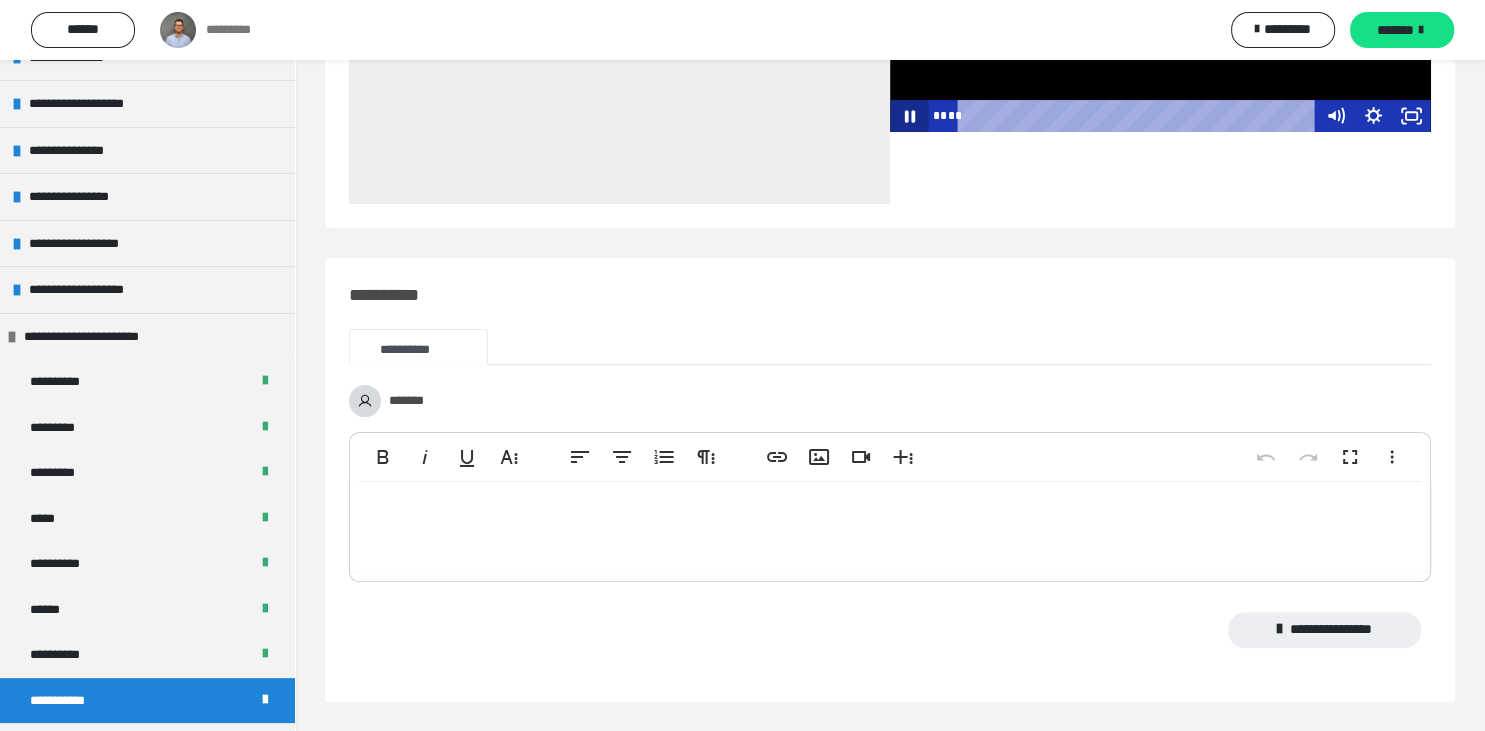 click 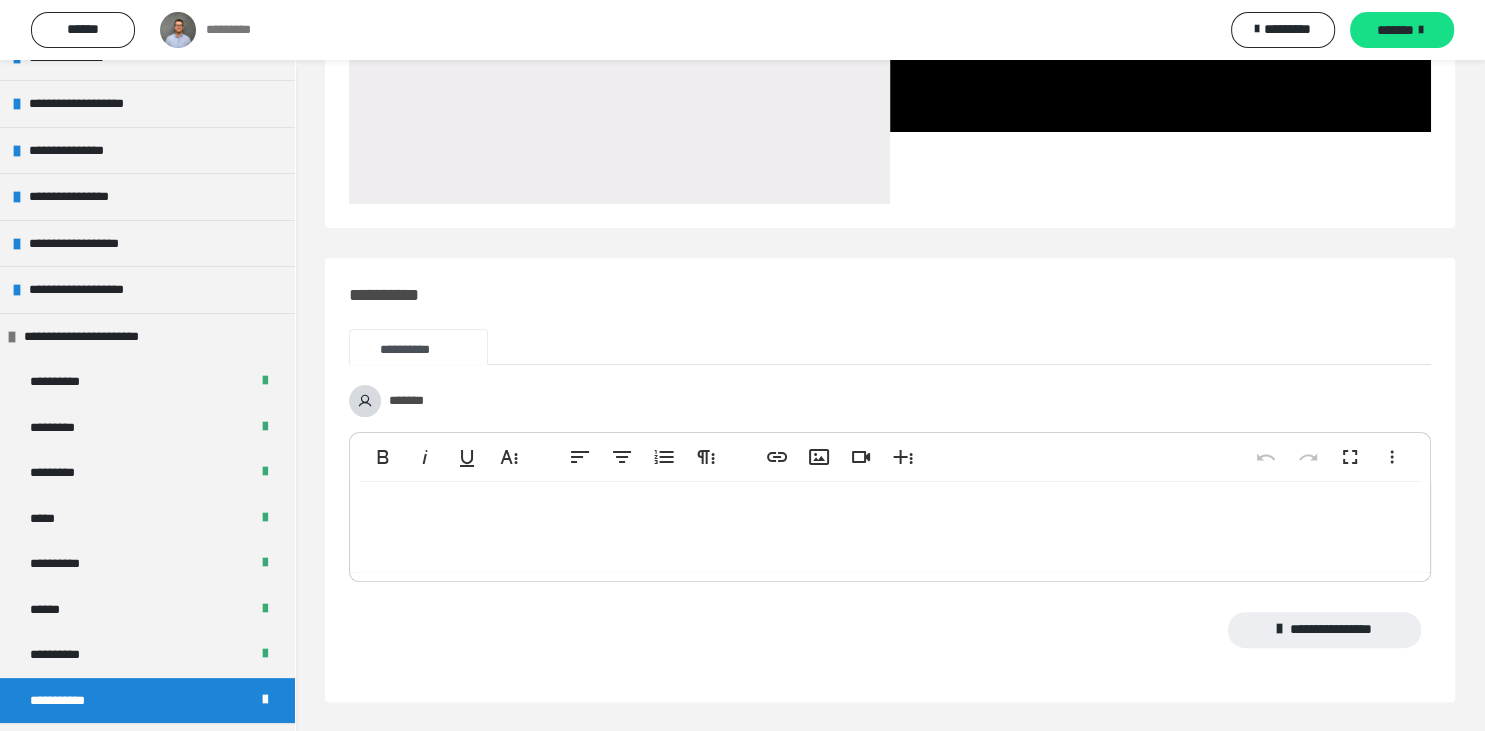 scroll, scrollTop: 575, scrollLeft: 0, axis: vertical 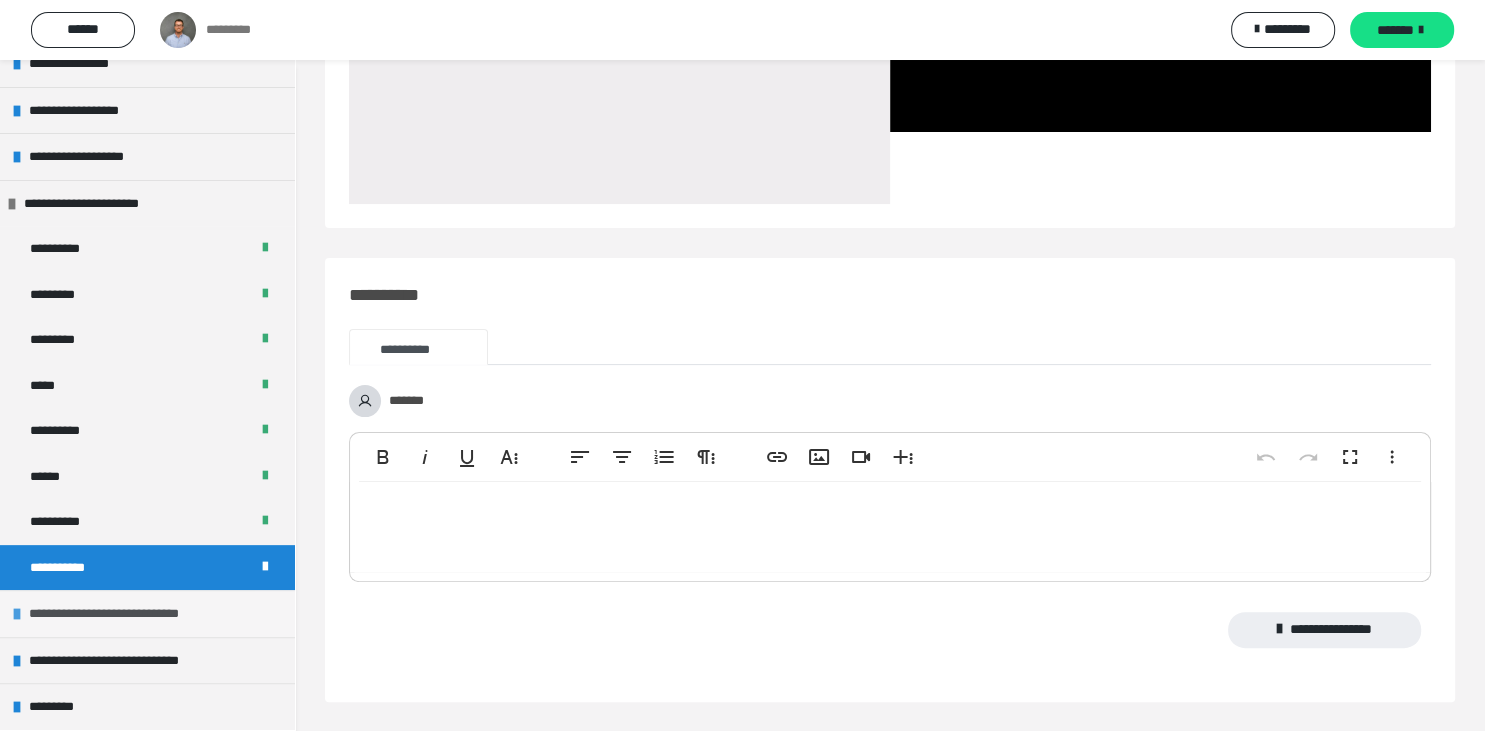 click on "**********" at bounding box center [127, 614] 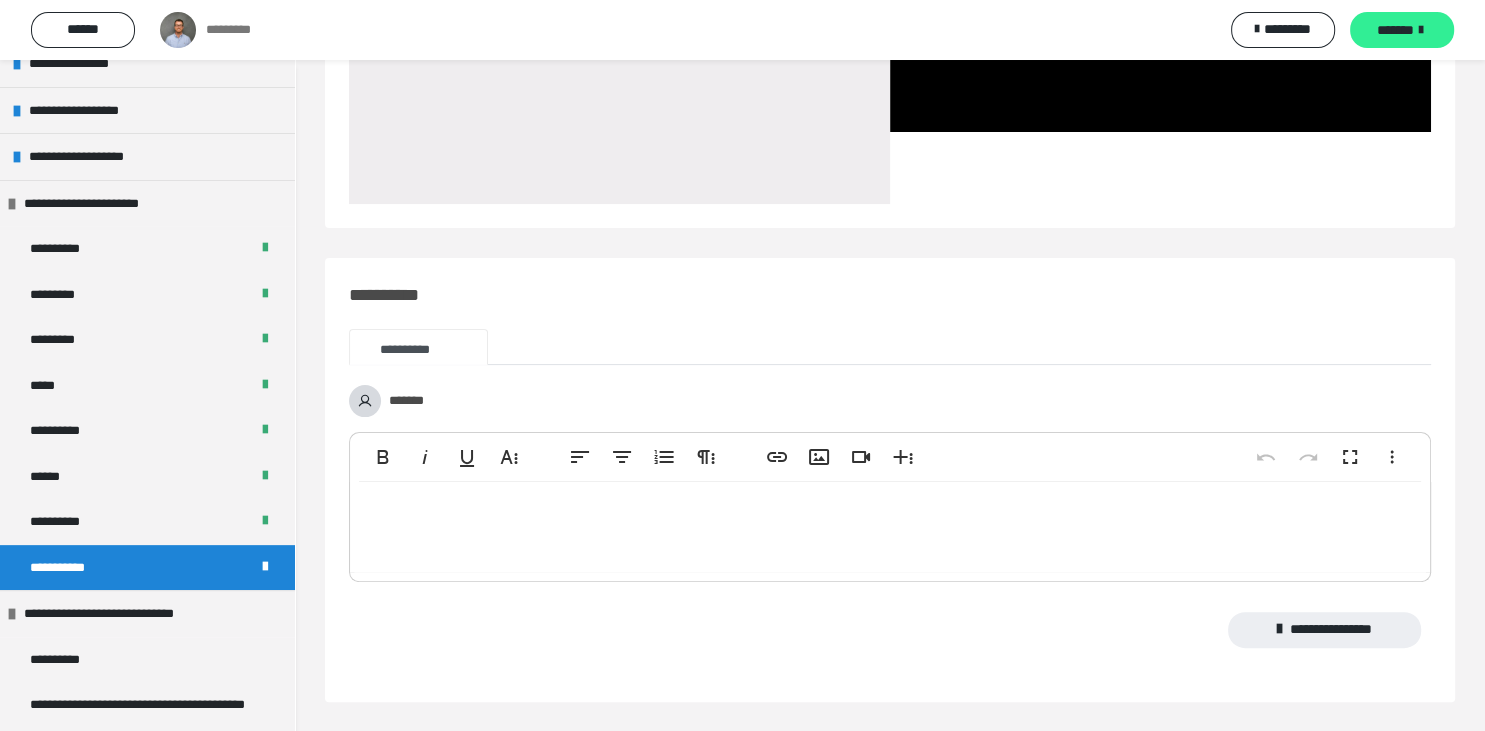 click on "*******" at bounding box center [1395, 30] 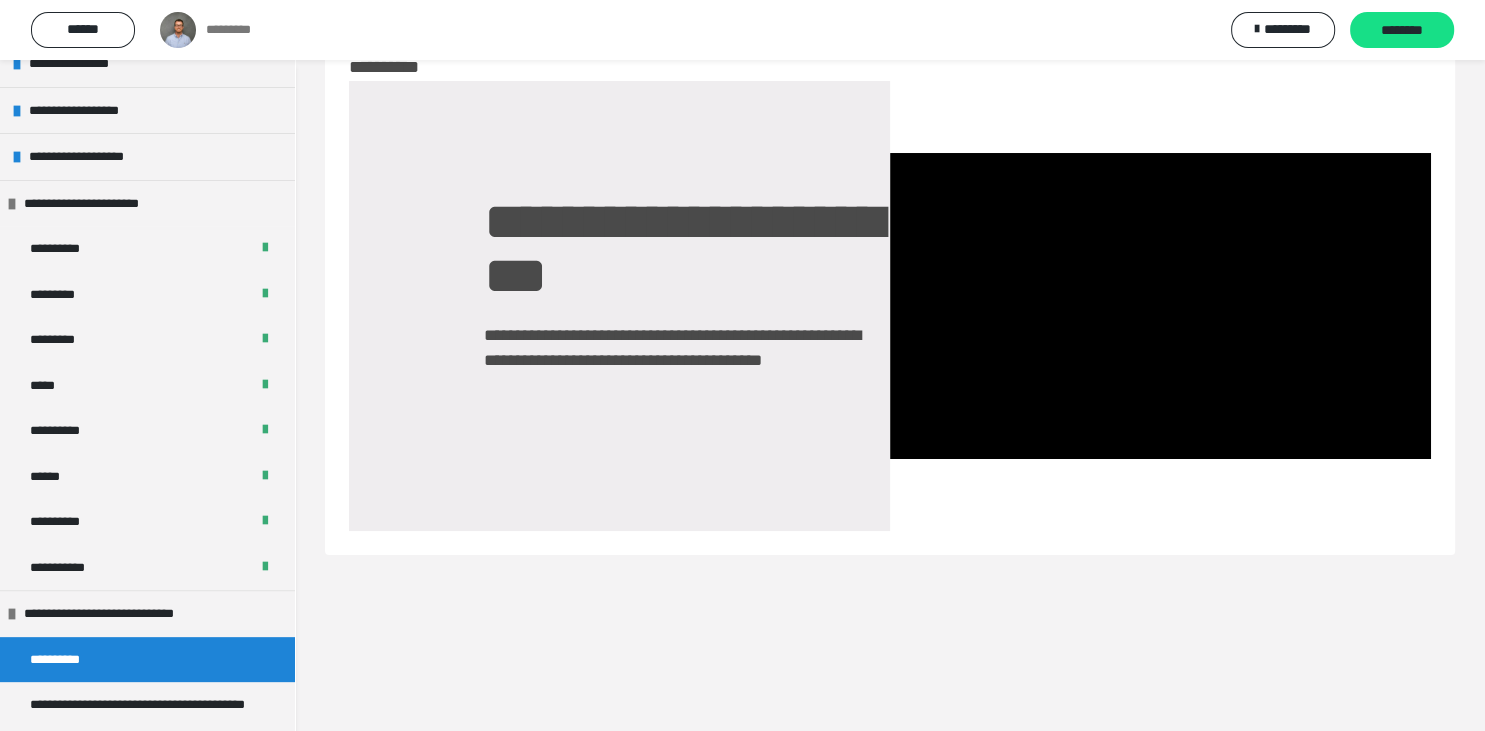 scroll, scrollTop: 60, scrollLeft: 0, axis: vertical 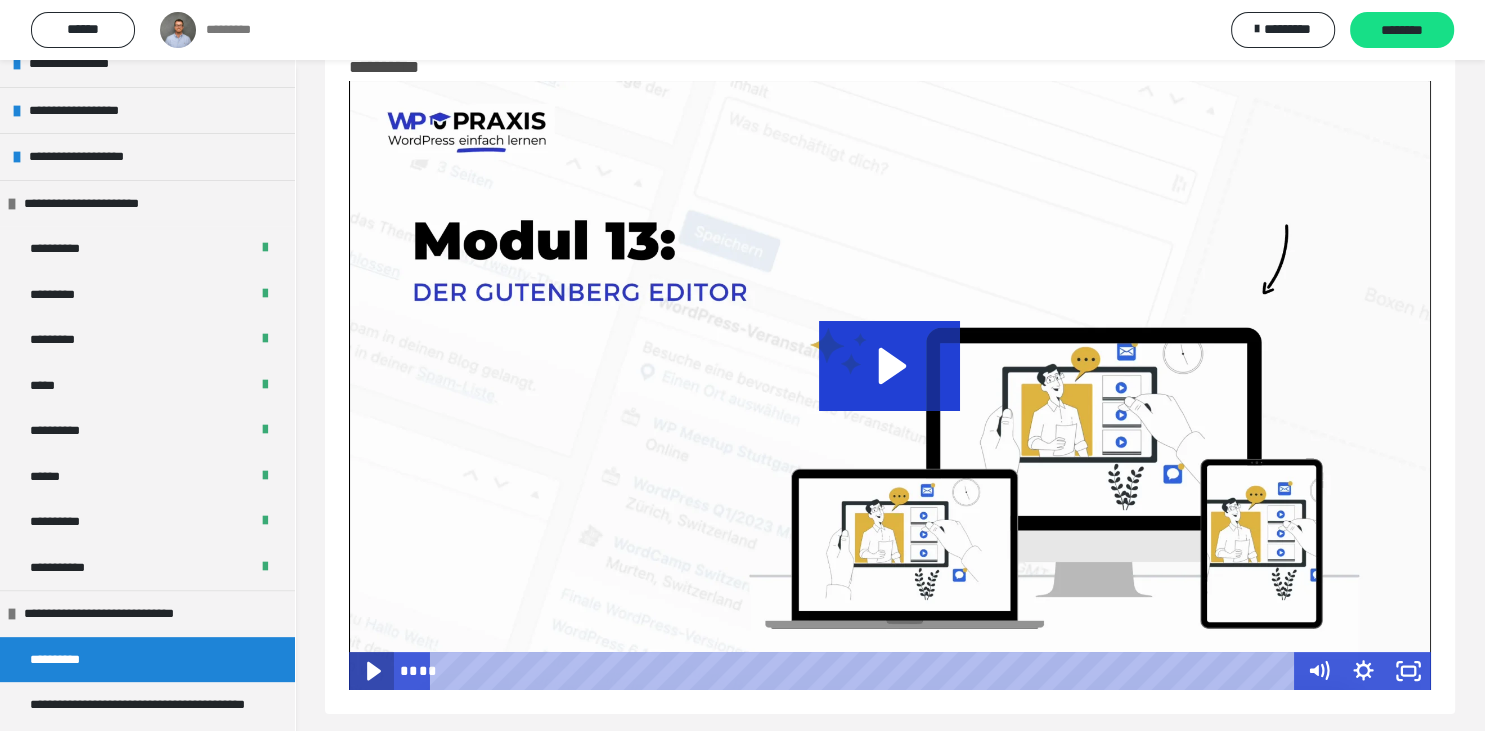 click 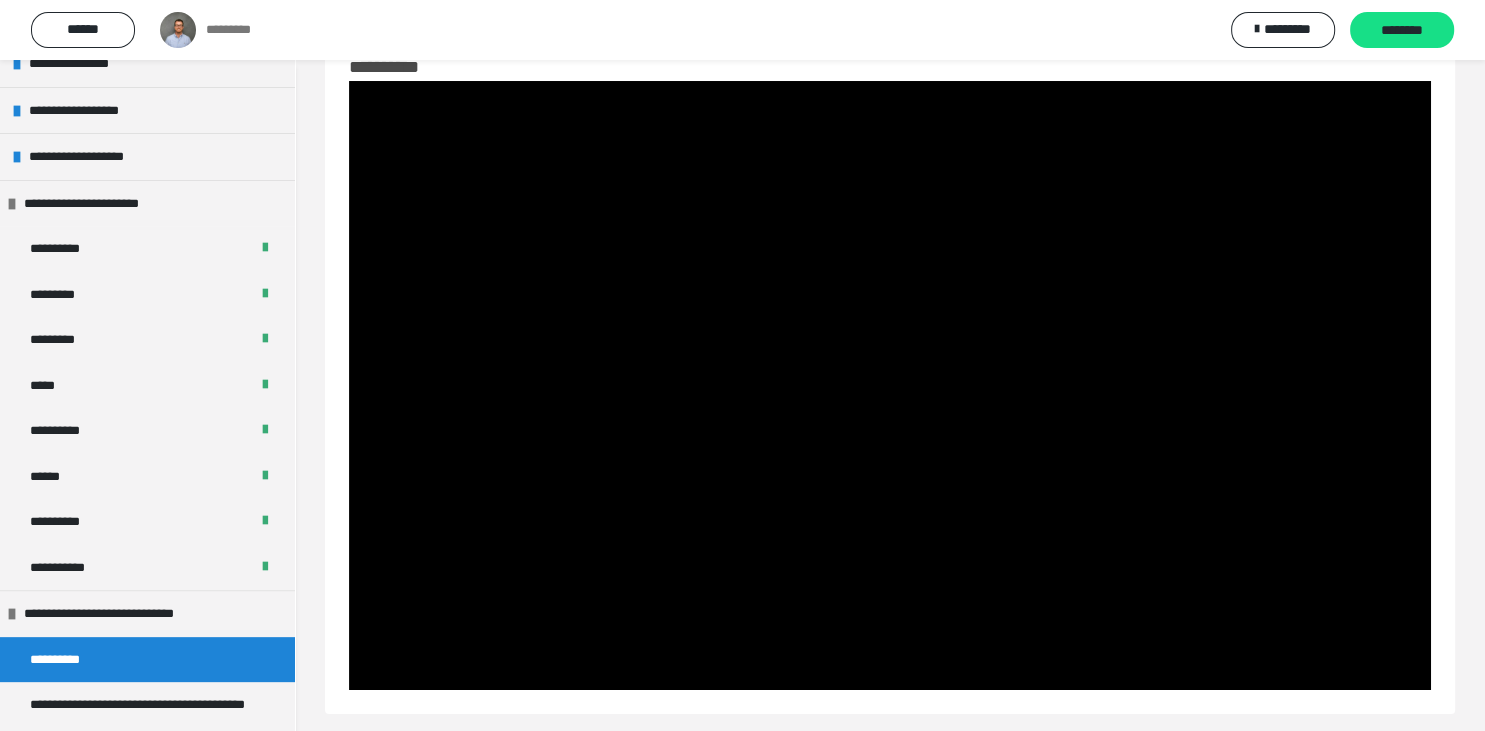 scroll, scrollTop: 72, scrollLeft: 0, axis: vertical 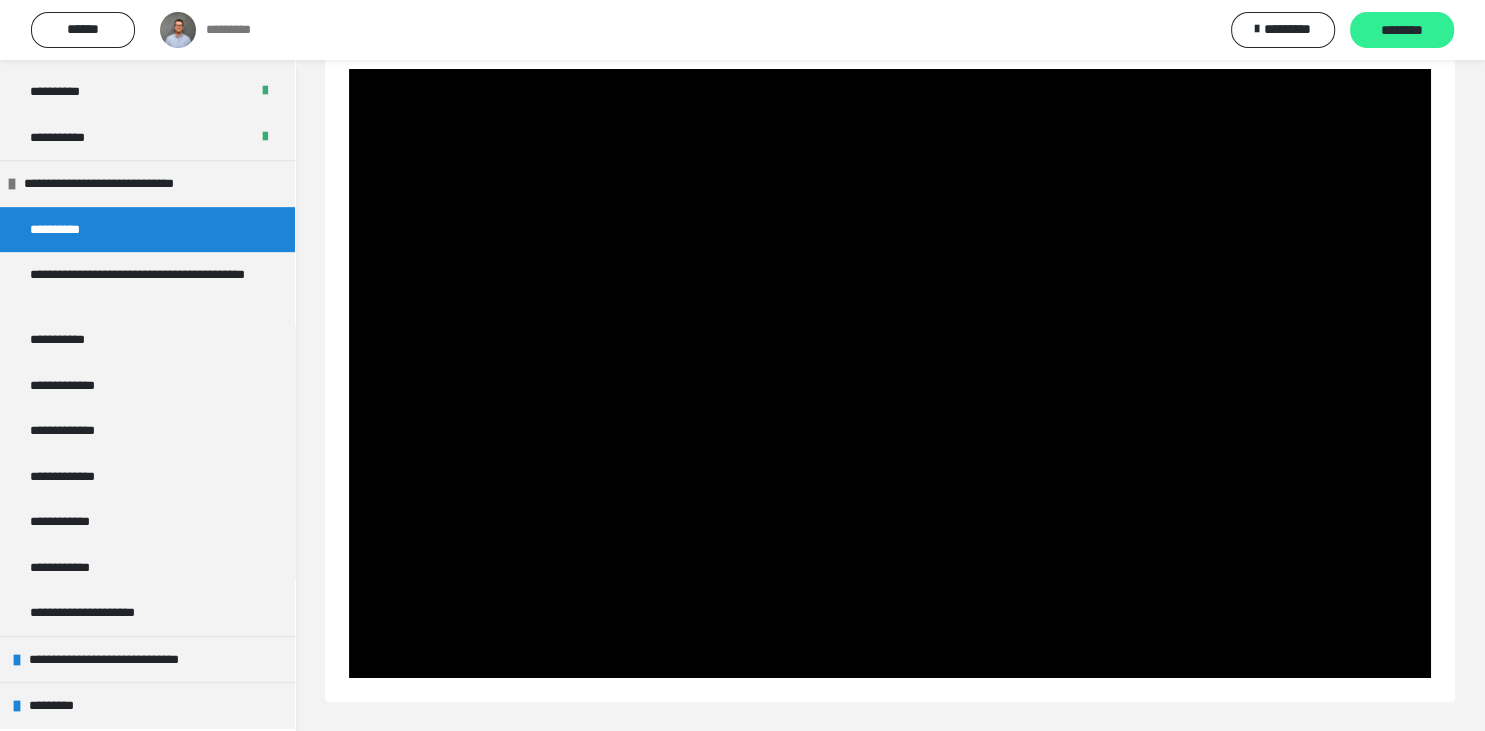 click on "********" at bounding box center [1402, 30] 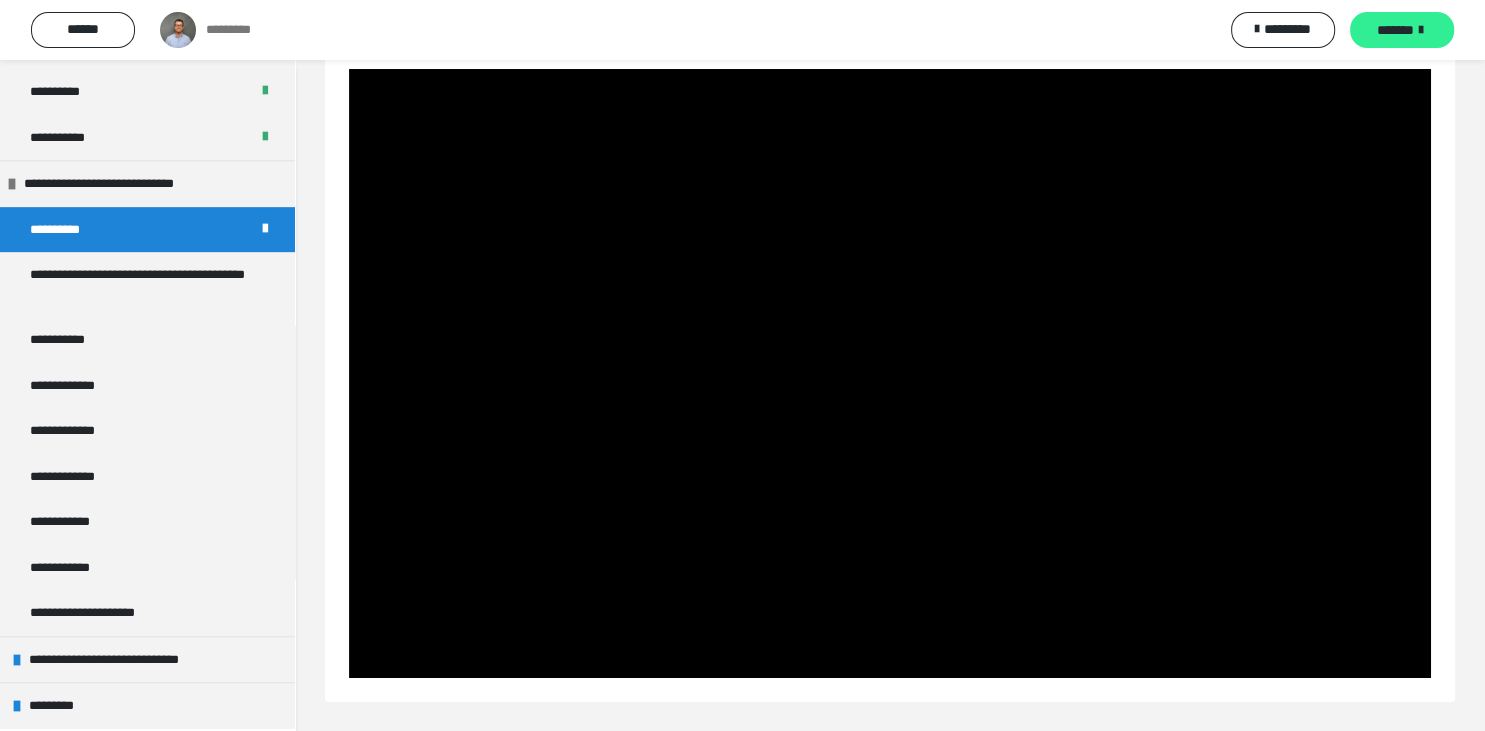 click on "*******" at bounding box center [1402, 30] 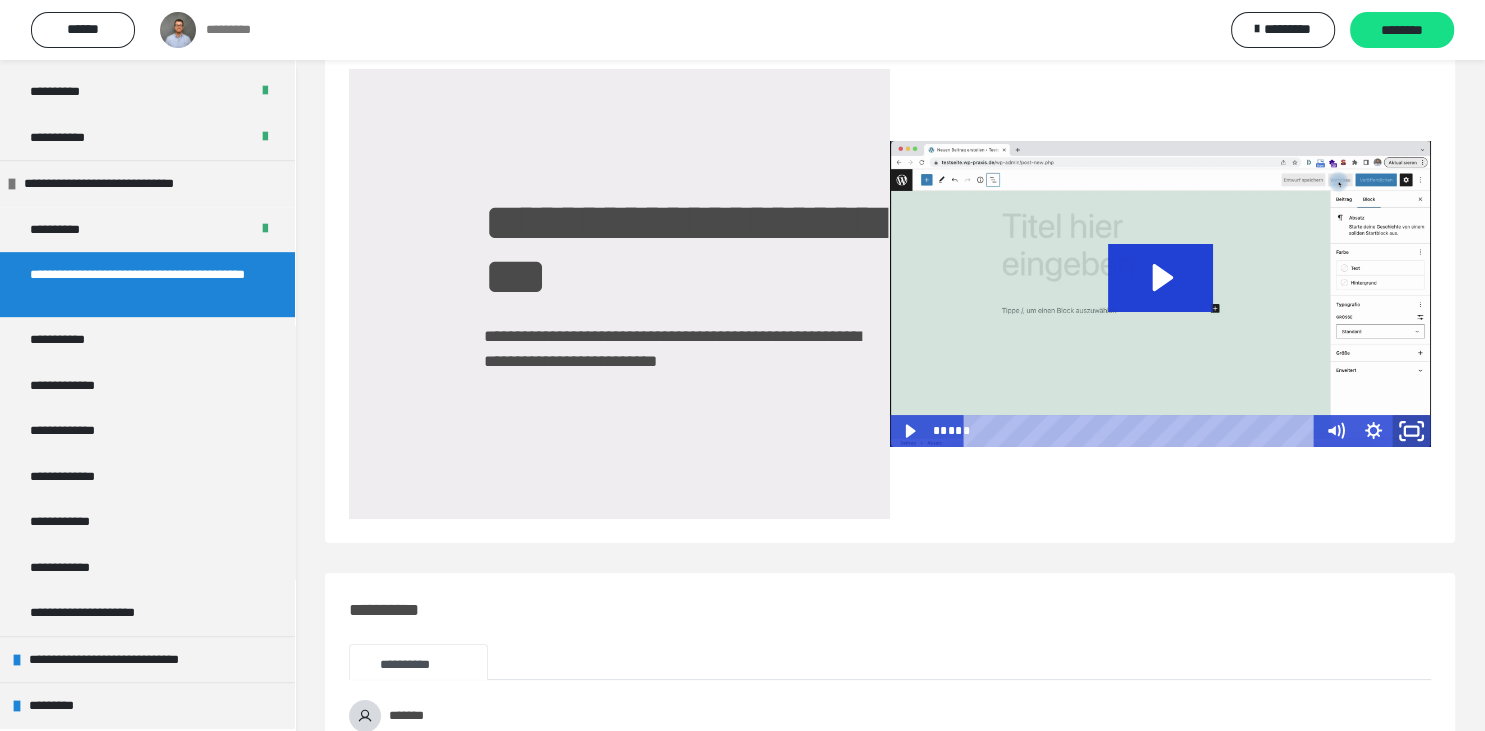 click 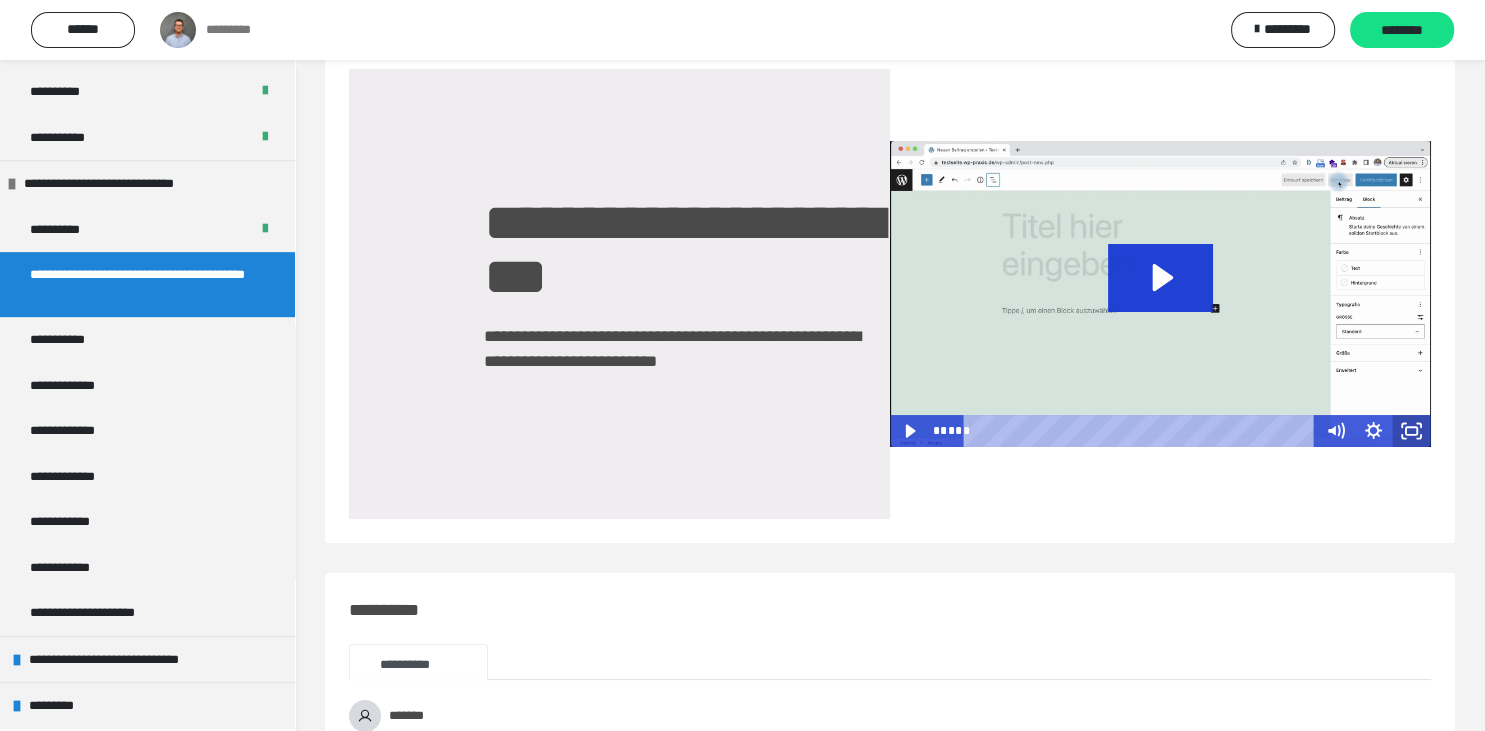 scroll, scrollTop: 872, scrollLeft: 0, axis: vertical 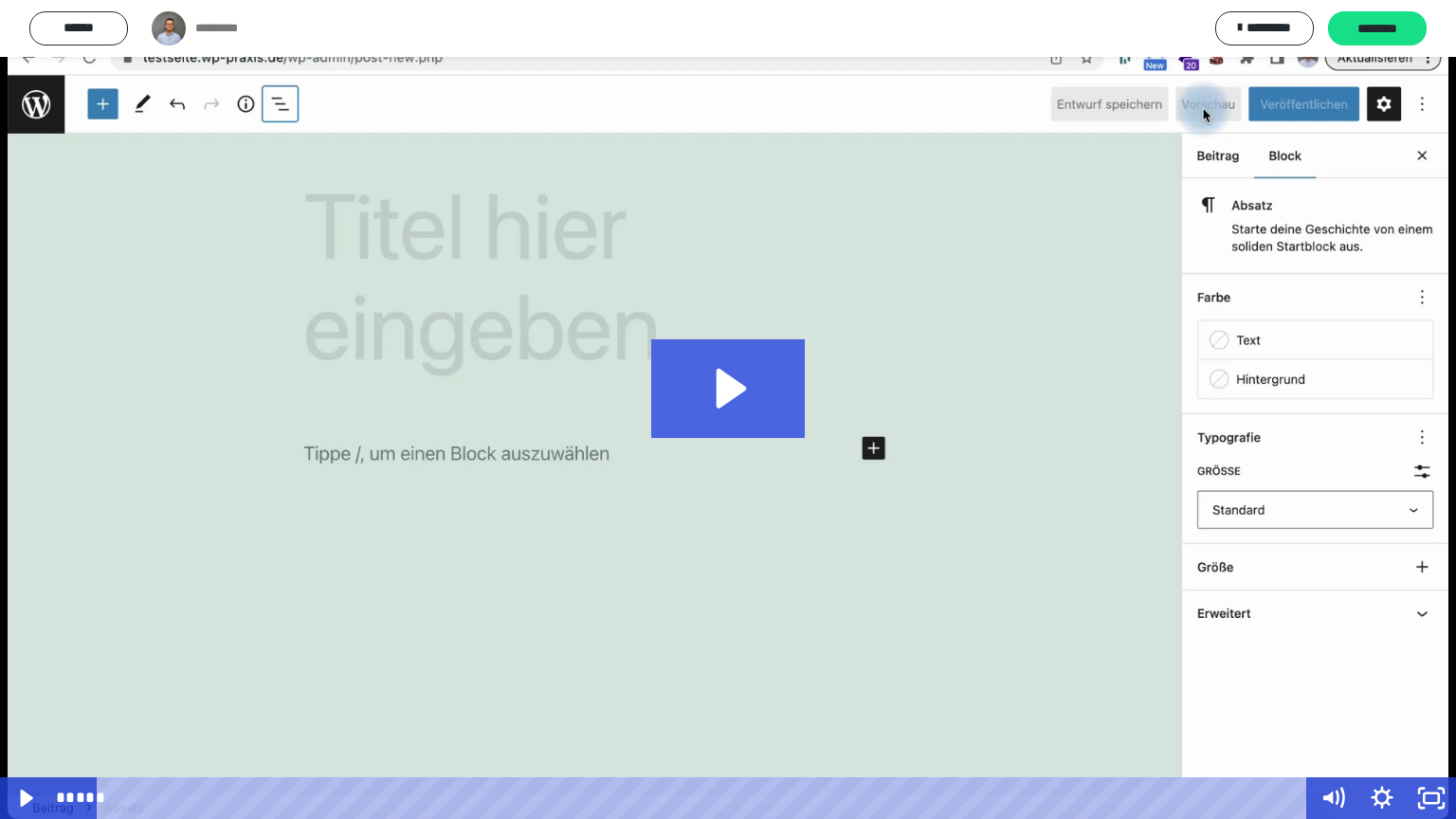 click 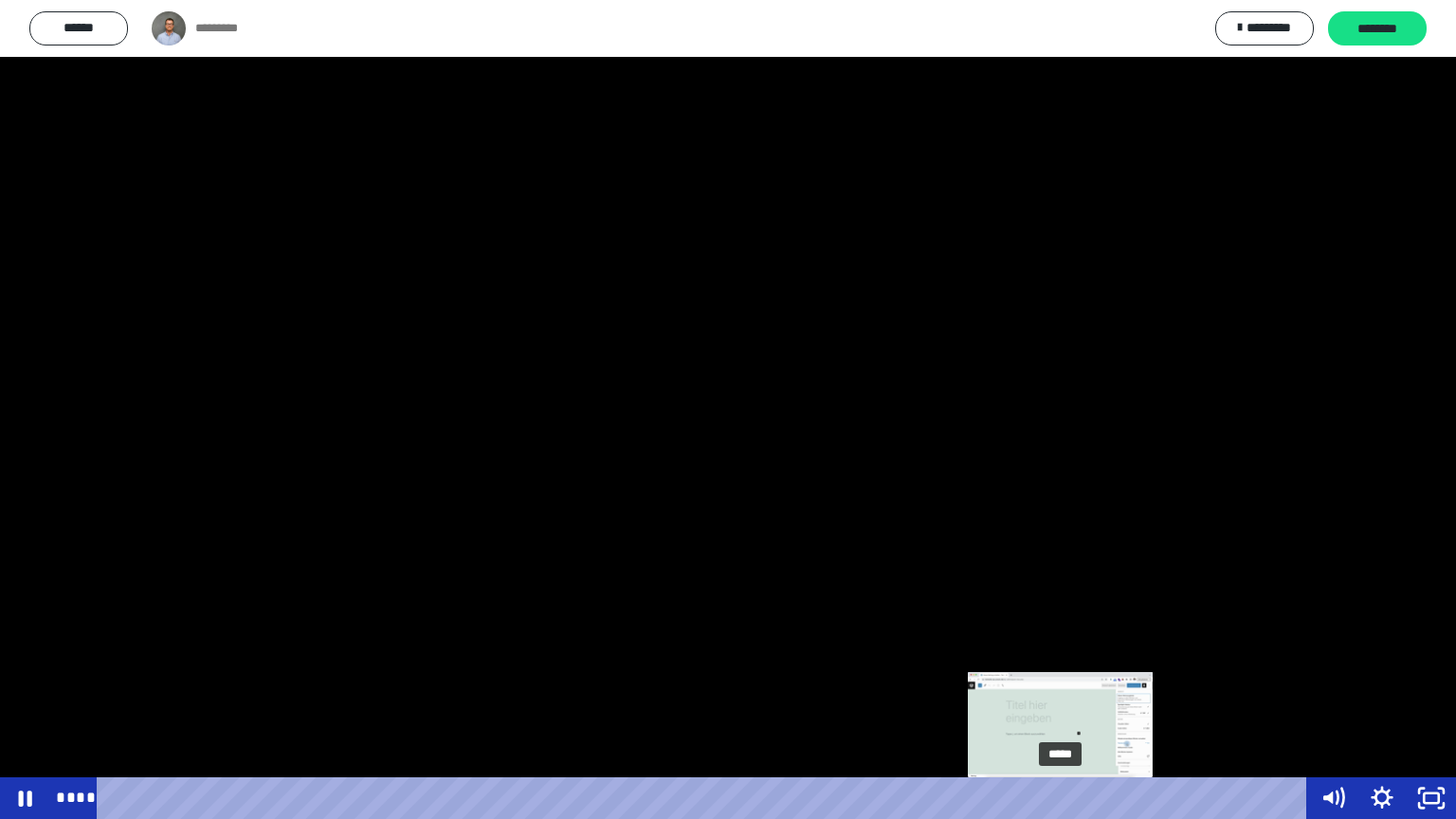 click on "*****" at bounding box center (705, 798) 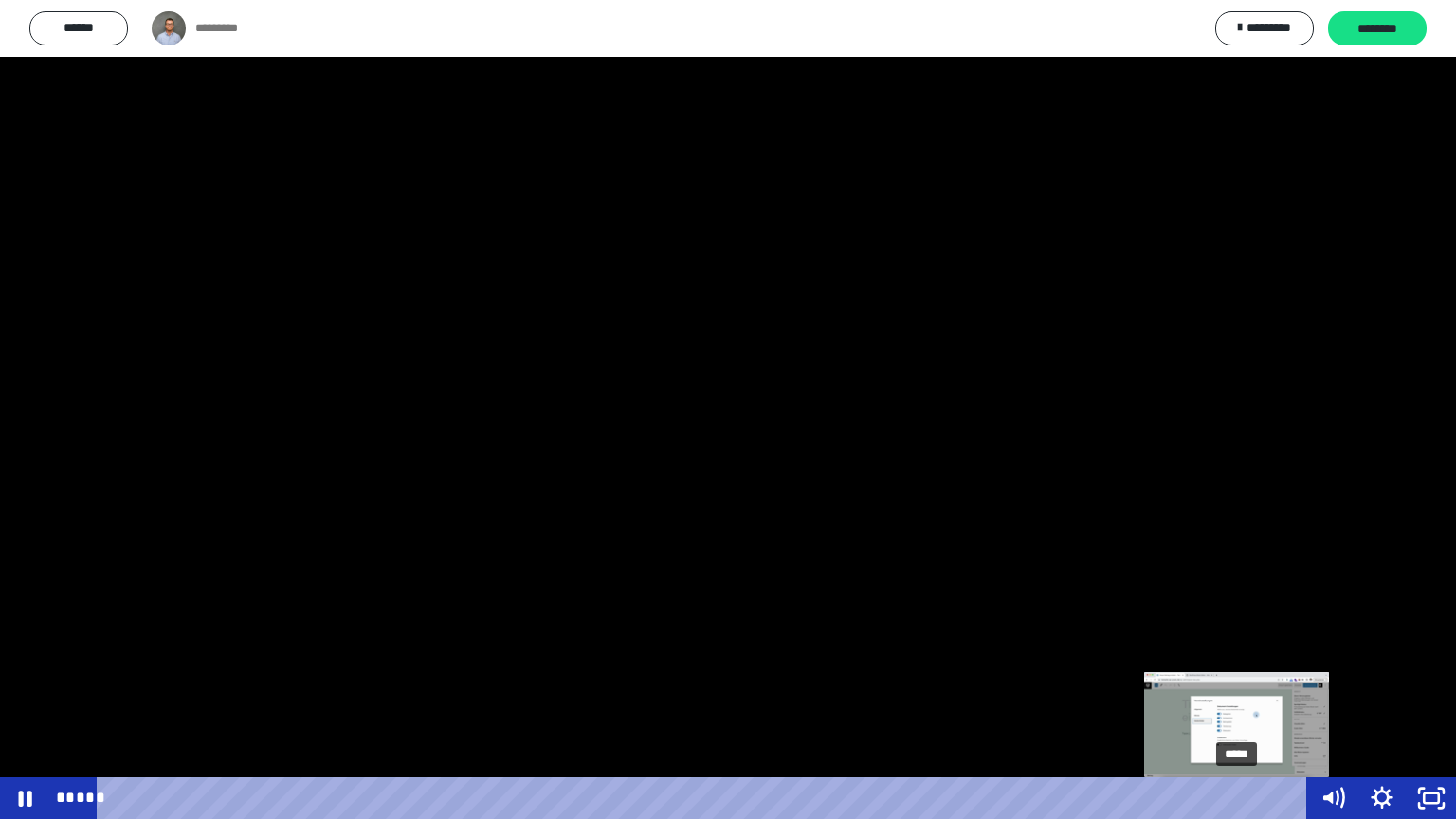 click on "*****" at bounding box center [705, 798] 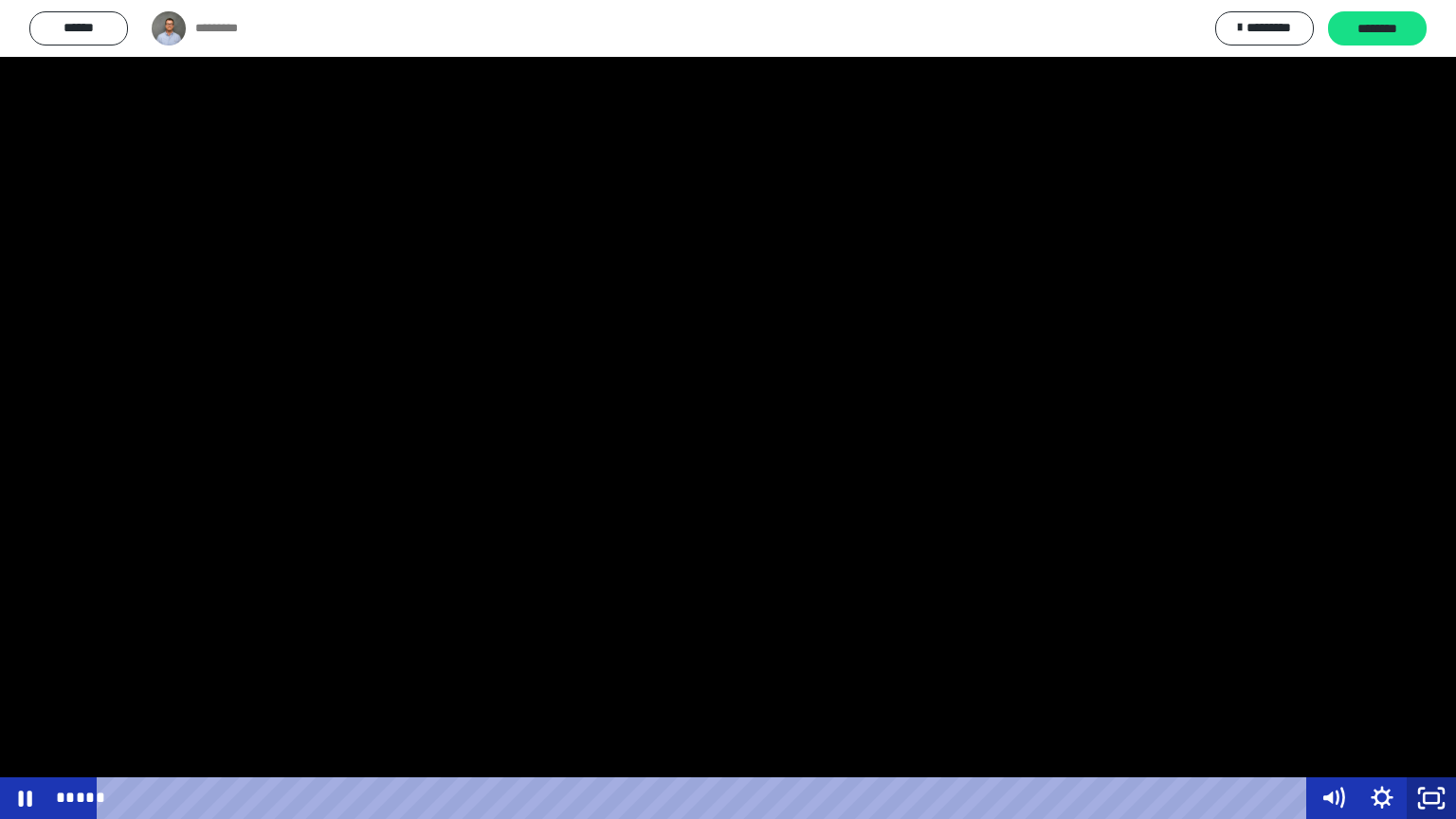 click 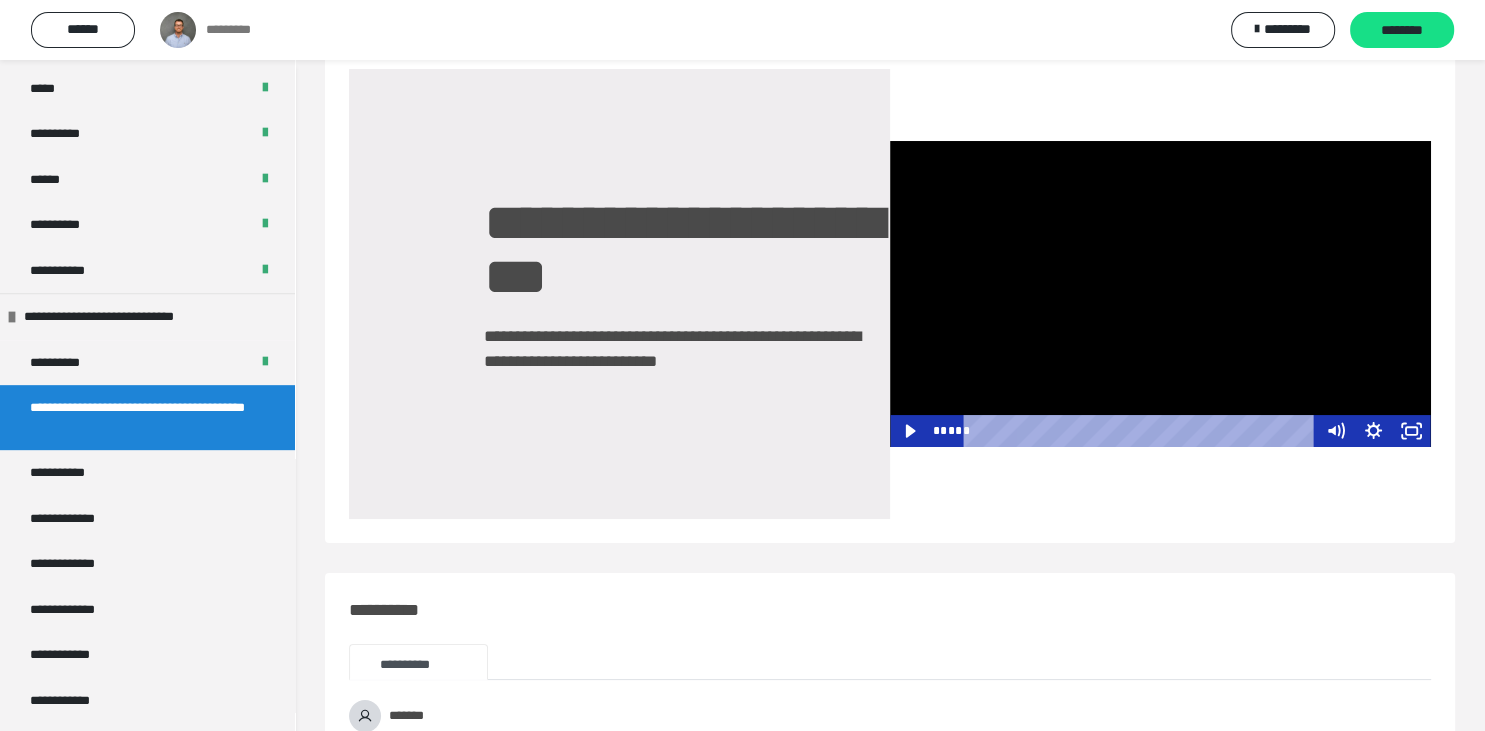 drag, startPoint x: 1293, startPoint y: 427, endPoint x: 1315, endPoint y: 429, distance: 22.090721 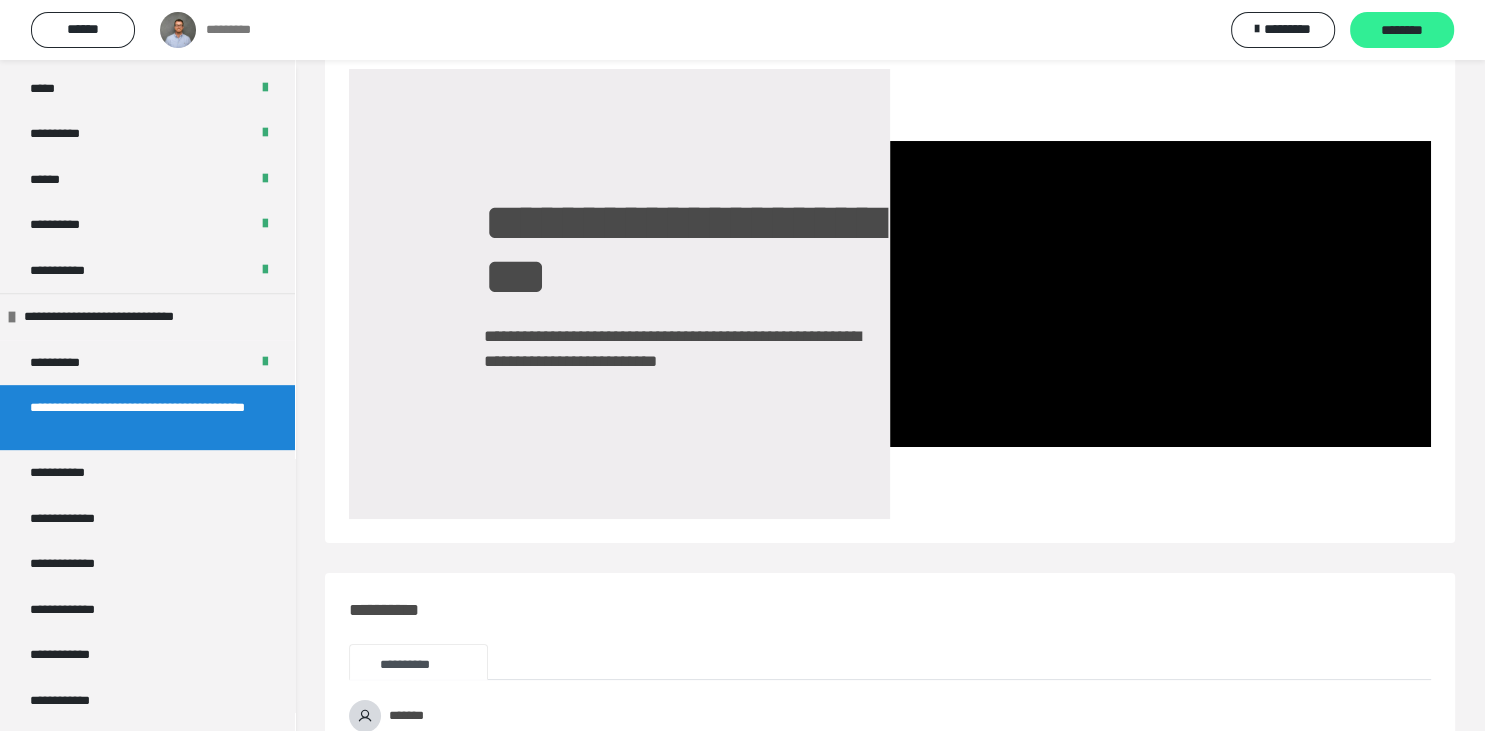 click on "********" at bounding box center [1402, 31] 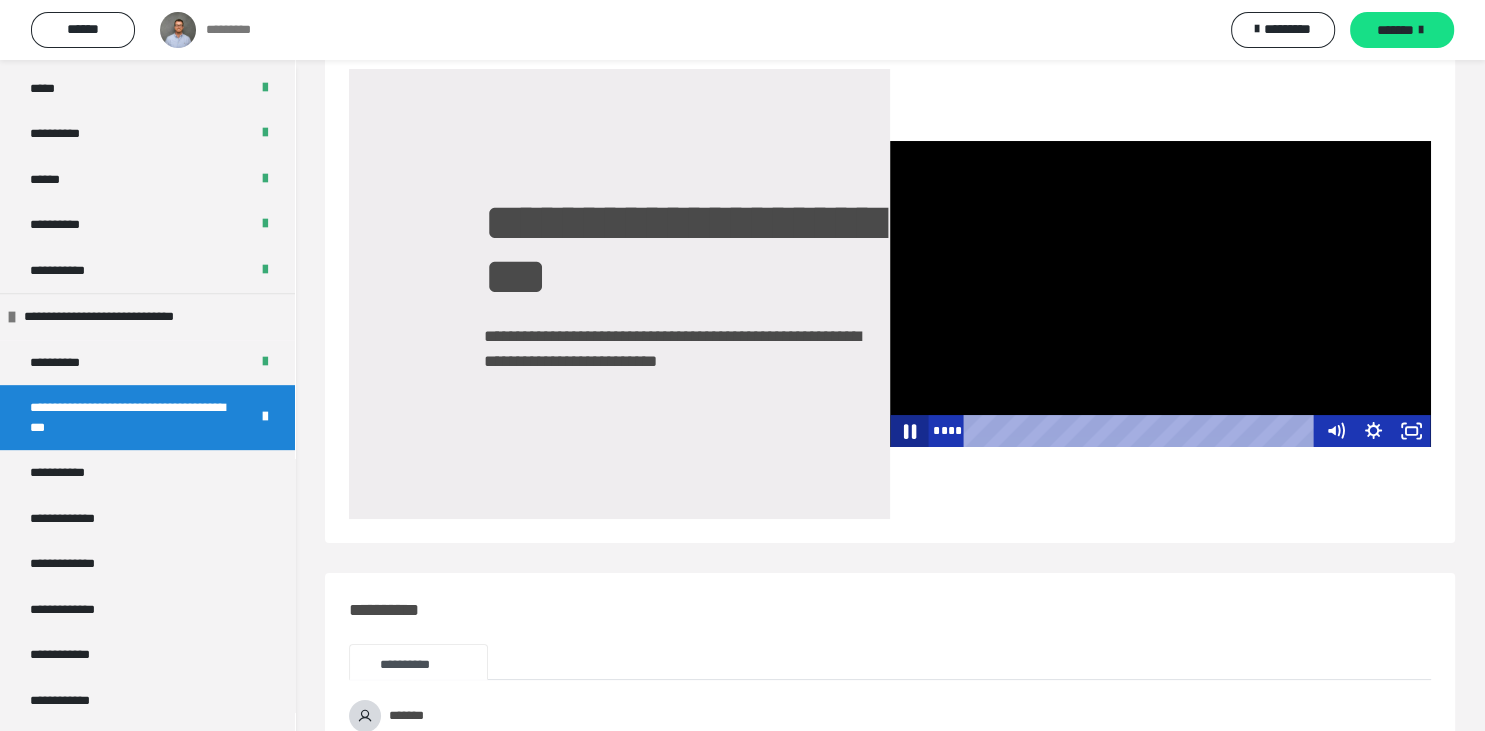 click 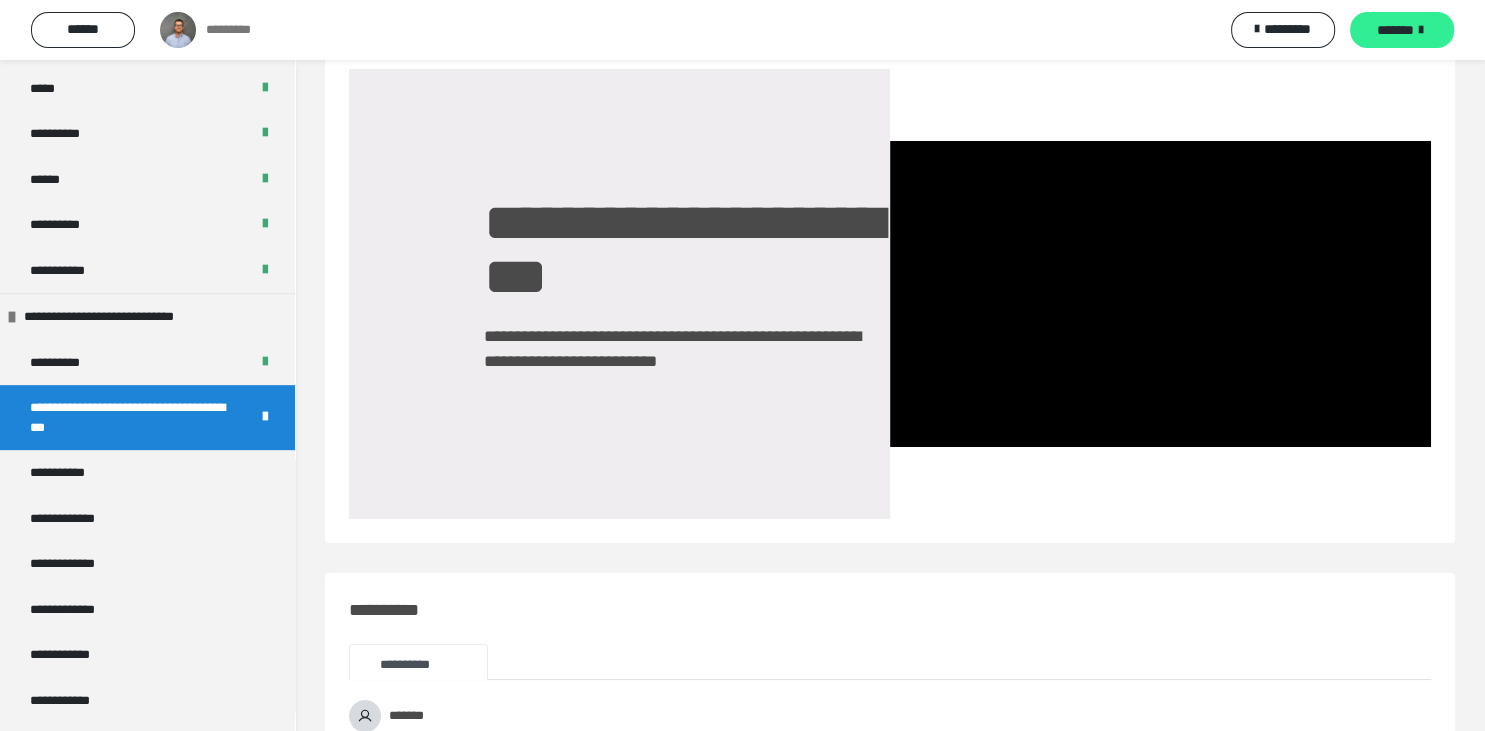click on "*******" at bounding box center (1395, 30) 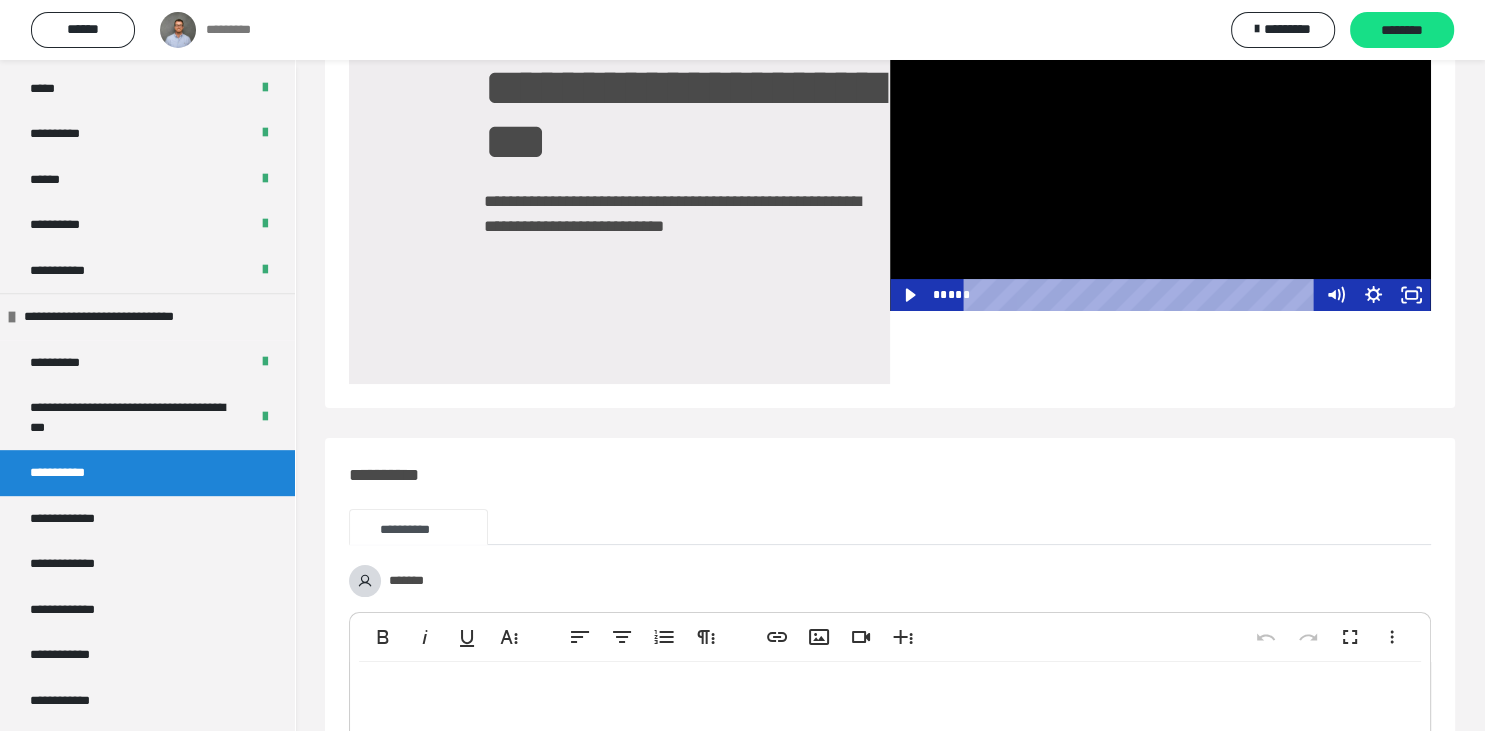 scroll, scrollTop: 208, scrollLeft: 0, axis: vertical 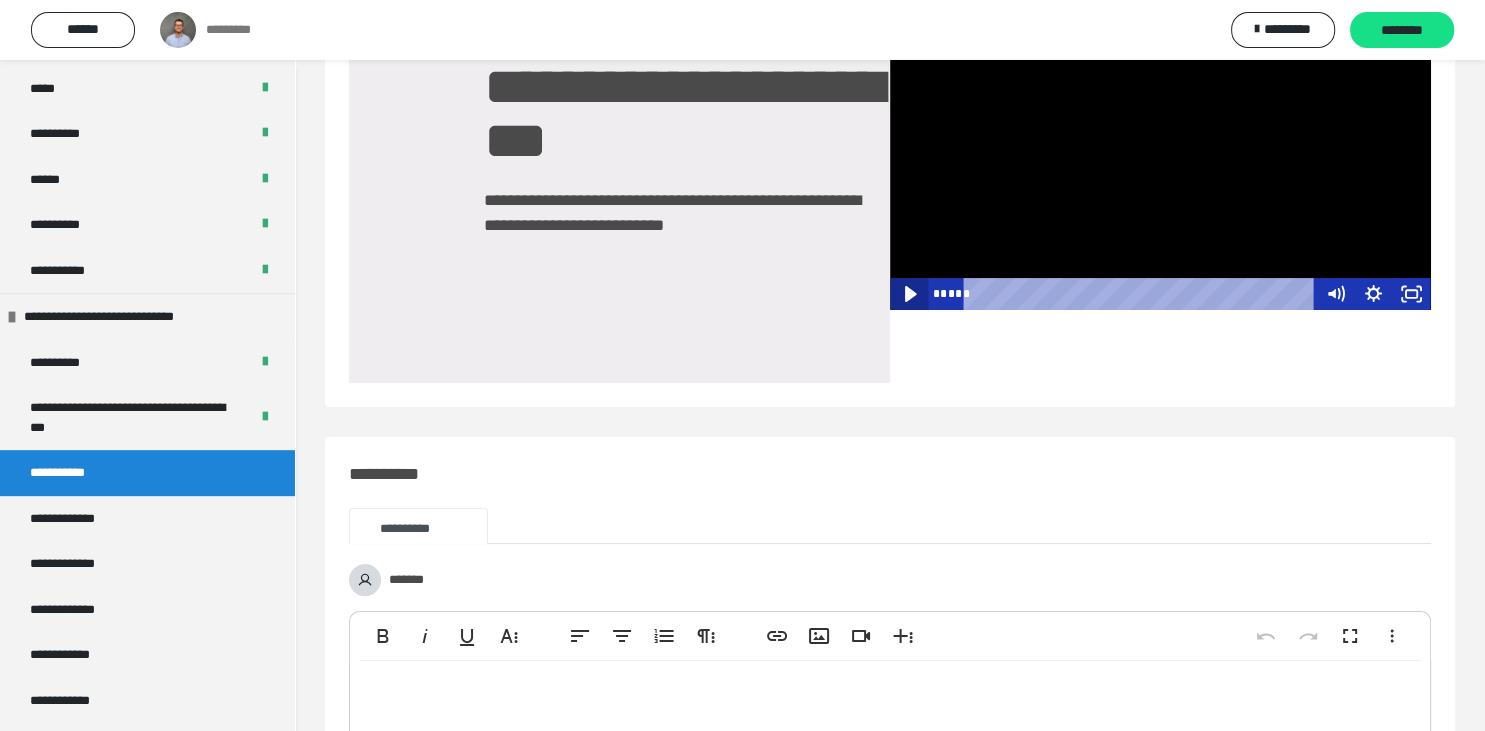 click 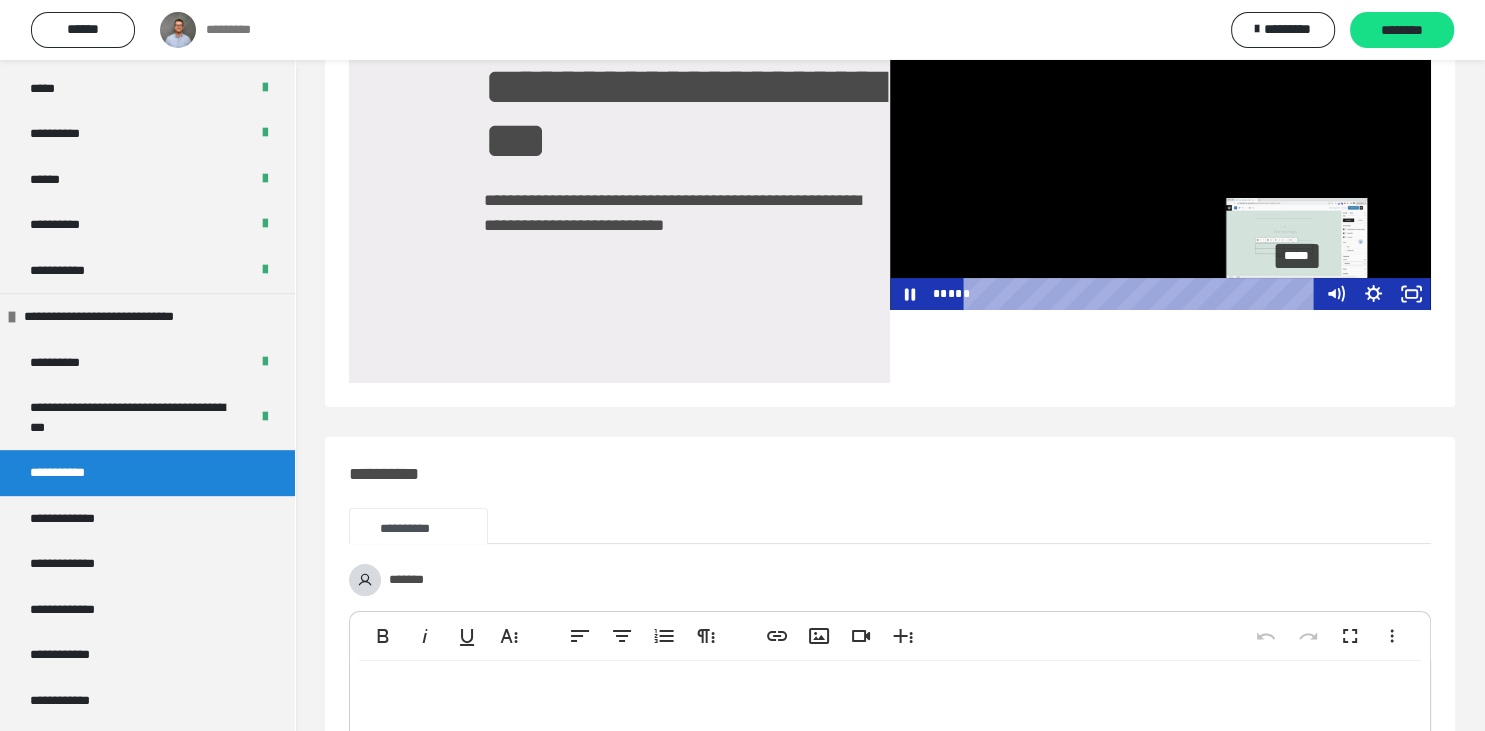 click on "*****" at bounding box center [1142, 294] 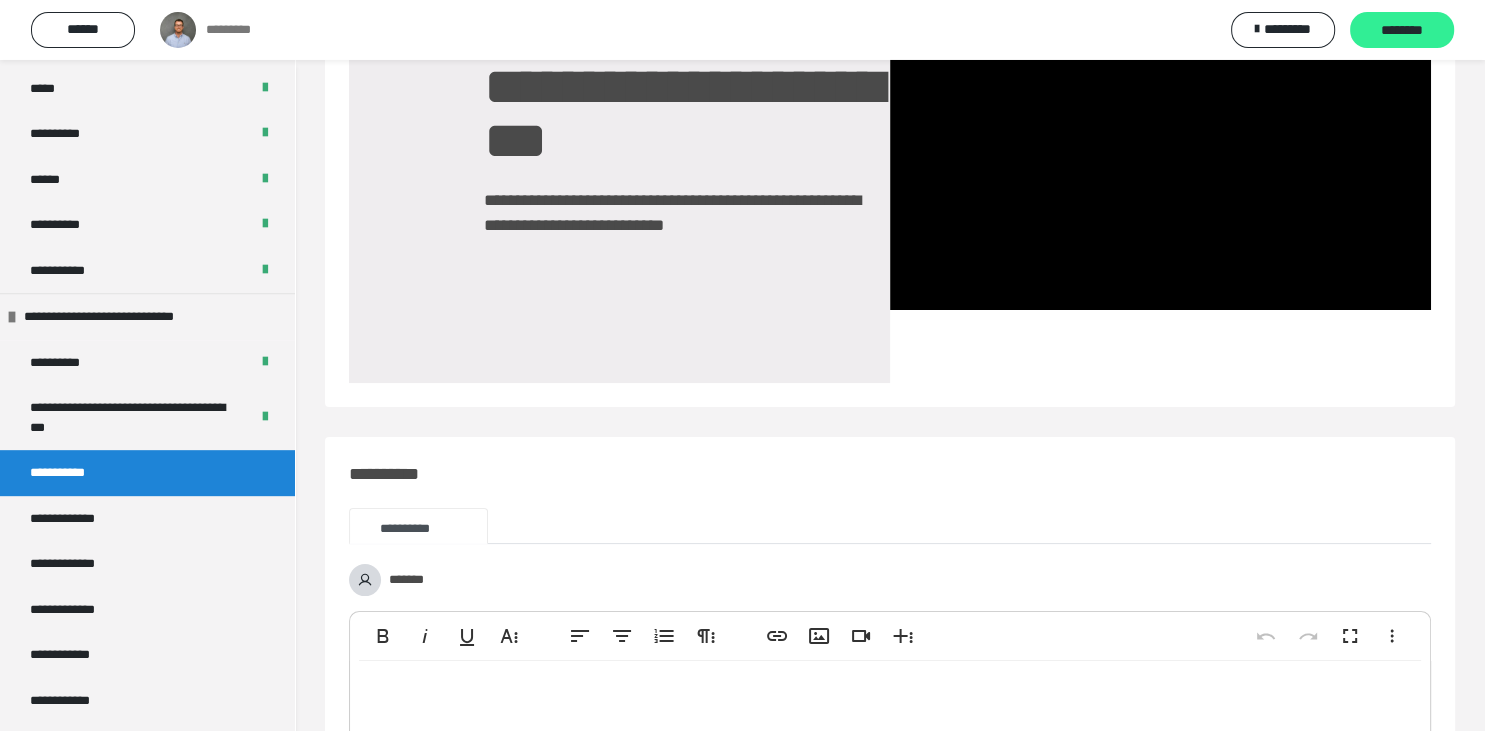 click on "********" at bounding box center (1402, 31) 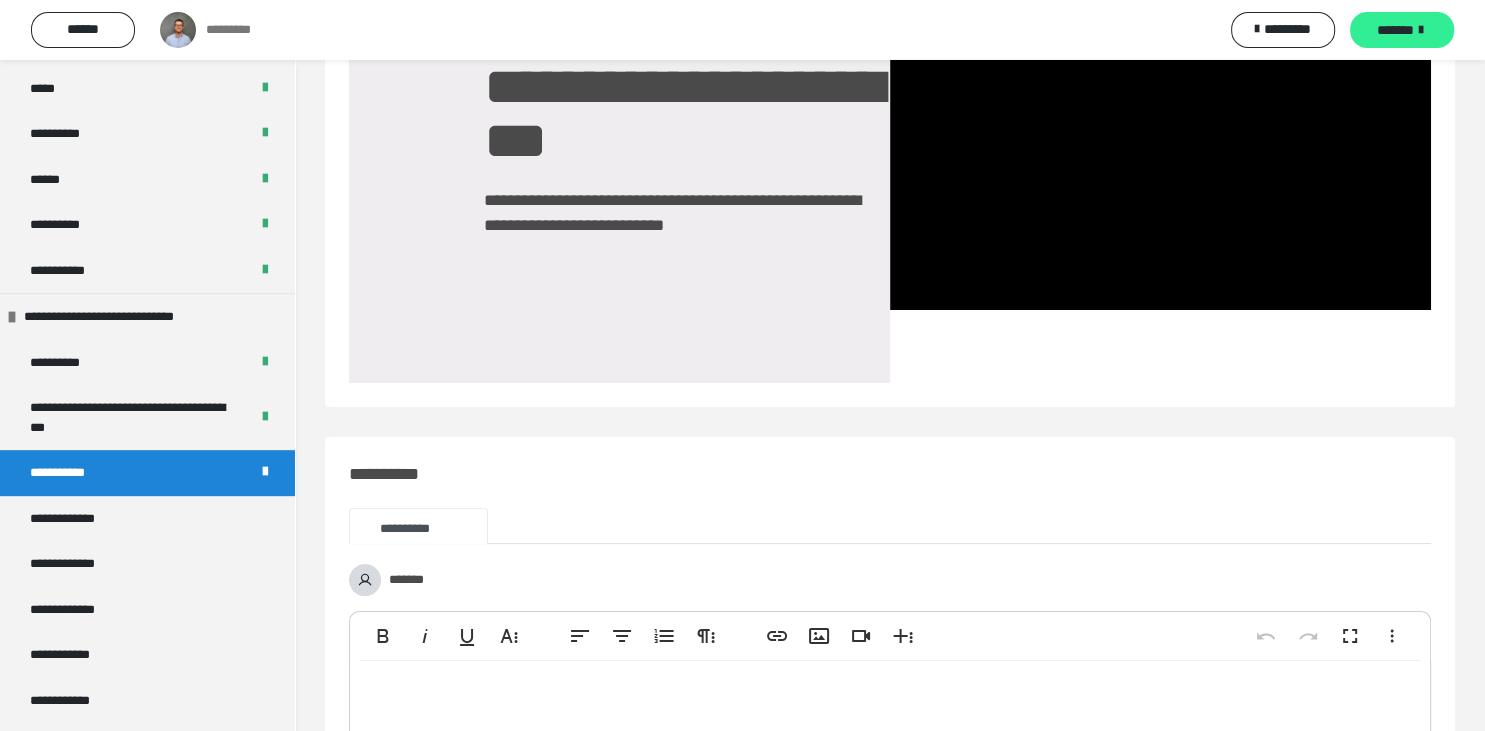 click at bounding box center (1421, 30) 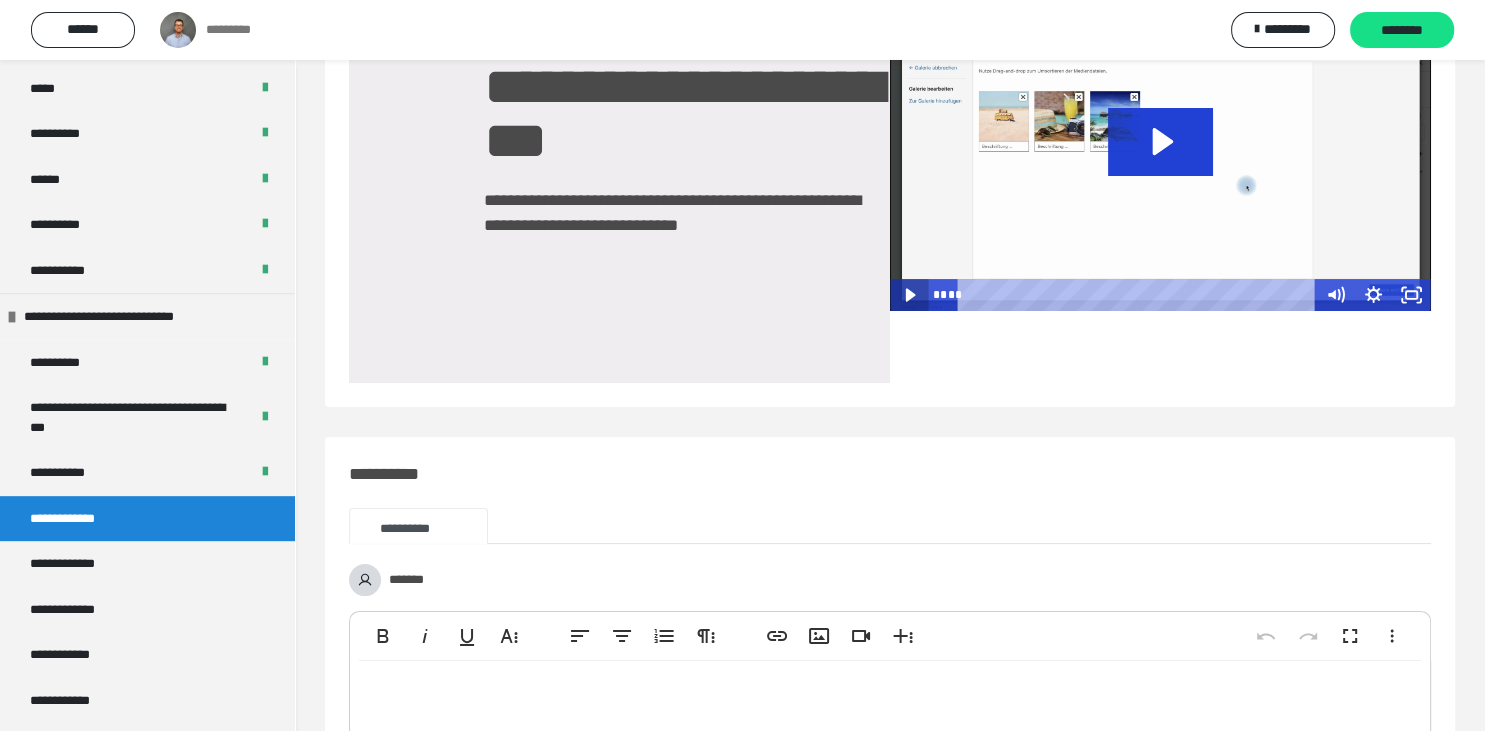 click 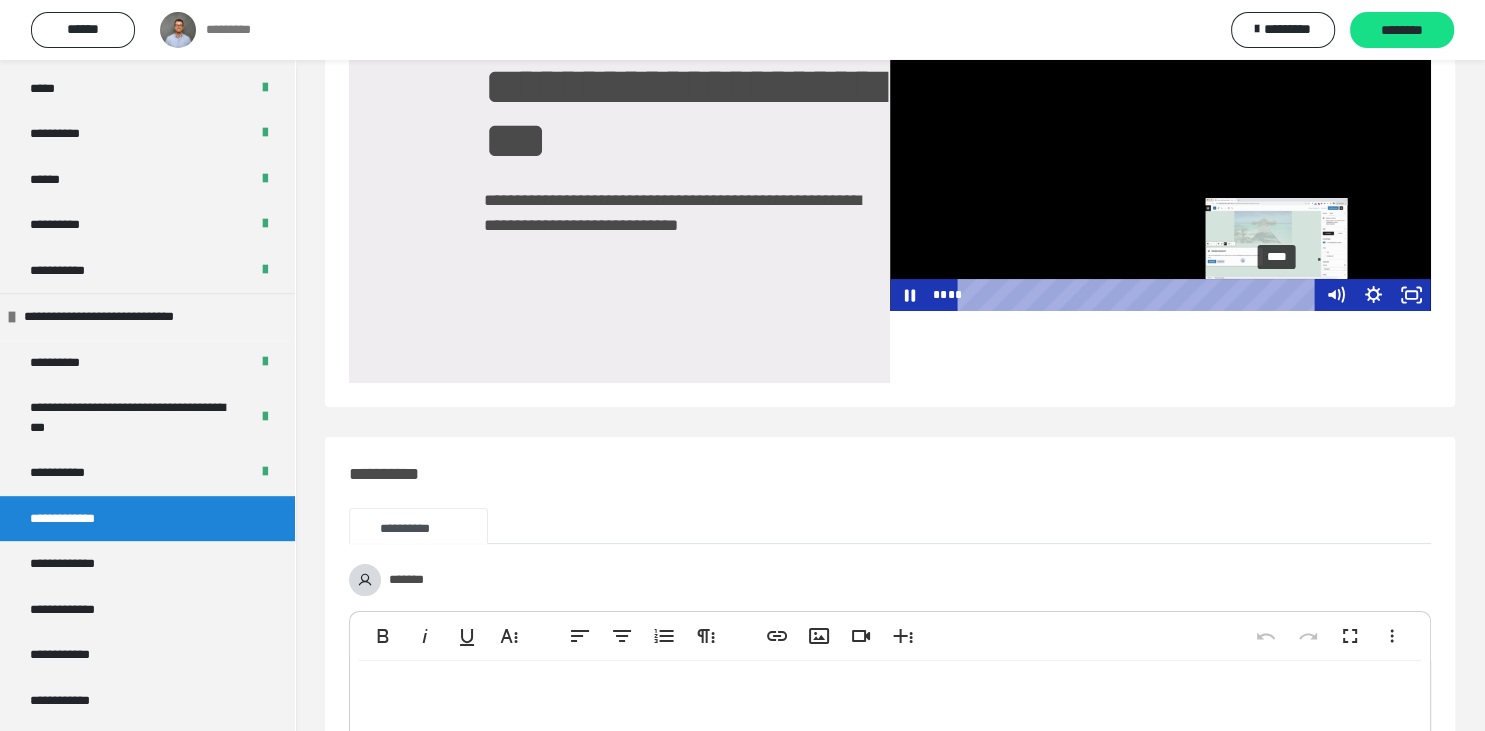 click on "****" at bounding box center (1140, 295) 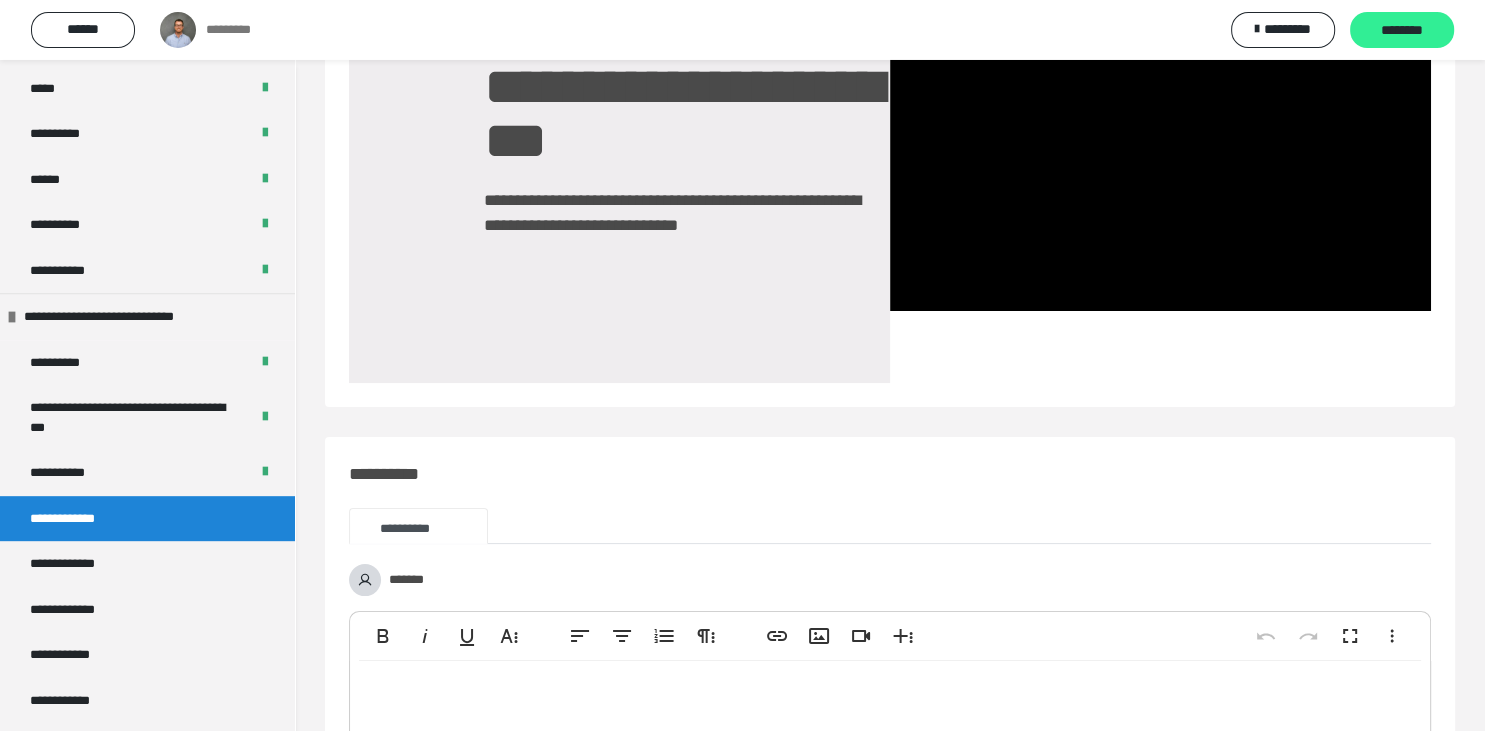 click on "********" at bounding box center [1402, 30] 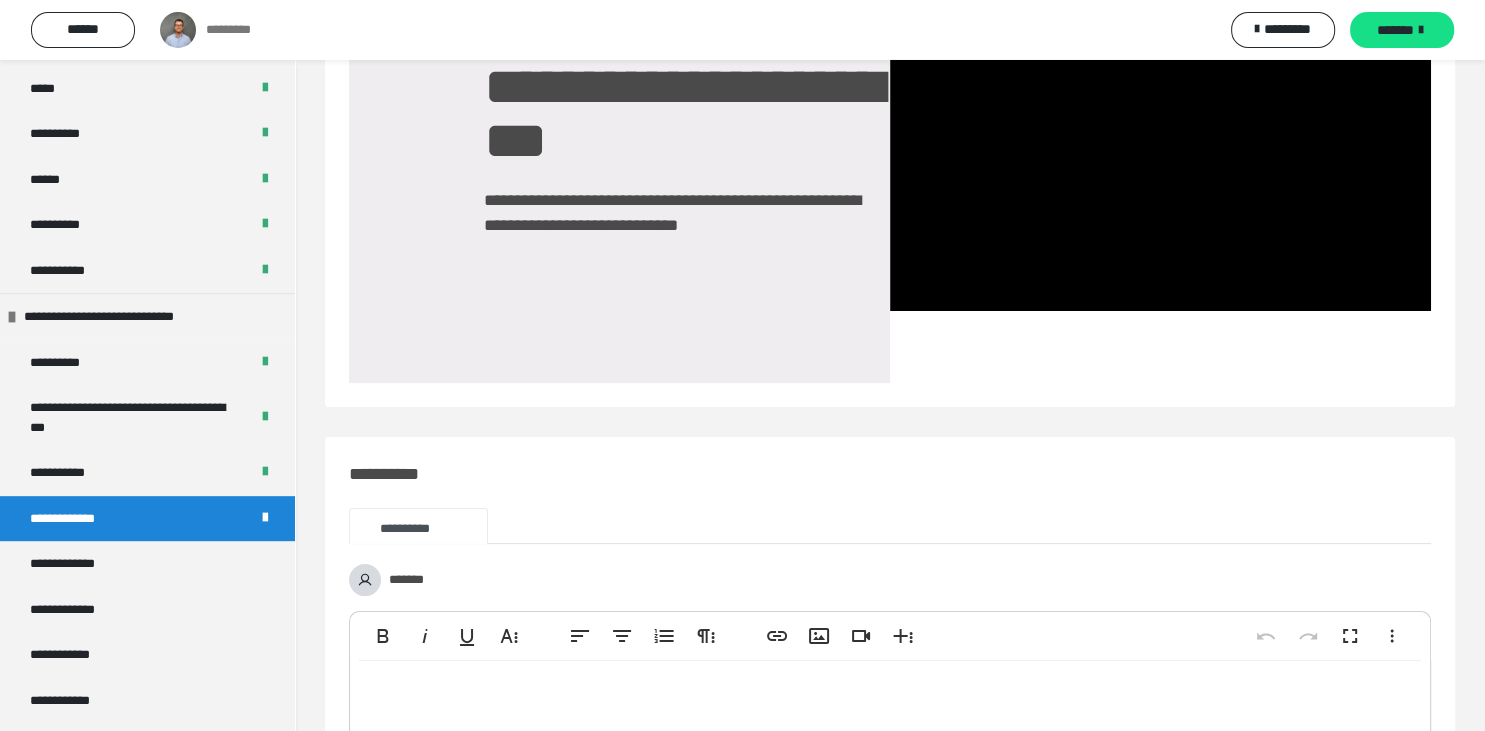 click on "*******" at bounding box center (1402, 30) 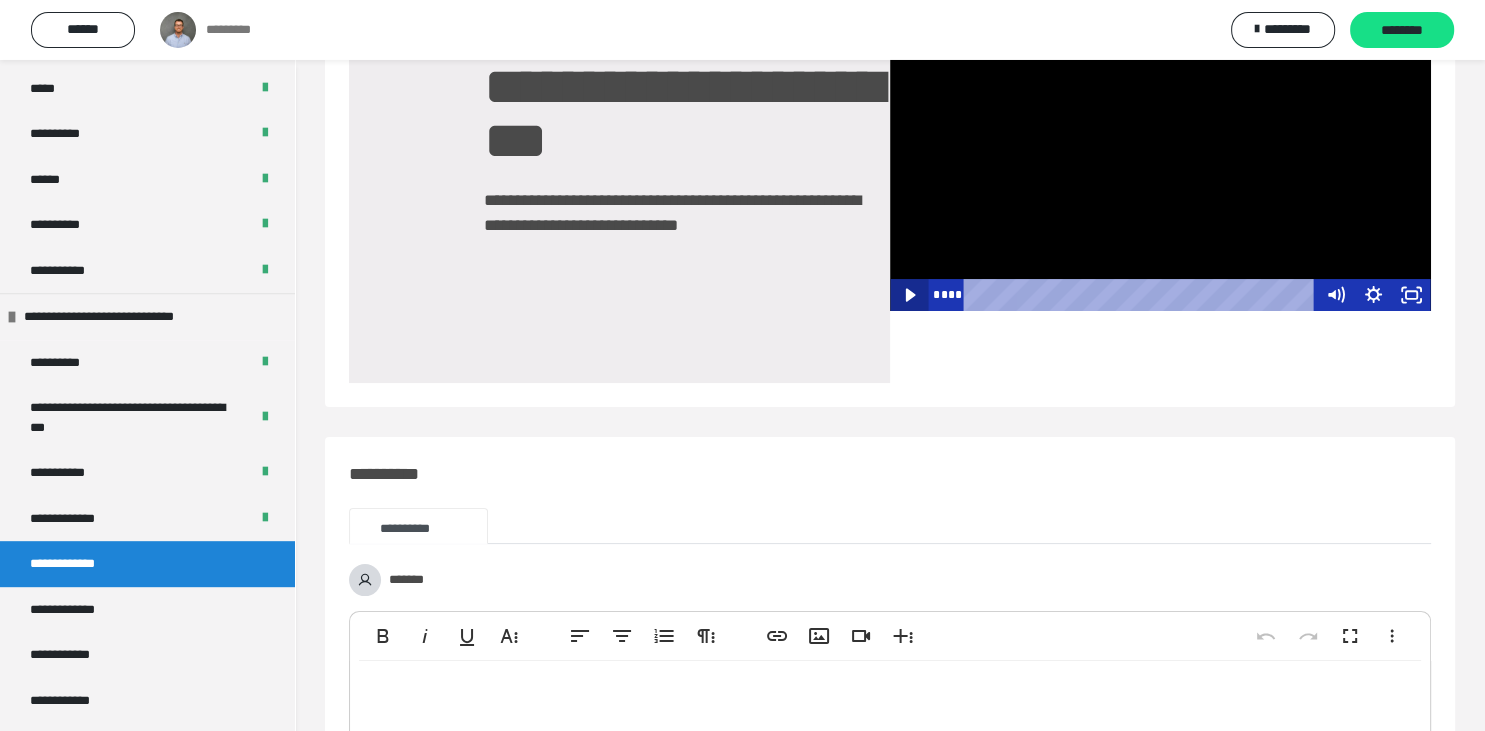 click 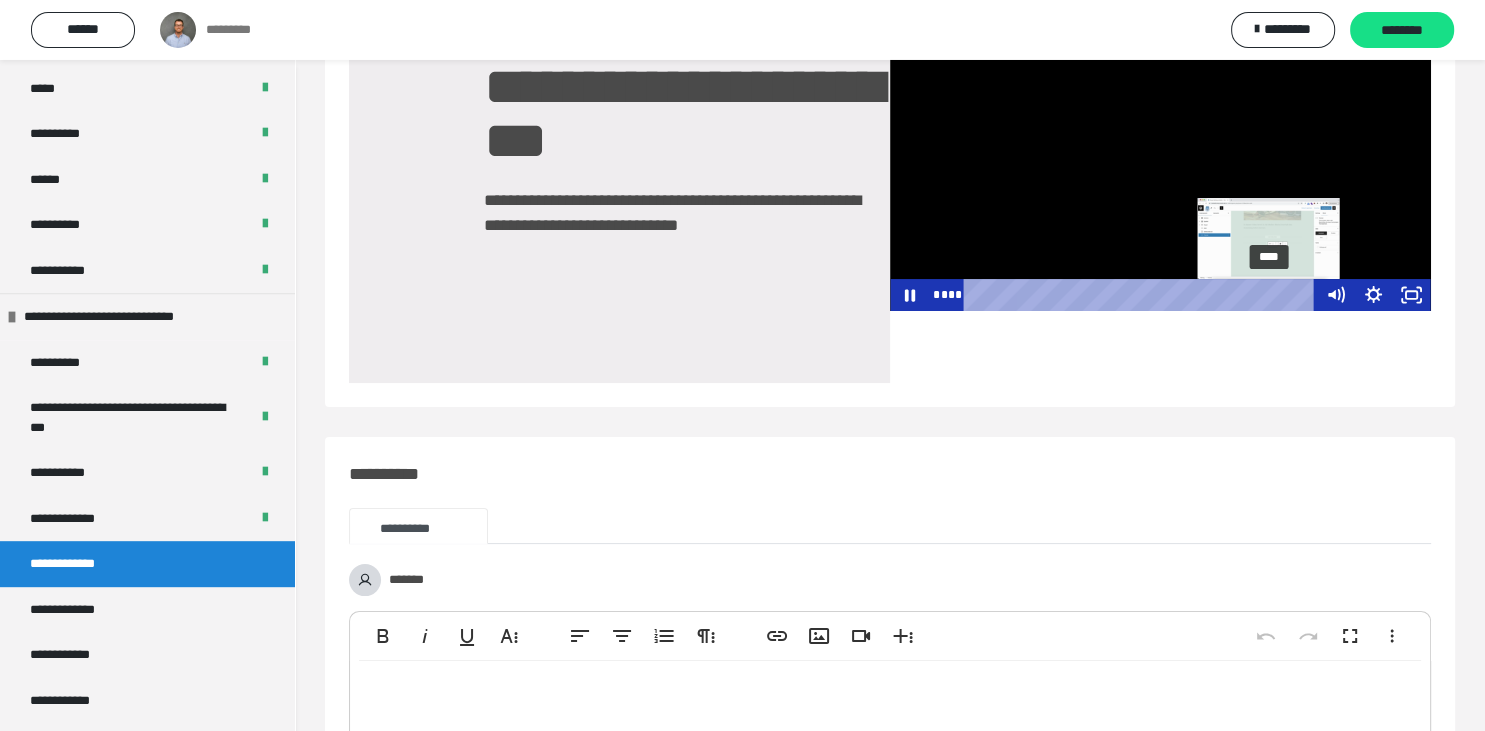 click on "****" at bounding box center [1142, 295] 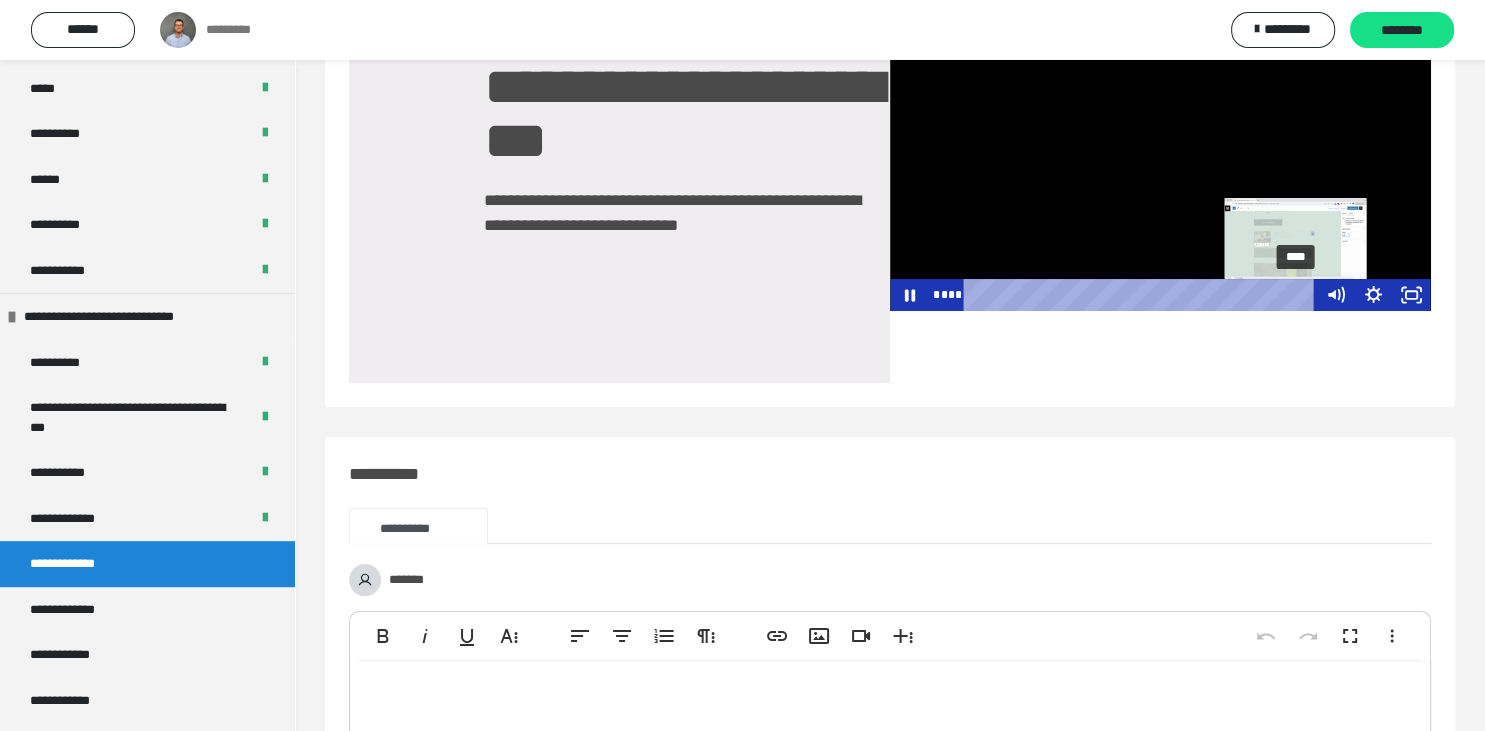 click on "****" at bounding box center (1142, 295) 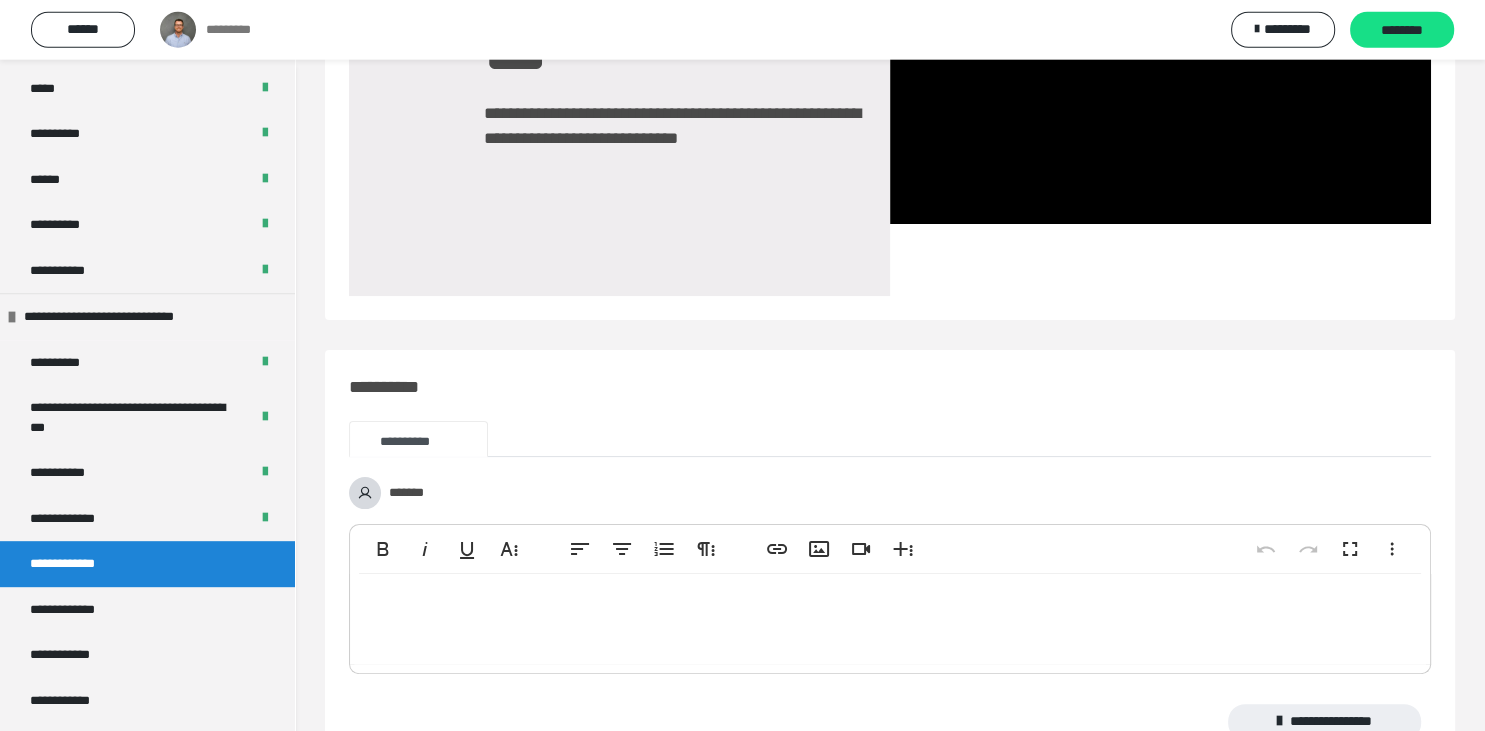 scroll, scrollTop: 294, scrollLeft: 0, axis: vertical 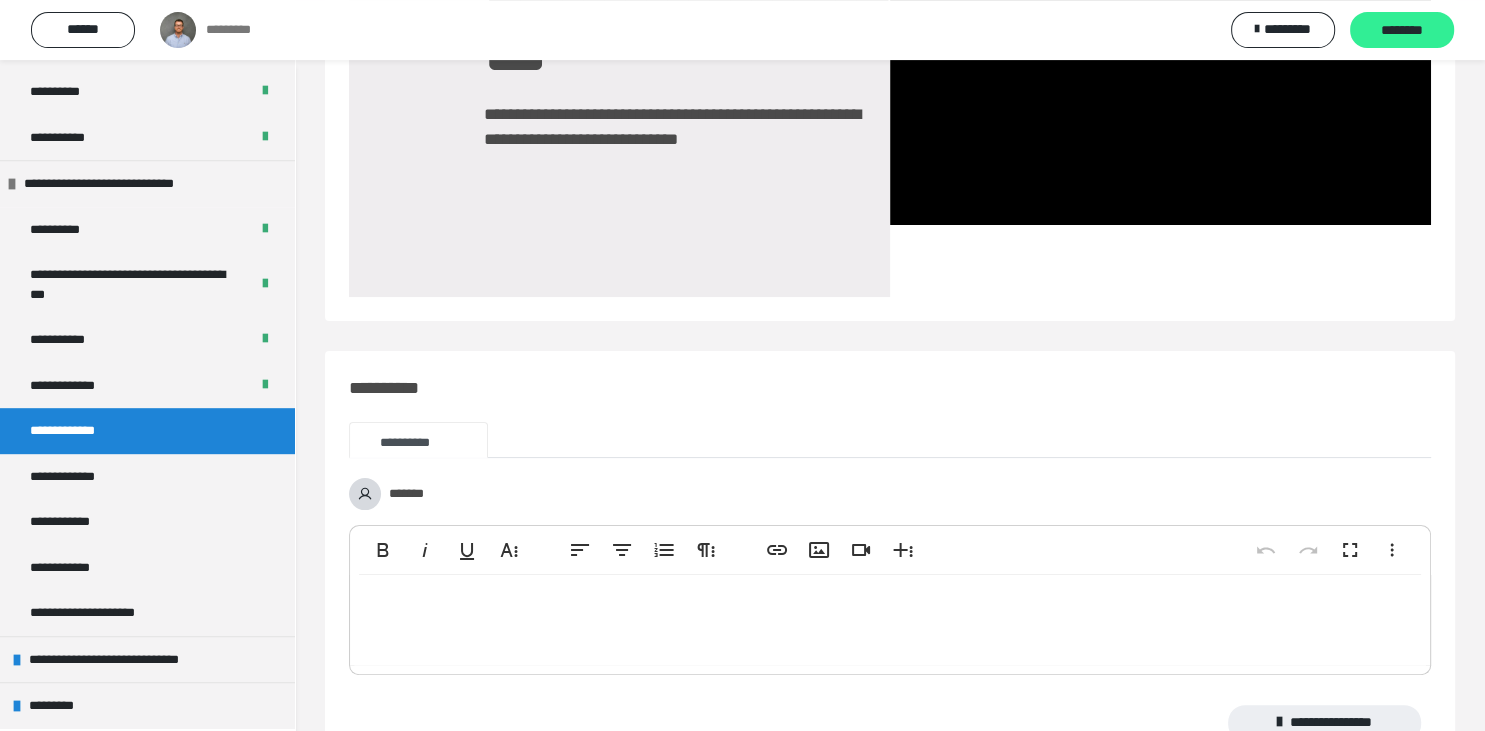 click on "********" at bounding box center [1402, 31] 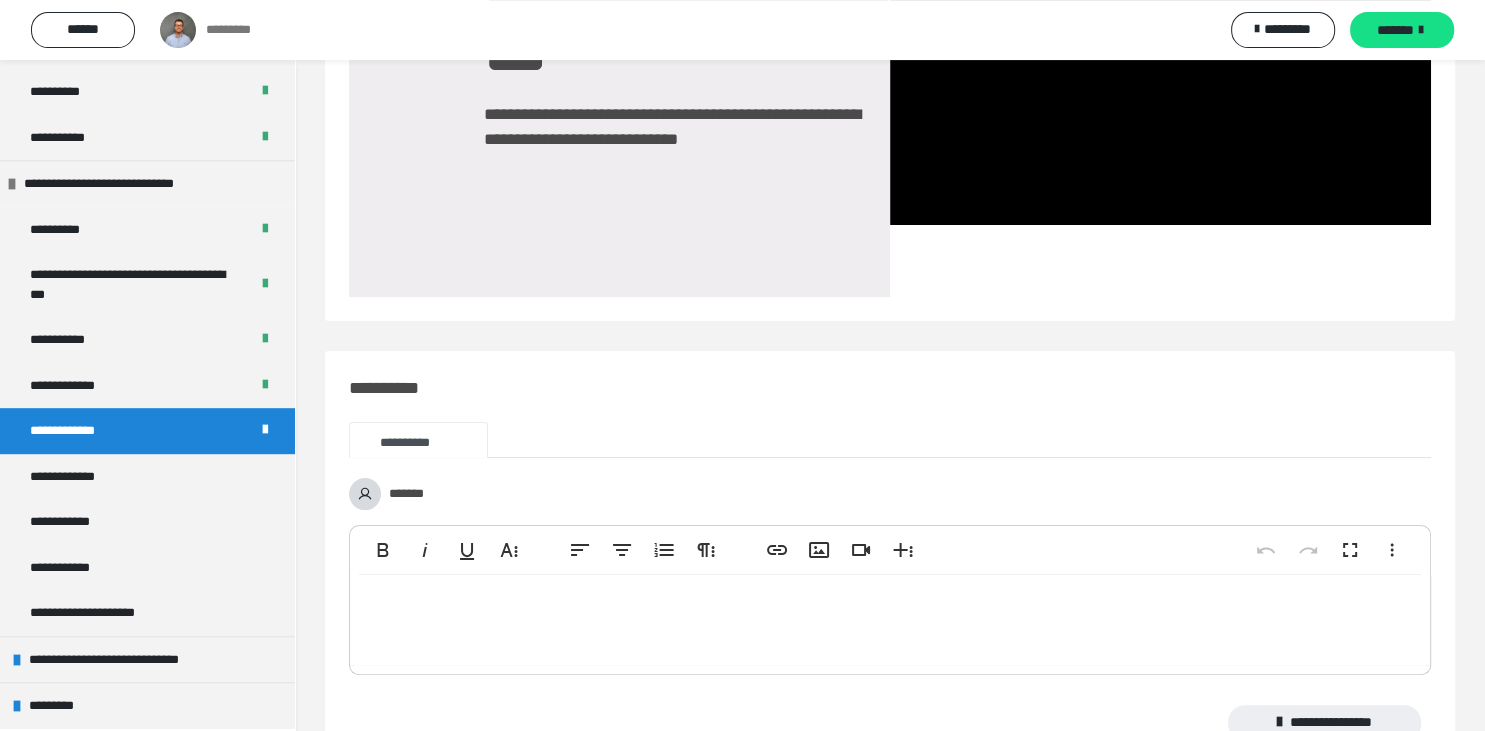click on "*******" at bounding box center [1395, 30] 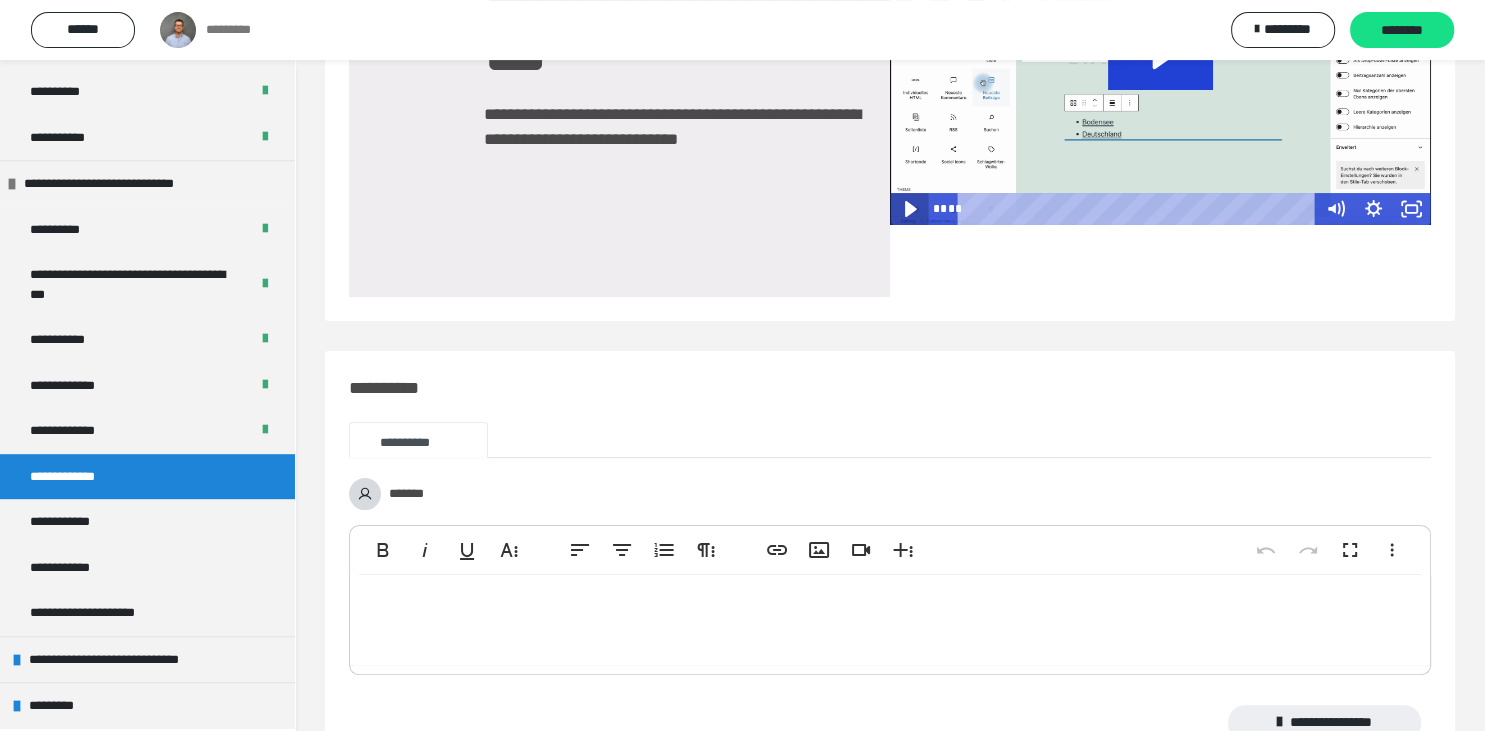 click 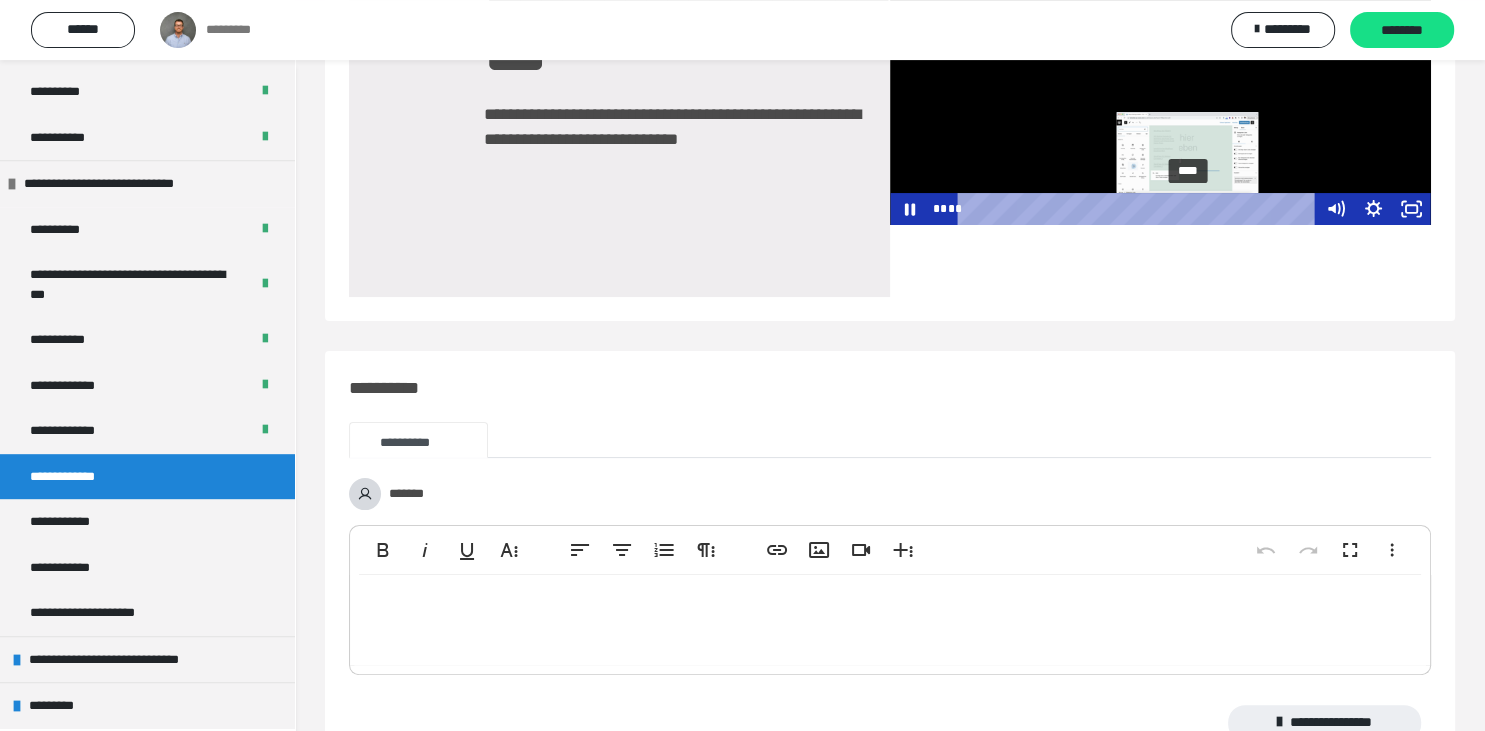 click on "****" at bounding box center [1140, 209] 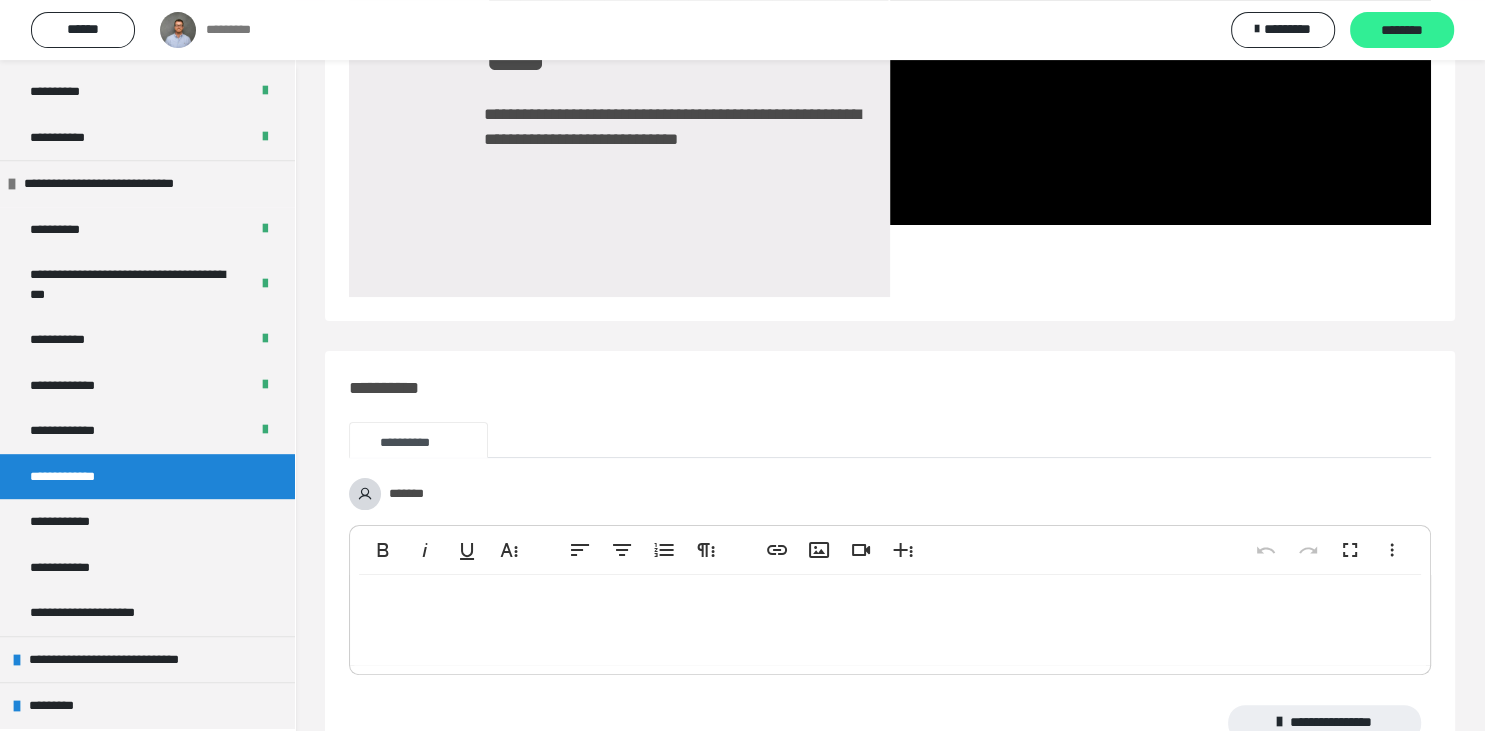 click on "********" at bounding box center [1402, 31] 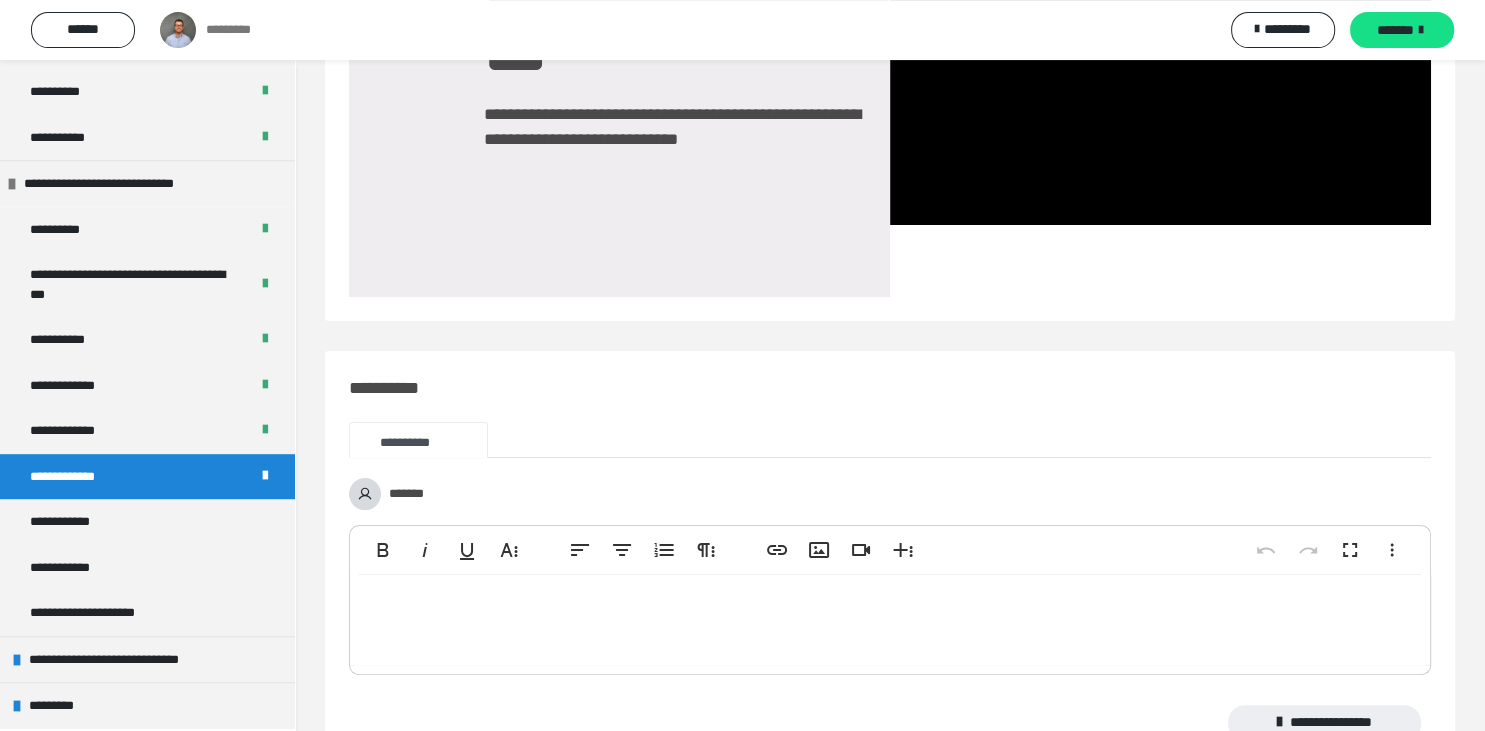 click on "*******" at bounding box center (1395, 30) 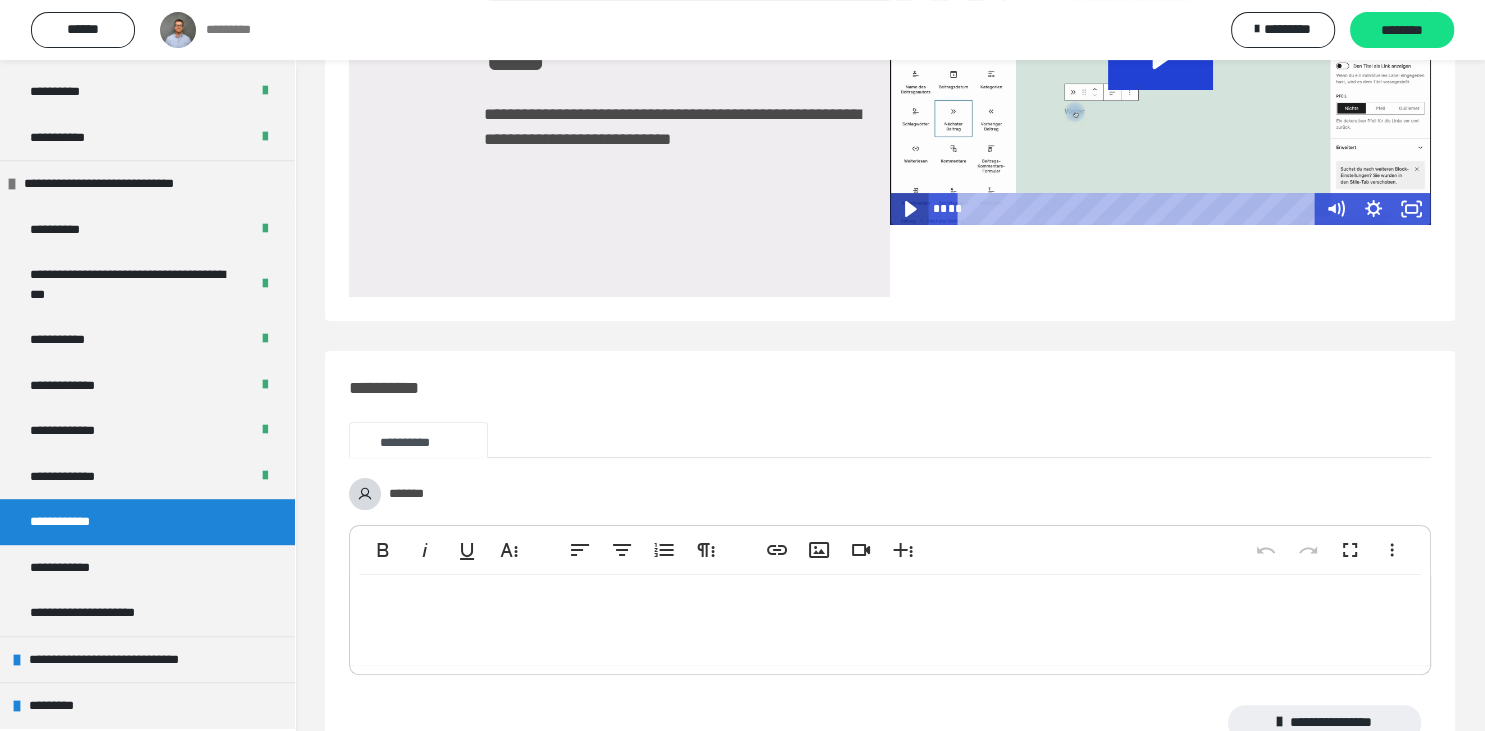 click 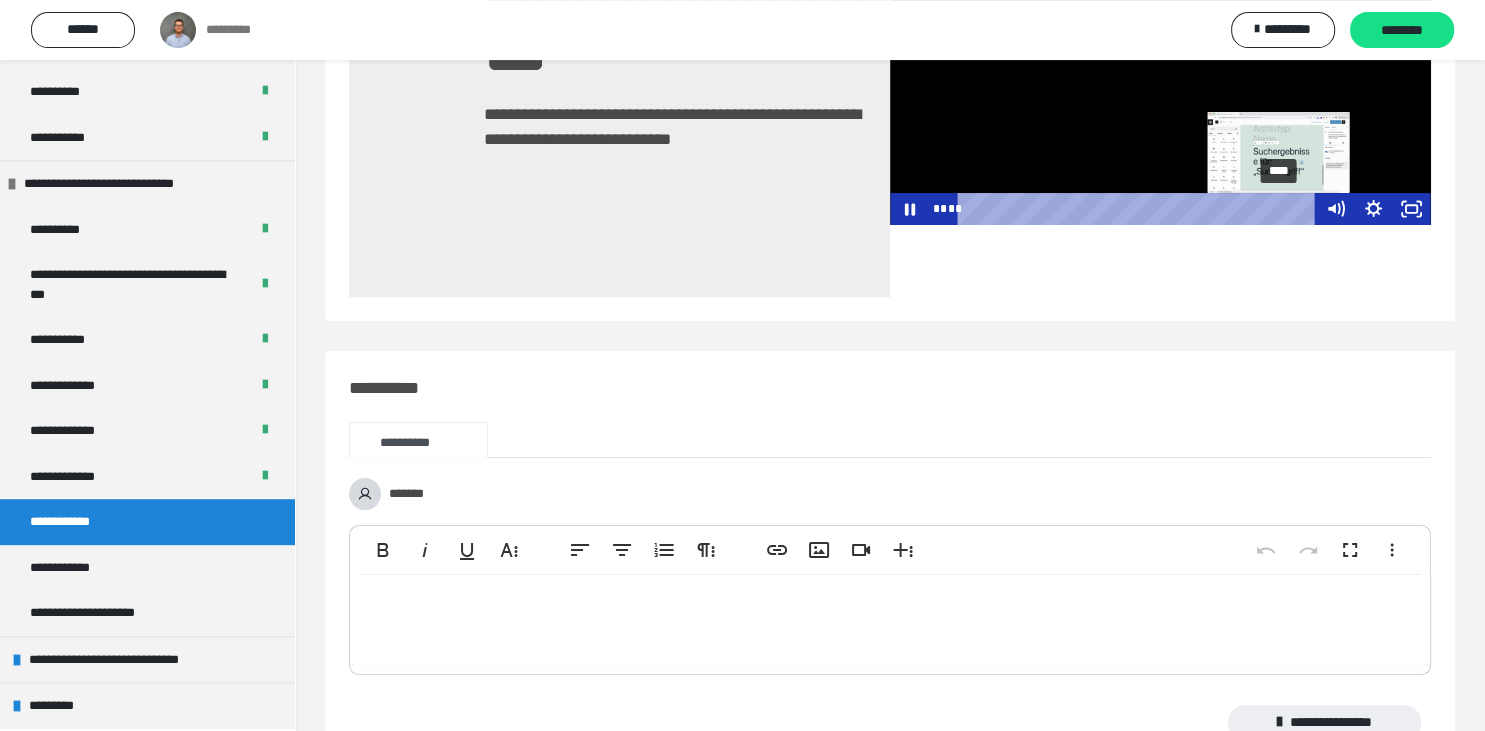 click on "****" at bounding box center [1140, 209] 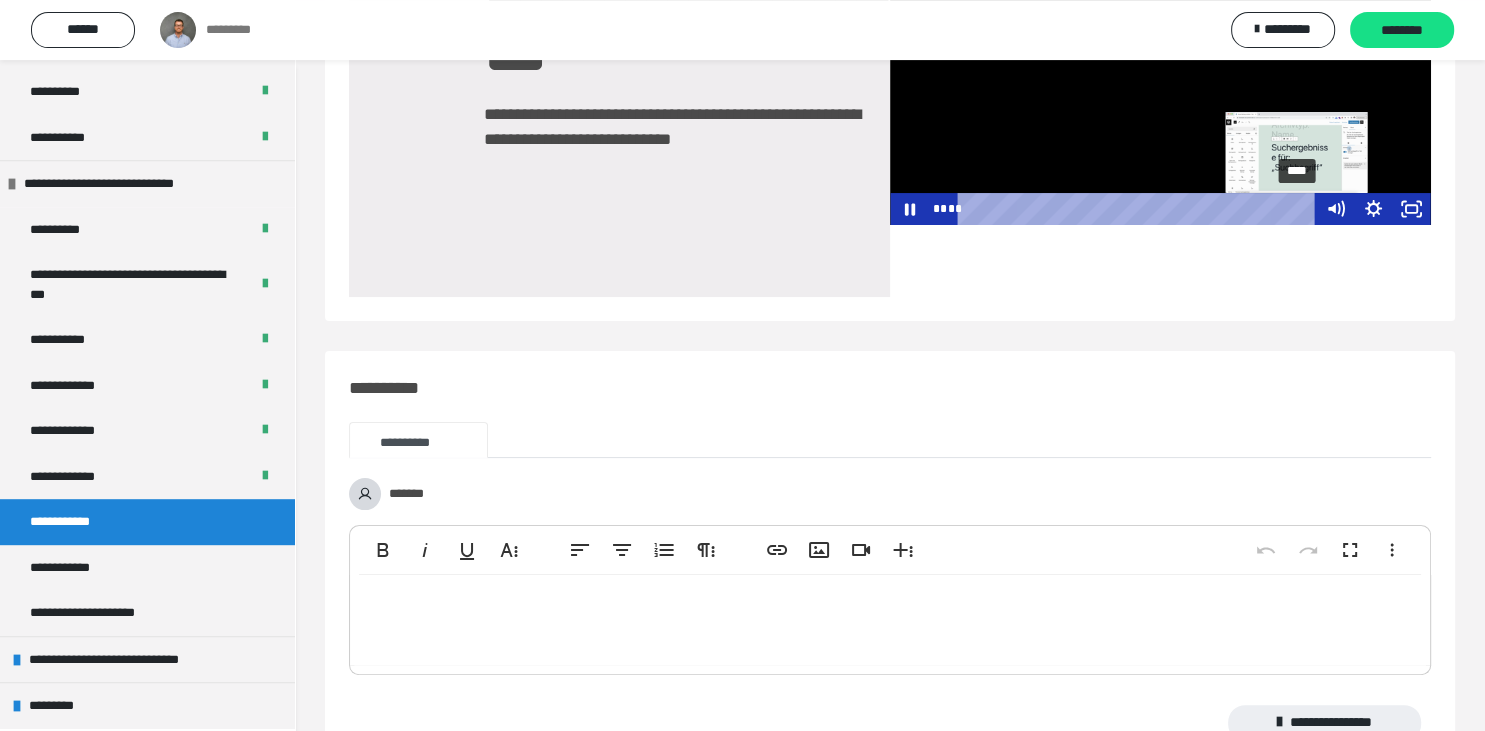 click on "****" at bounding box center [1140, 209] 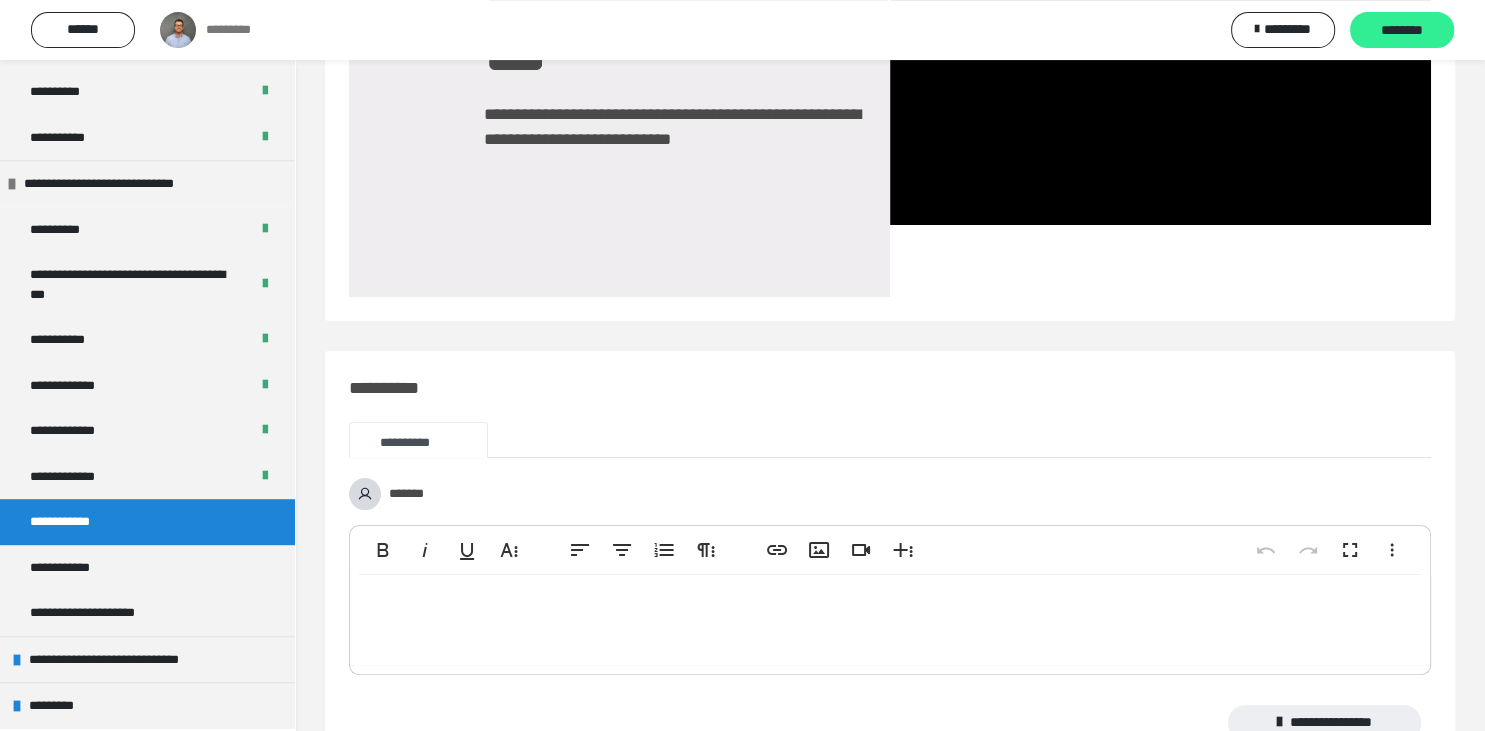 click on "********" at bounding box center (1402, 31) 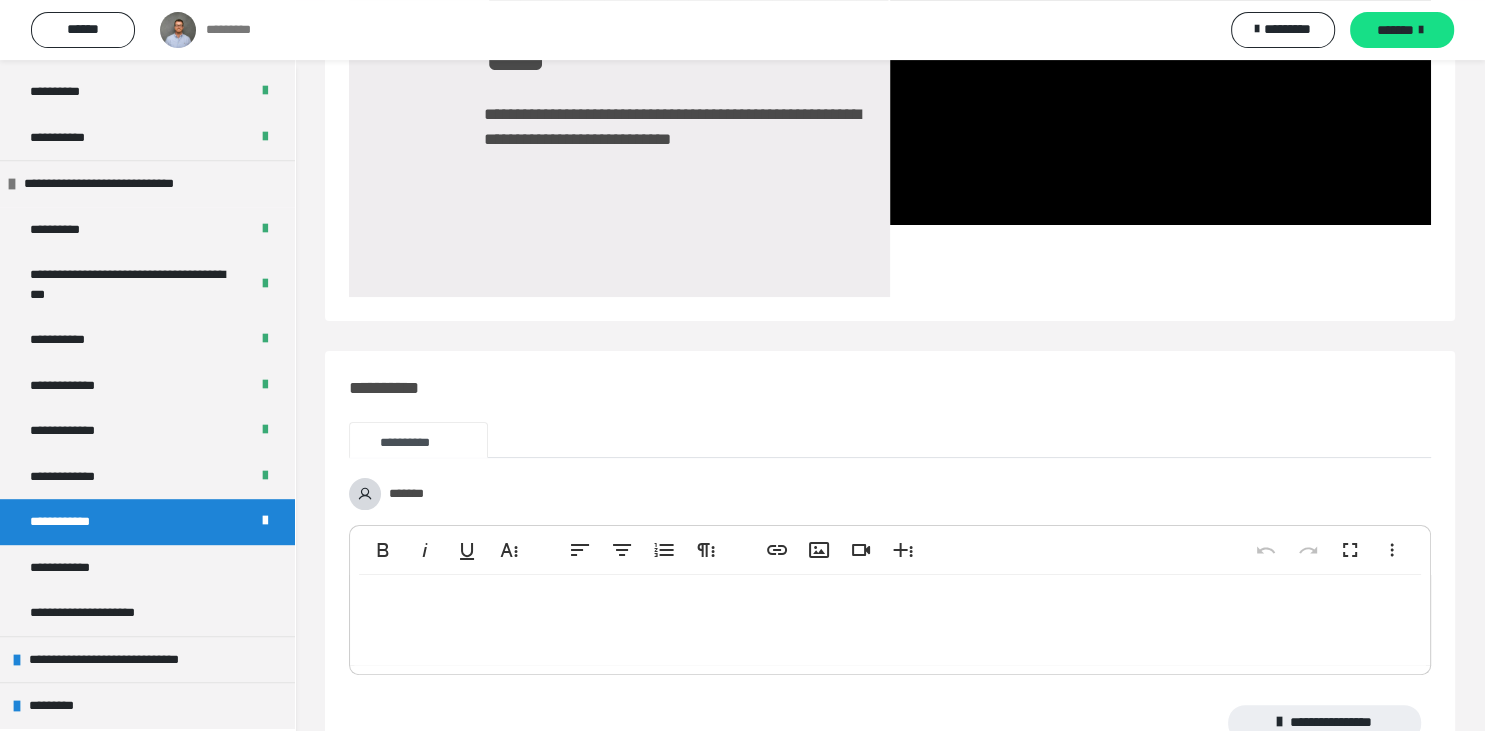 click on "*******" at bounding box center [1395, 30] 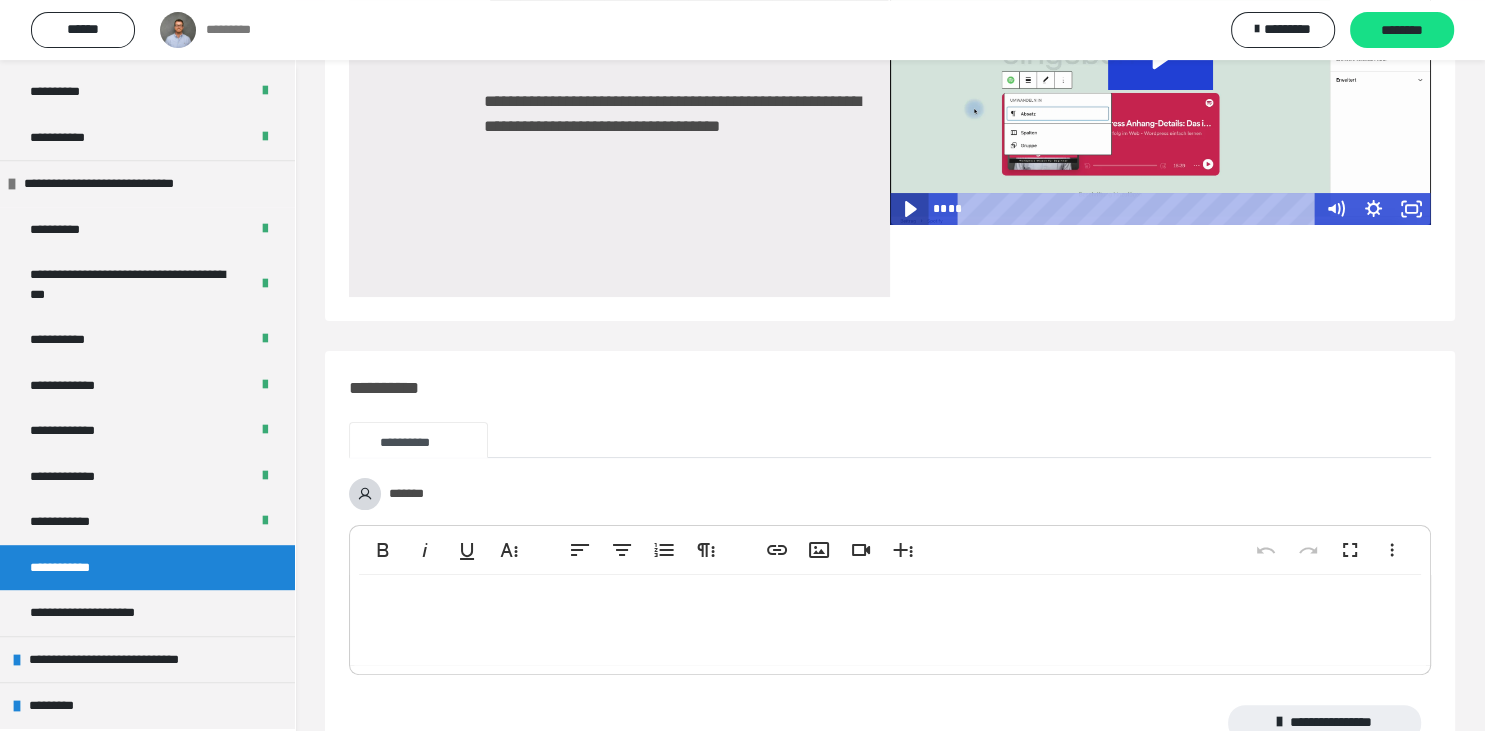 click 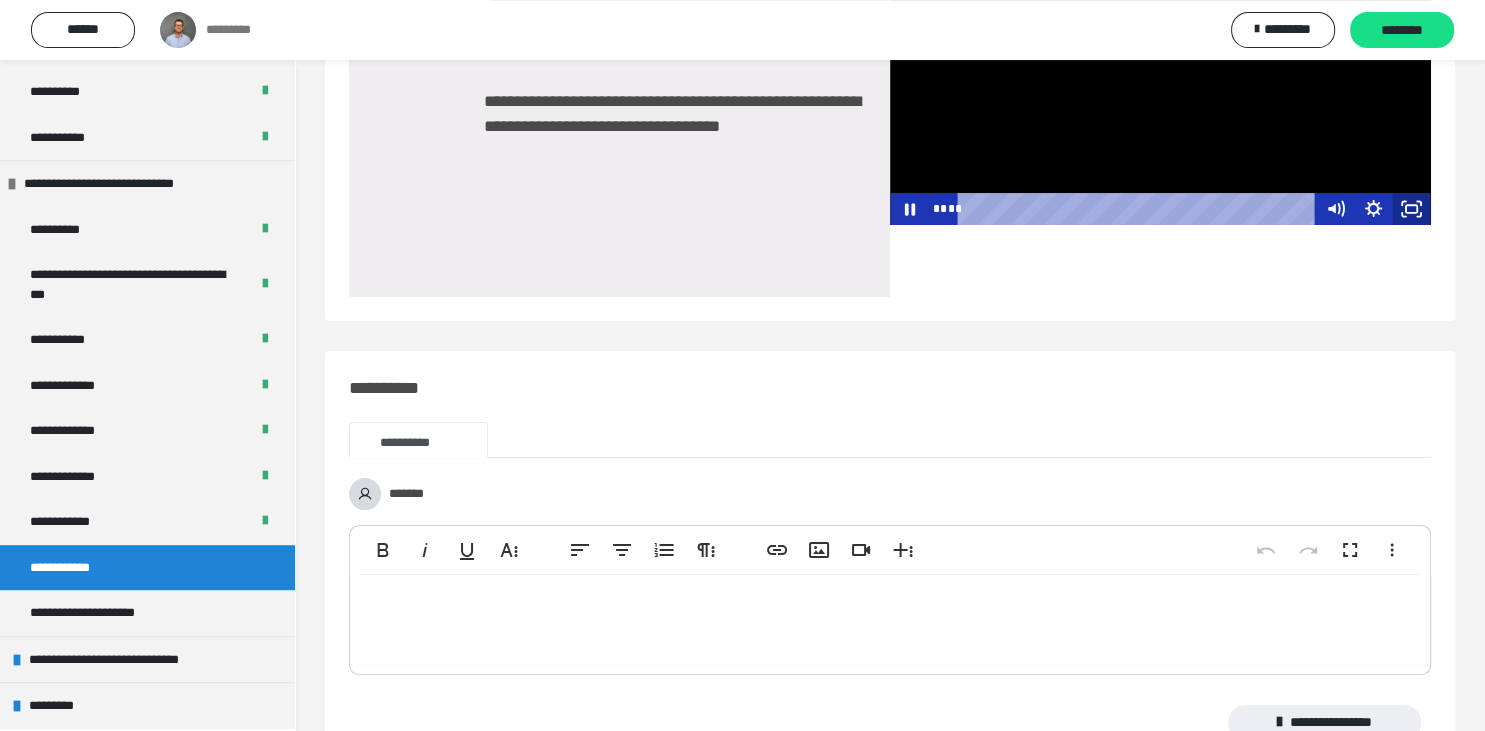 click 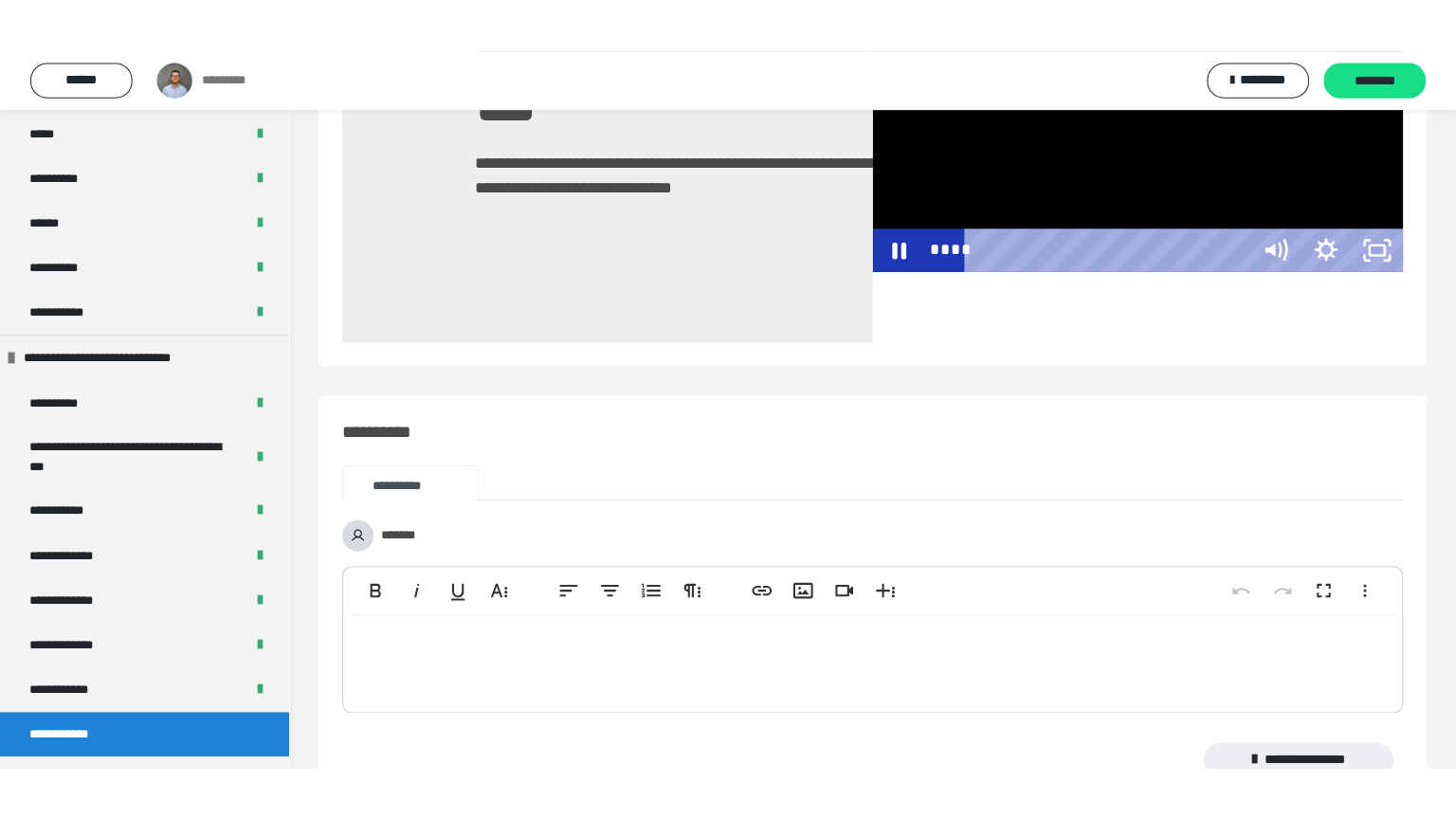 scroll, scrollTop: 241, scrollLeft: 0, axis: vertical 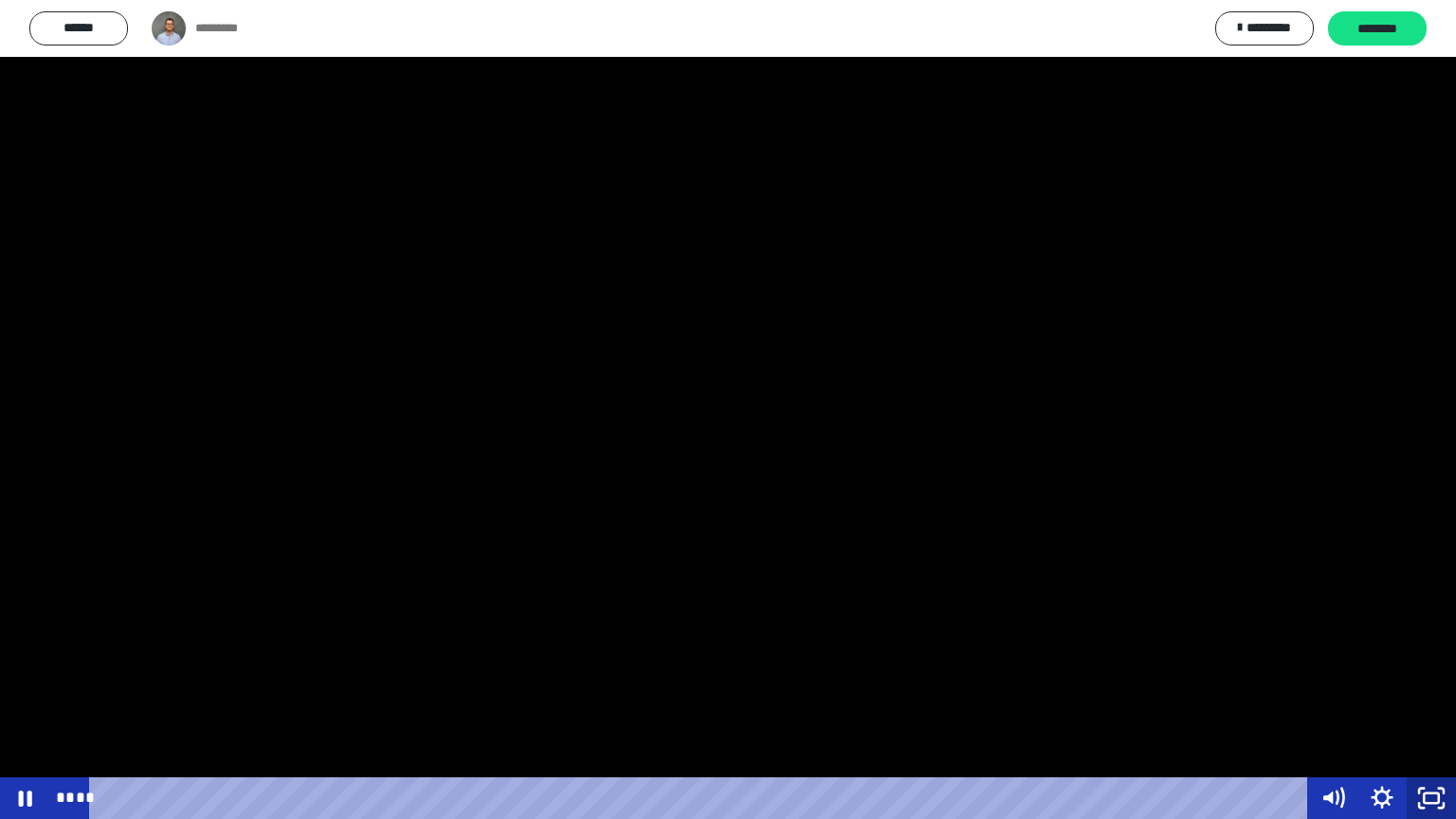 click 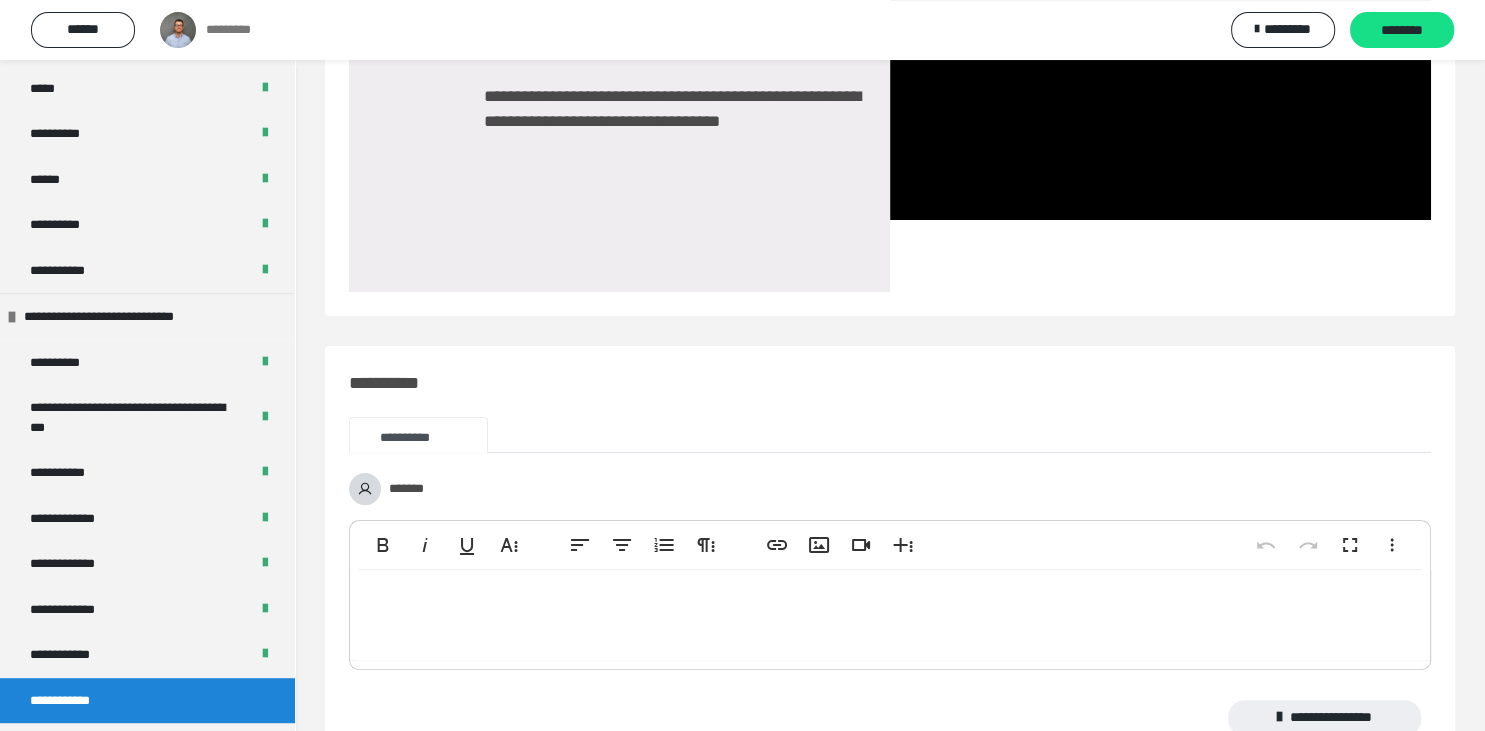 scroll, scrollTop: 300, scrollLeft: 0, axis: vertical 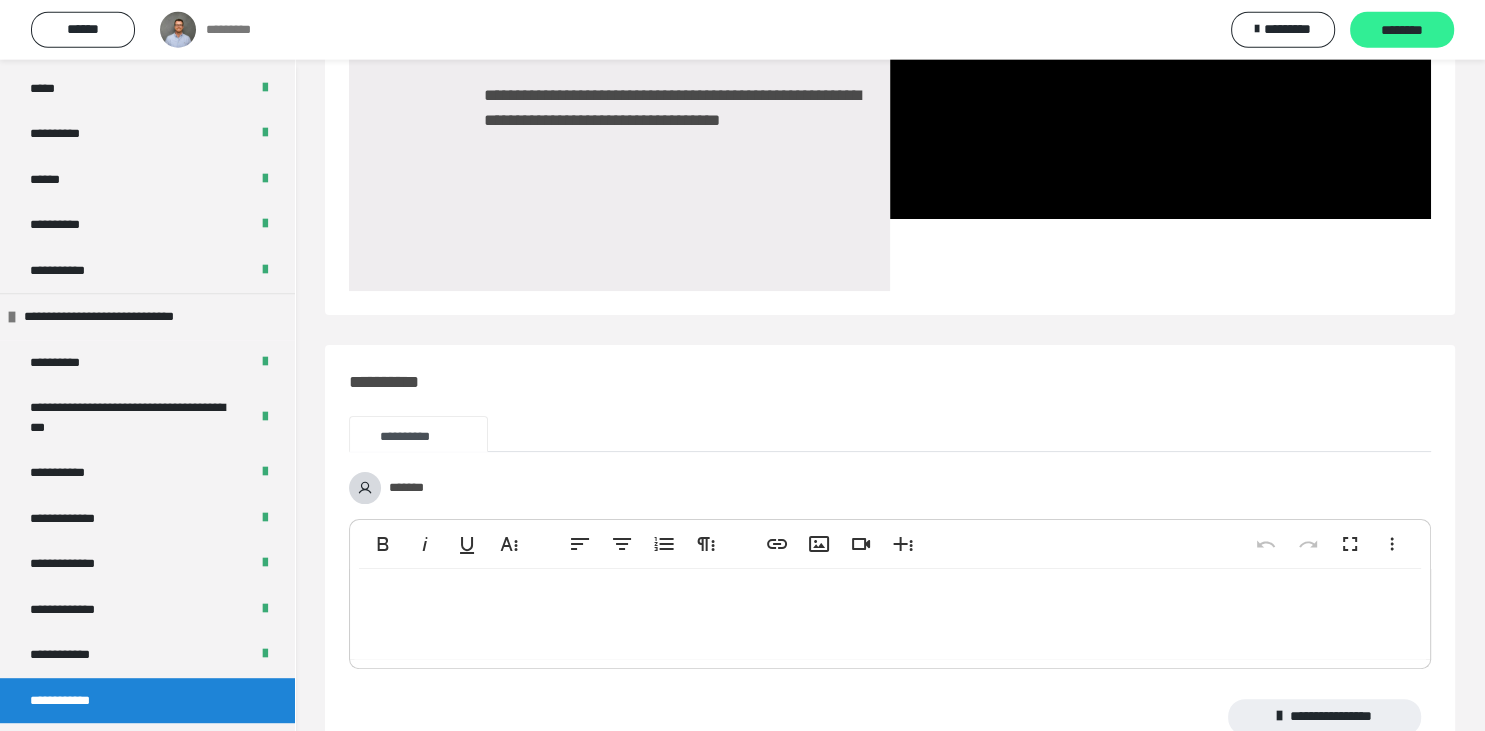 click on "********" at bounding box center (1402, 31) 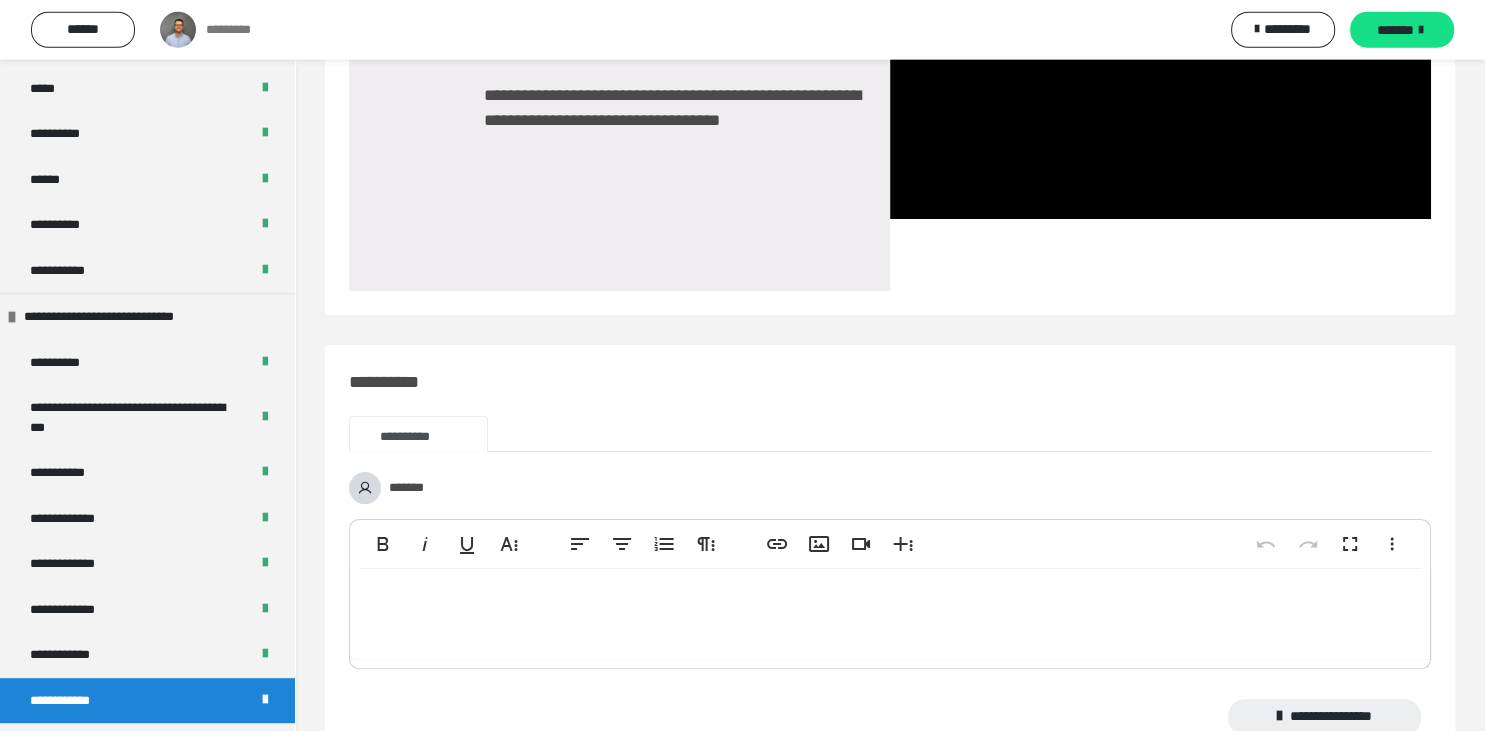 click on "*******" at bounding box center [1395, 30] 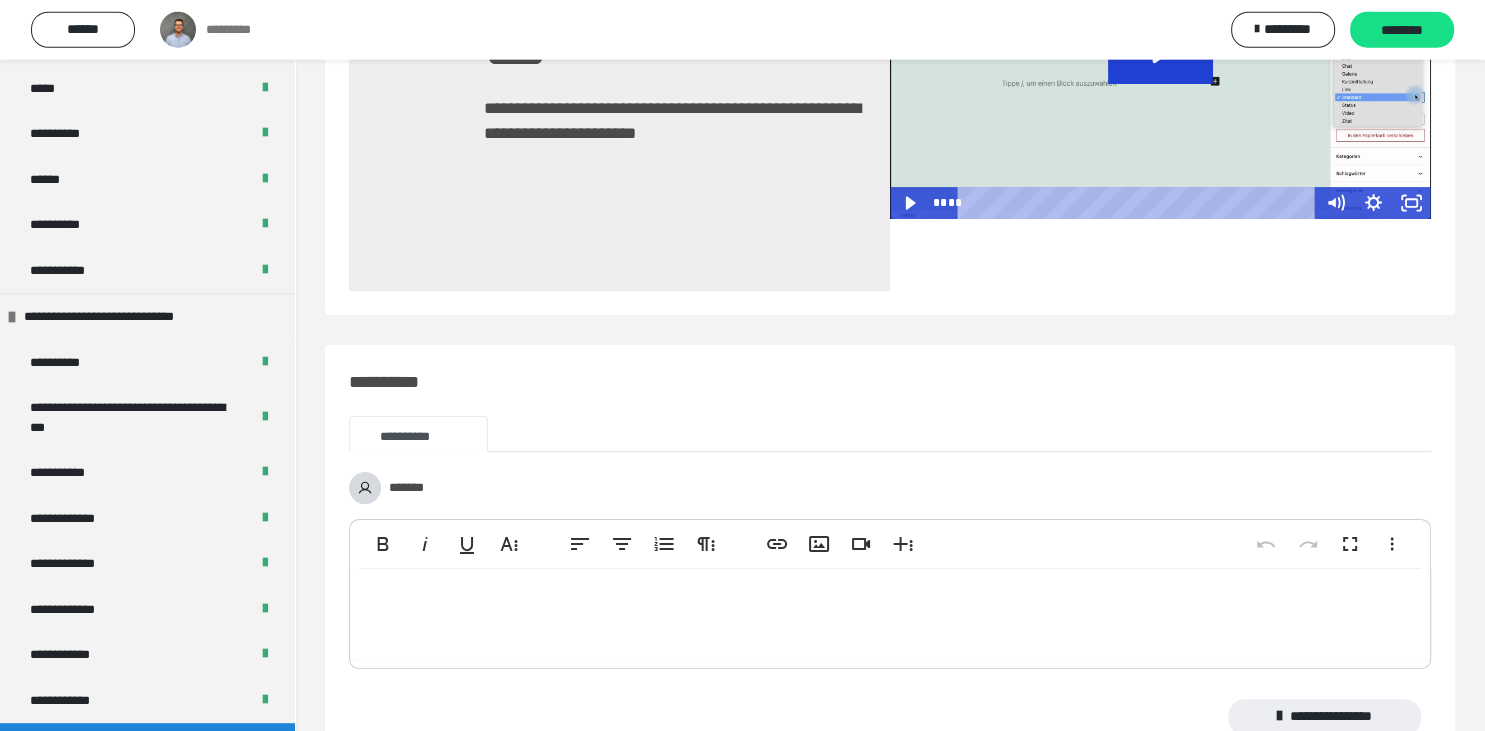 scroll, scrollTop: 387, scrollLeft: 0, axis: vertical 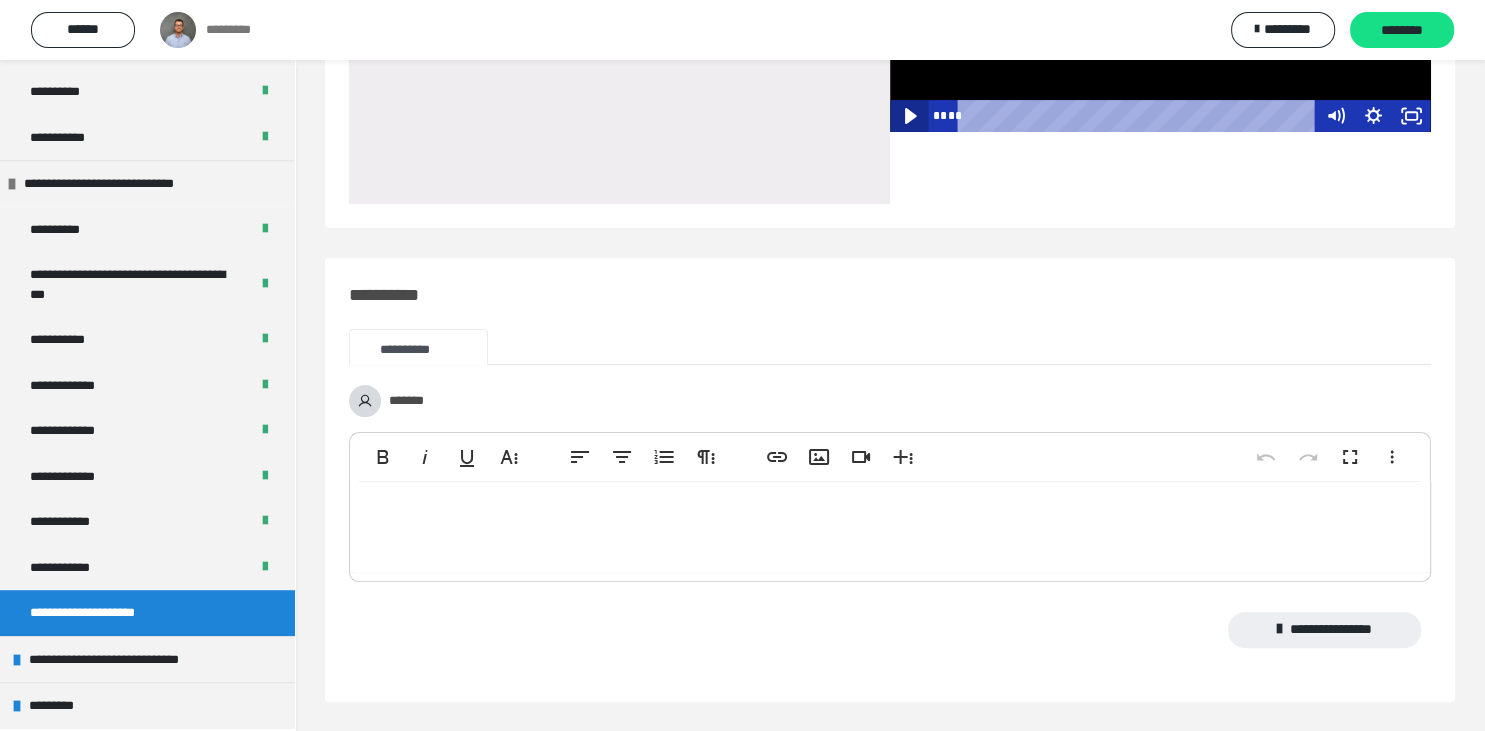 click 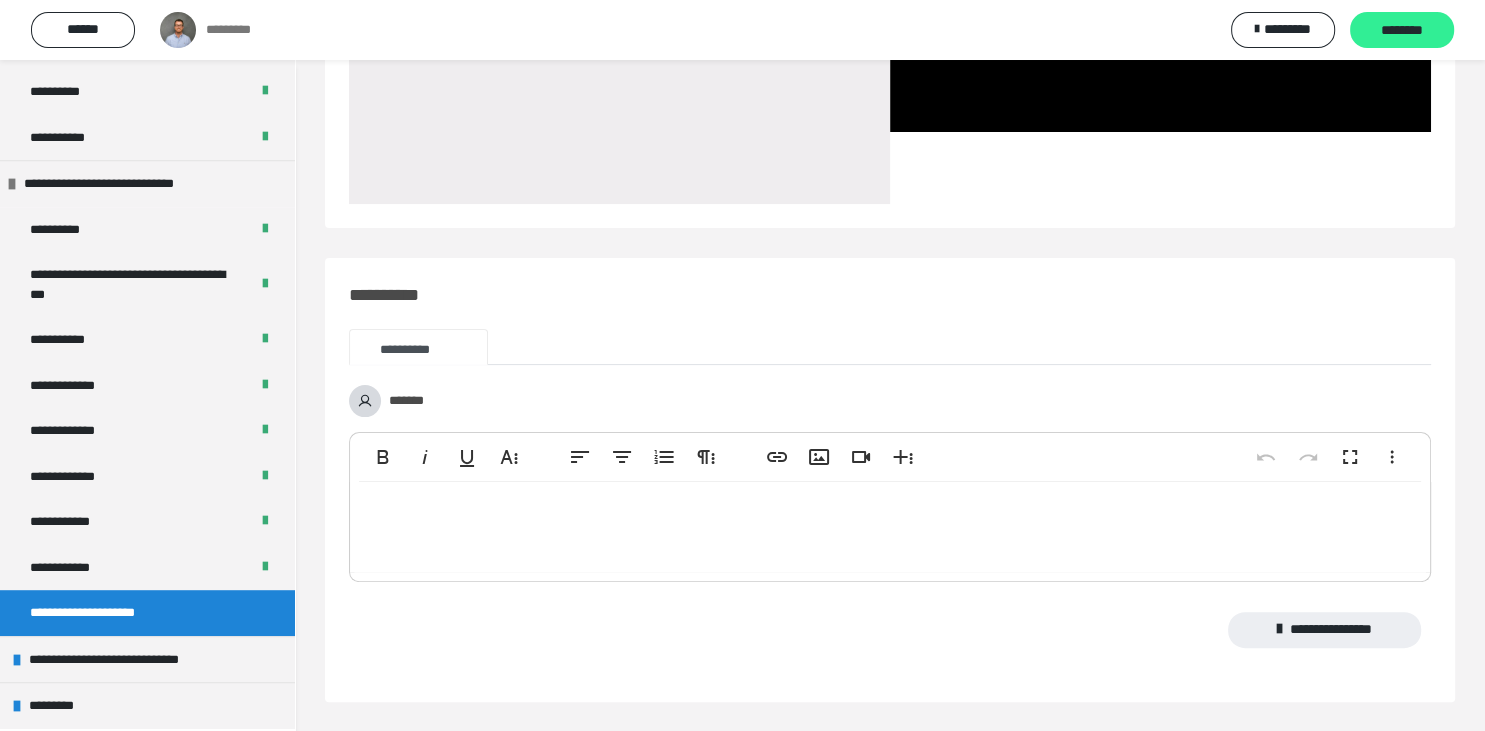 click on "********" at bounding box center [1402, 31] 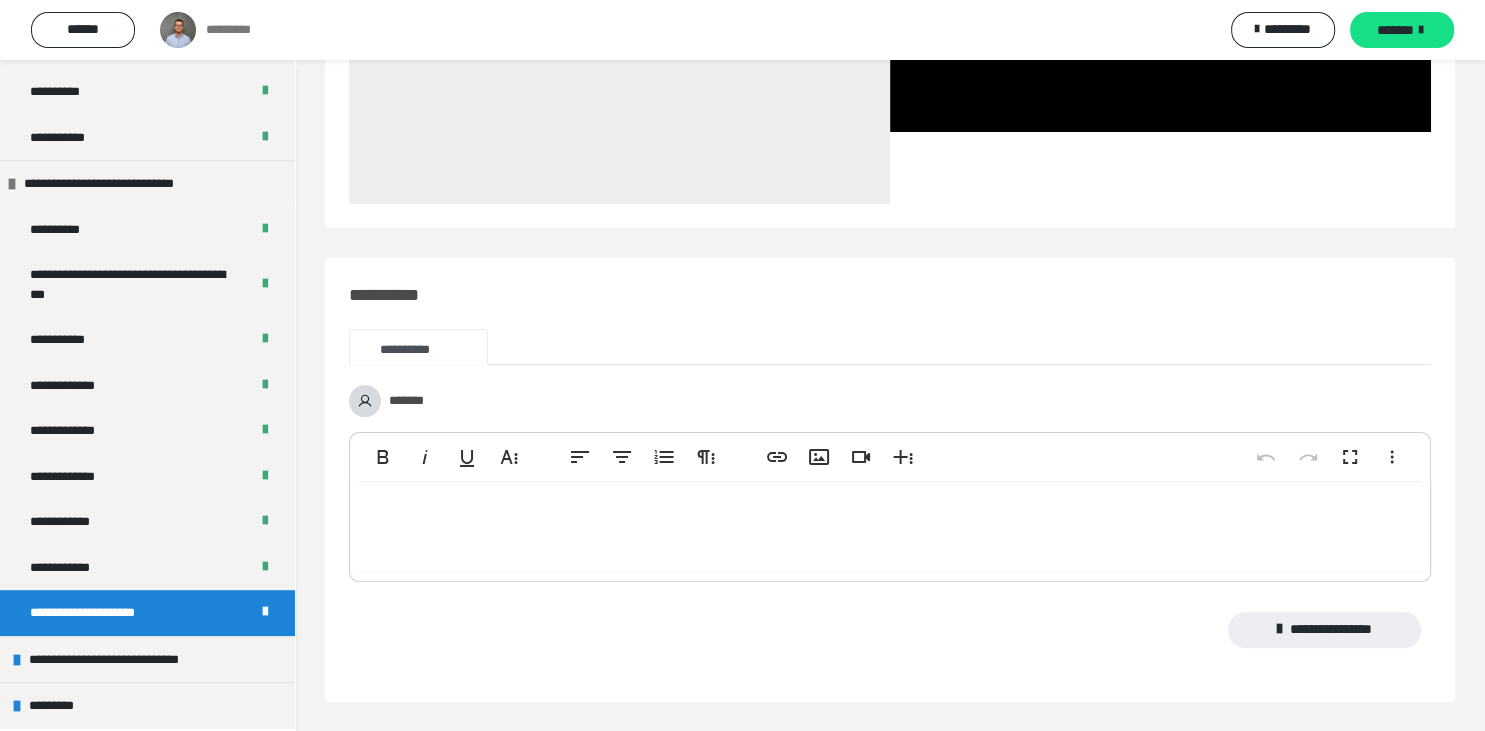 click on "*******" at bounding box center (1402, 30) 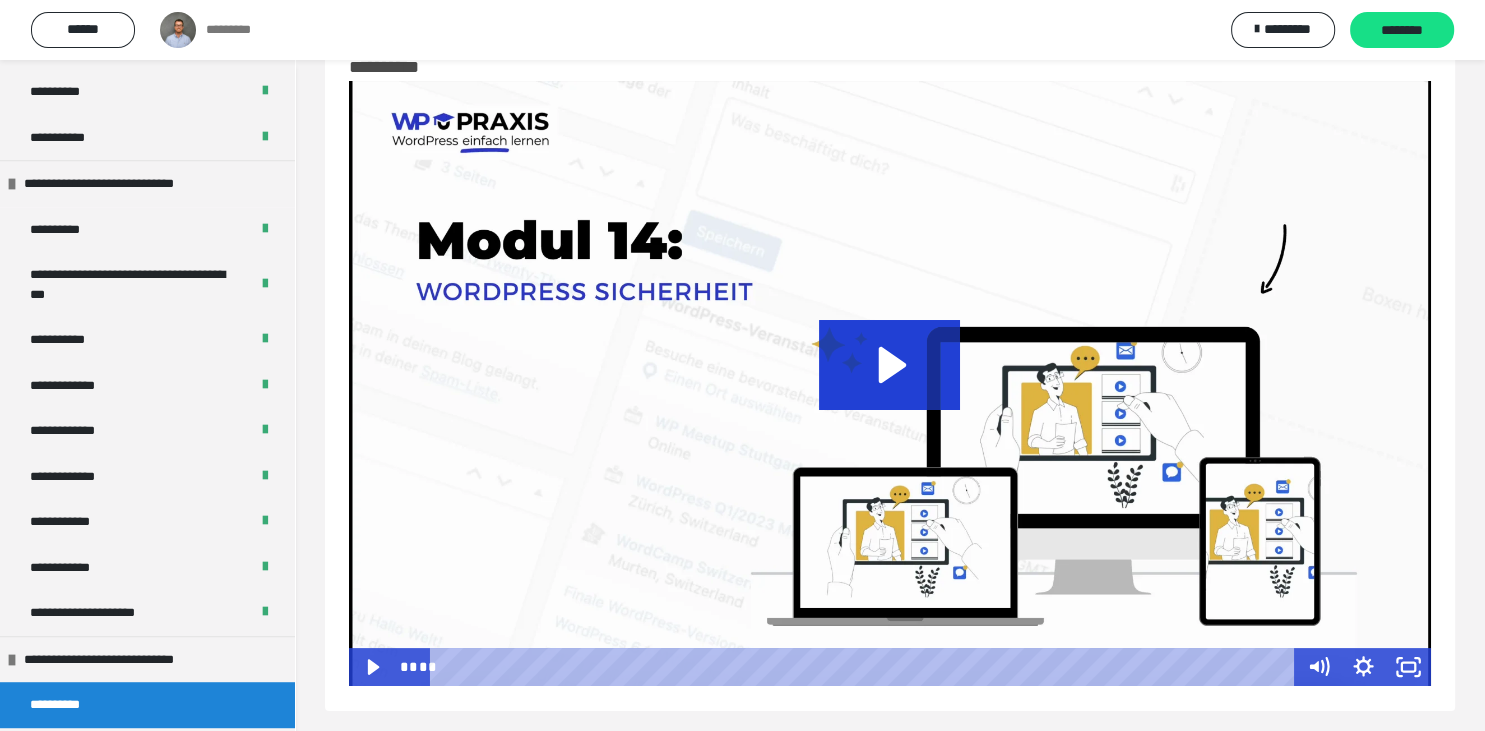scroll, scrollTop: 70, scrollLeft: 0, axis: vertical 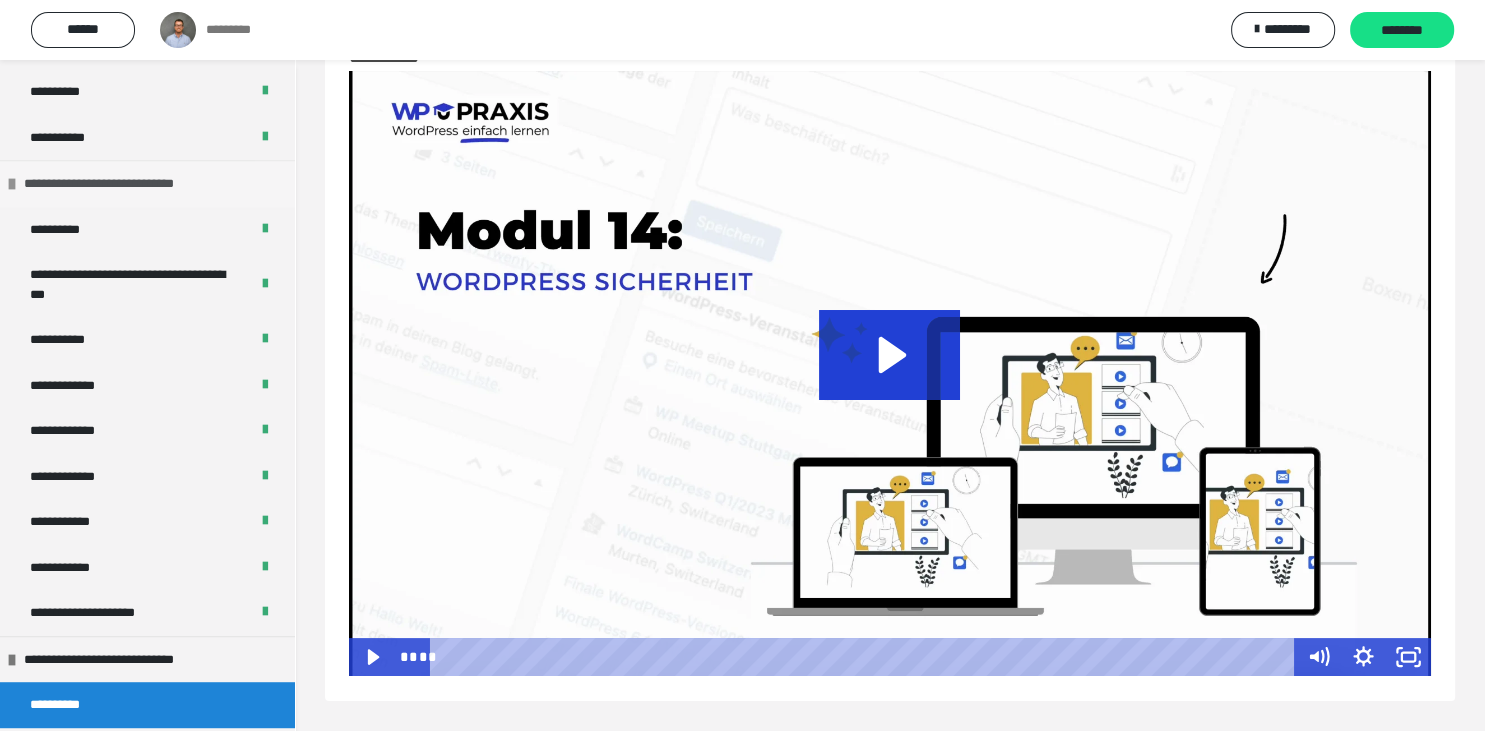 click at bounding box center [12, 184] 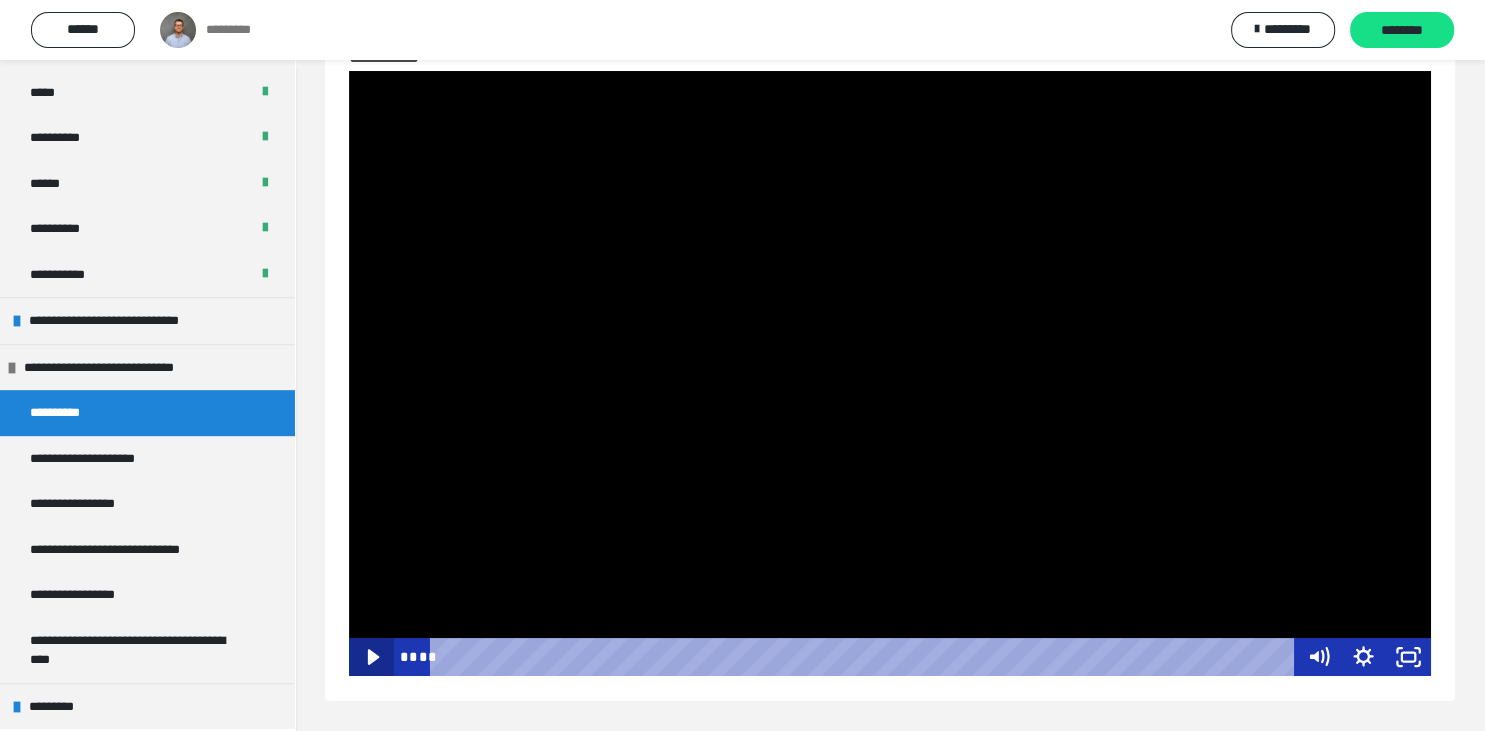 click 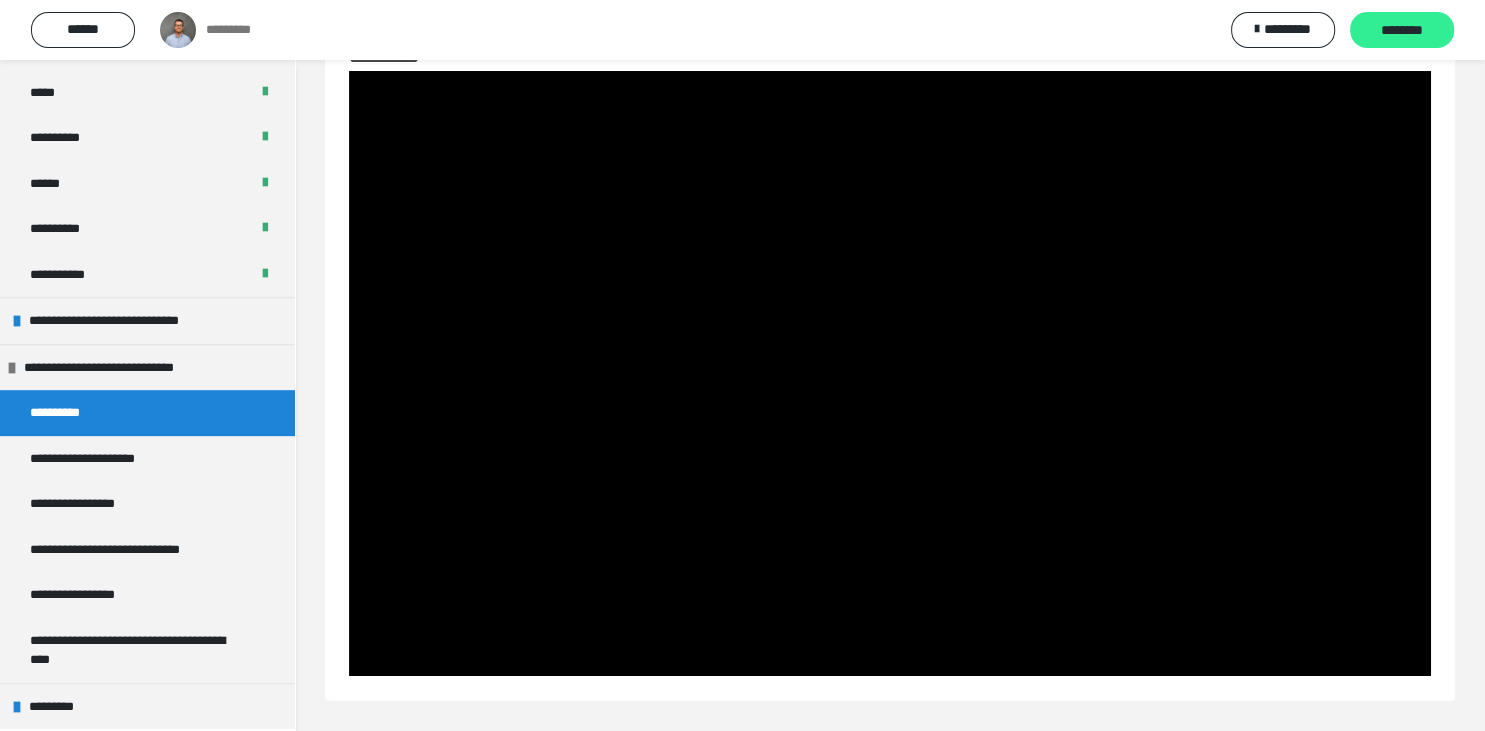 click on "********" at bounding box center [1402, 31] 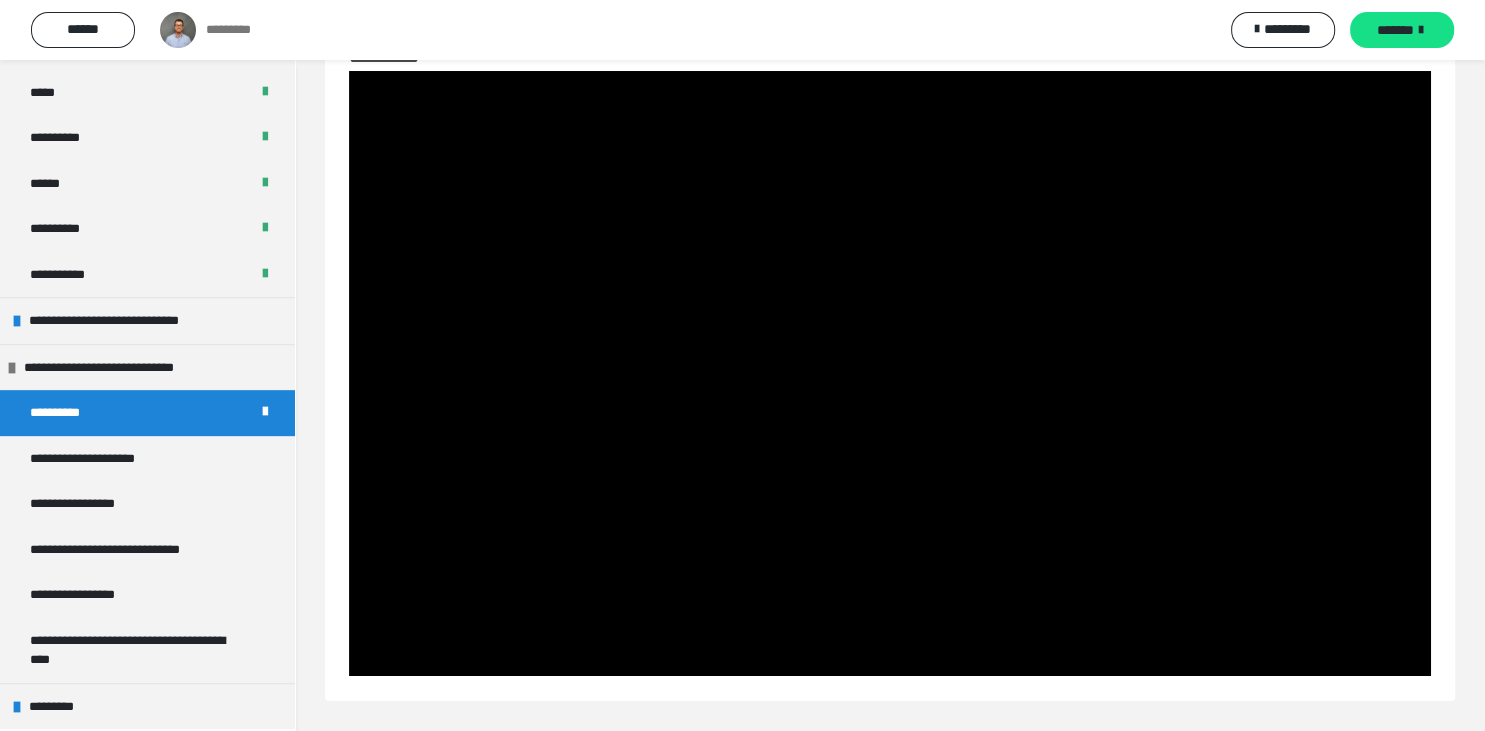 click on "*******" at bounding box center (1395, 30) 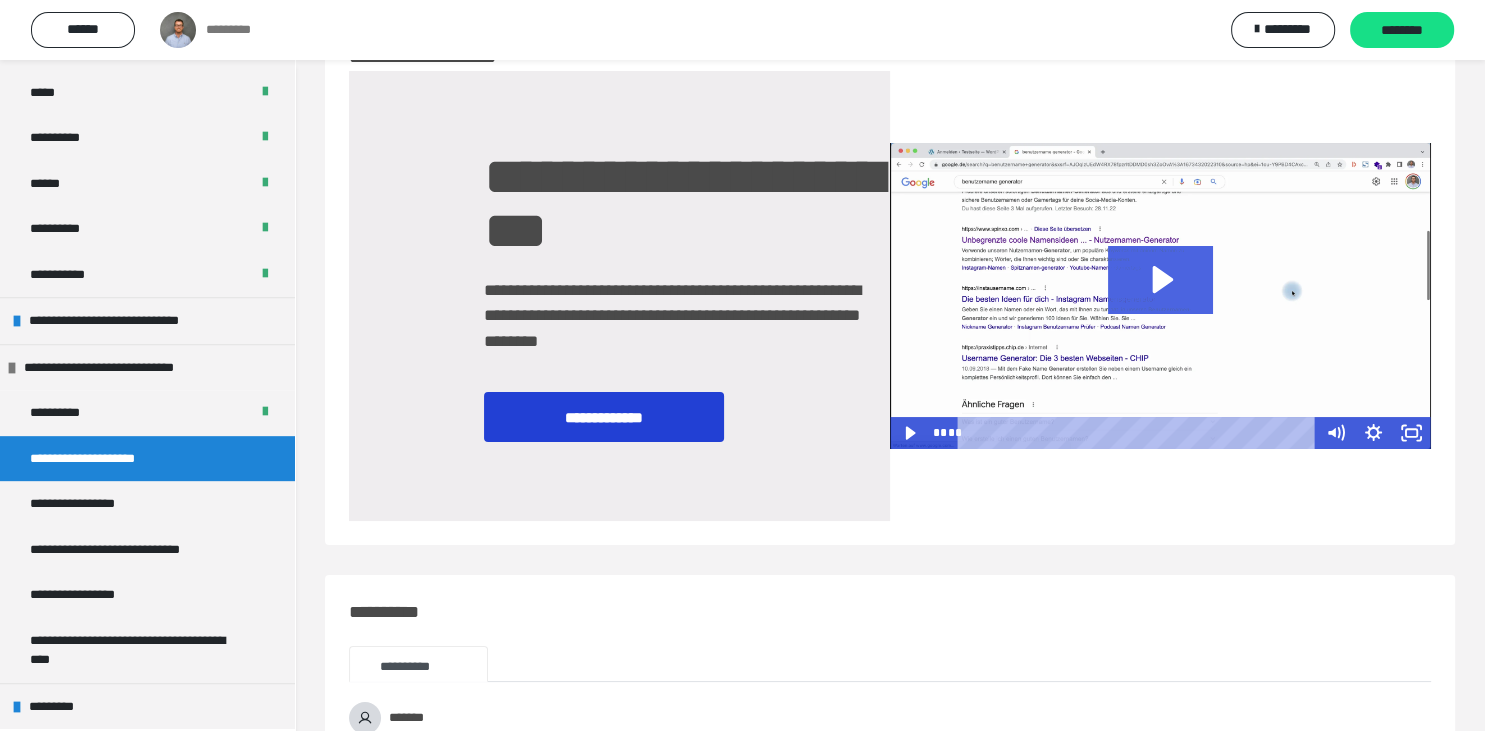click 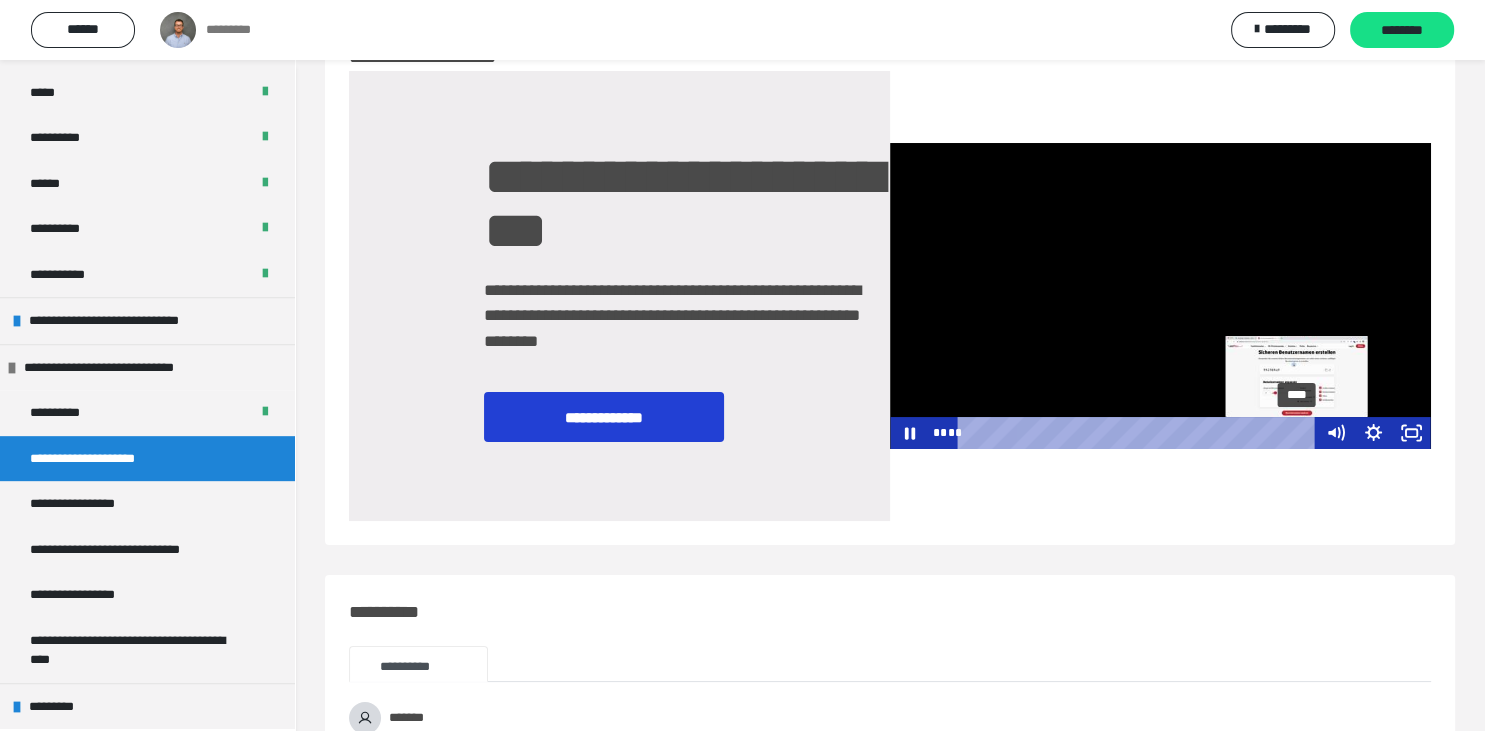 click on "****" at bounding box center [1140, 433] 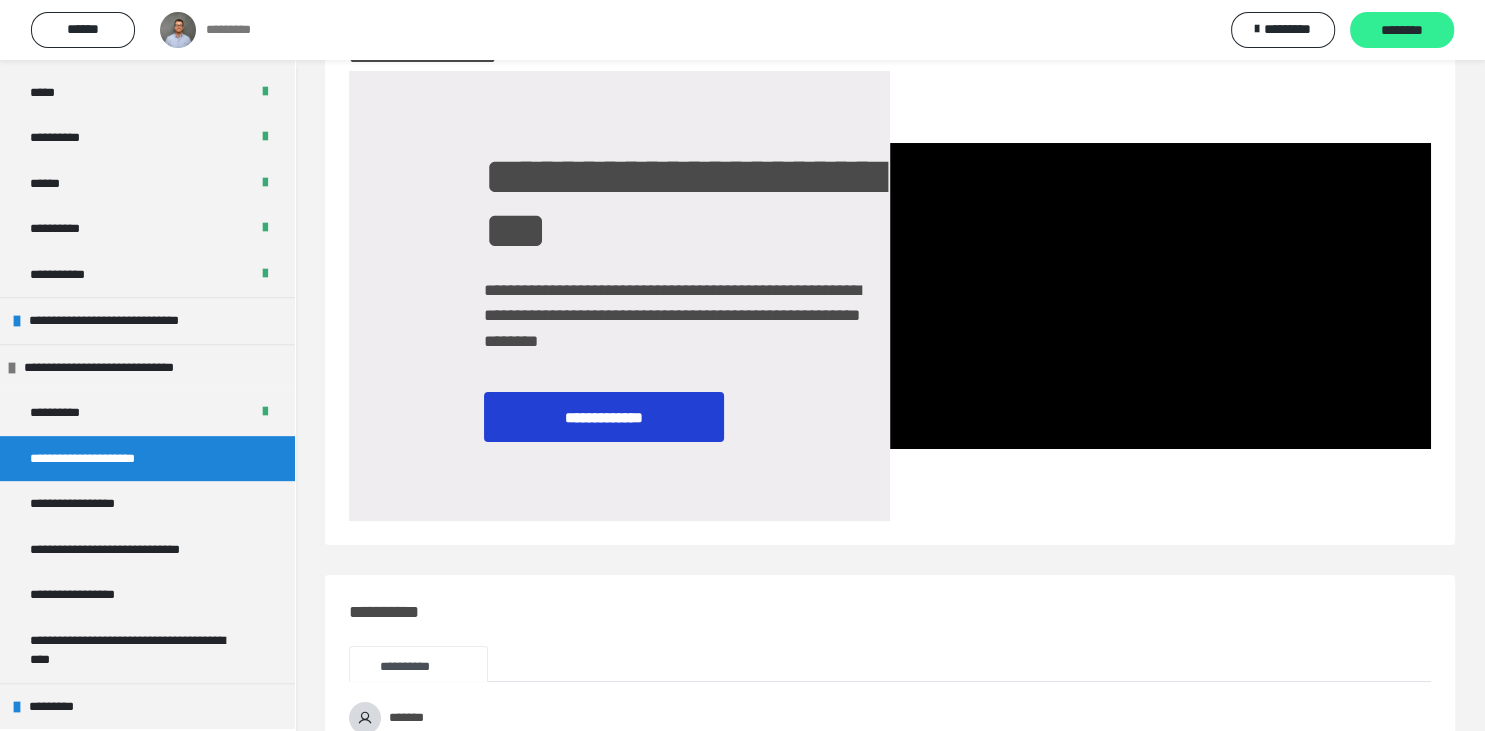 click on "********" at bounding box center [1402, 31] 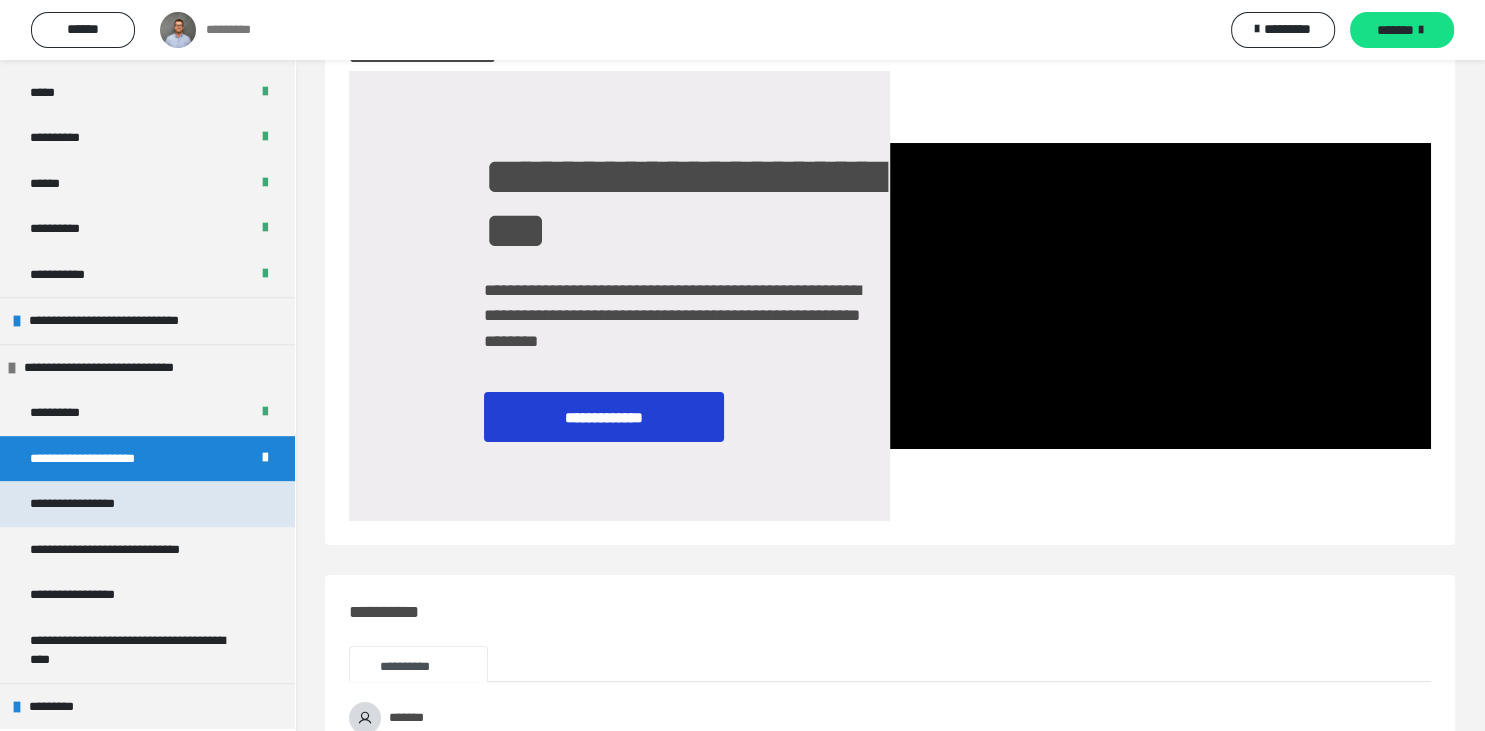 click on "**********" at bounding box center [147, 504] 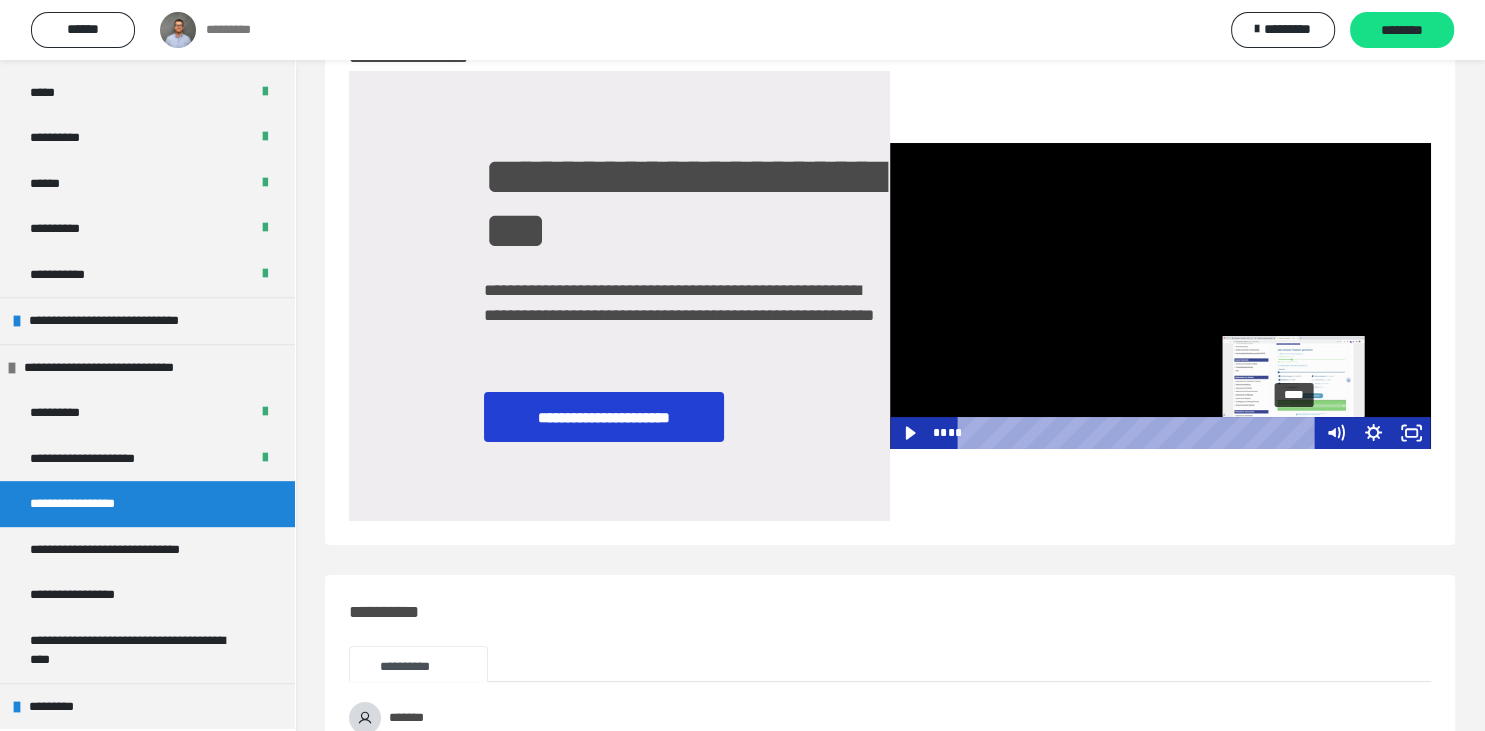 click on "****" at bounding box center (1140, 433) 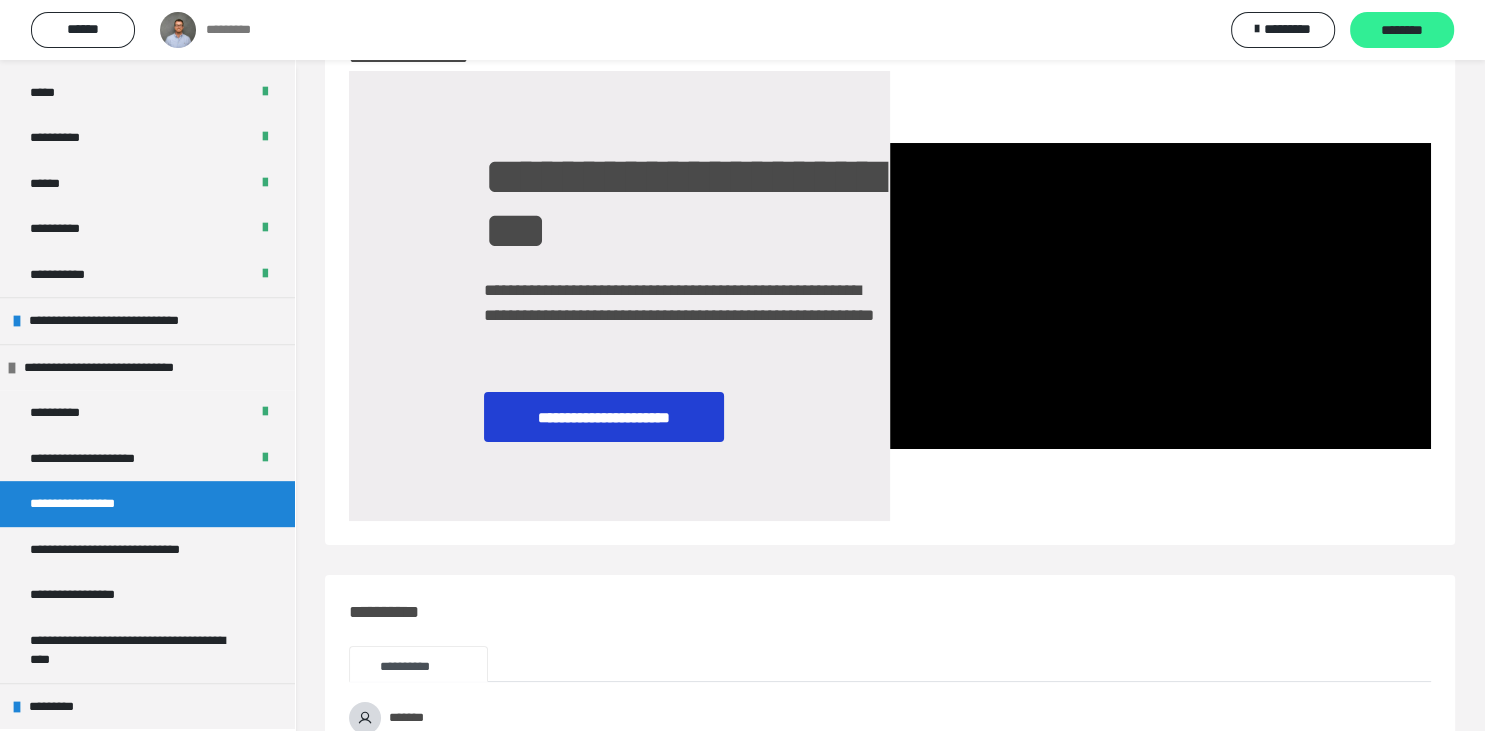 click on "********" at bounding box center [1402, 31] 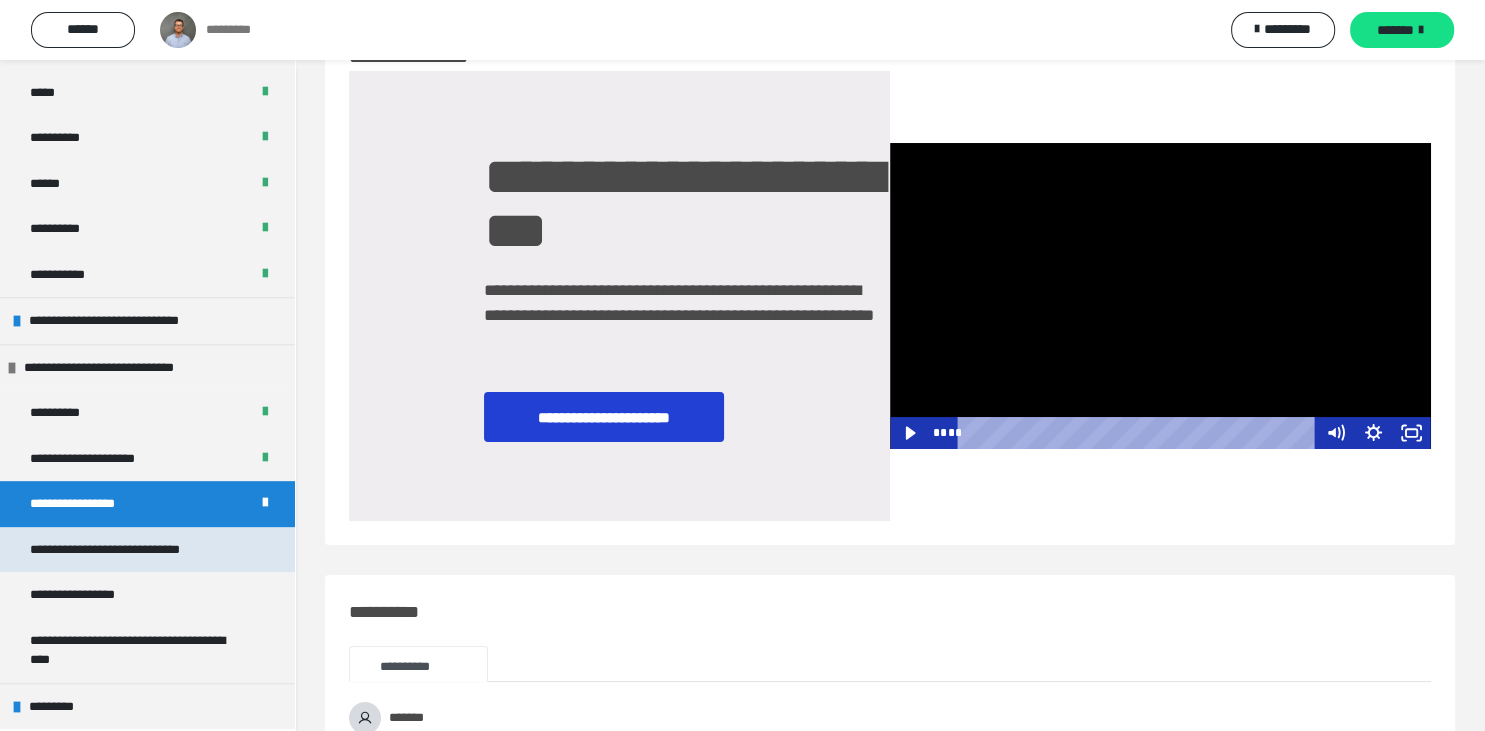click on "**********" at bounding box center (126, 550) 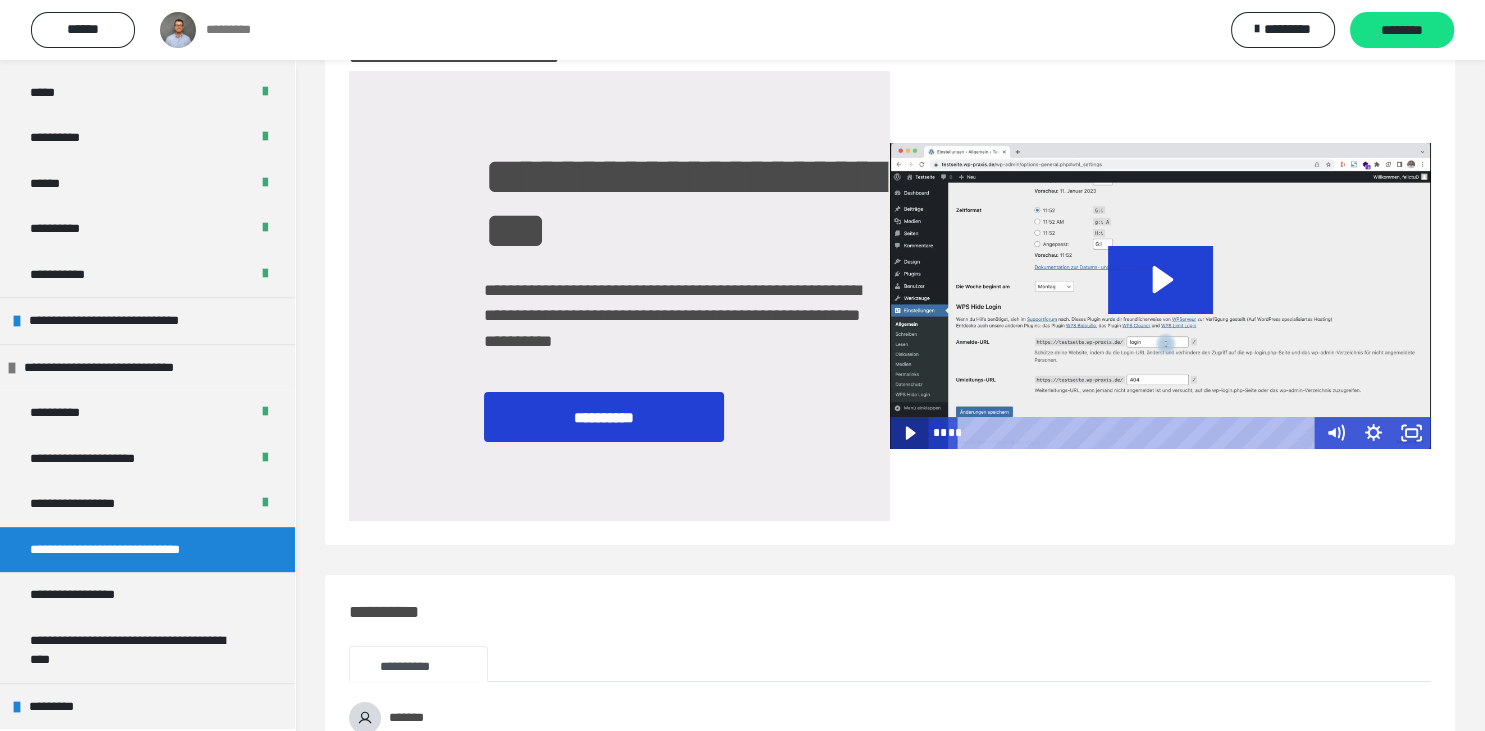 click 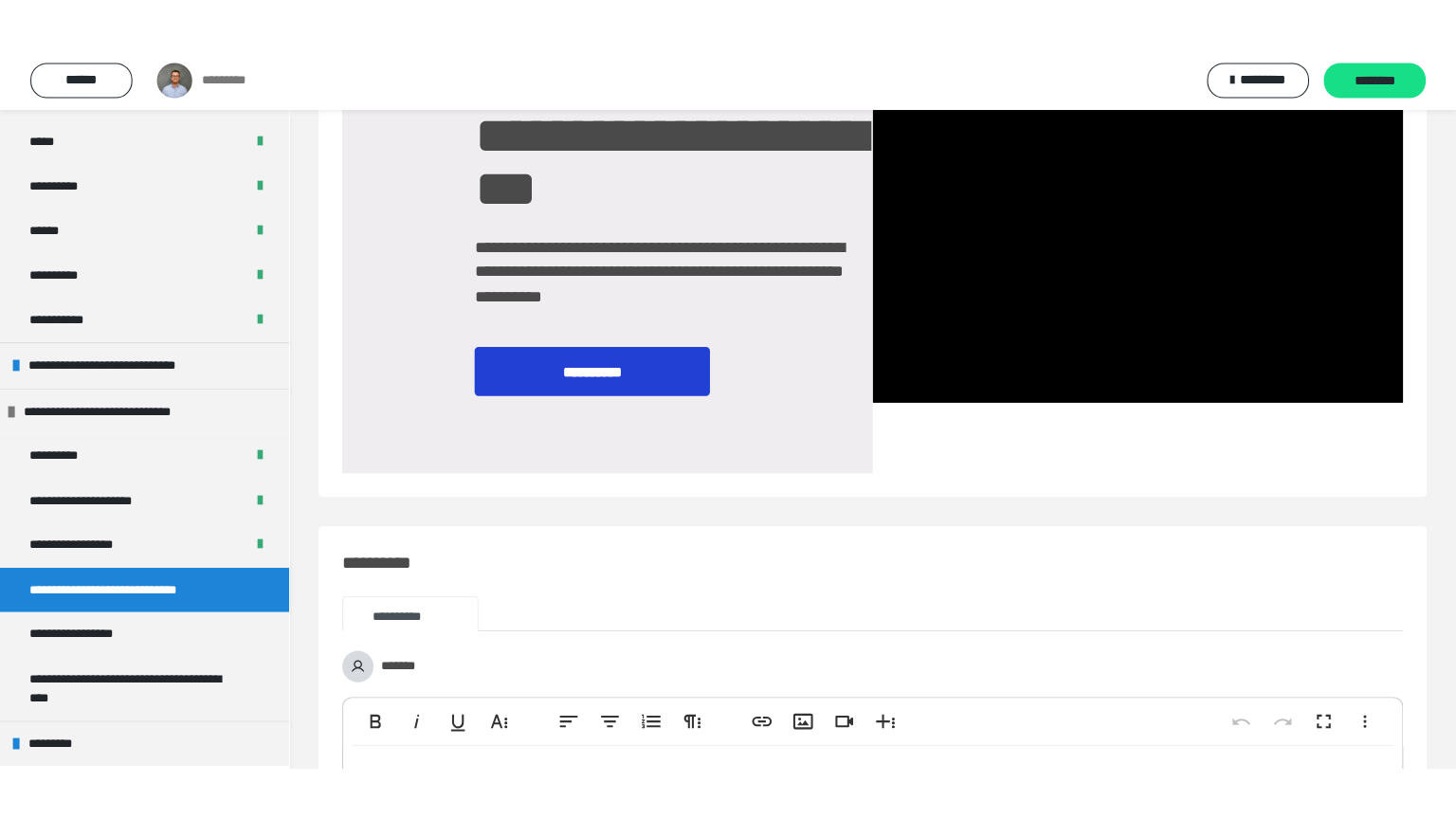 scroll, scrollTop: 179, scrollLeft: 0, axis: vertical 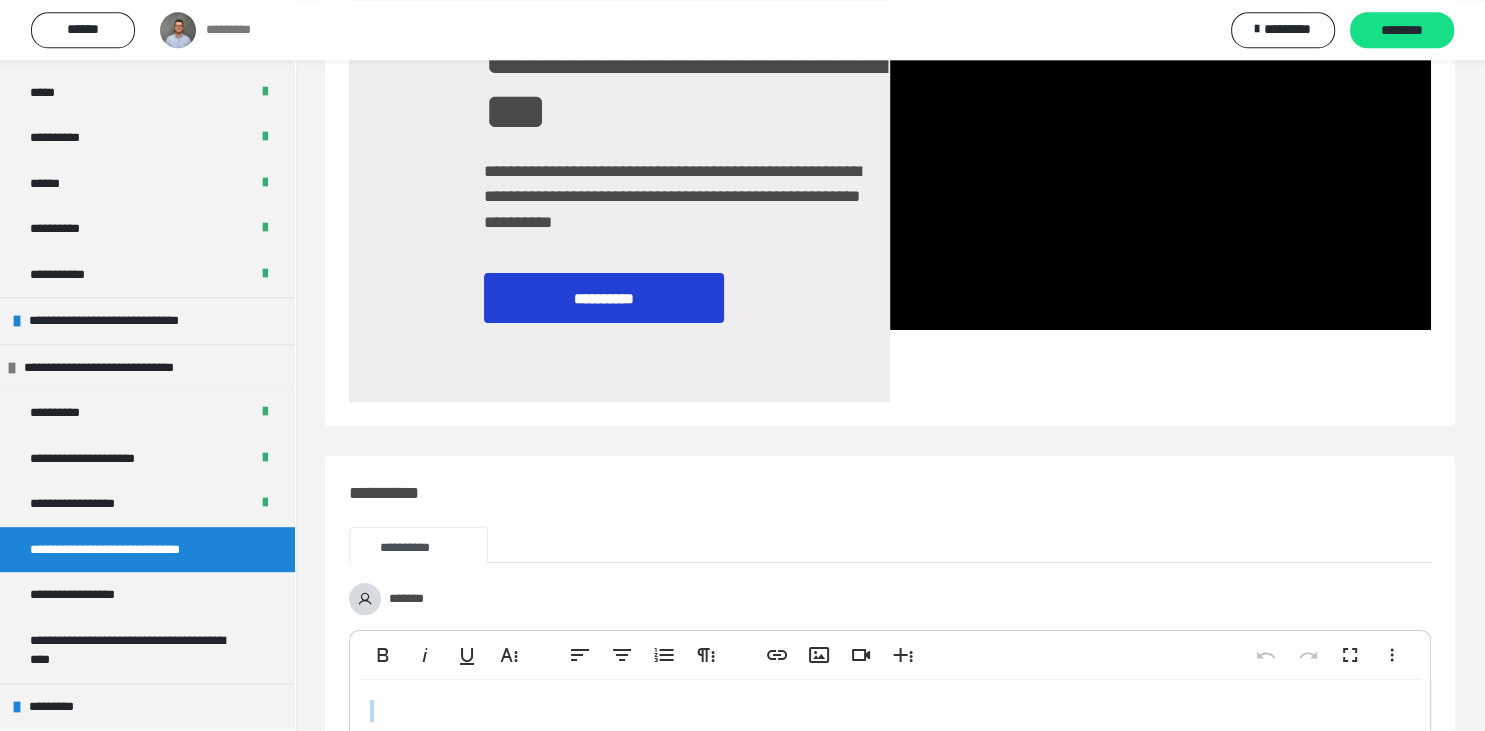 drag, startPoint x: 297, startPoint y: 507, endPoint x: 286, endPoint y: 622, distance: 115.52489 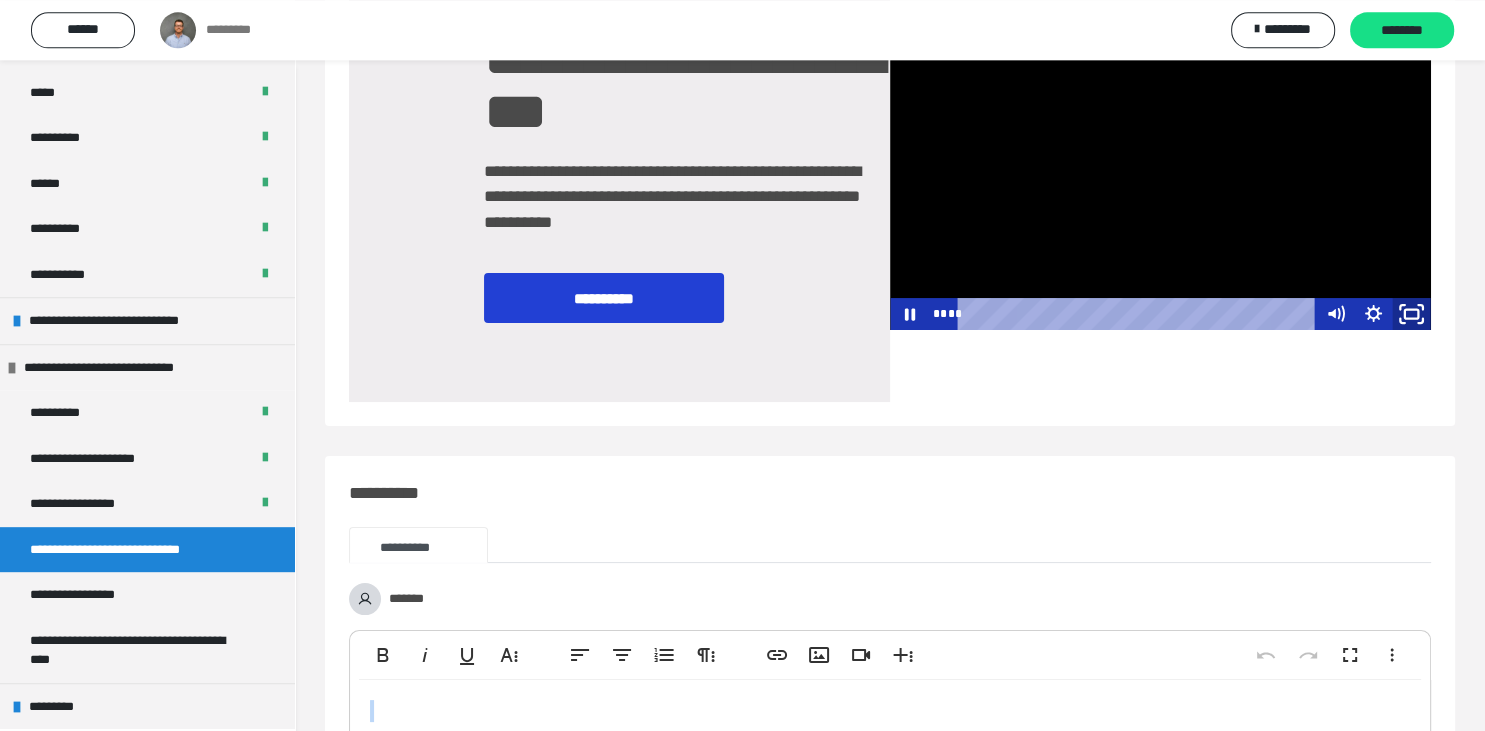 click 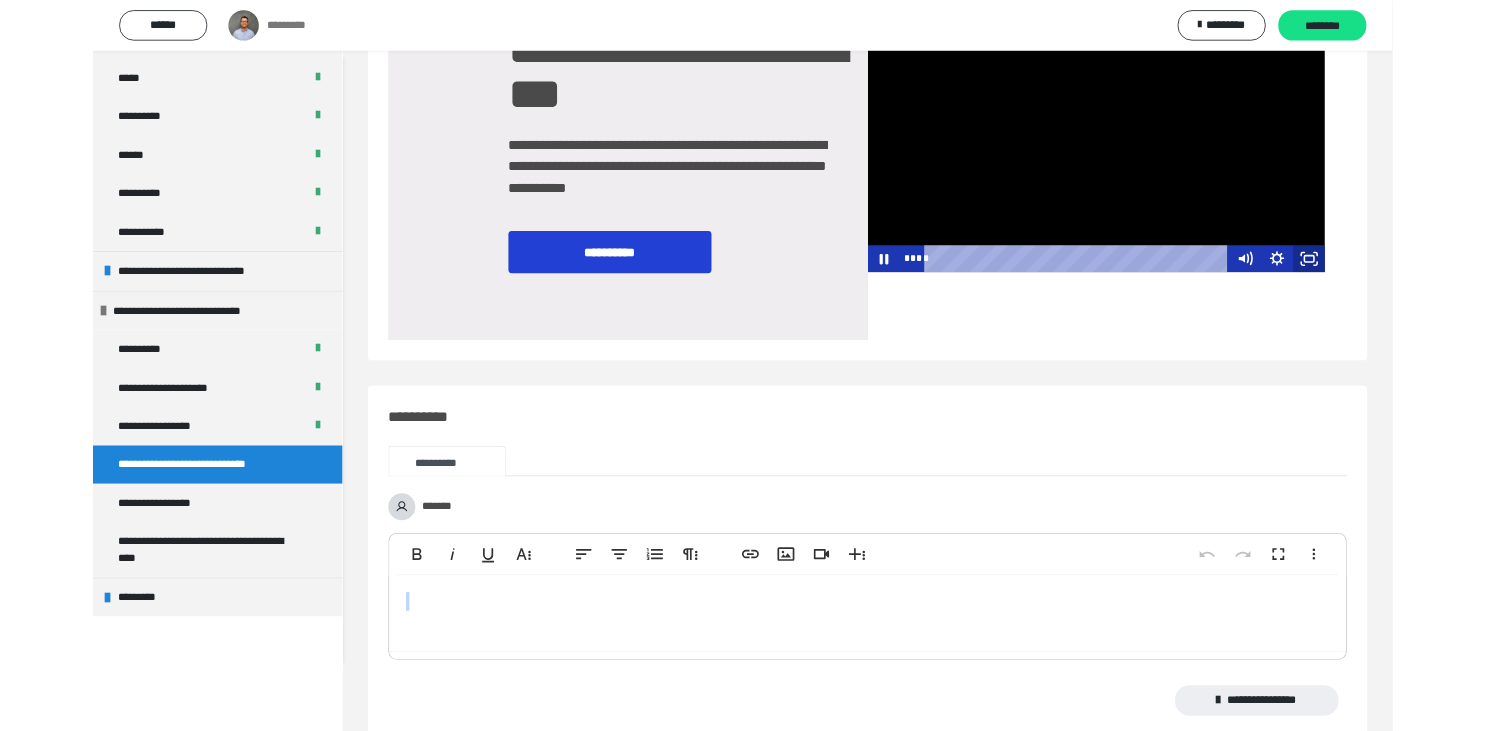 scroll, scrollTop: 735, scrollLeft: 0, axis: vertical 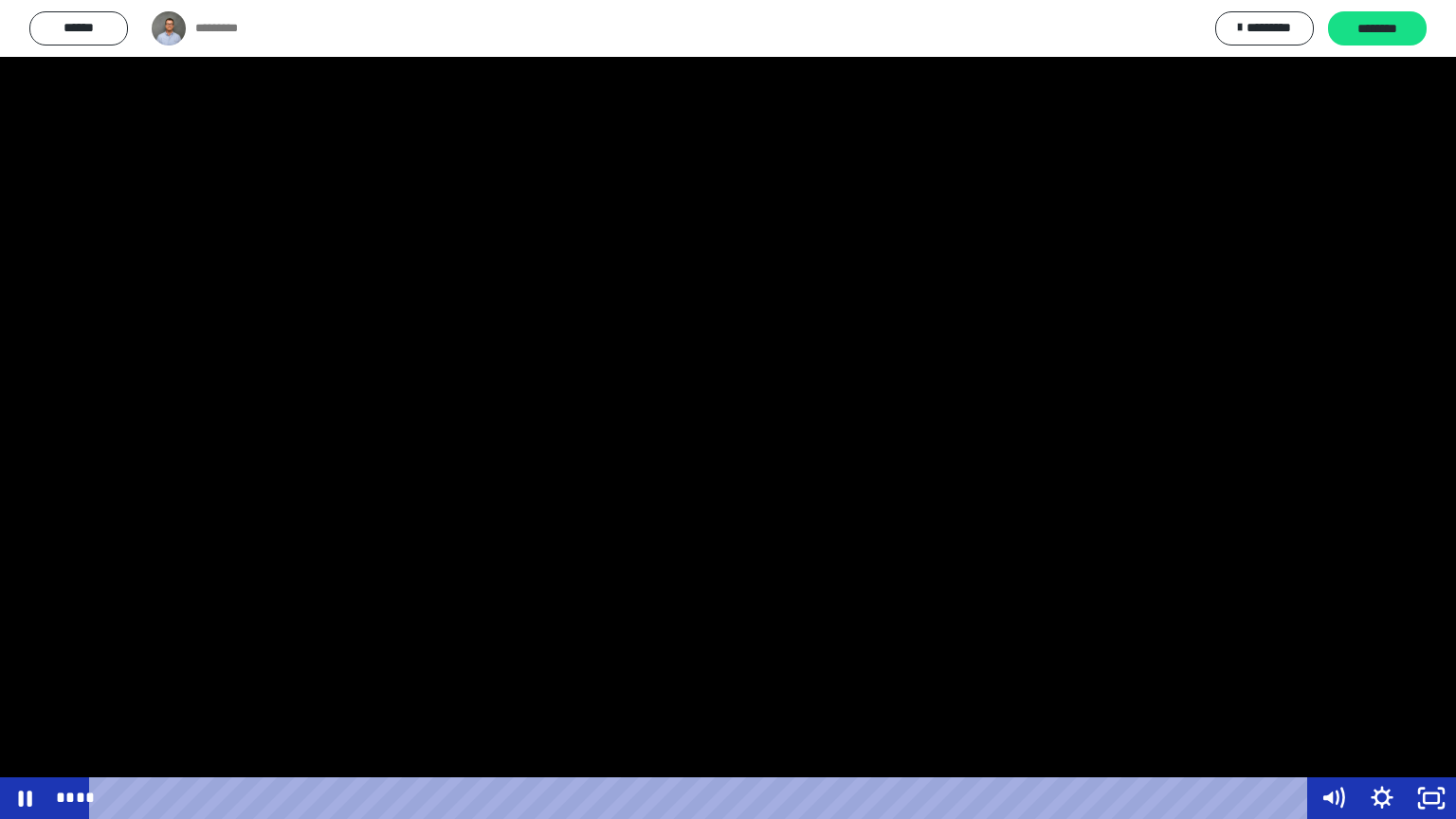 click on "**** ****" at bounding box center [679, 798] 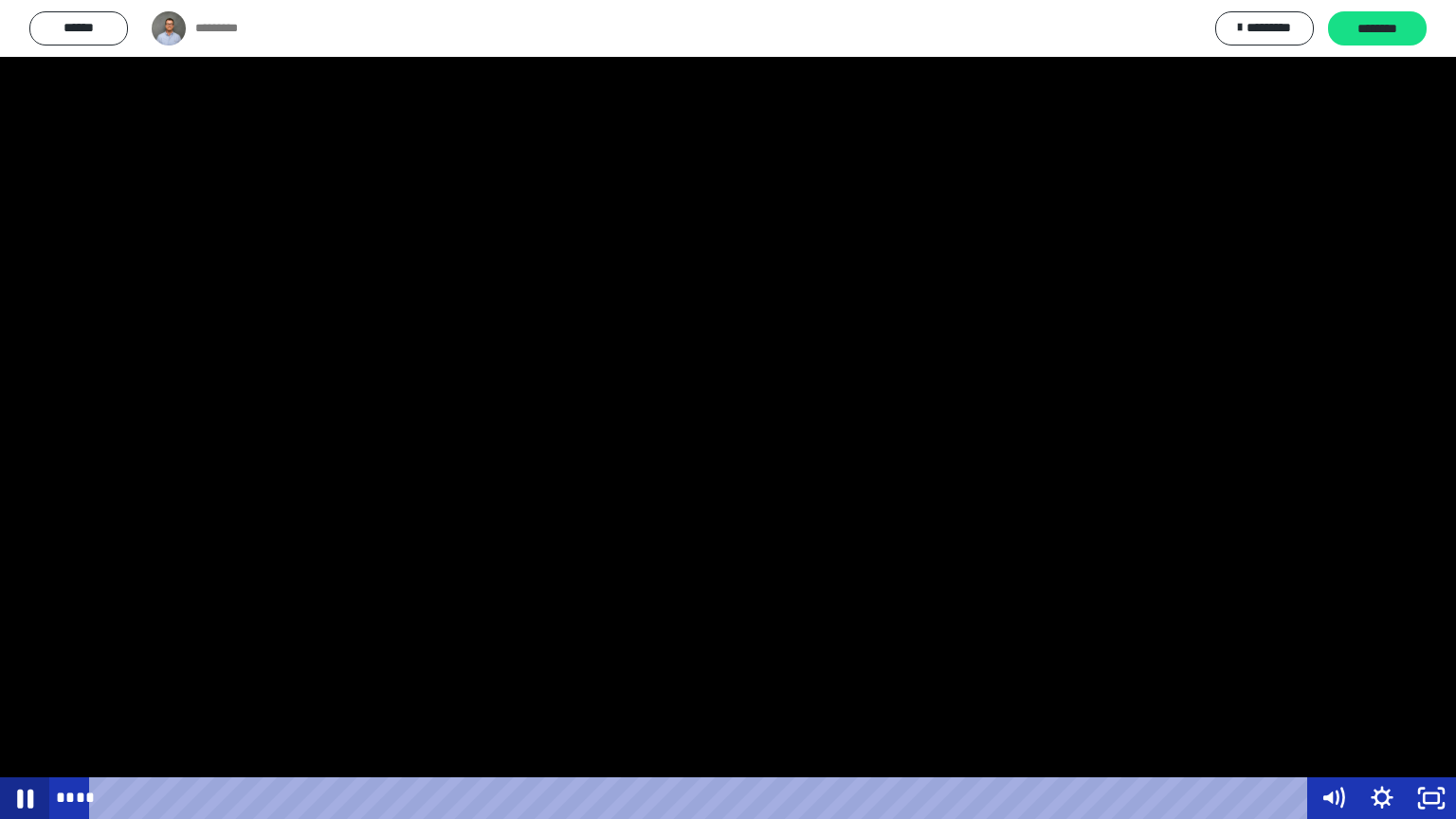 click 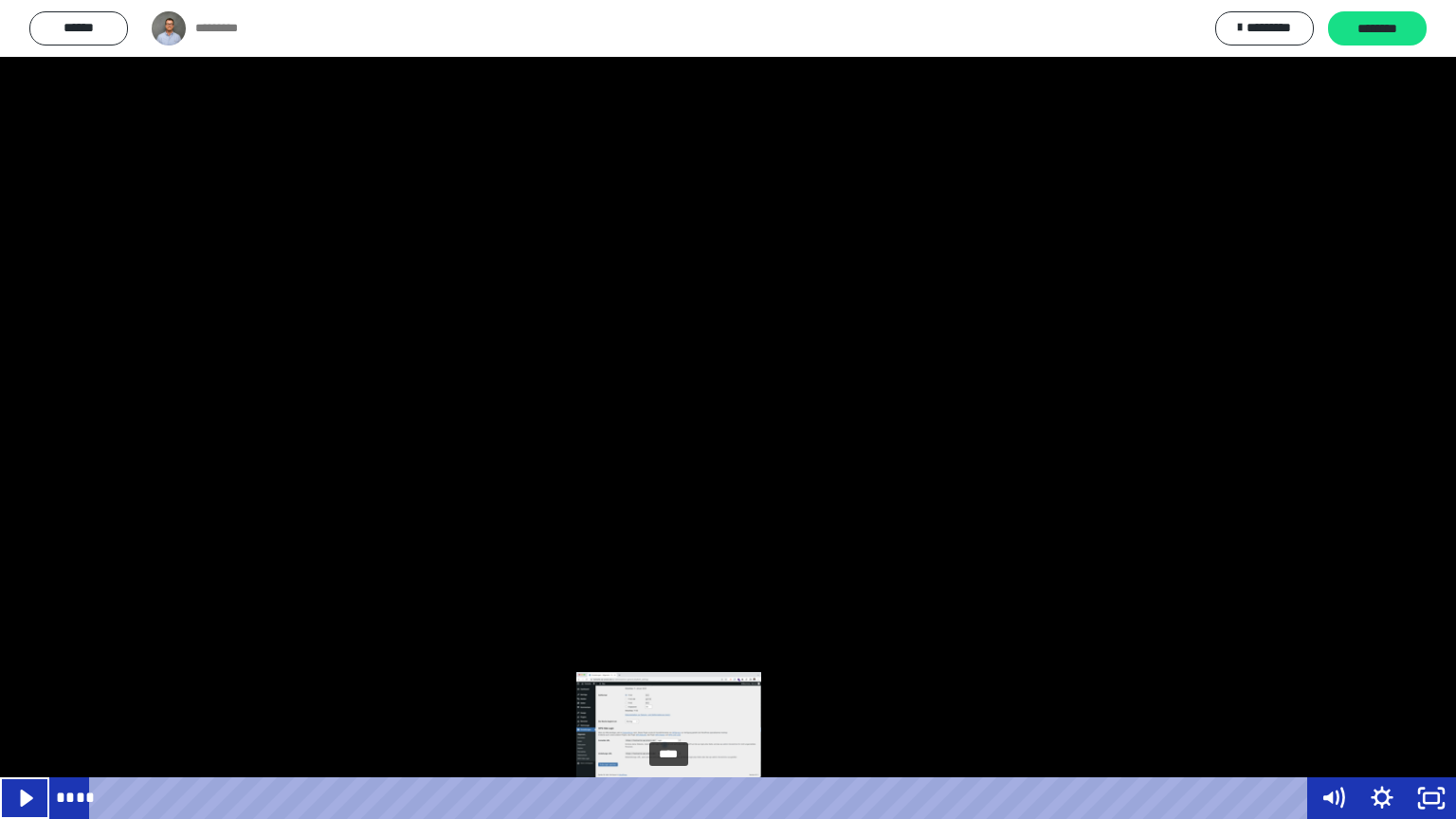 click on "****" at bounding box center [701, 798] 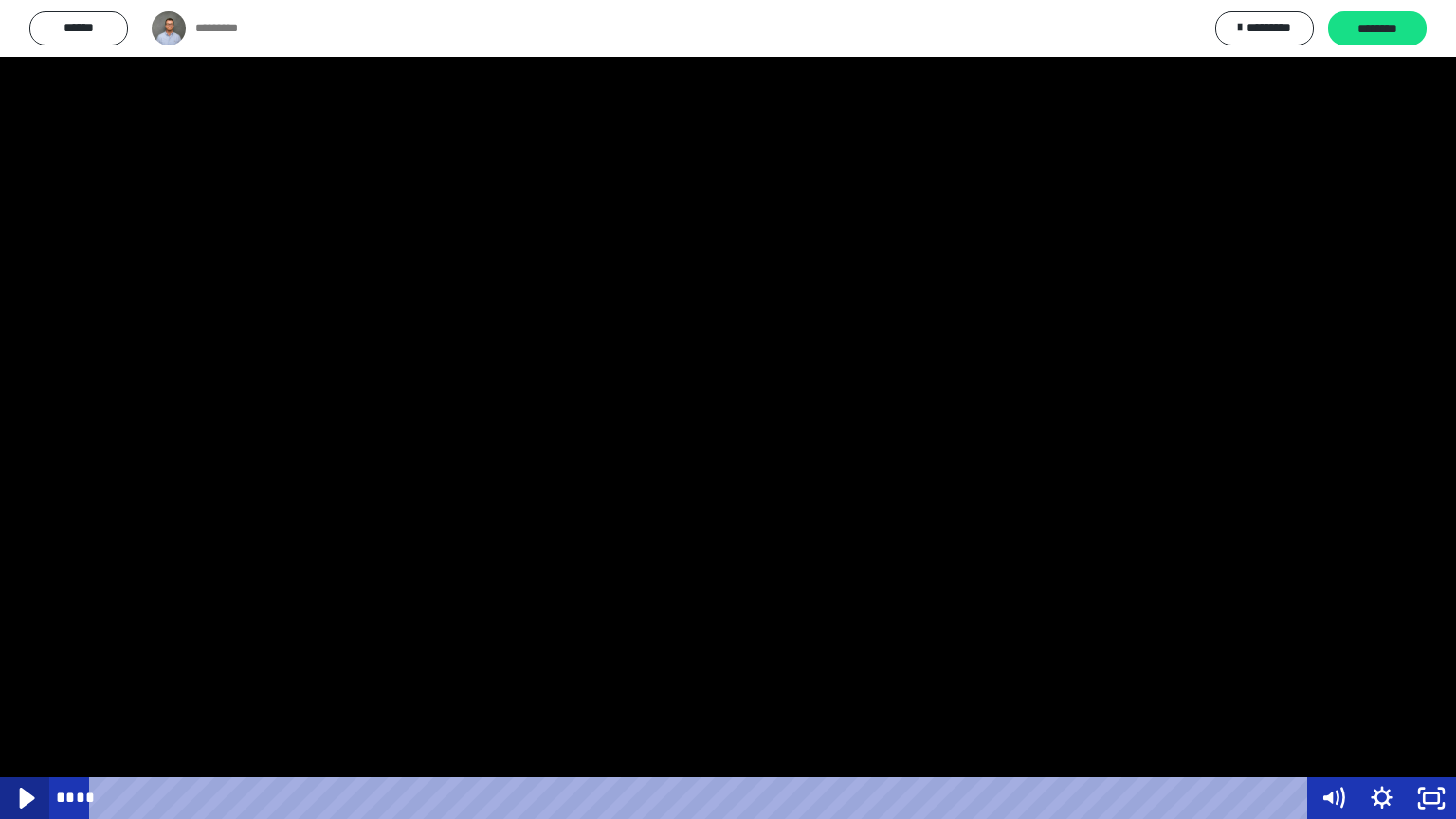 click 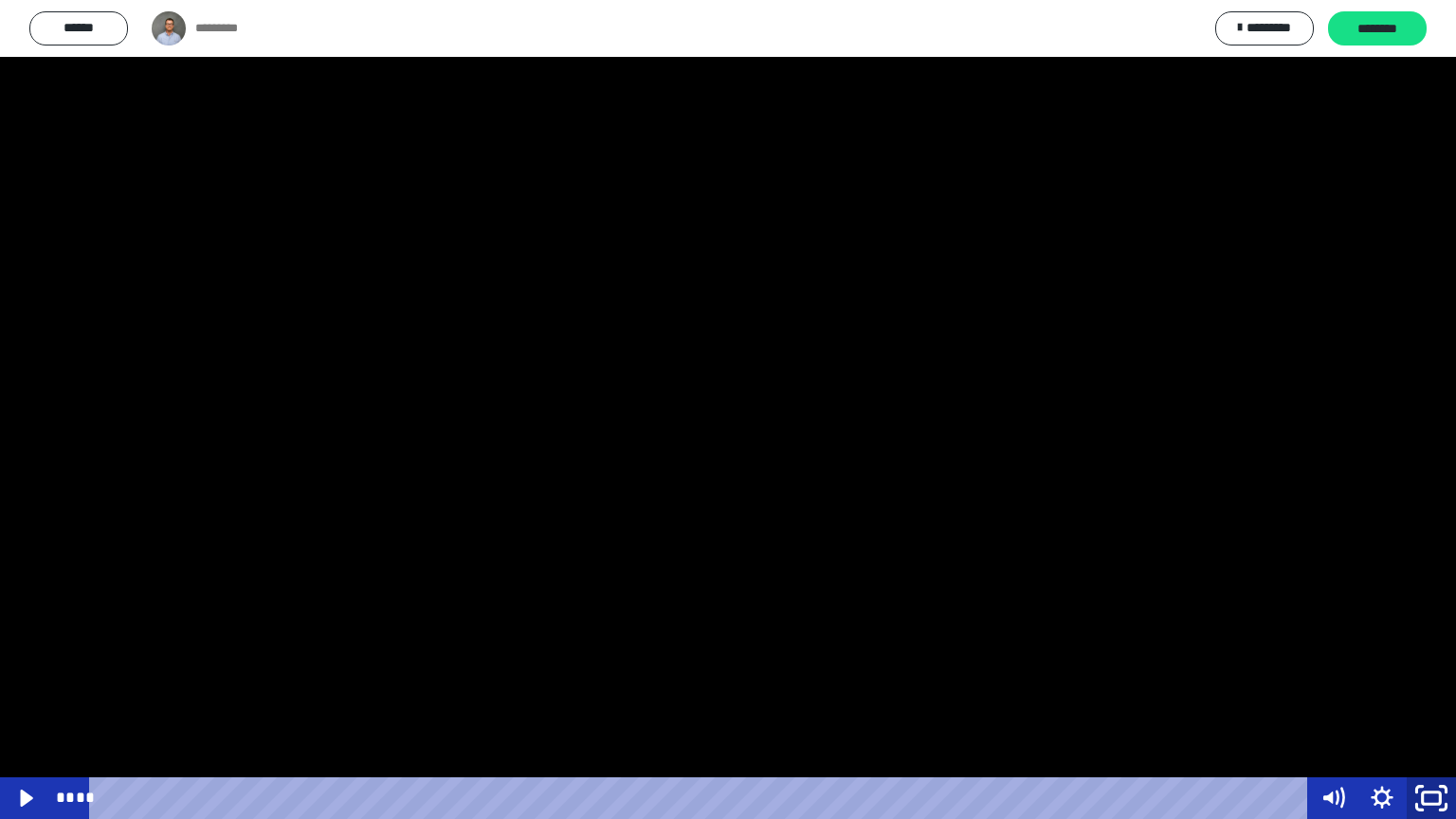 click 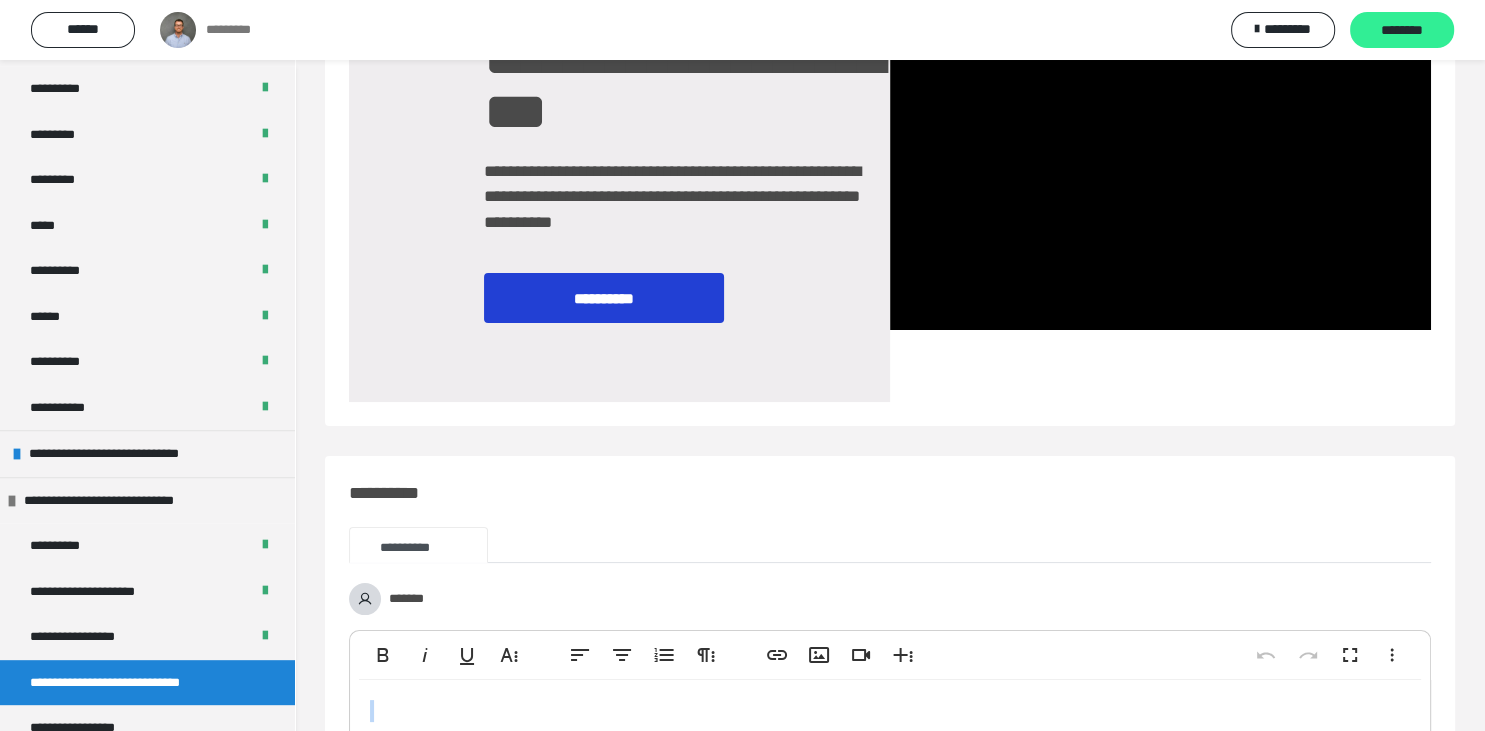 click on "********" at bounding box center (1402, 30) 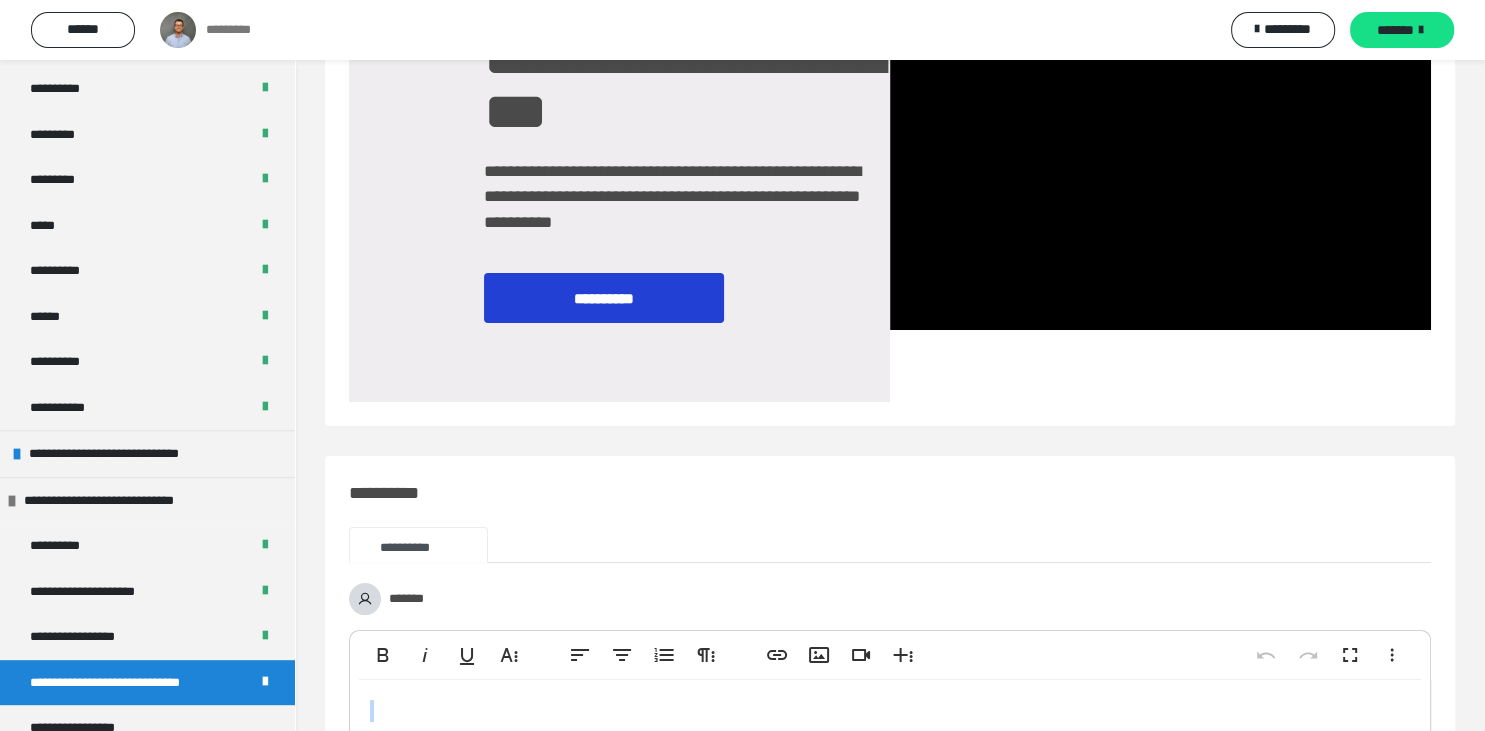 click on "*******" at bounding box center (1402, 30) 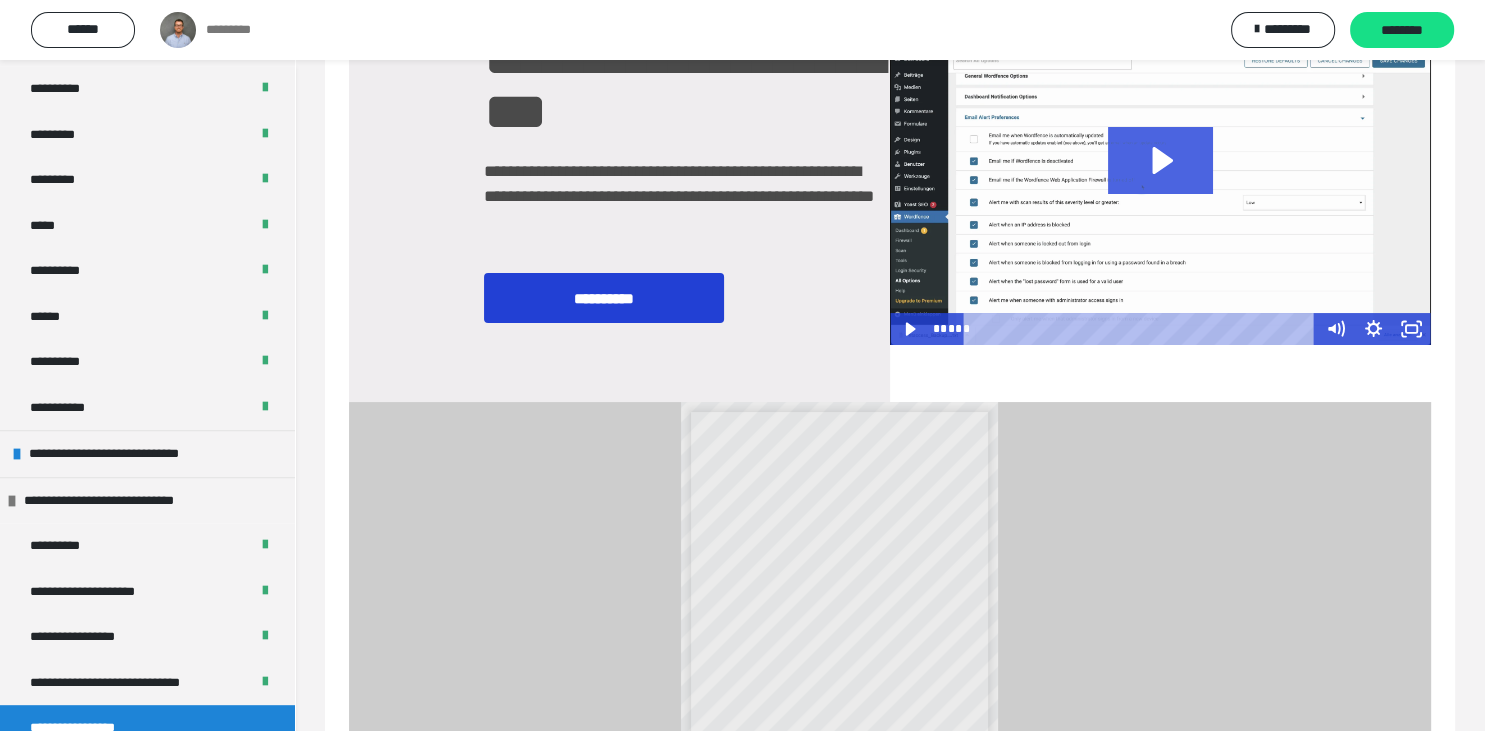 click 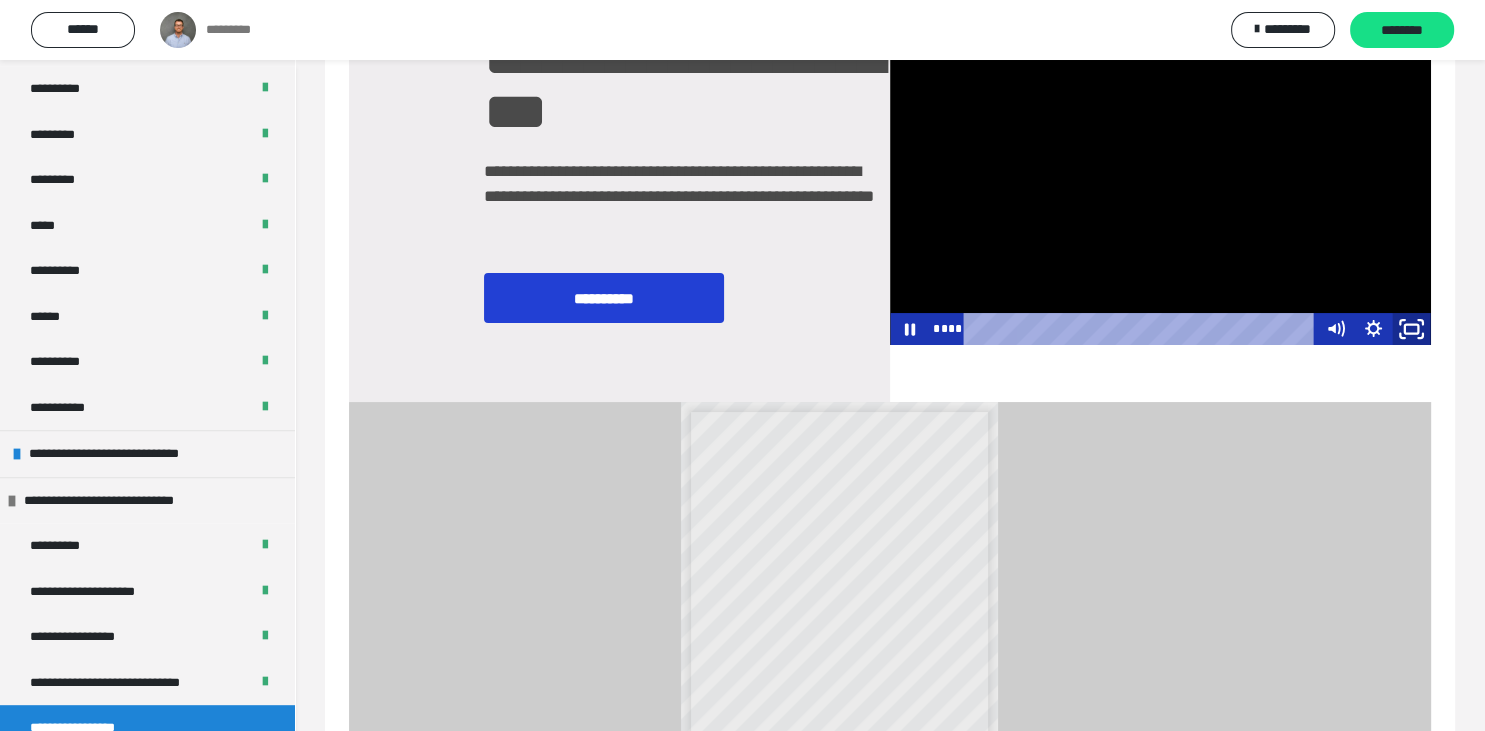 click 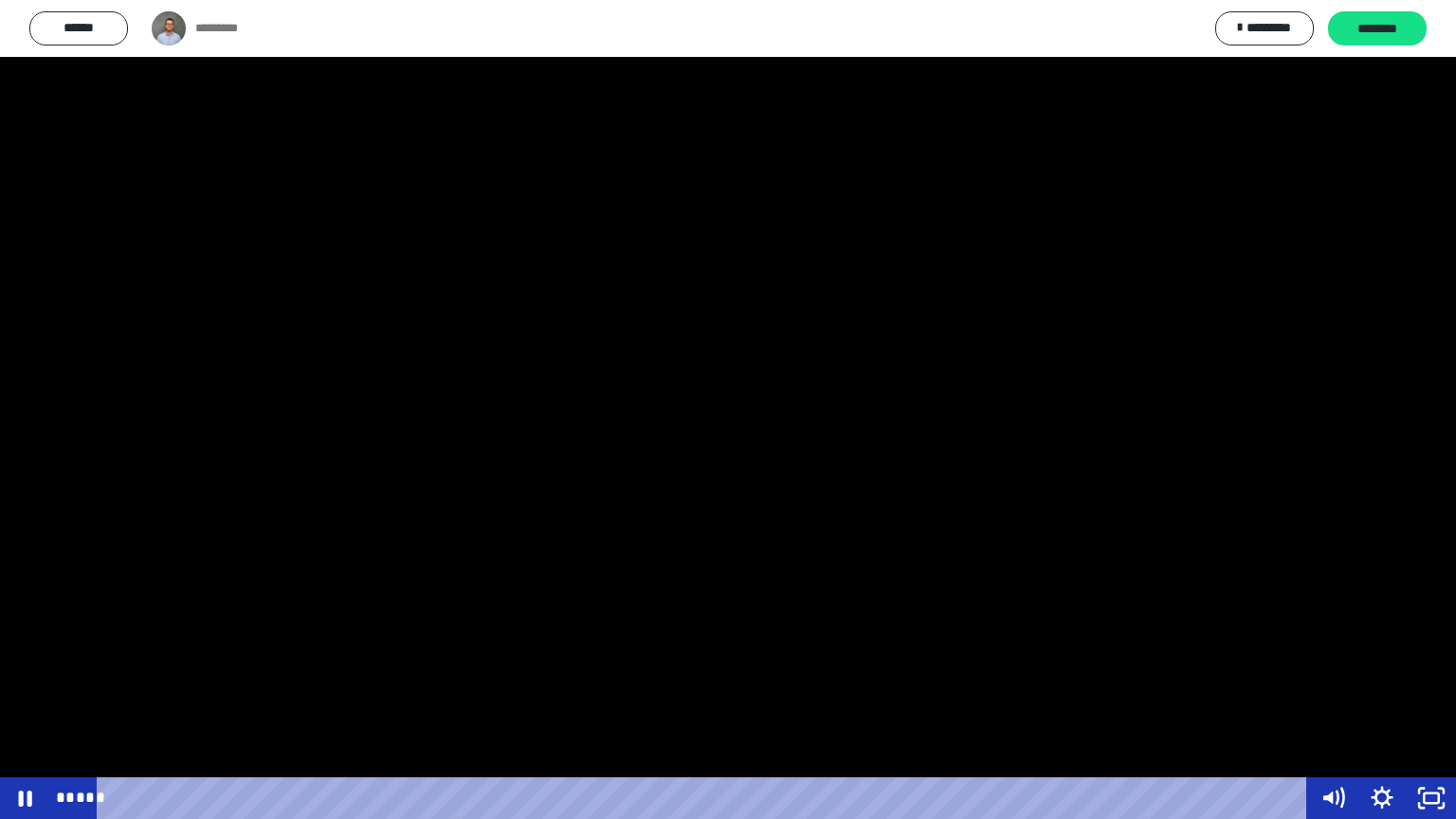 click at bounding box center (728, 410) 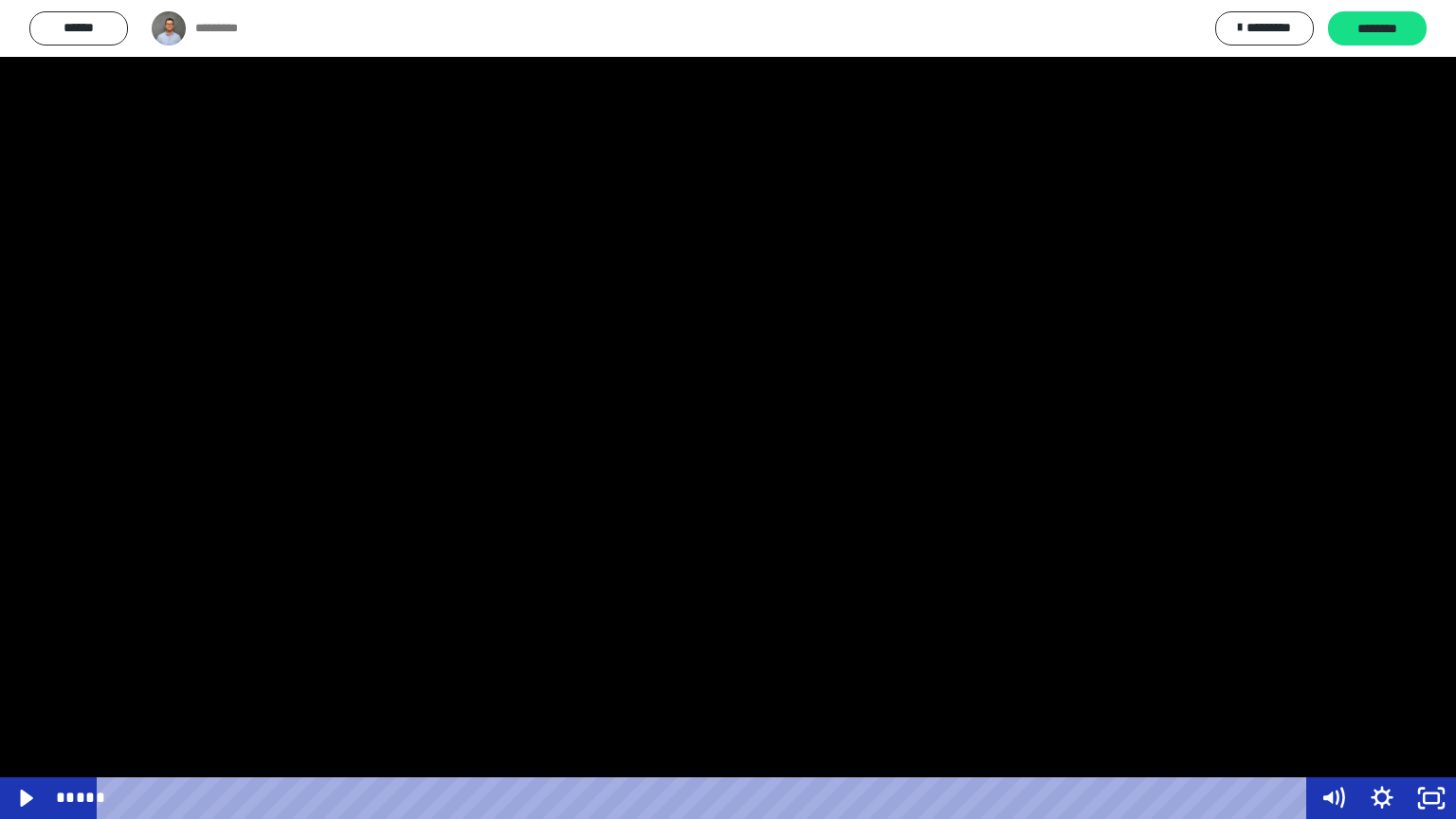 click at bounding box center (728, 410) 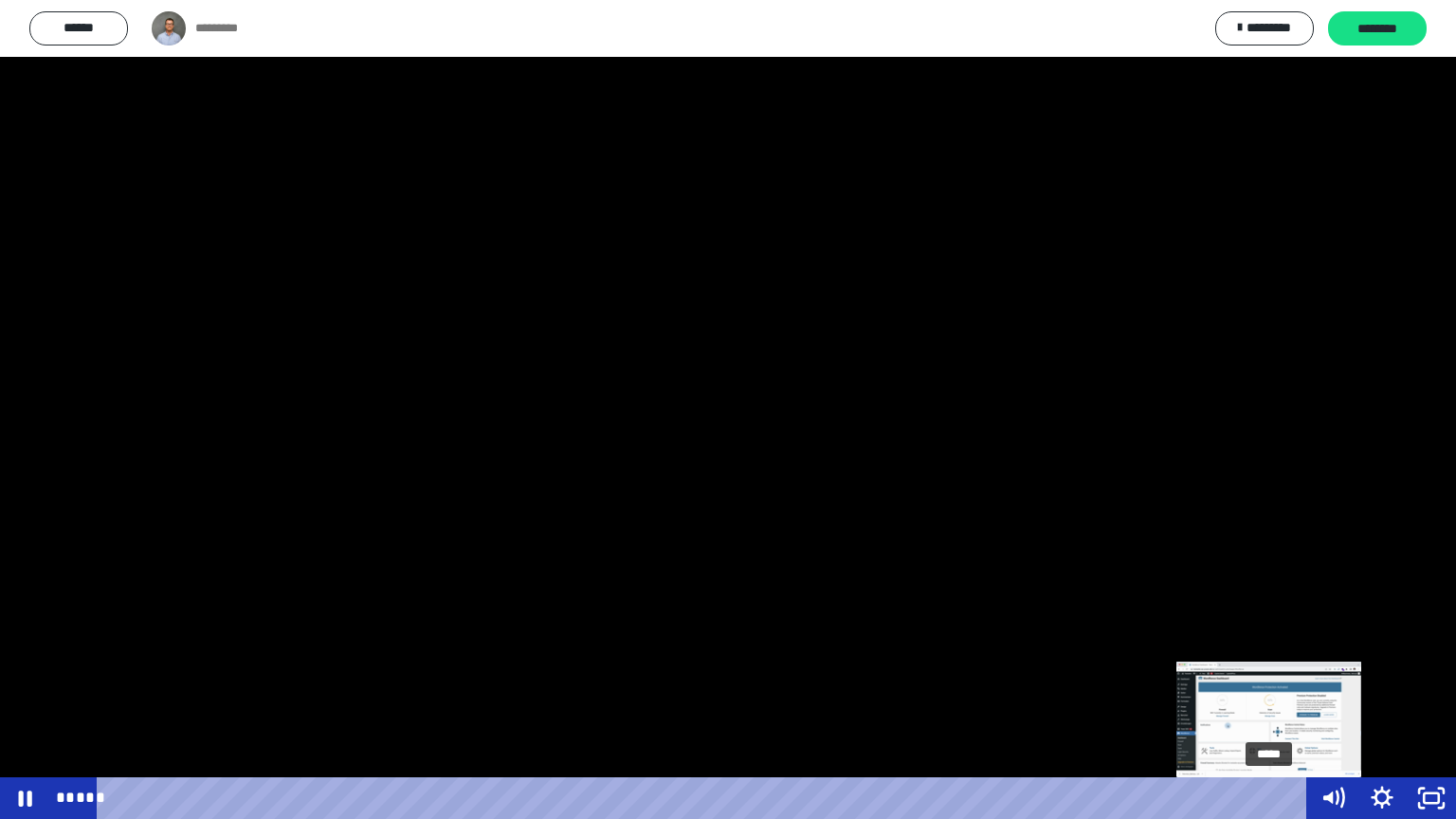 click at bounding box center (1271, 798) 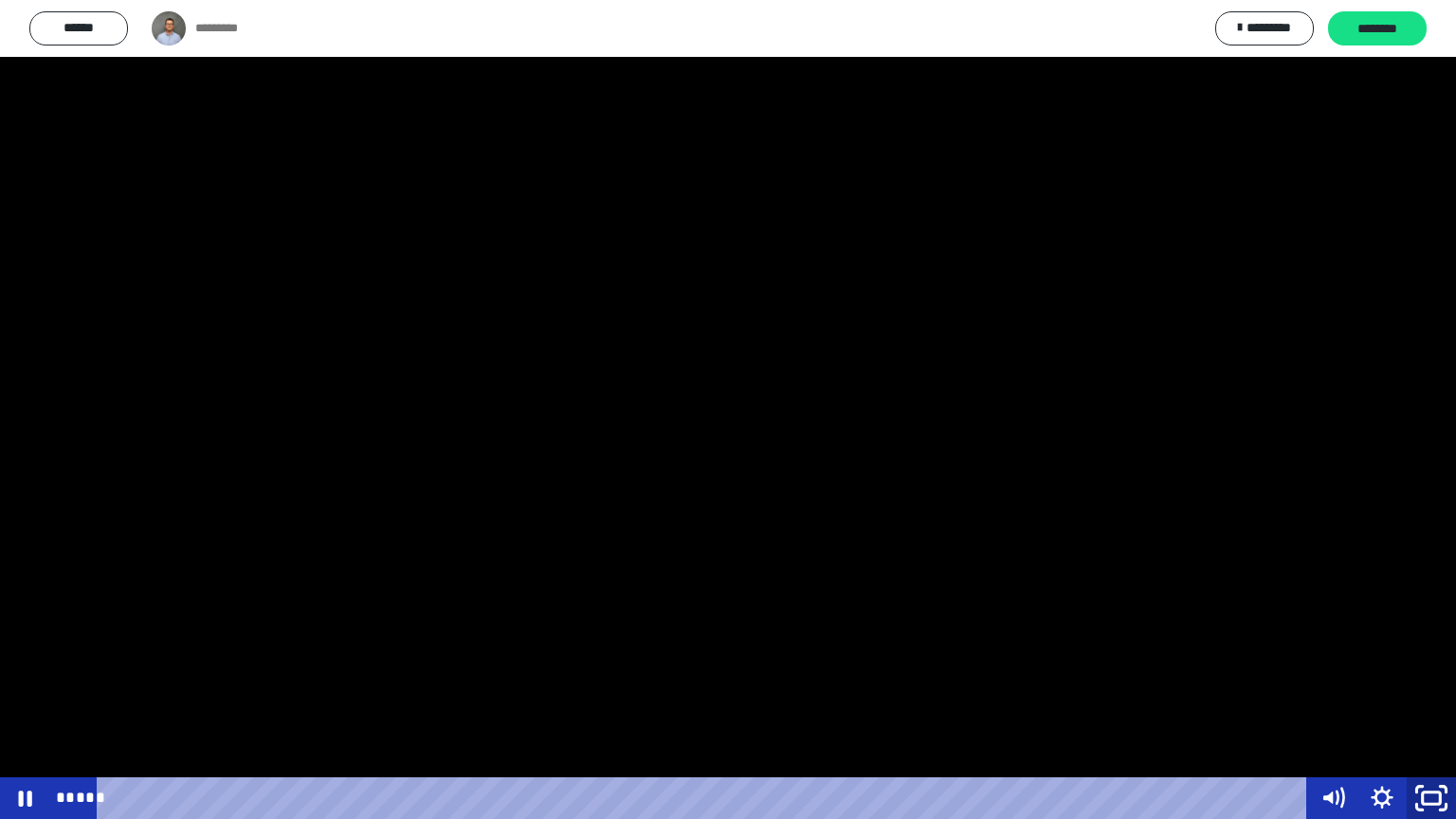 click 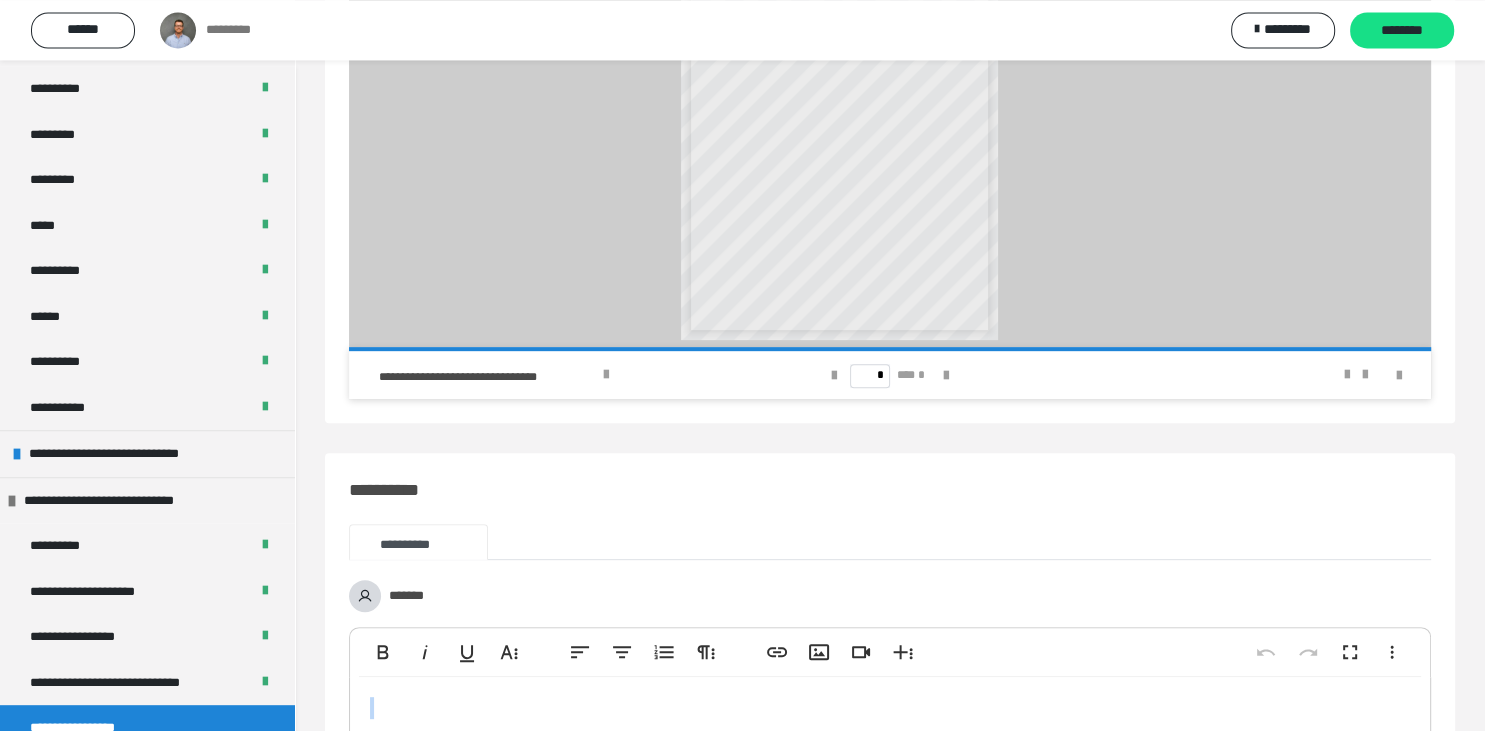 scroll, scrollTop: 694, scrollLeft: 0, axis: vertical 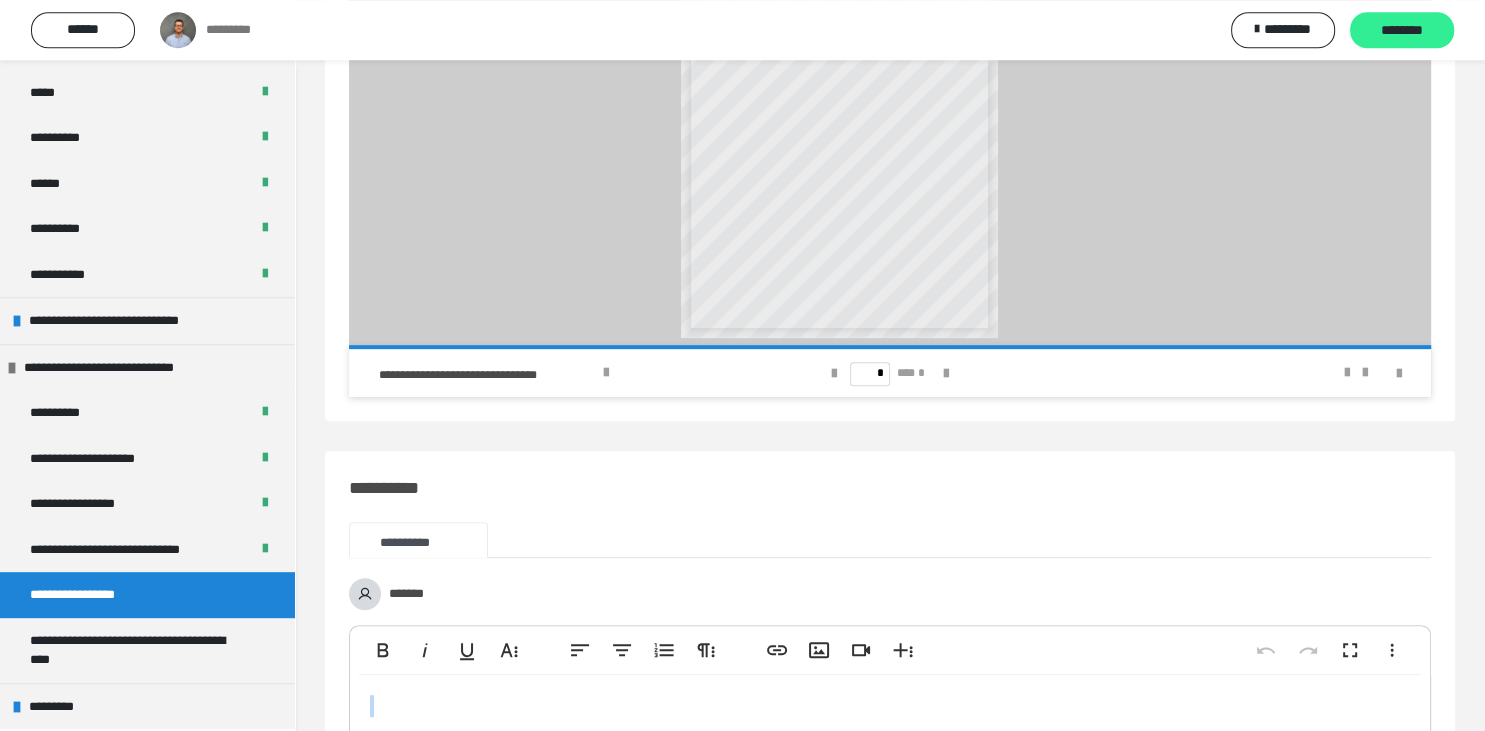click on "********" at bounding box center (1402, 30) 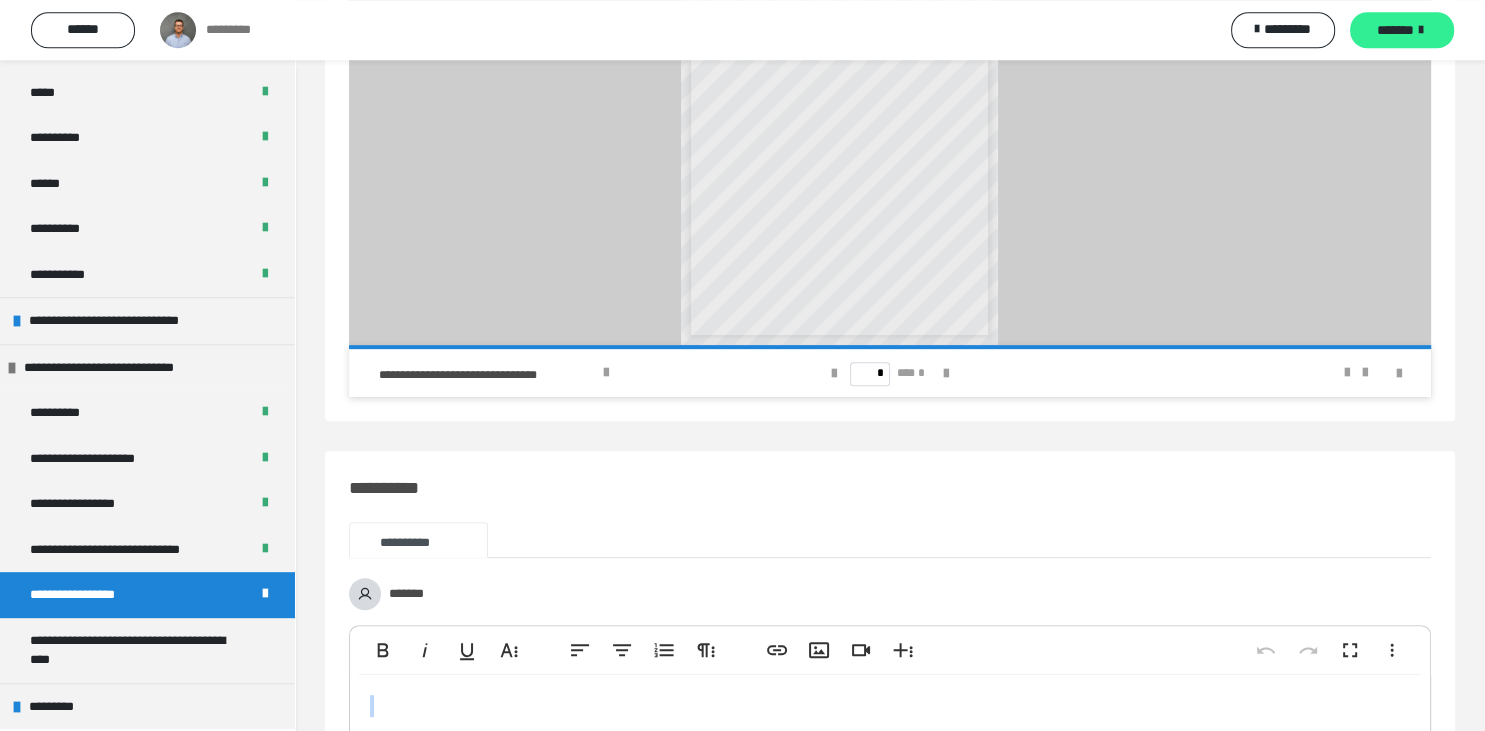 click on "*******" at bounding box center [1395, 30] 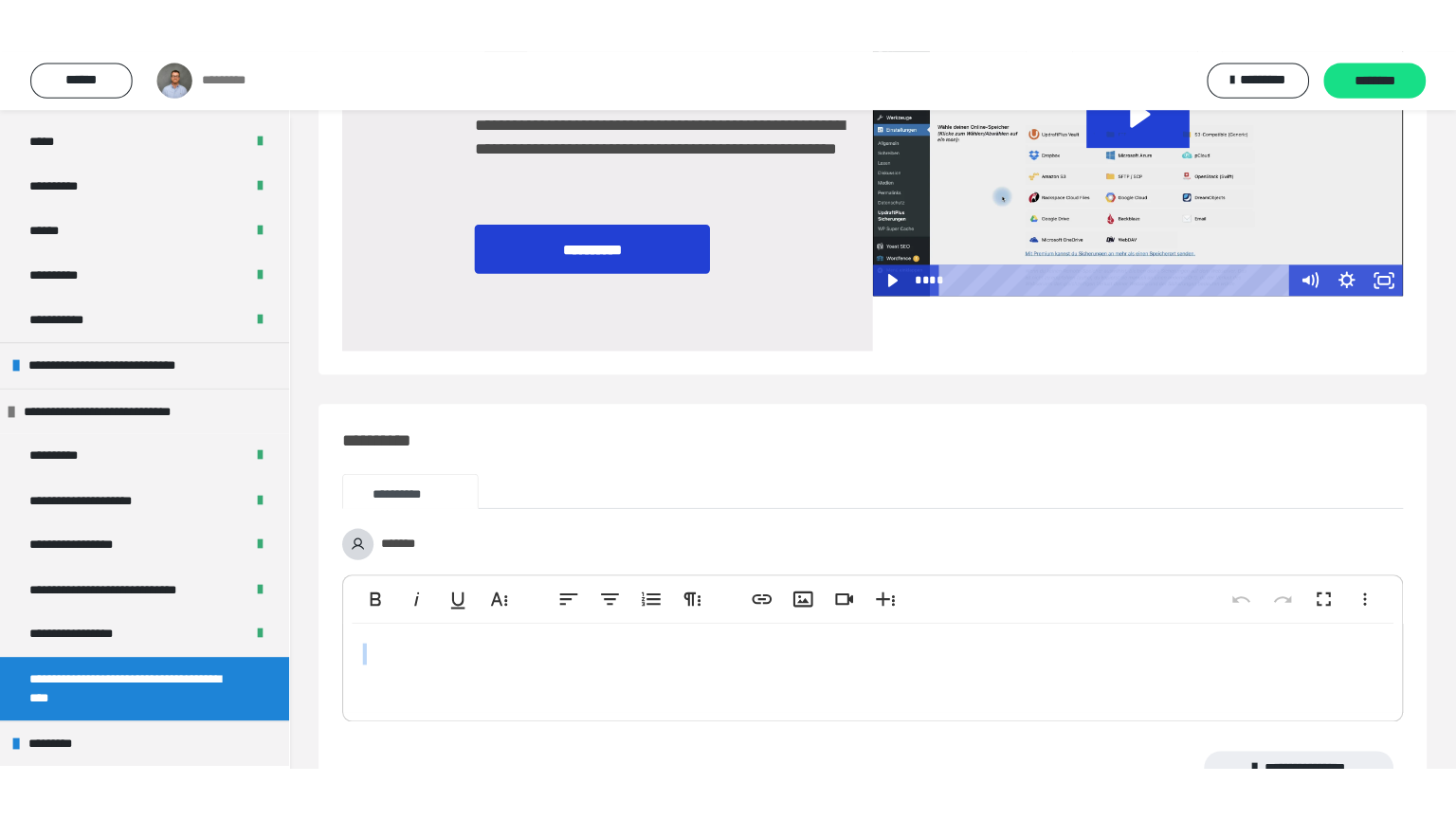 scroll, scrollTop: 0, scrollLeft: 0, axis: both 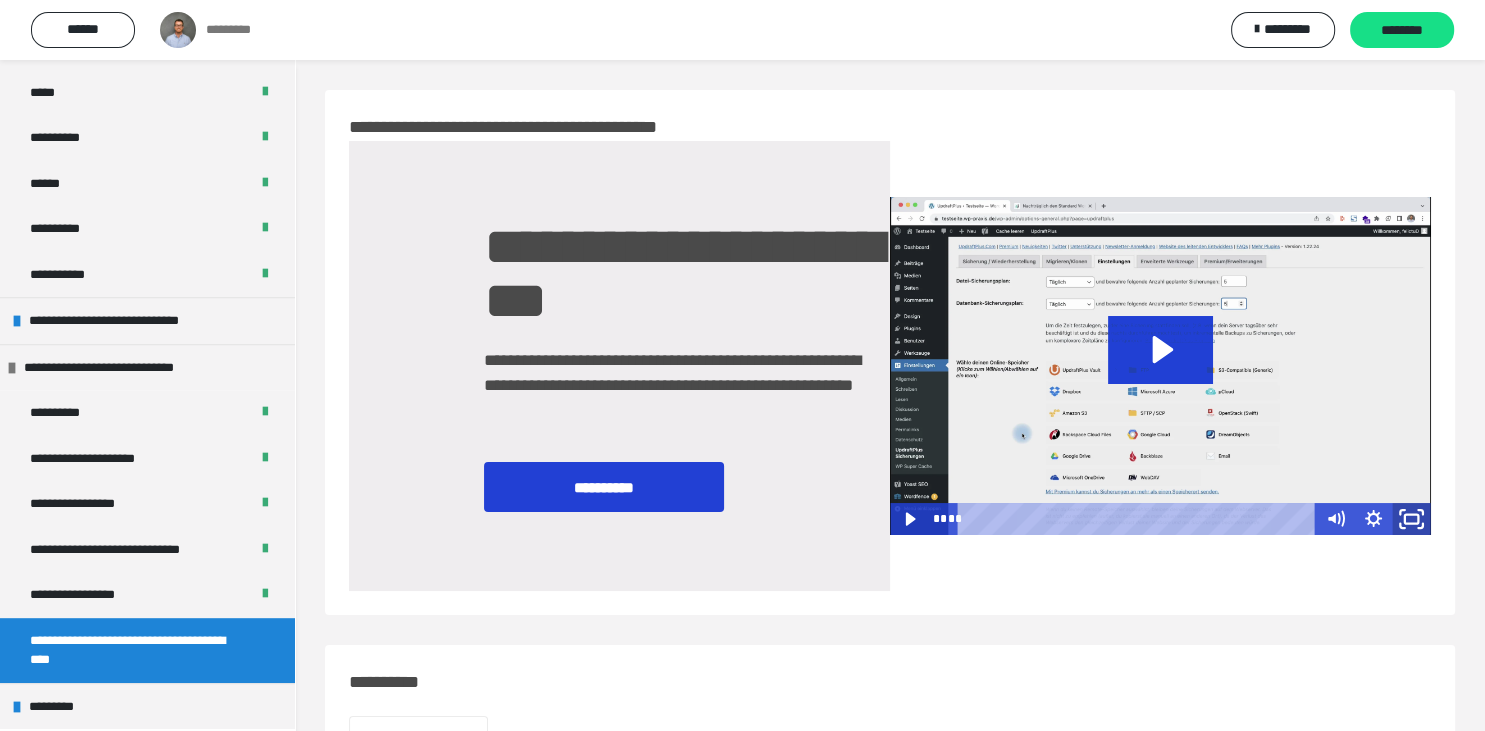 click 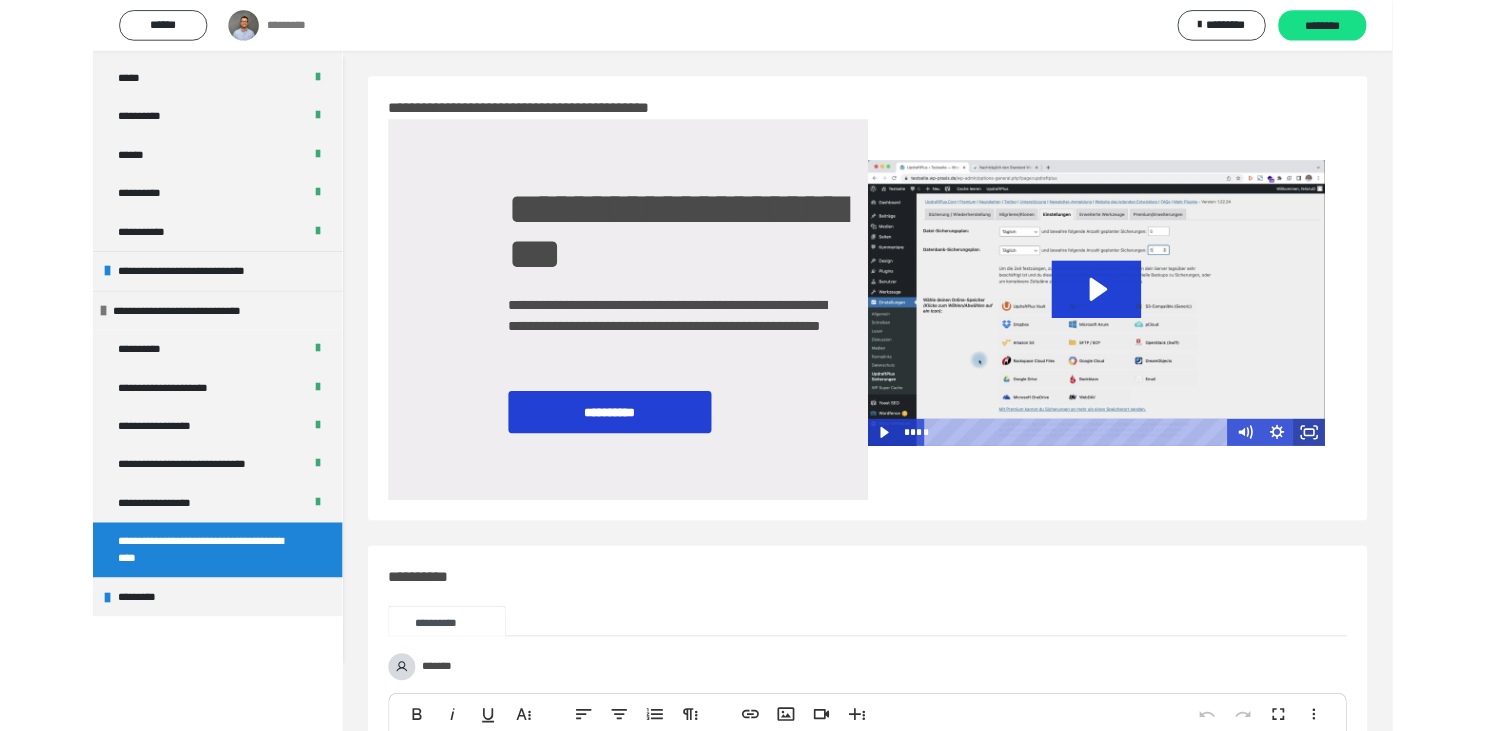 scroll, scrollTop: 735, scrollLeft: 0, axis: vertical 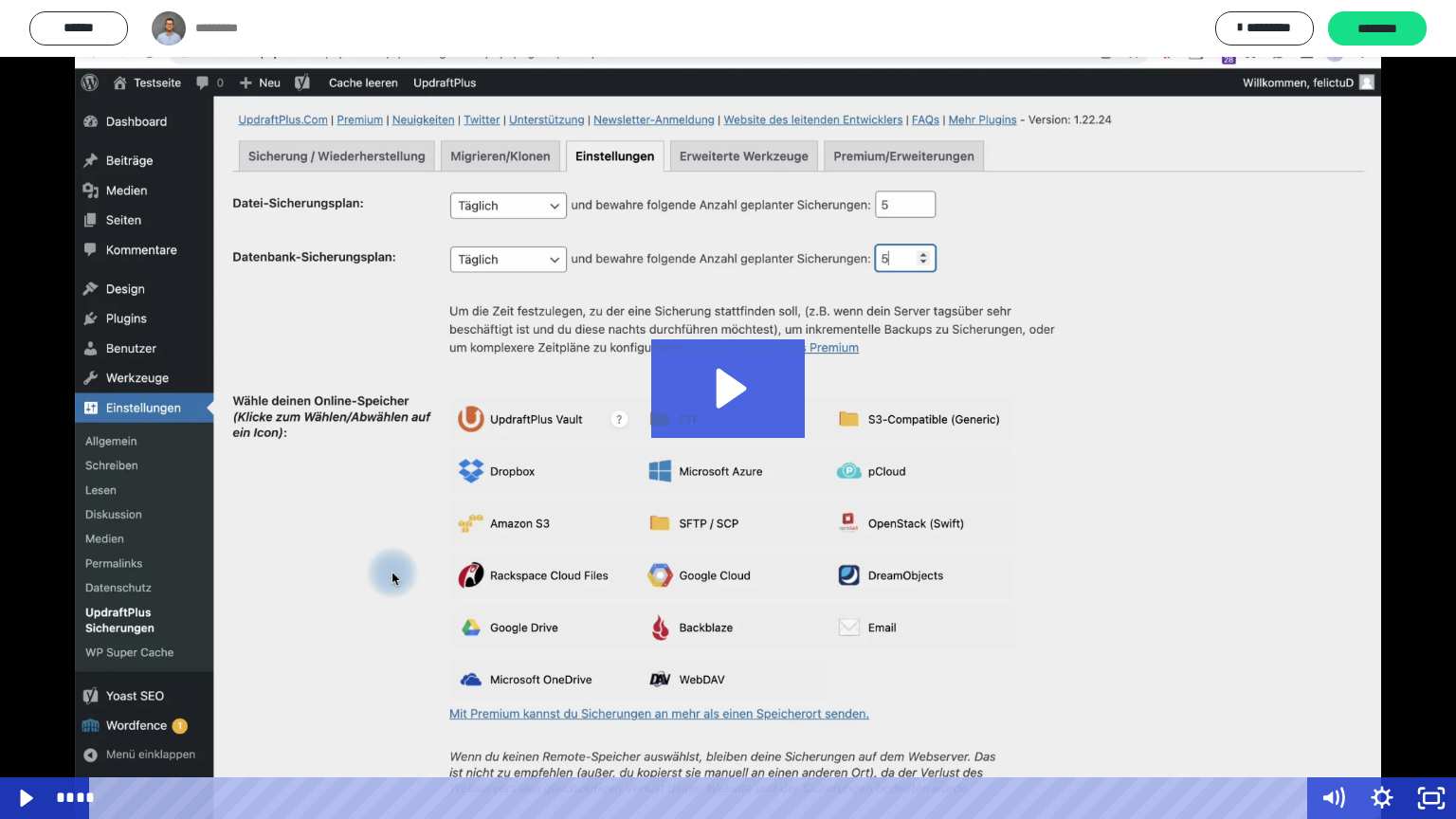 click 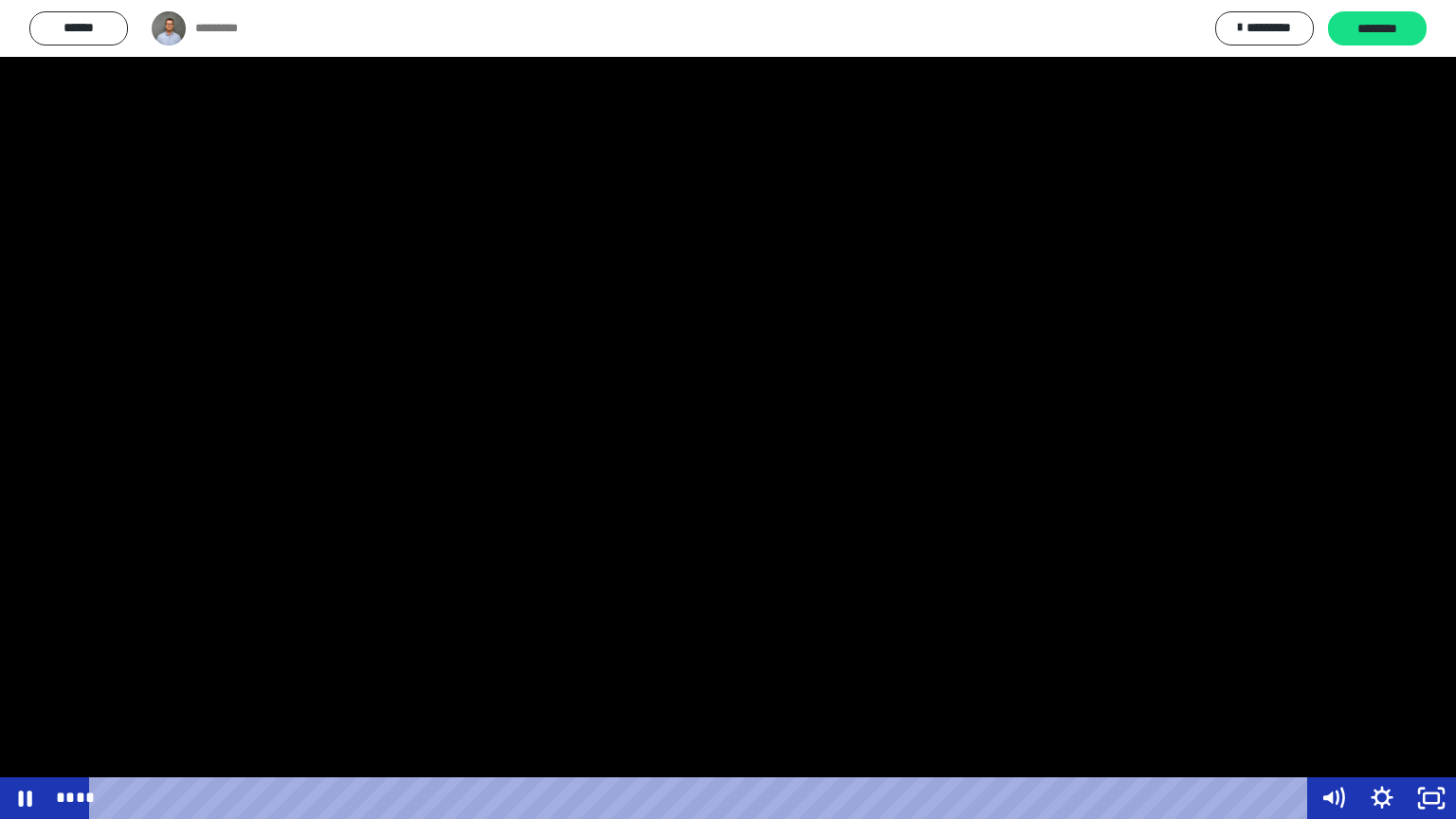 click at bounding box center [728, 410] 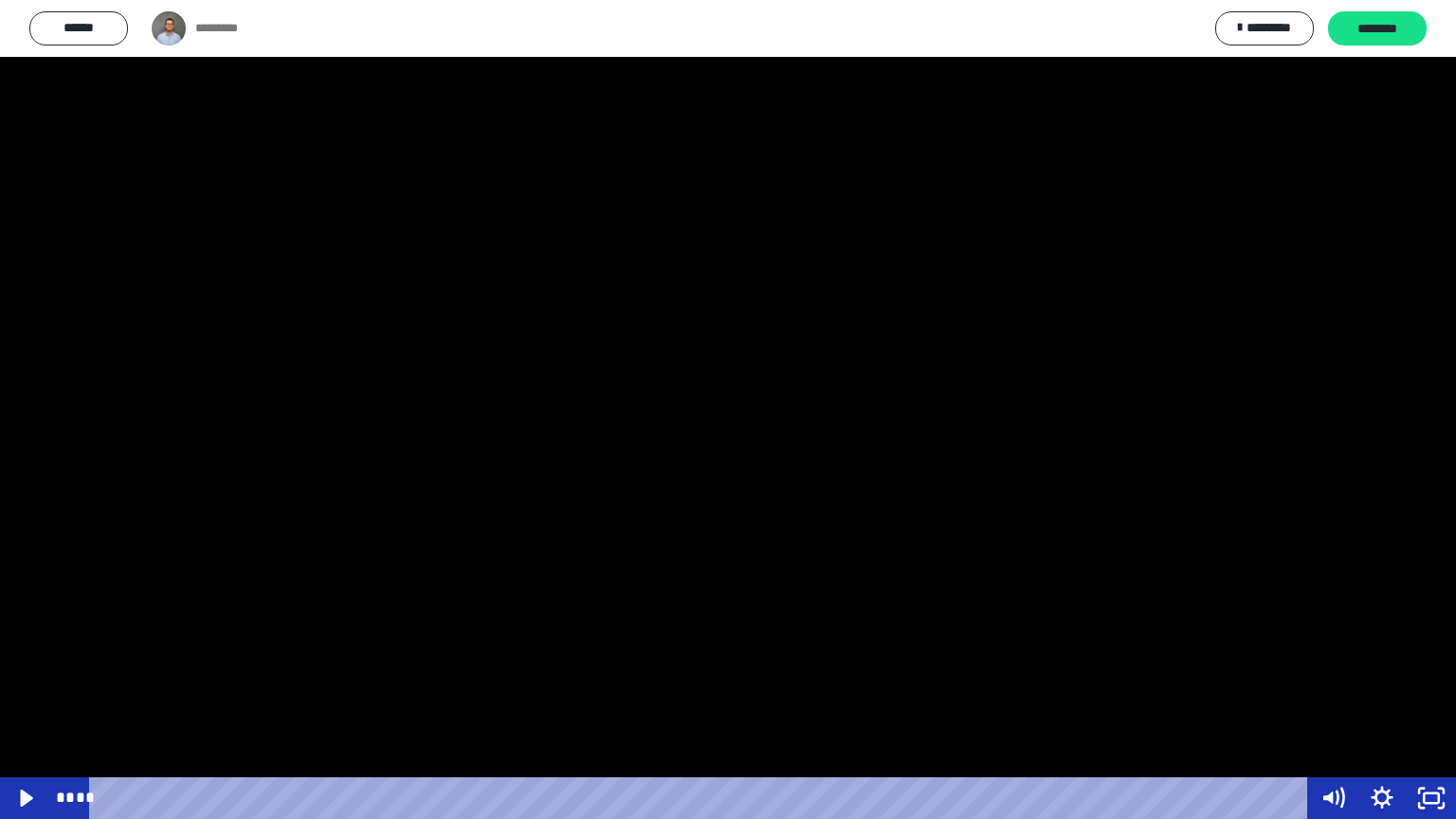 click at bounding box center [728, 410] 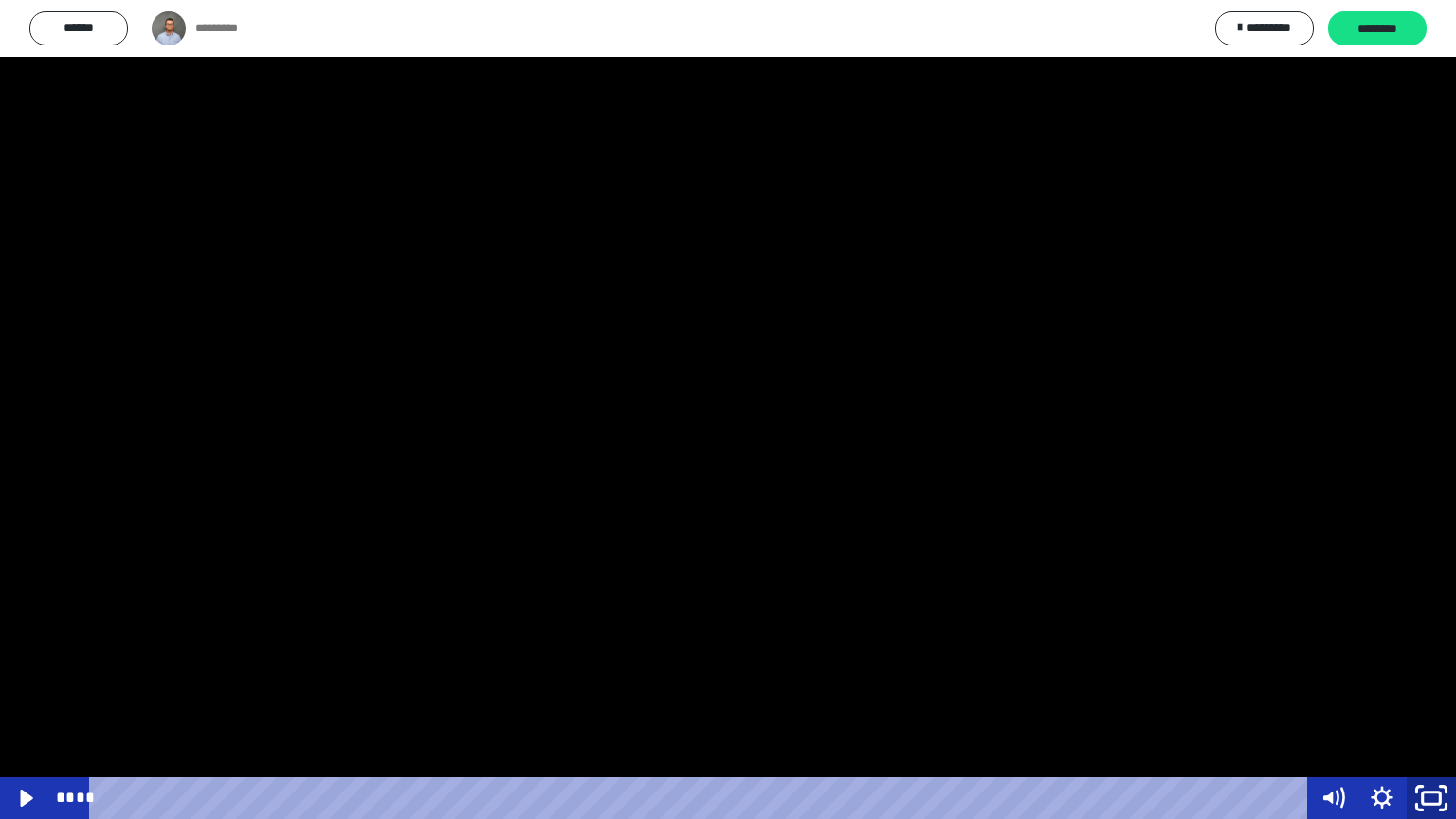 click 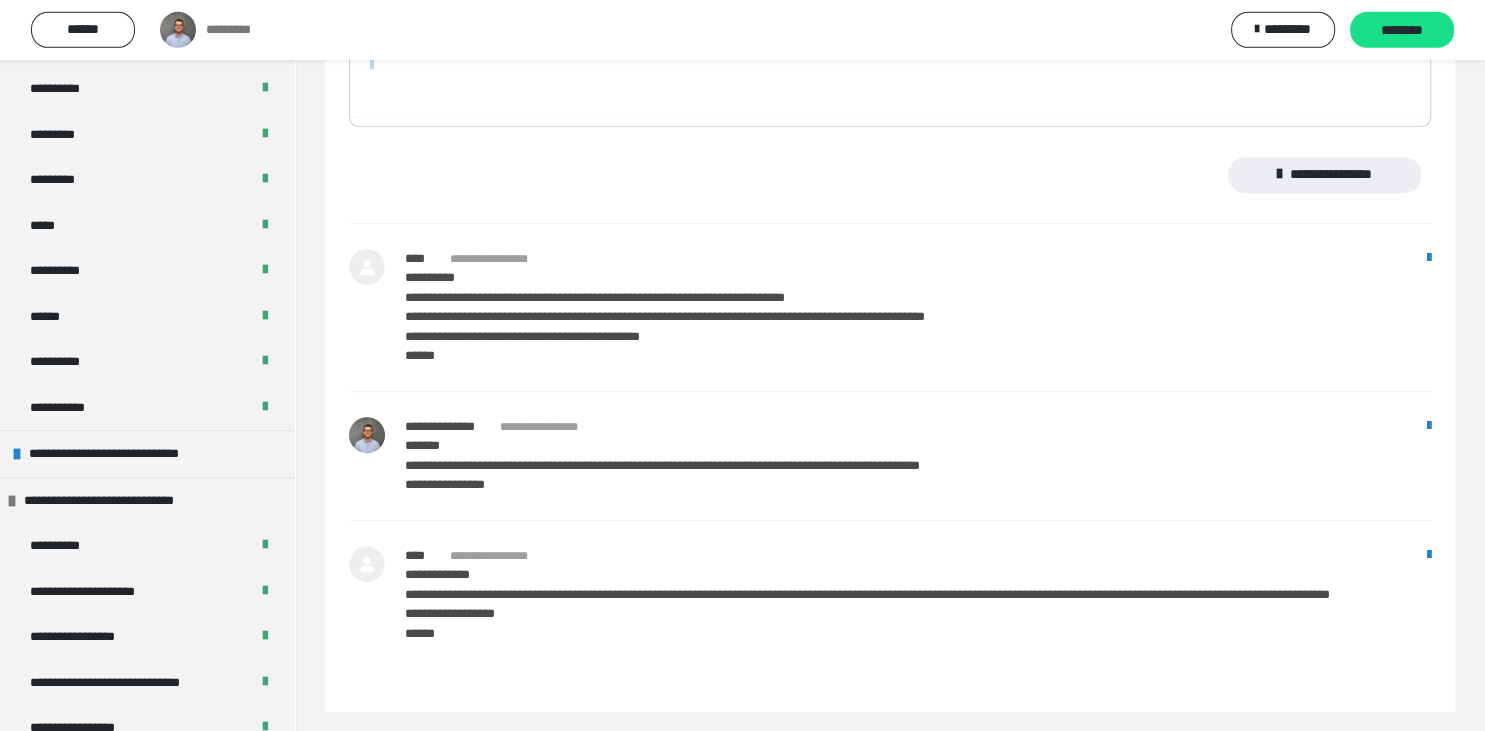 scroll, scrollTop: 851, scrollLeft: 0, axis: vertical 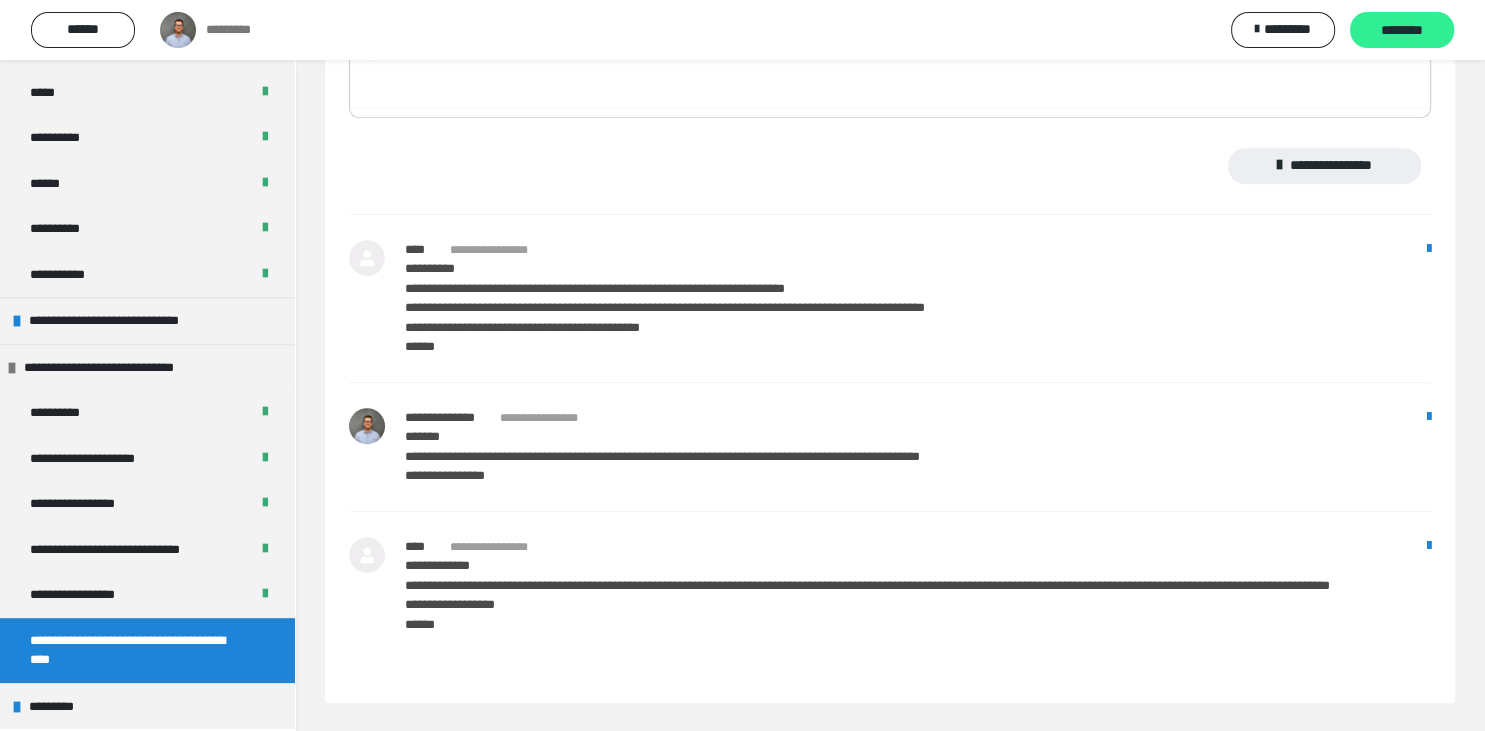 click on "********" at bounding box center [1402, 30] 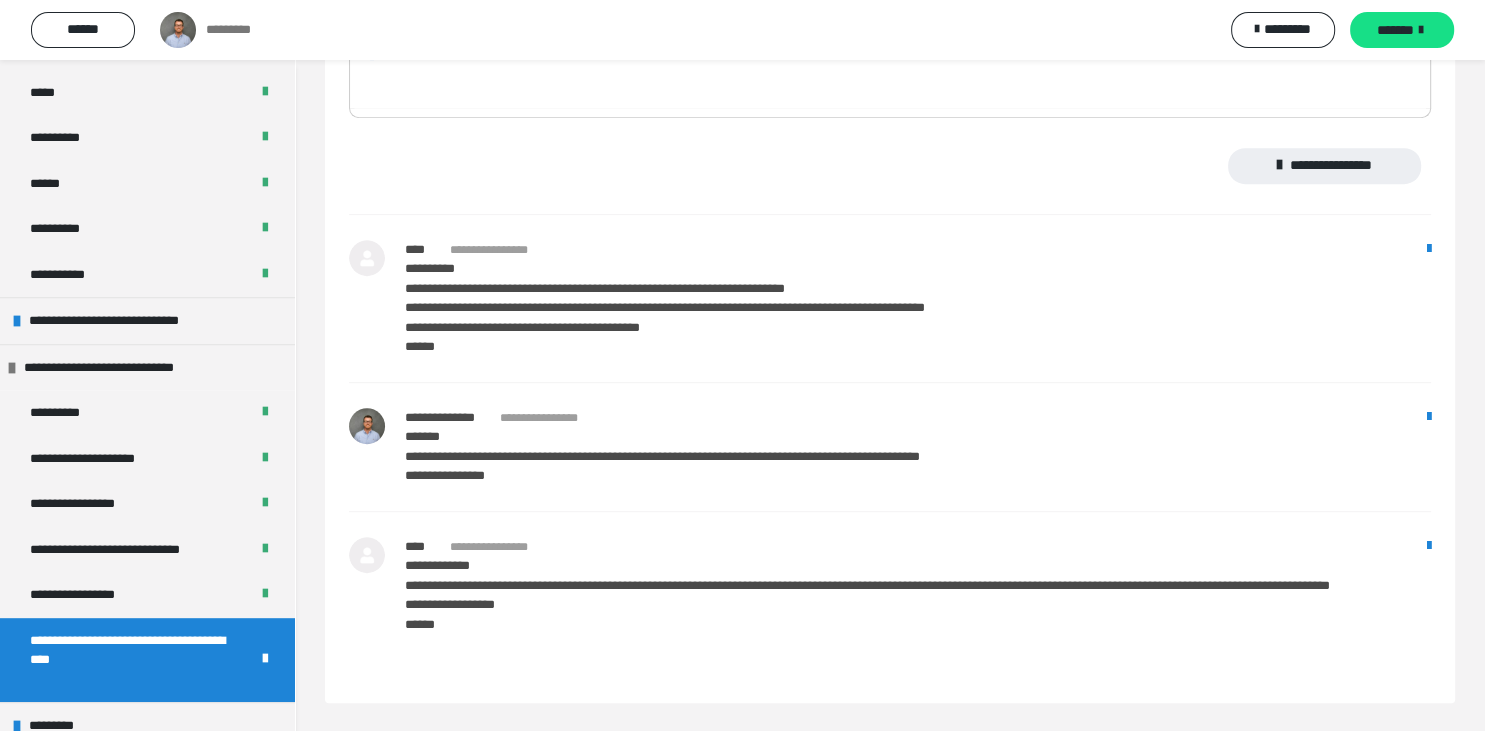 click on "*******" at bounding box center [1402, 30] 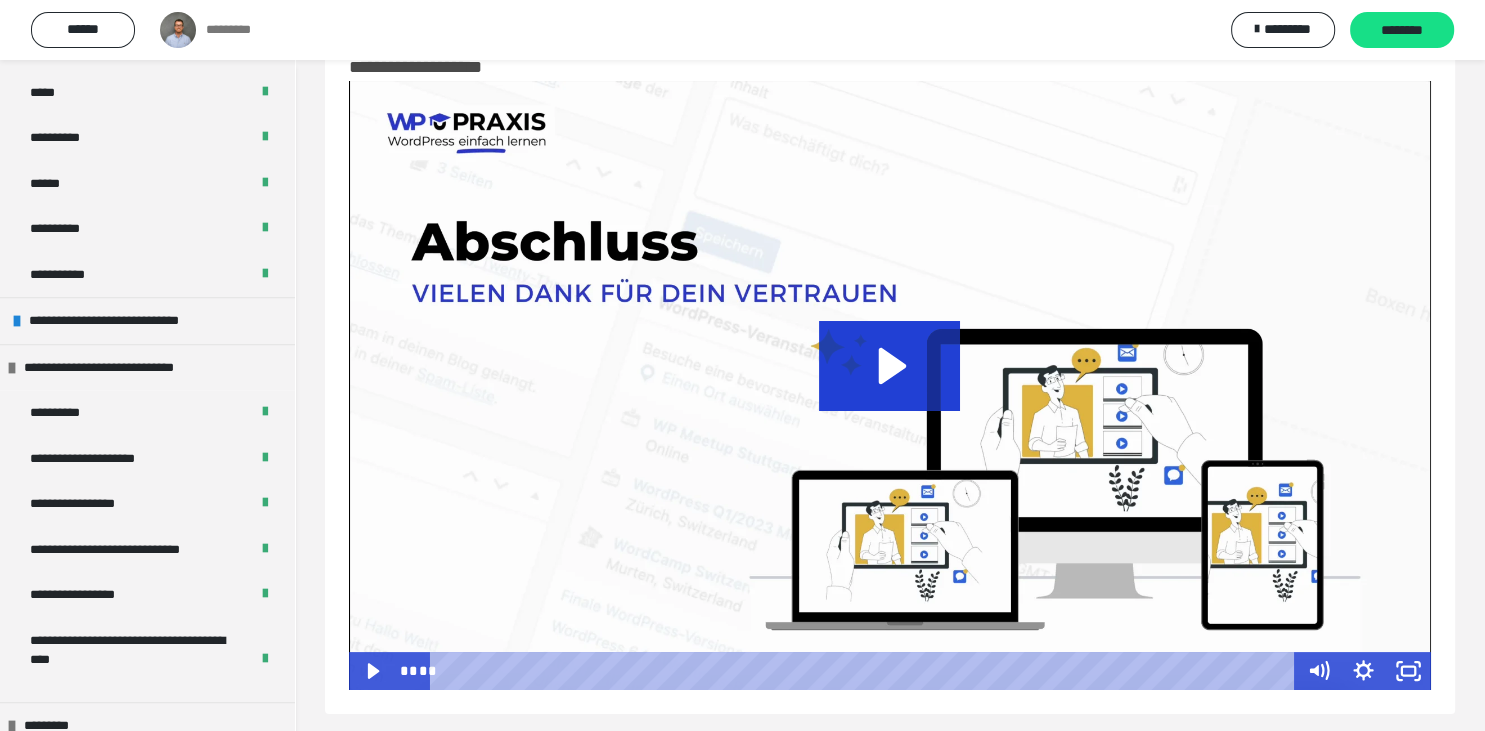 scroll, scrollTop: 72, scrollLeft: 0, axis: vertical 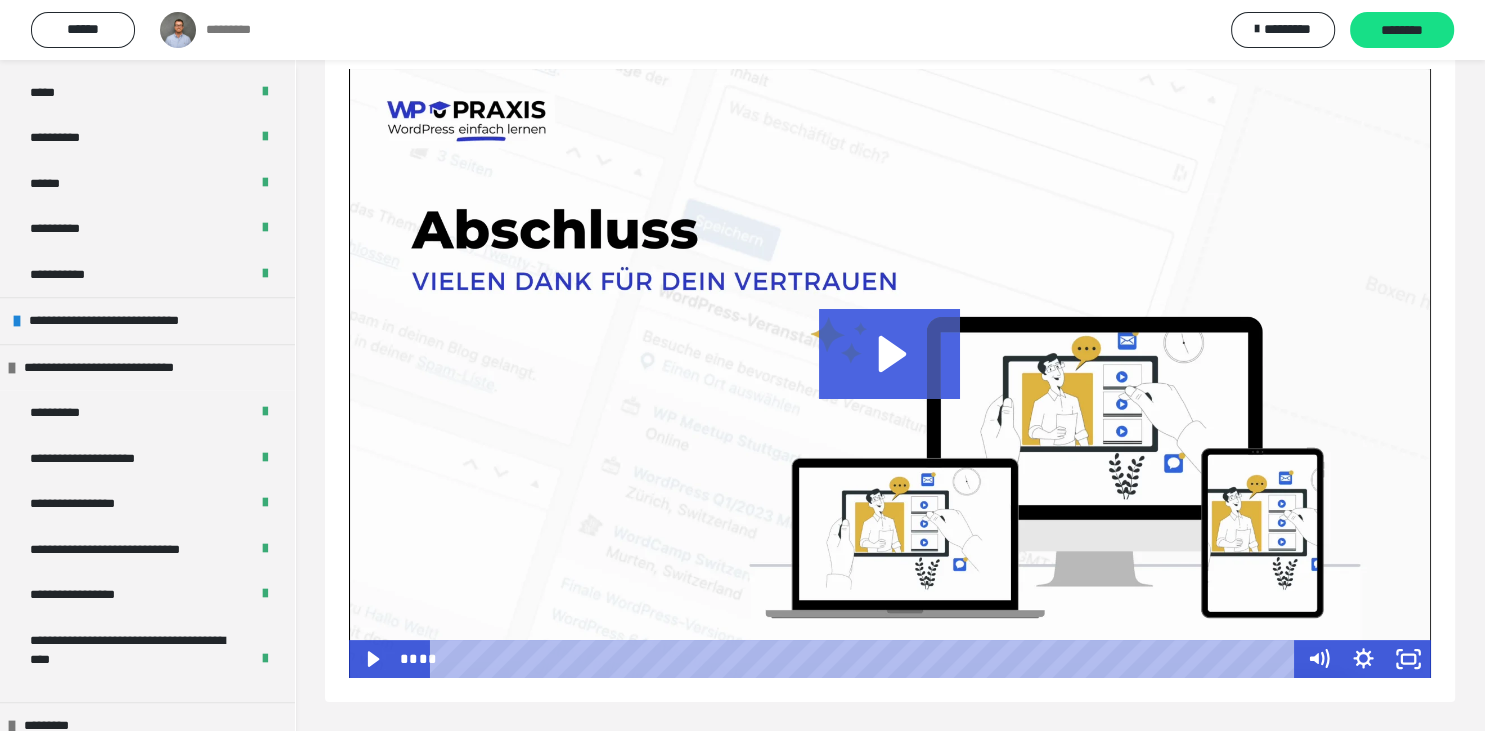 click 